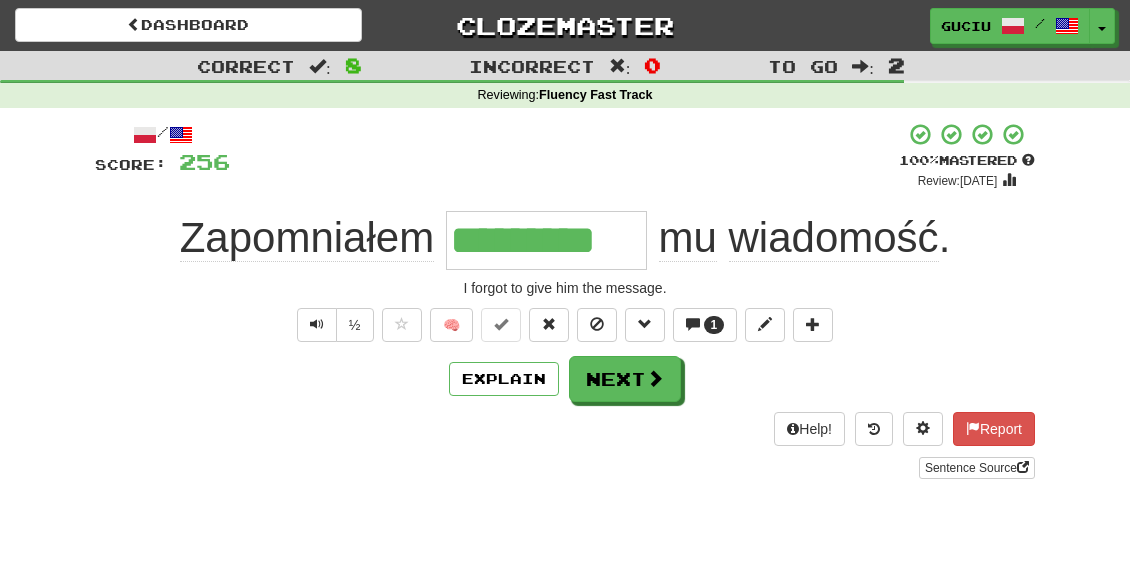 scroll, scrollTop: 0, scrollLeft: 0, axis: both 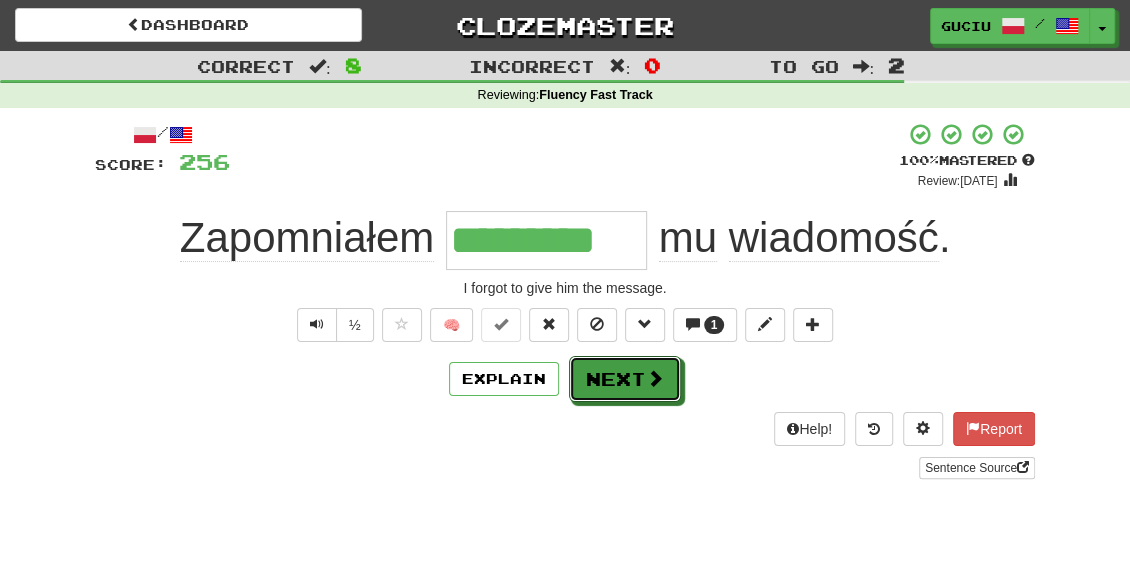 click on "Next" at bounding box center (625, 379) 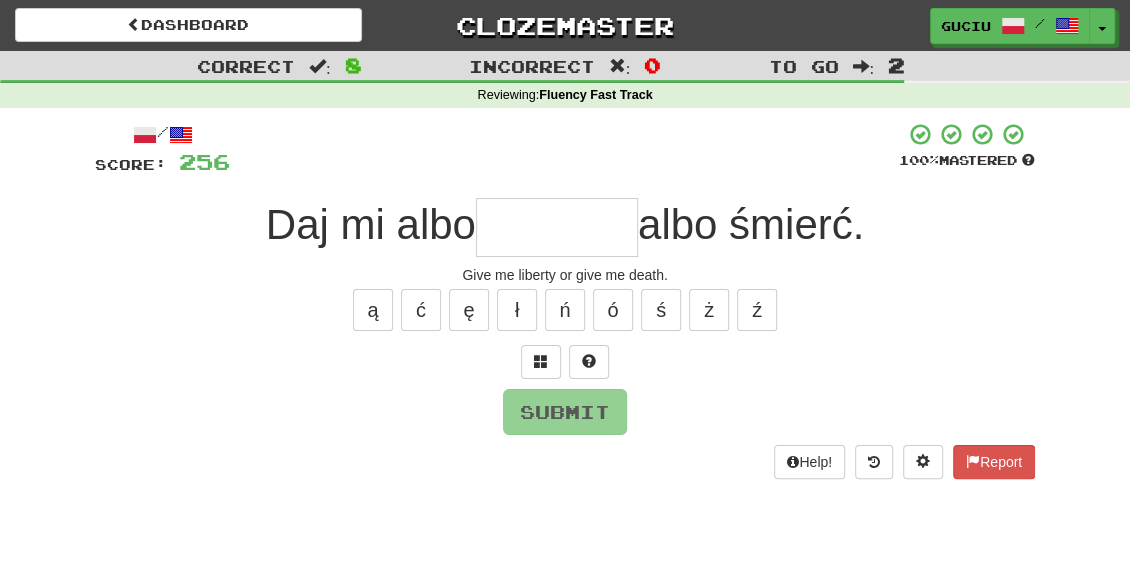click at bounding box center (557, 227) 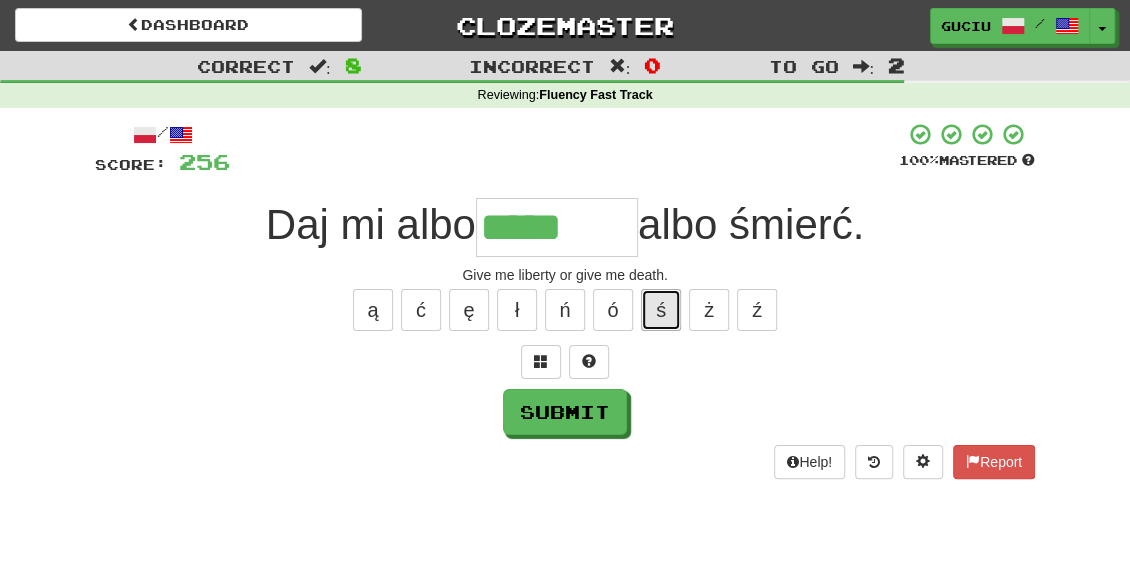 click on "ś" at bounding box center (661, 310) 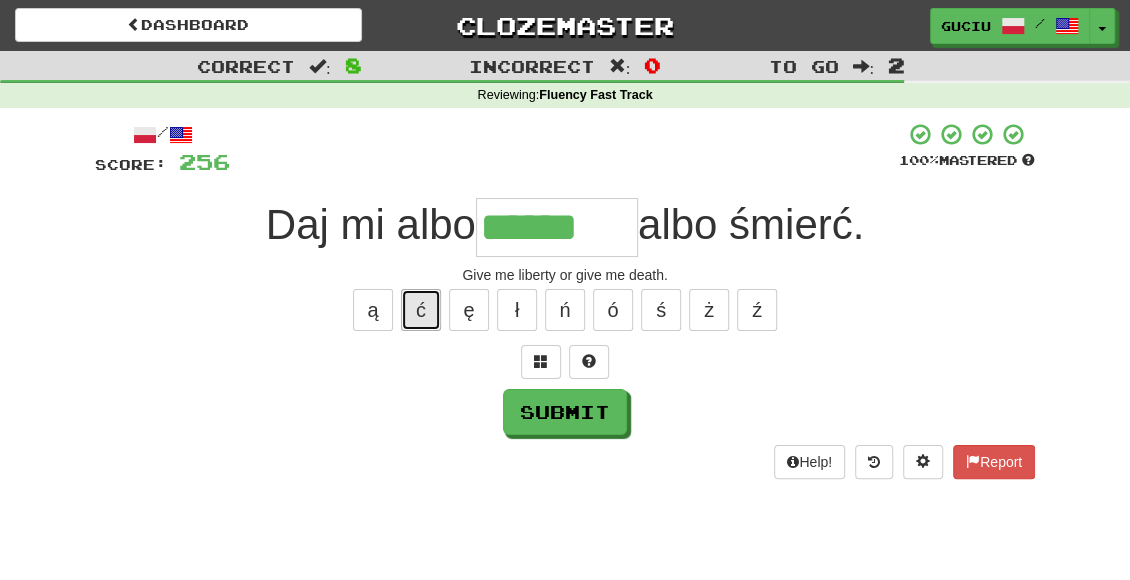 click on "ć" at bounding box center [421, 310] 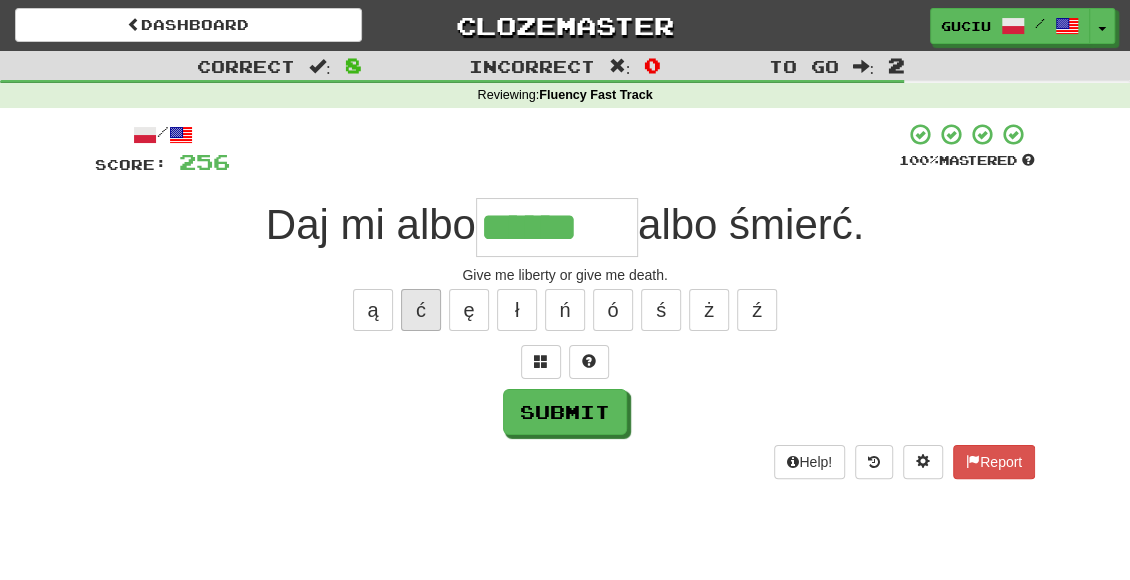 type on "*******" 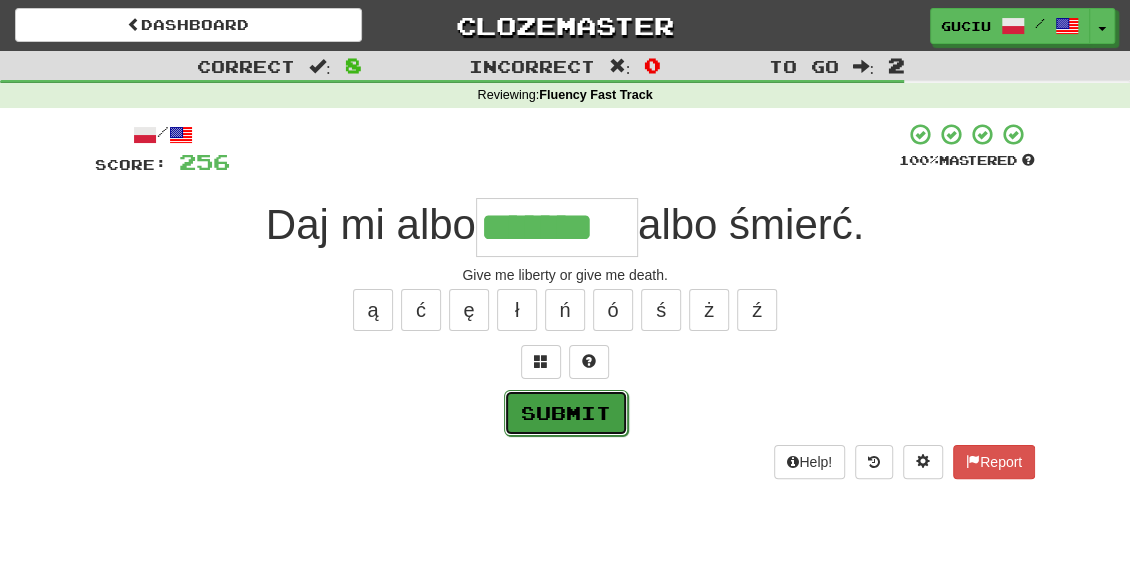 click on "Submit" at bounding box center [566, 413] 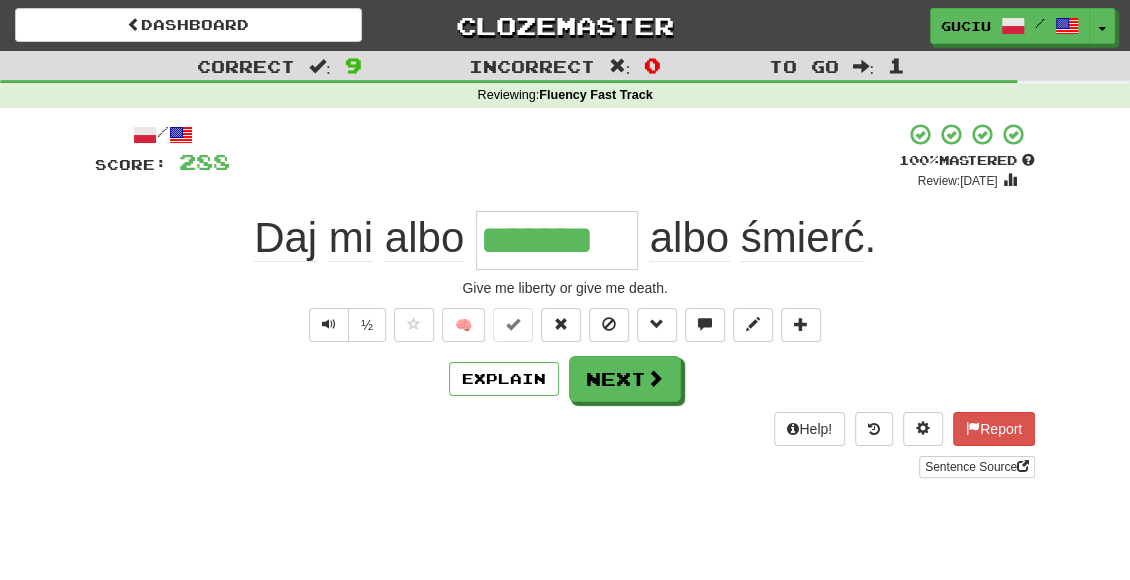 click on "/  Score:   288 + 32 100 %  Mastered Review:  2025-08-09 Daj   mi   albo   *******   albo   śmierć . Give me liberty or give me death. ½ 🧠 Explain Next  Help!  Report Sentence Source" at bounding box center (565, 300) 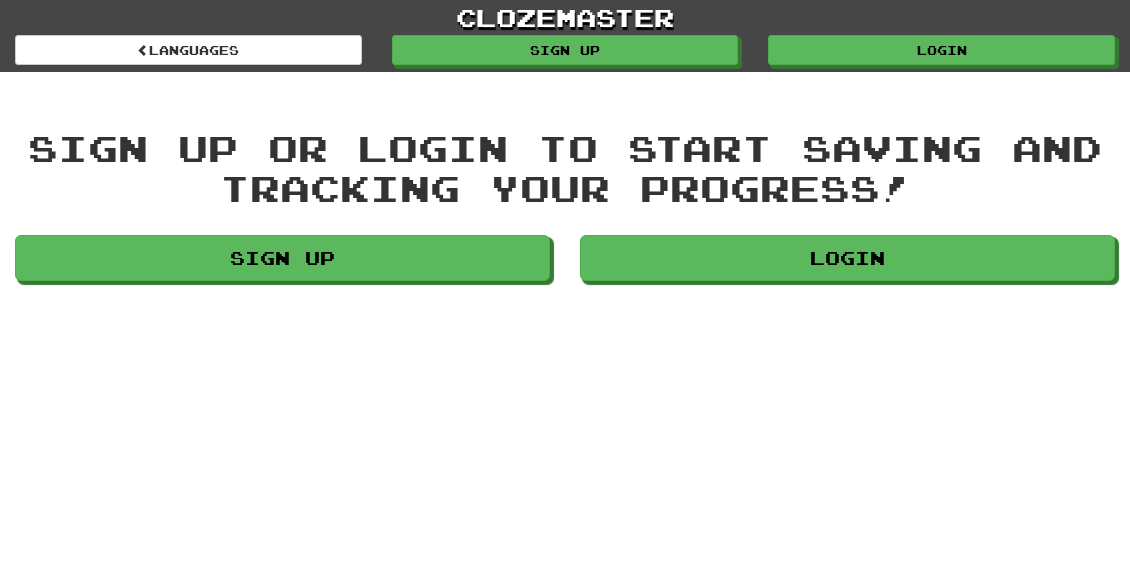 scroll, scrollTop: 0, scrollLeft: 0, axis: both 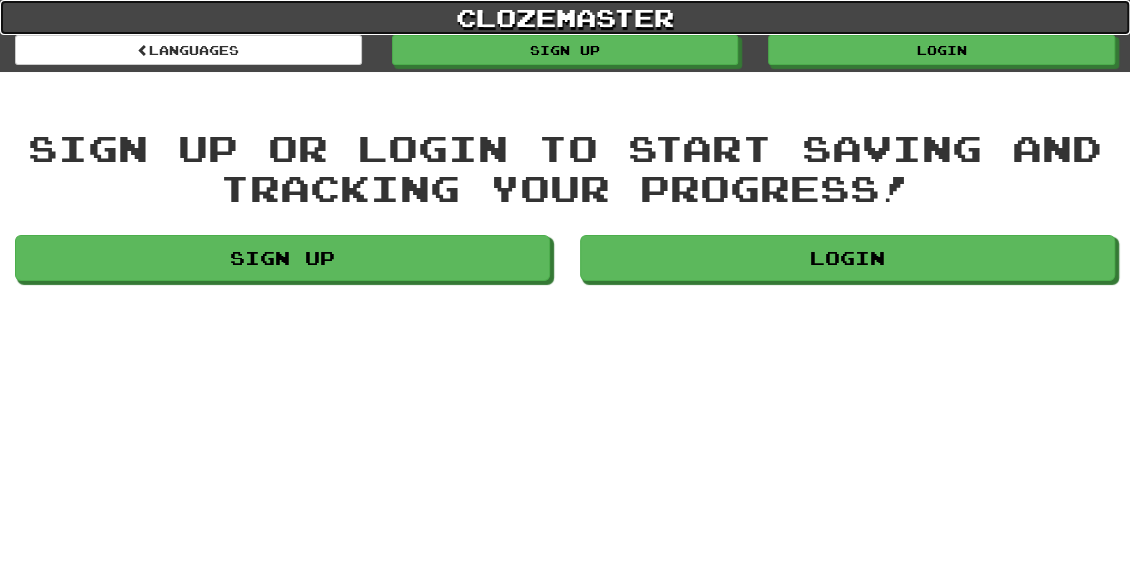 click on "clozemaster" at bounding box center (565, 17) 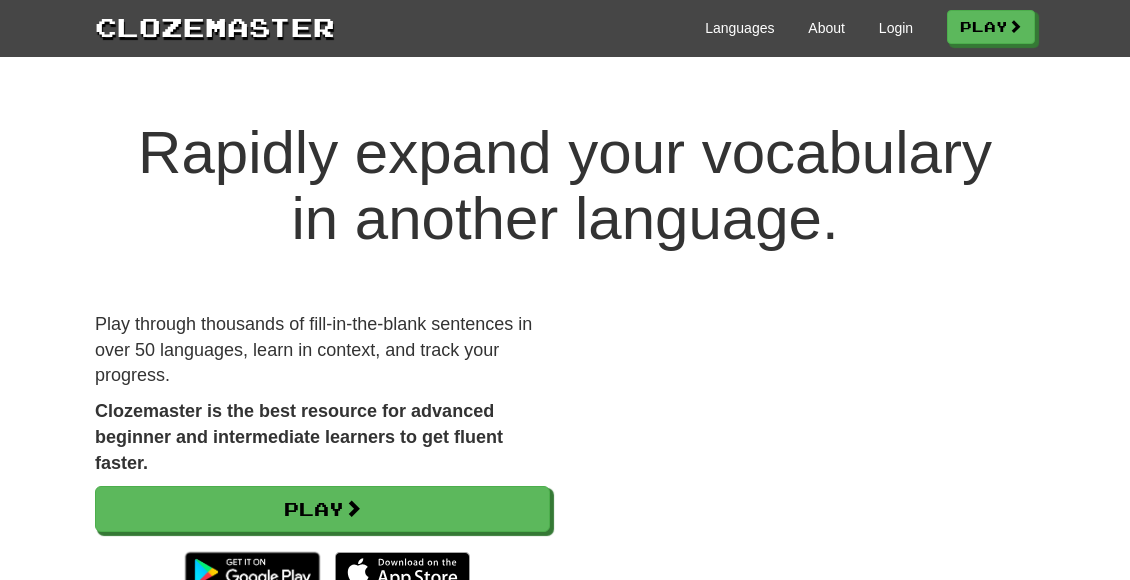 scroll, scrollTop: 0, scrollLeft: 0, axis: both 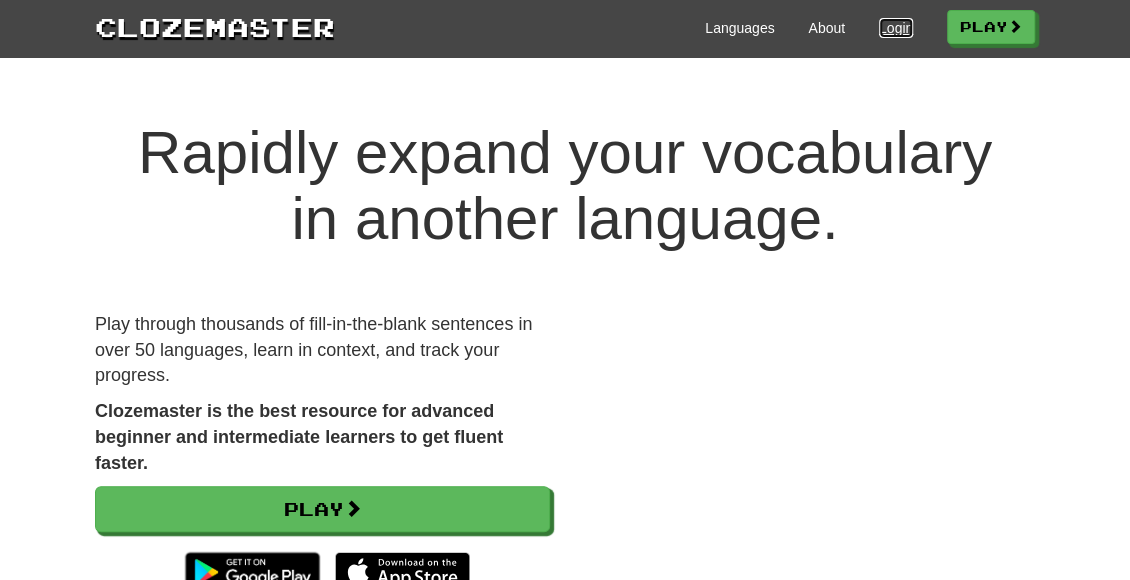click on "Login" at bounding box center (896, 28) 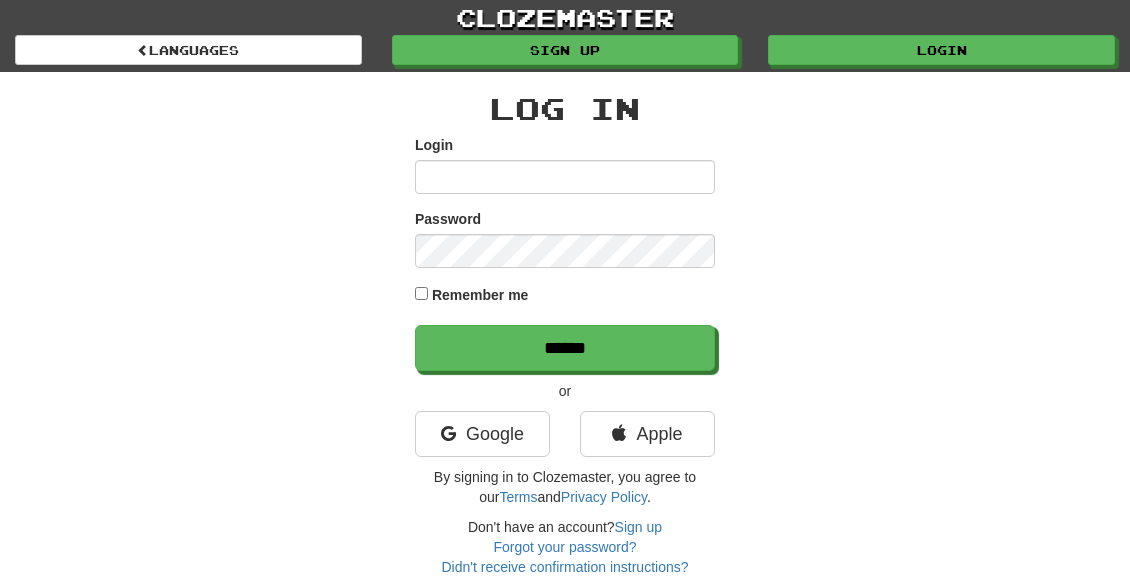 scroll, scrollTop: 0, scrollLeft: 0, axis: both 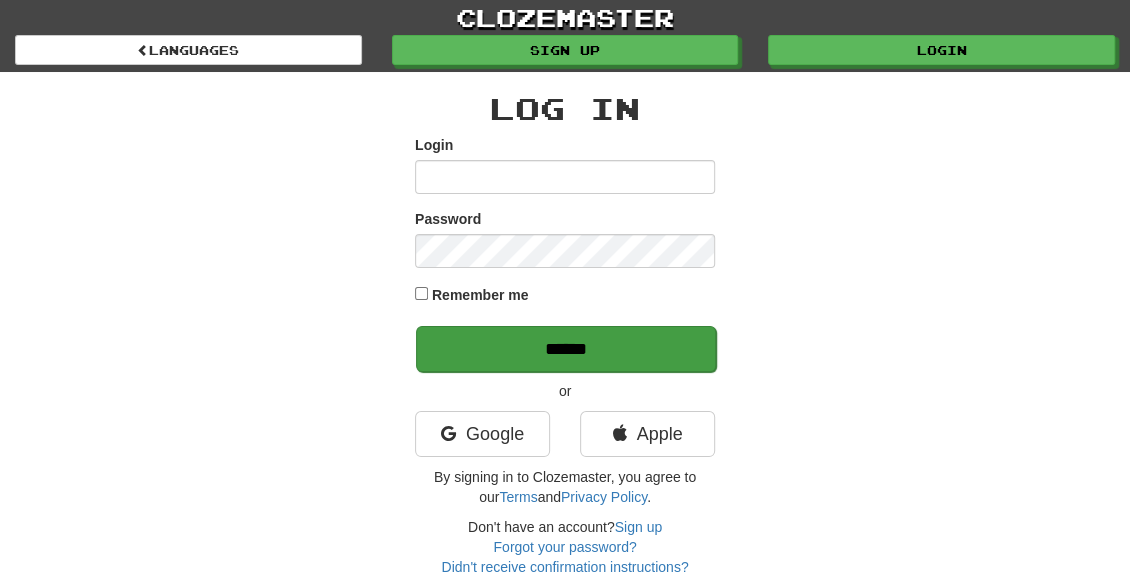 type on "**********" 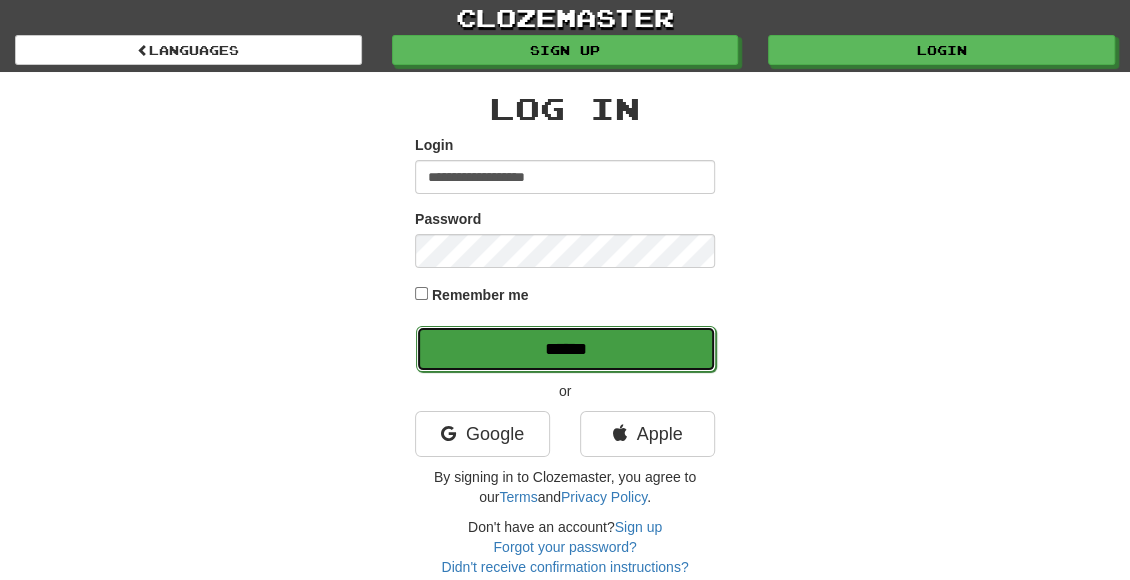 click on "******" at bounding box center (566, 349) 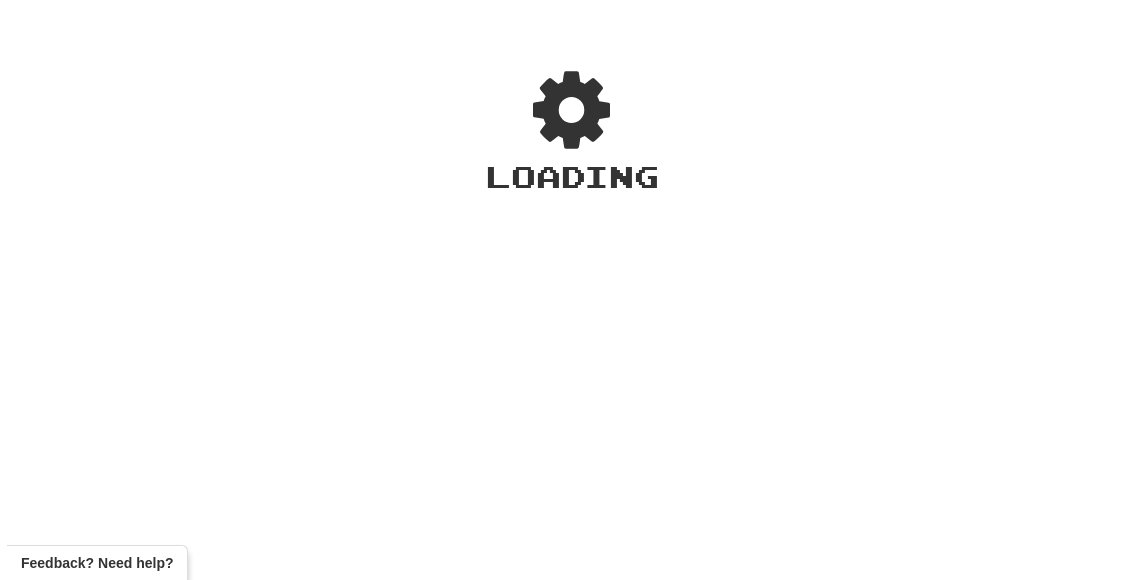scroll, scrollTop: 0, scrollLeft: 0, axis: both 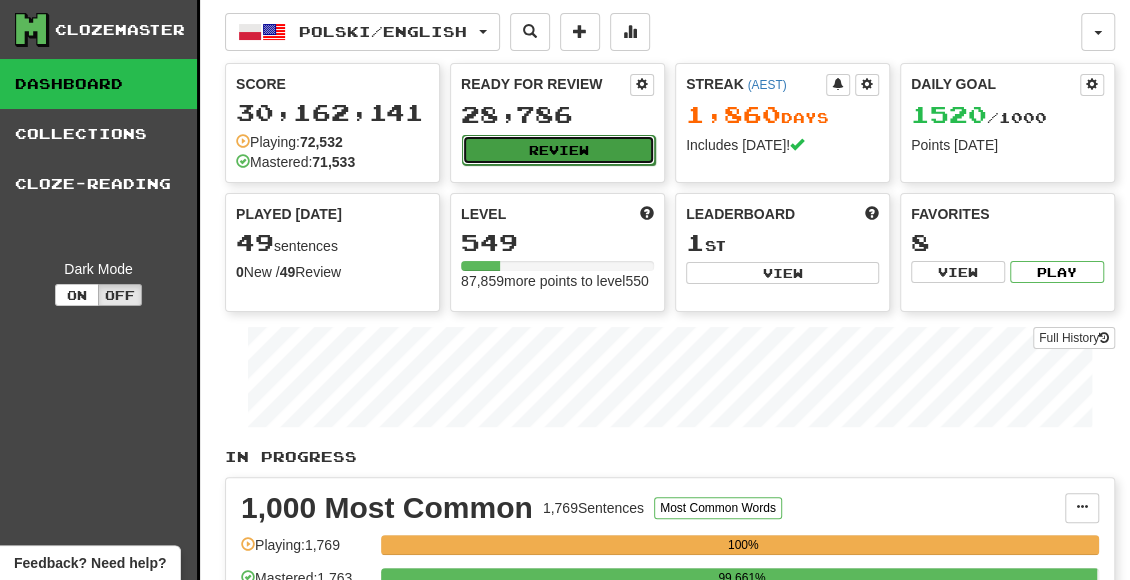 click on "Review" at bounding box center (558, 150) 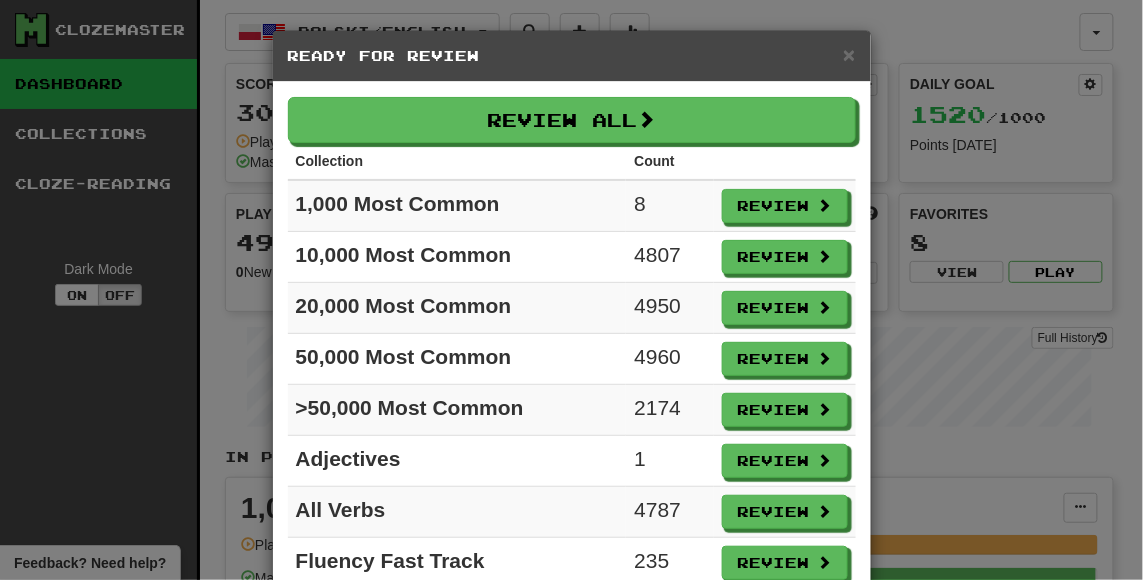 scroll, scrollTop: 89, scrollLeft: 0, axis: vertical 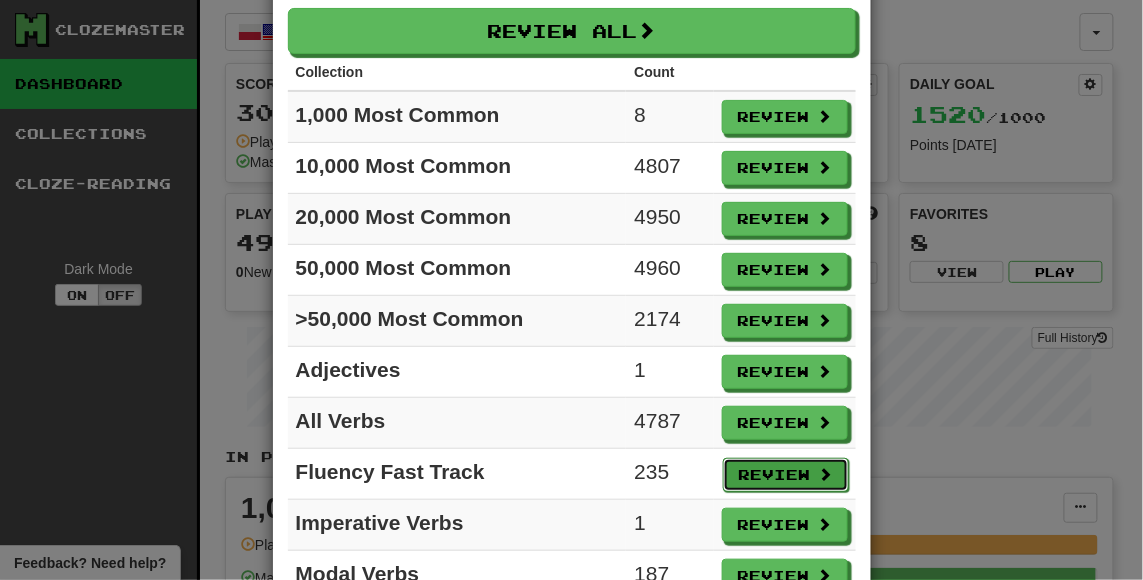click on "Review" at bounding box center [786, 475] 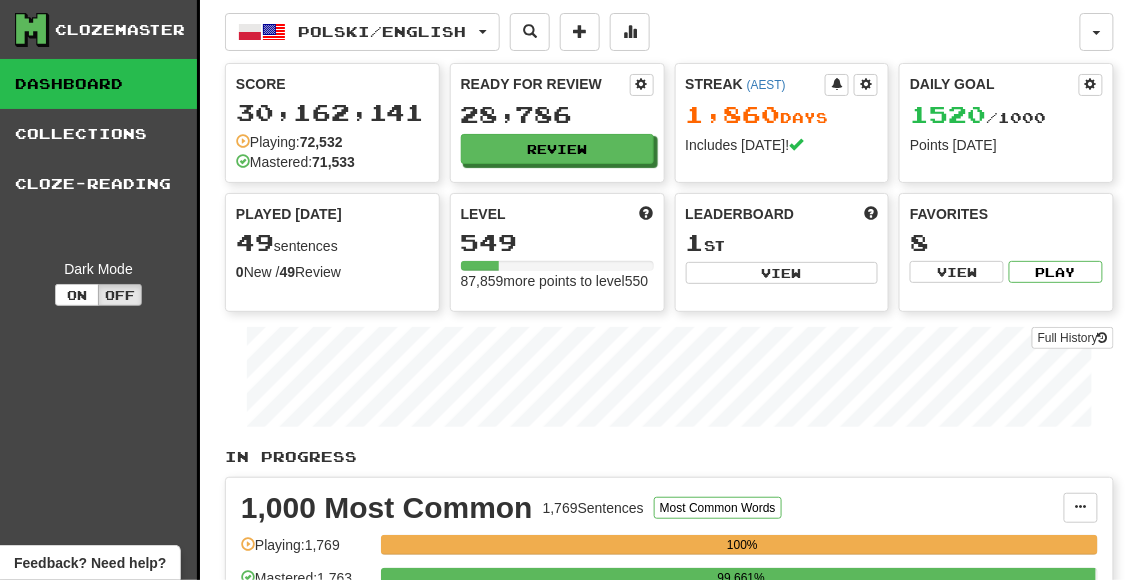 select on "**" 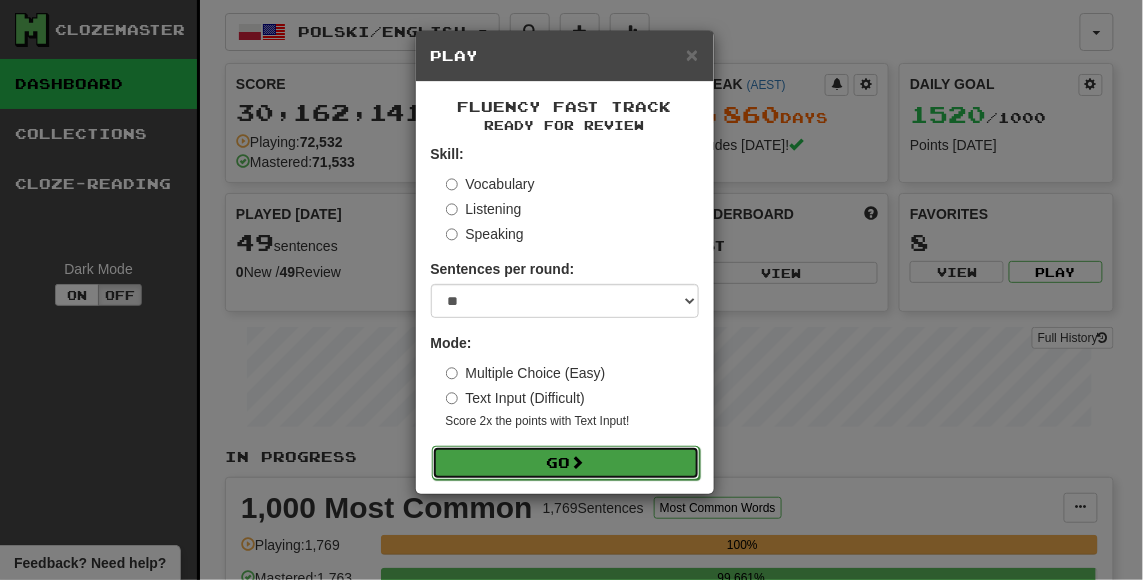 click on "Go" at bounding box center [566, 463] 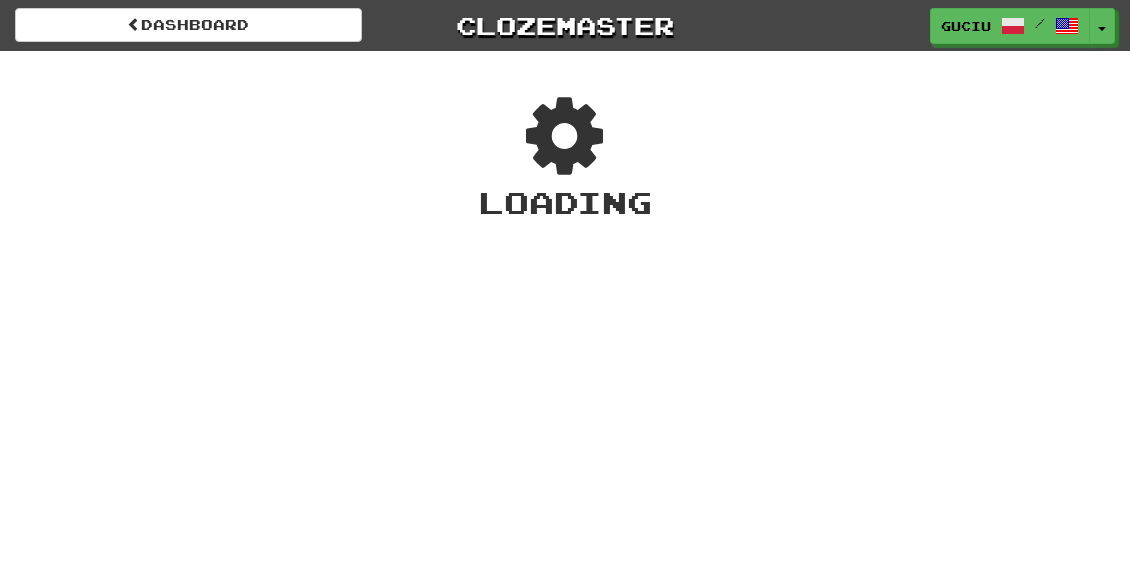 scroll, scrollTop: 0, scrollLeft: 0, axis: both 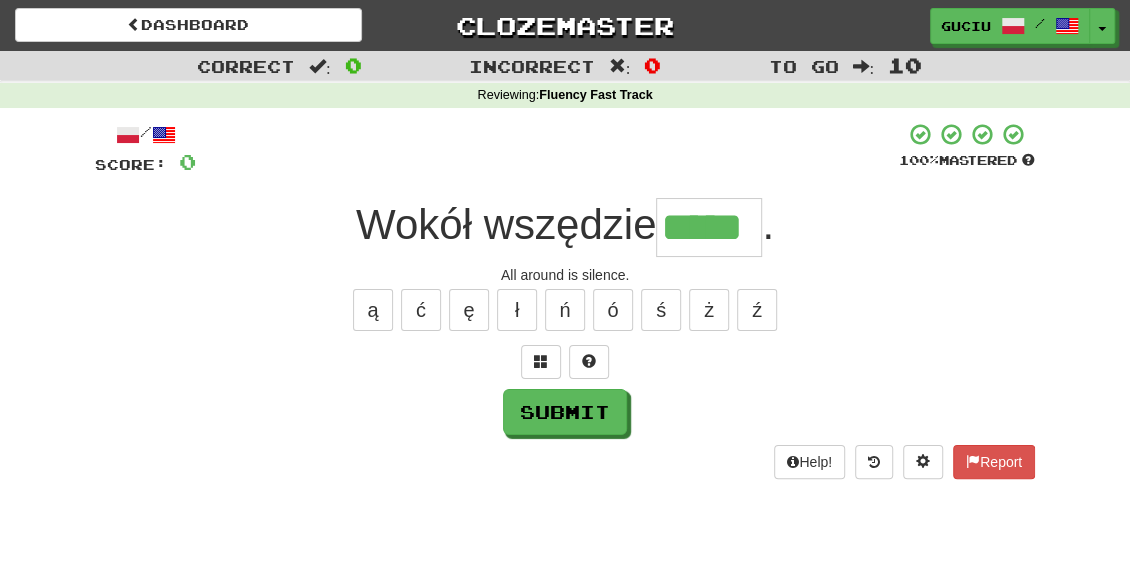 type on "*****" 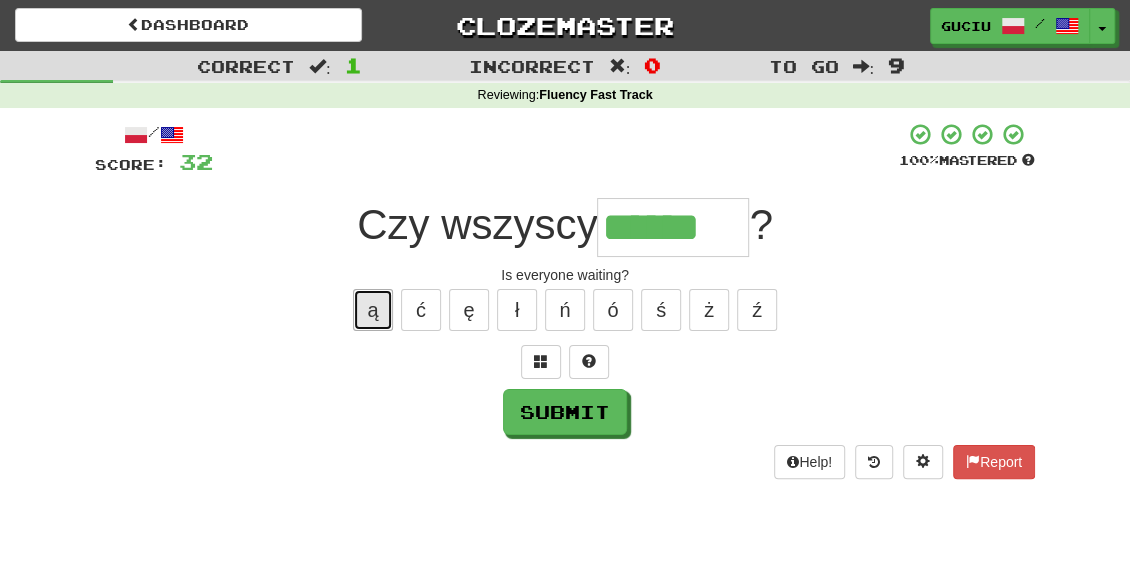 click on "ą" at bounding box center [373, 310] 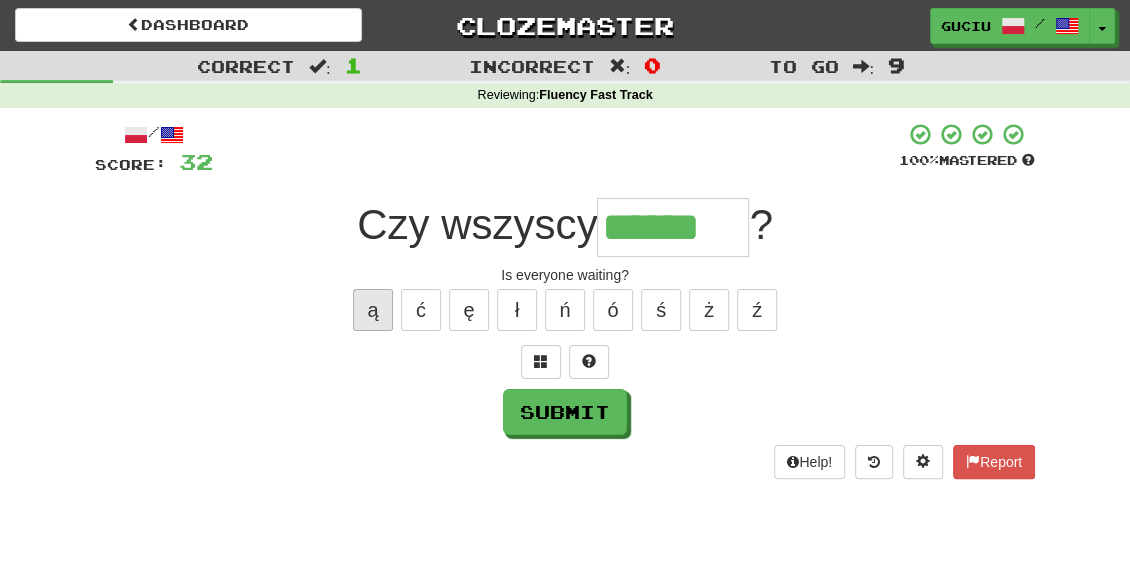 type on "*******" 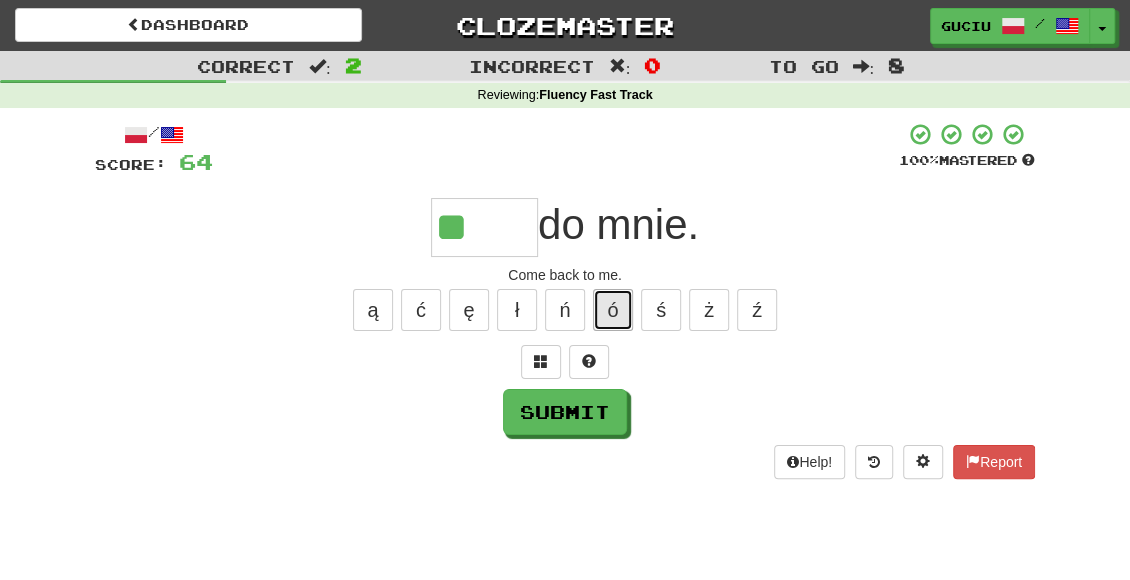 click on "ó" at bounding box center (613, 310) 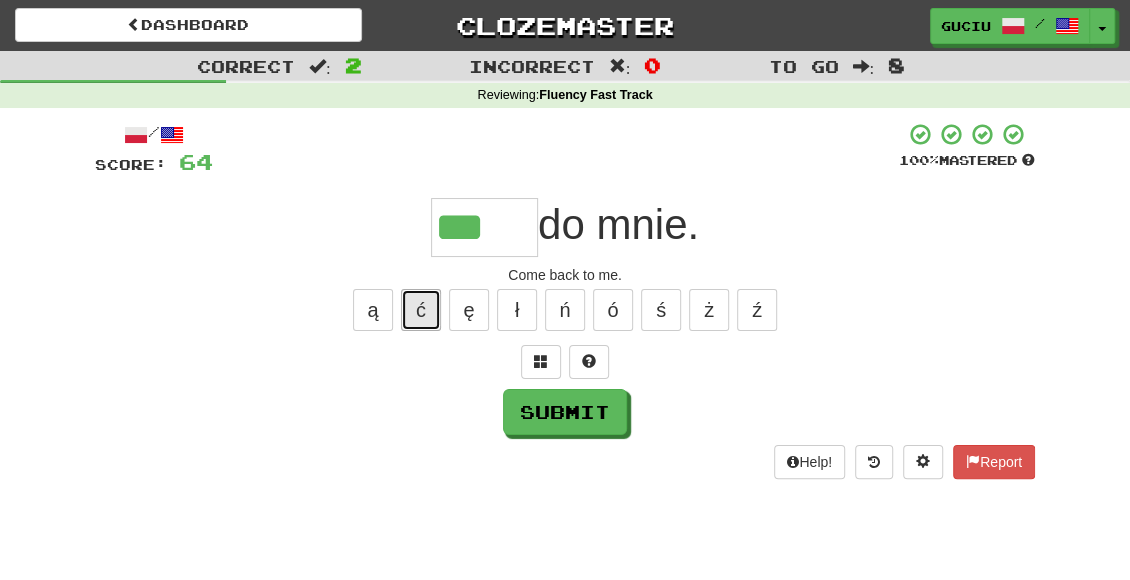 click on "ć" at bounding box center [421, 310] 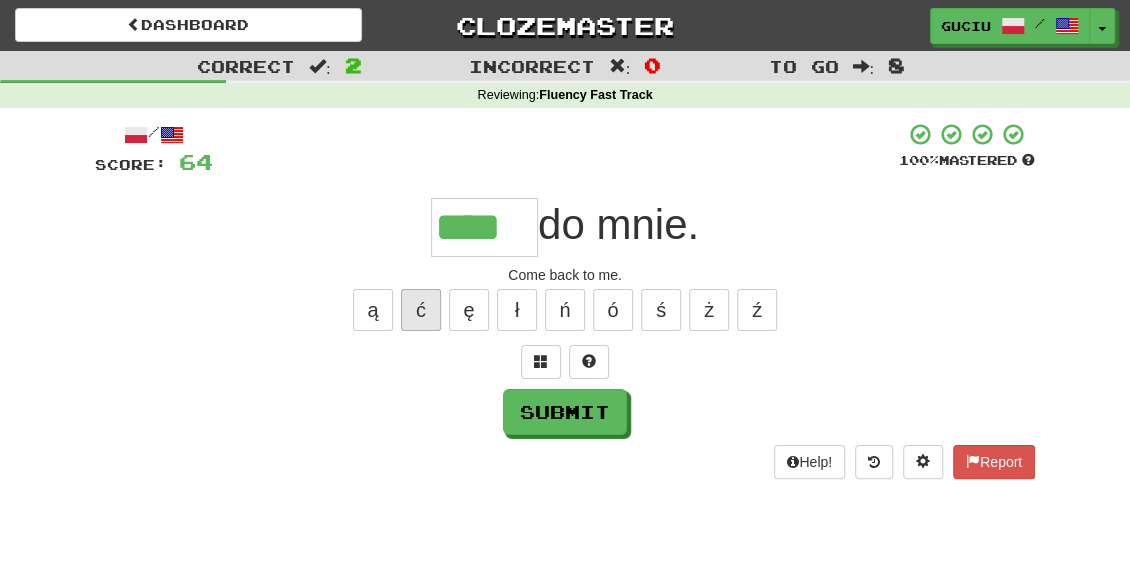 type on "****" 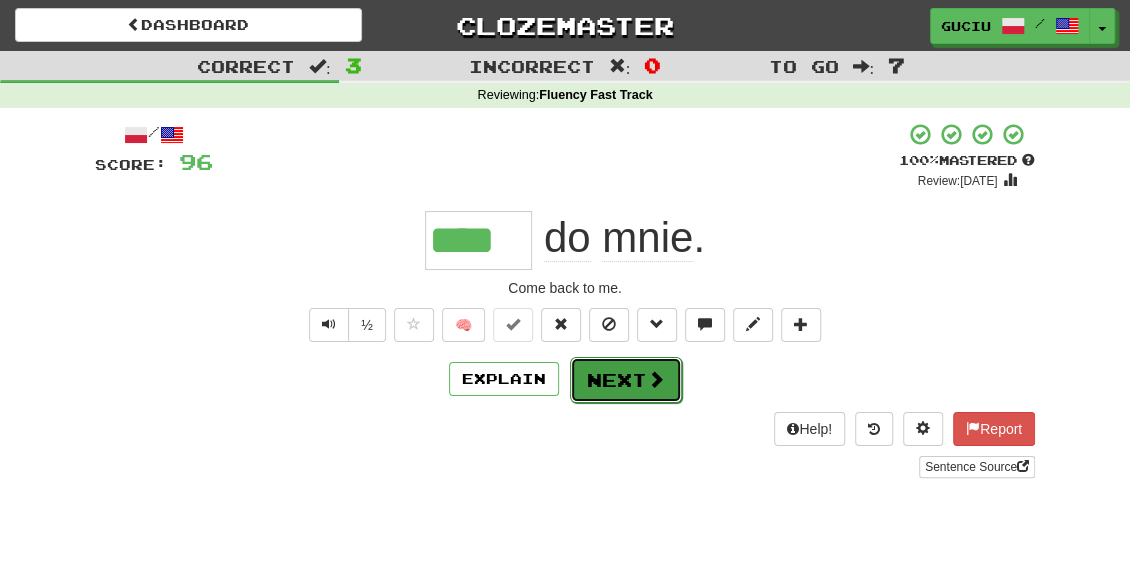 click on "Next" at bounding box center (626, 380) 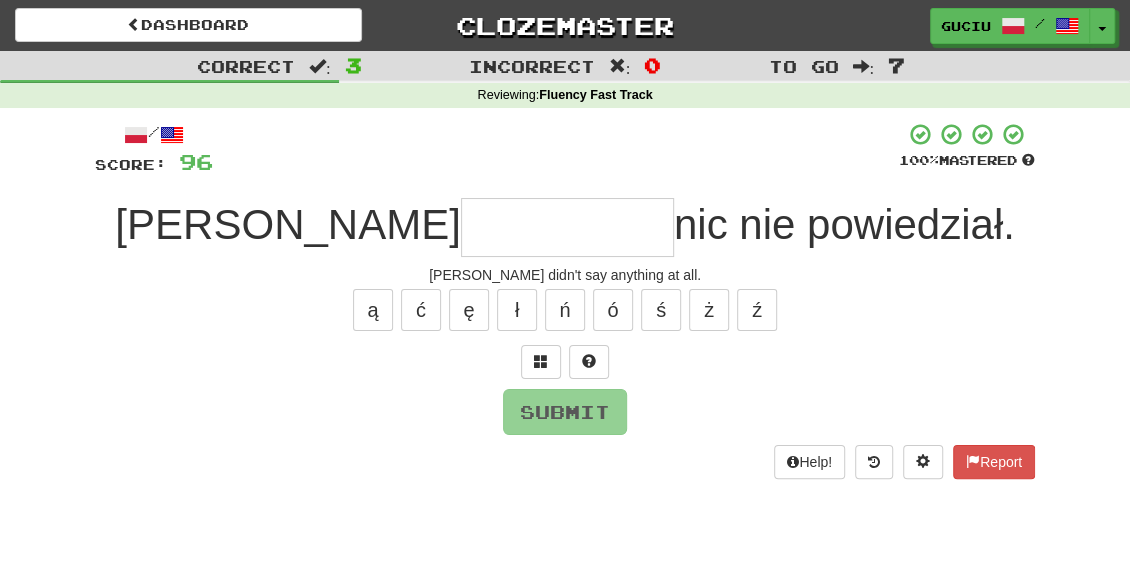 click at bounding box center [565, 362] 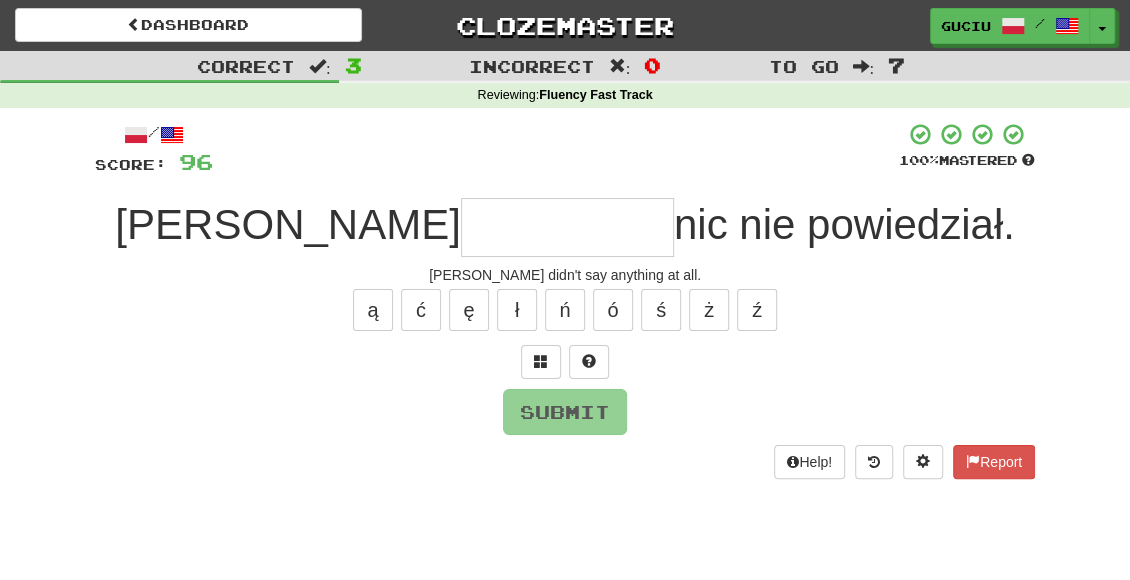 click at bounding box center [567, 227] 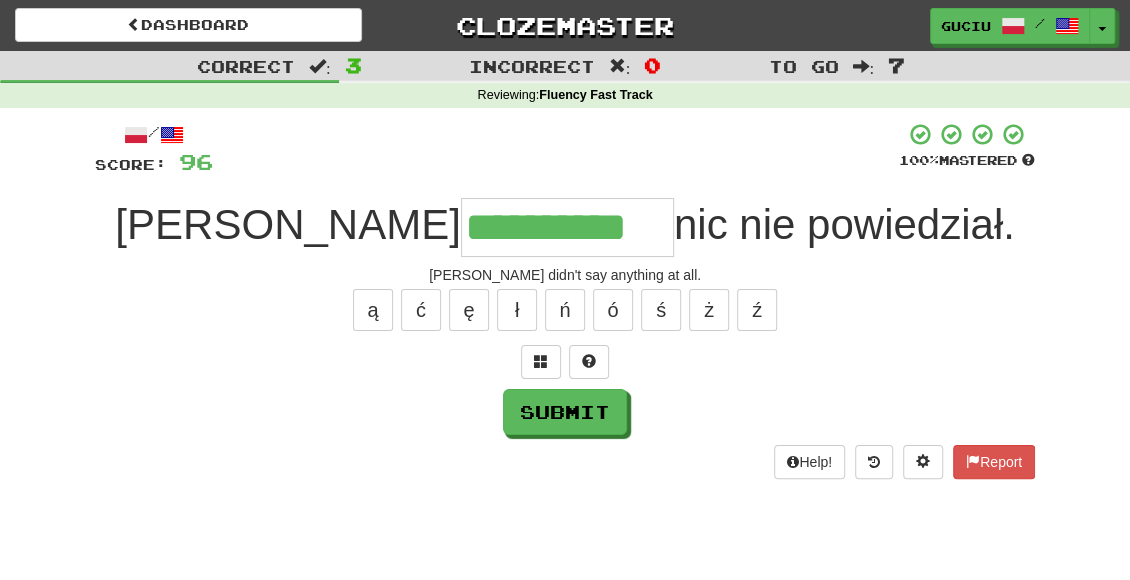 type on "**********" 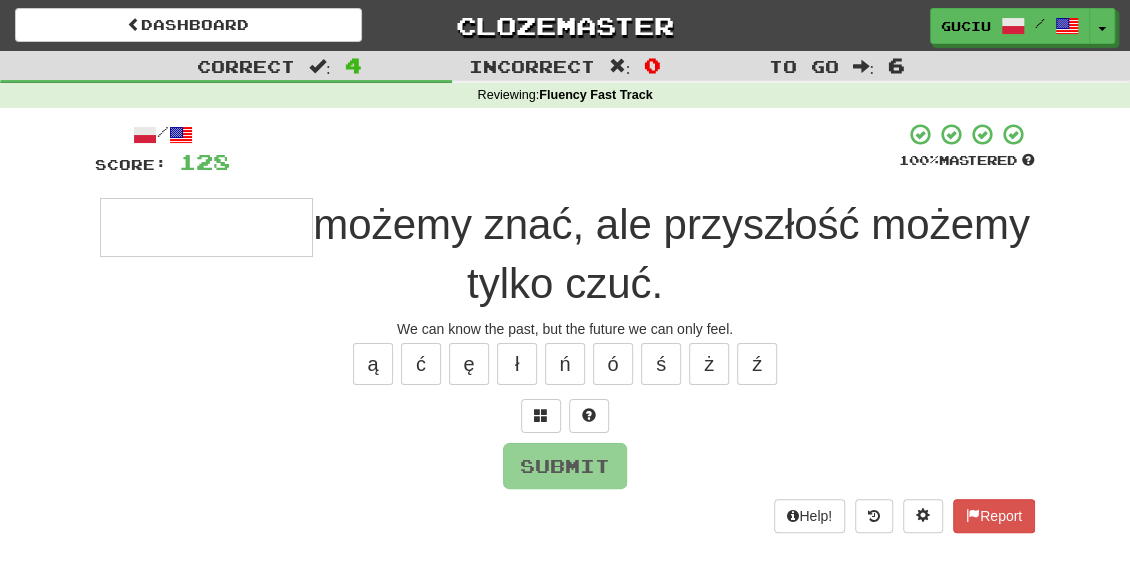 type on "*" 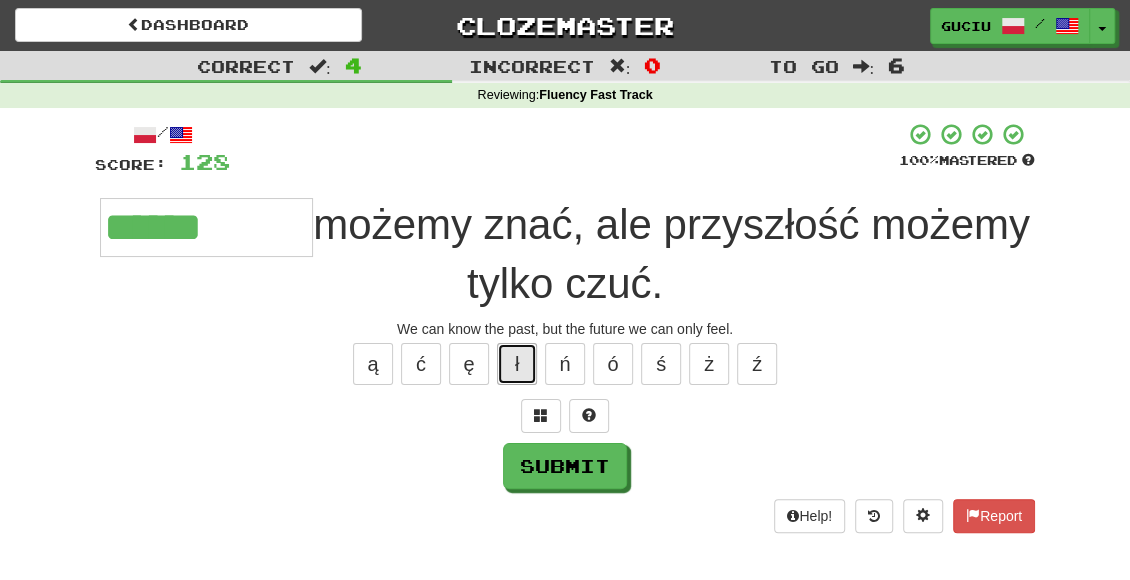 click on "ł" at bounding box center (517, 364) 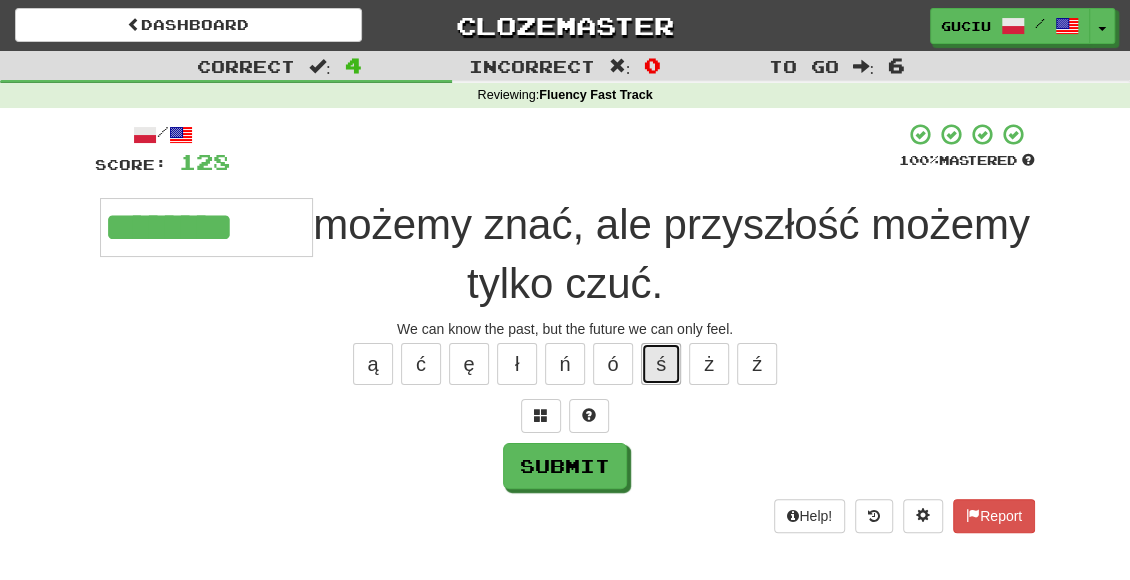 click on "ś" at bounding box center [661, 364] 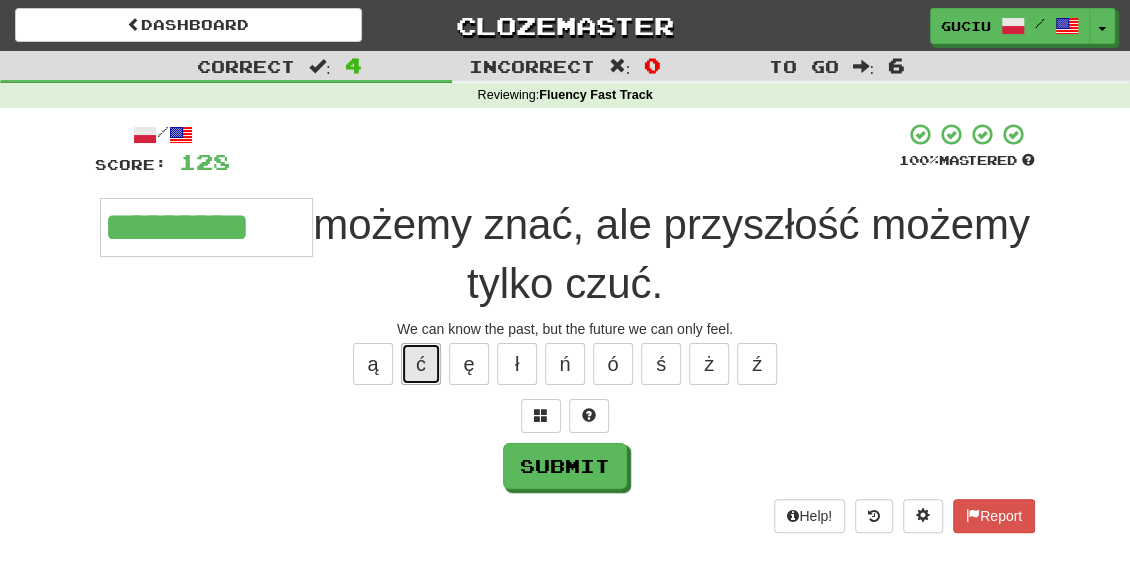 click on "ć" at bounding box center [421, 364] 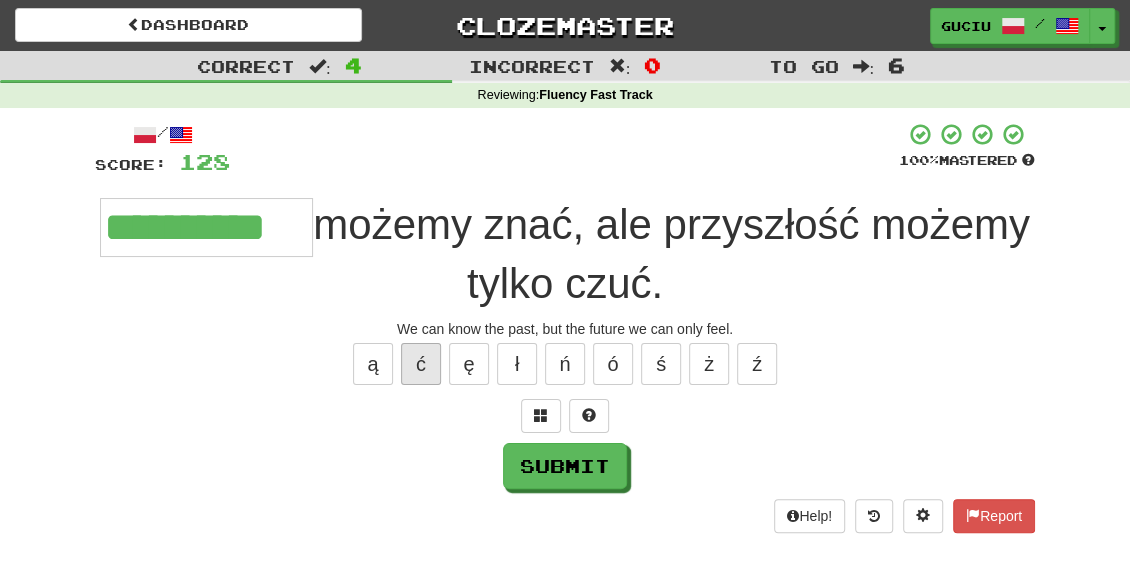 type on "**********" 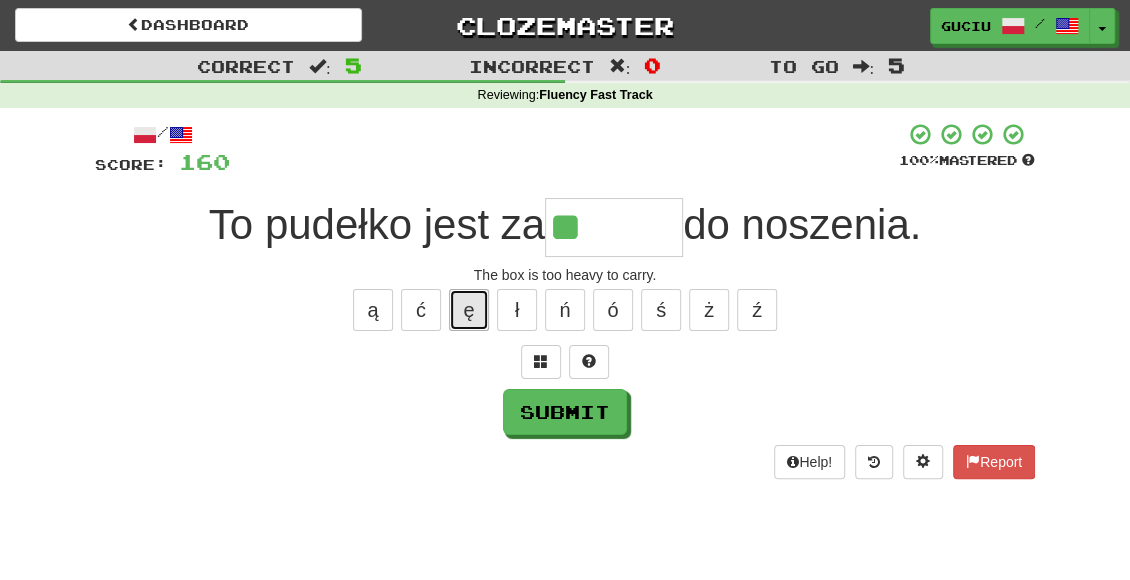 click on "ę" at bounding box center (469, 310) 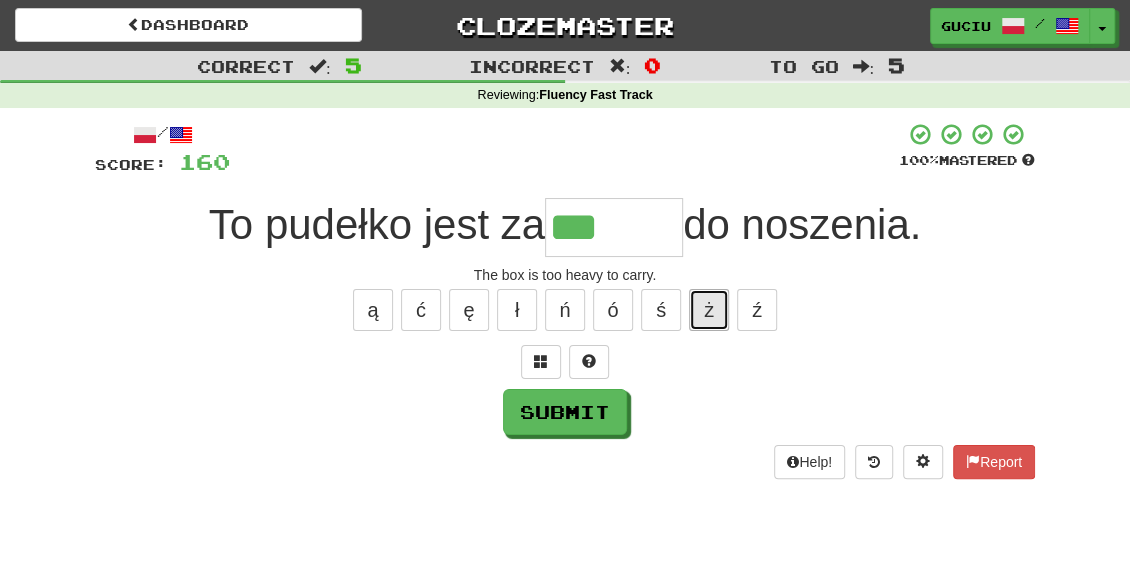 click on "ż" at bounding box center [709, 310] 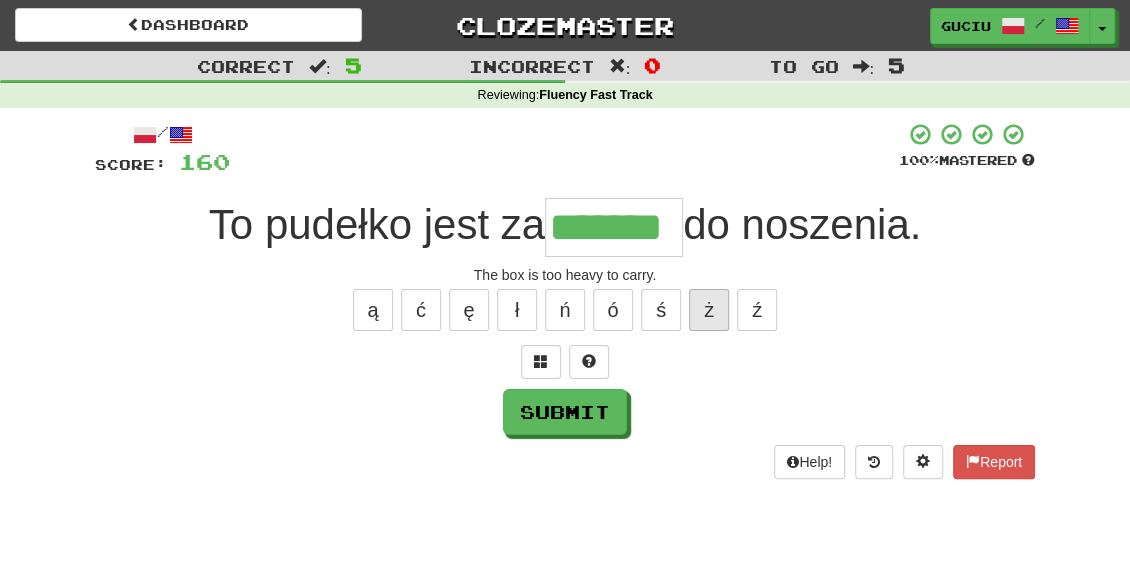 type on "*******" 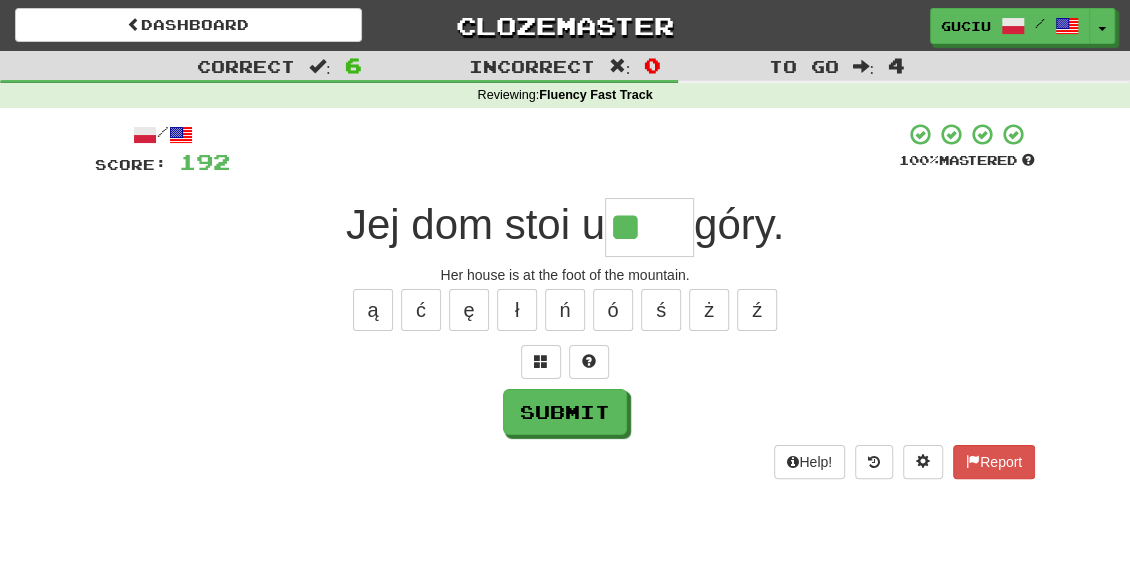 click on "ą ć ę ł ń ó ś ż ź" at bounding box center [565, 310] 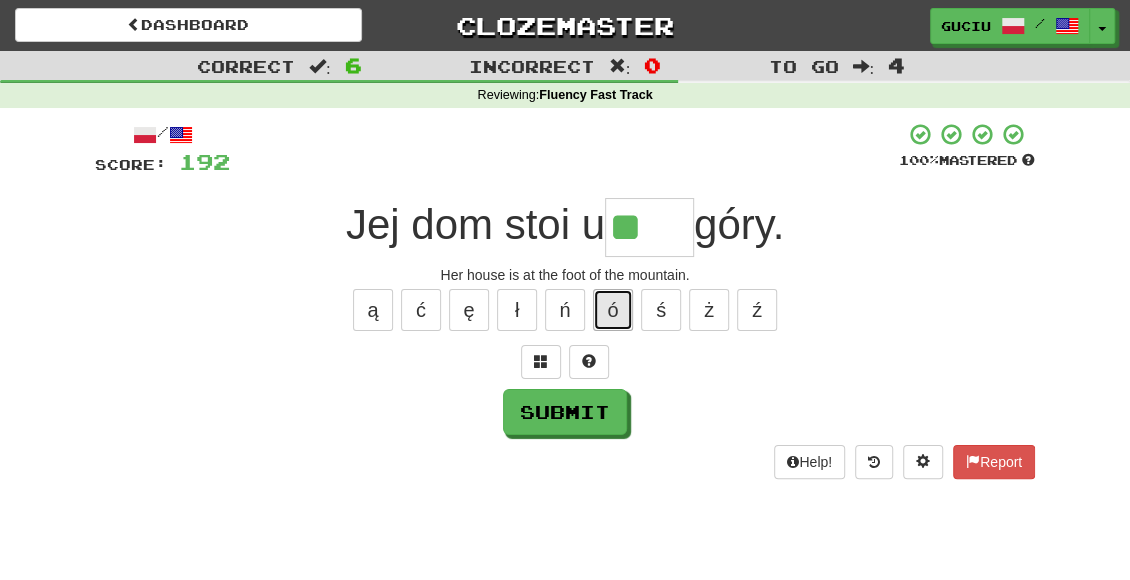 click on "ó" at bounding box center (613, 310) 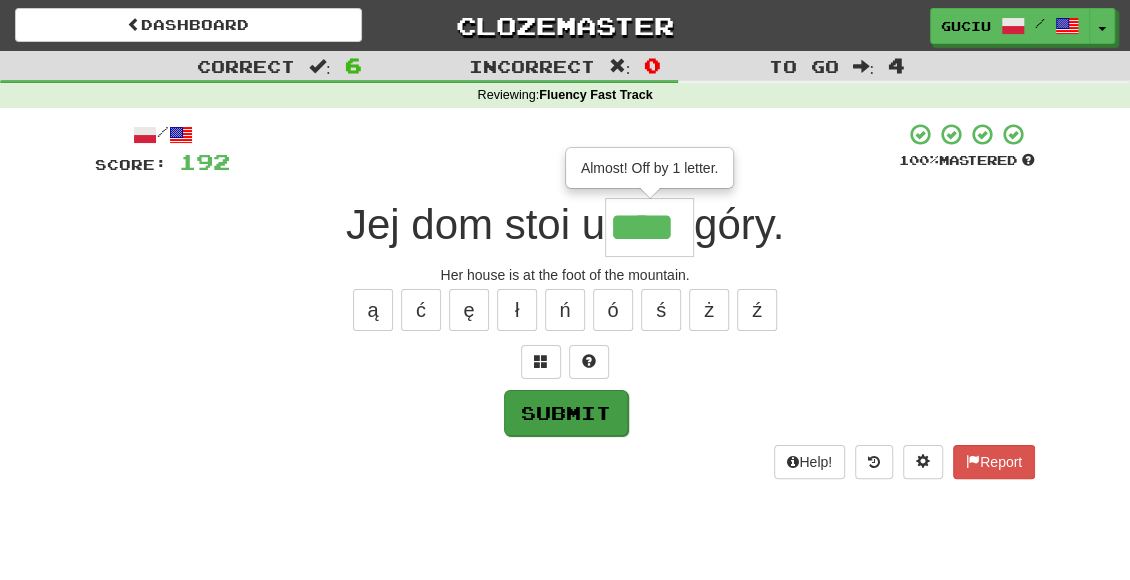 type on "****" 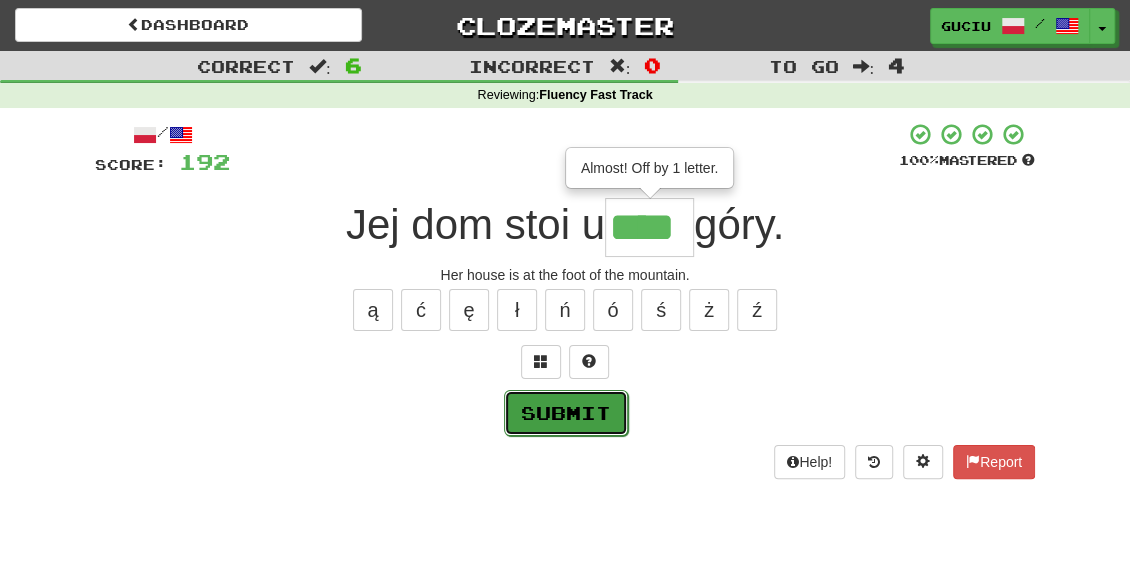 click on "Submit" at bounding box center (566, 413) 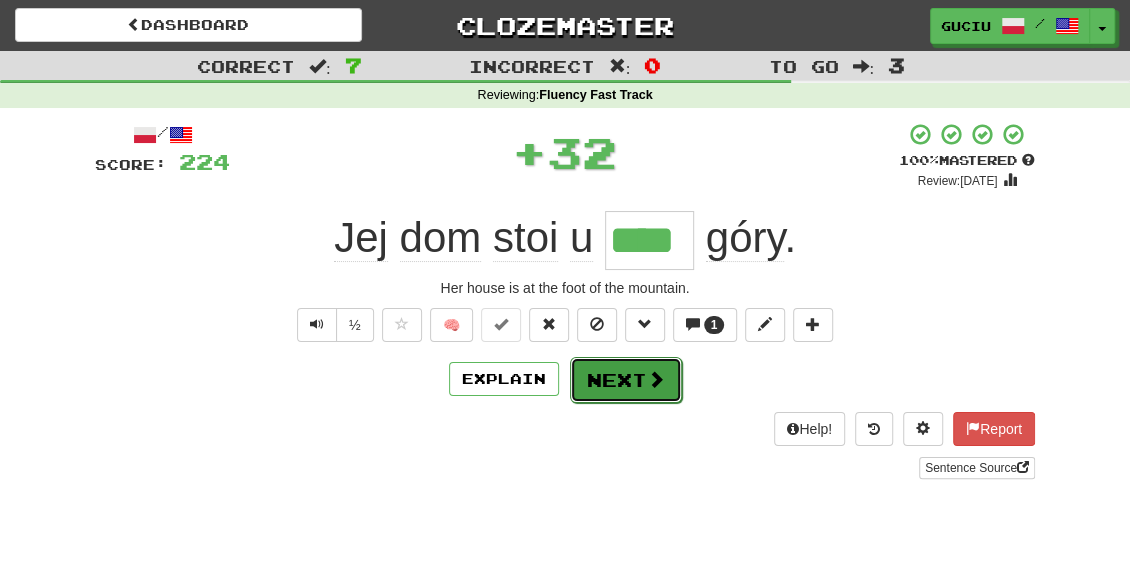 click on "Next" at bounding box center [626, 380] 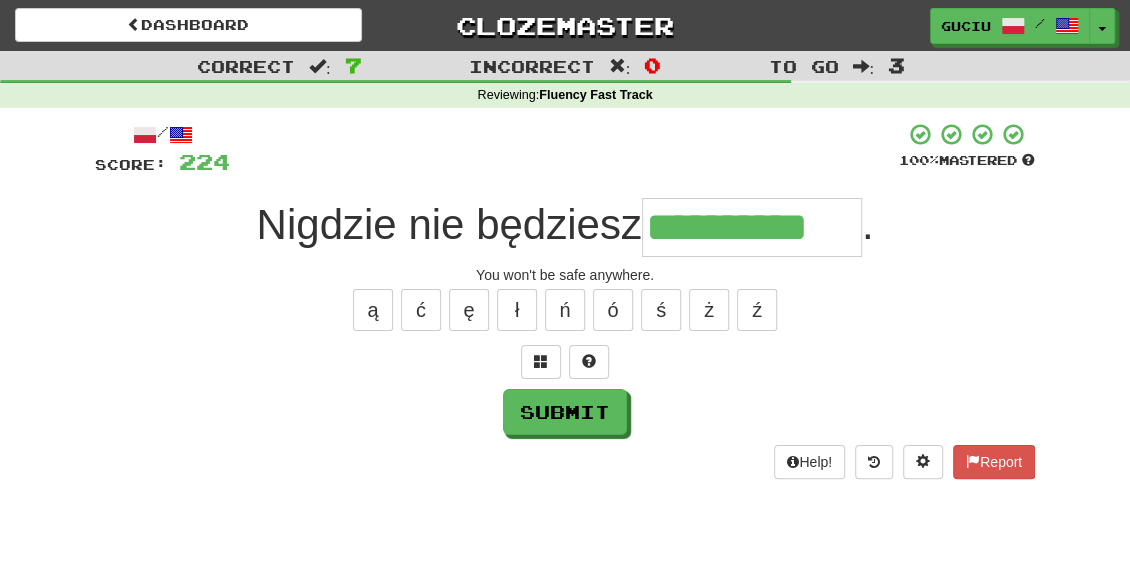 type on "**********" 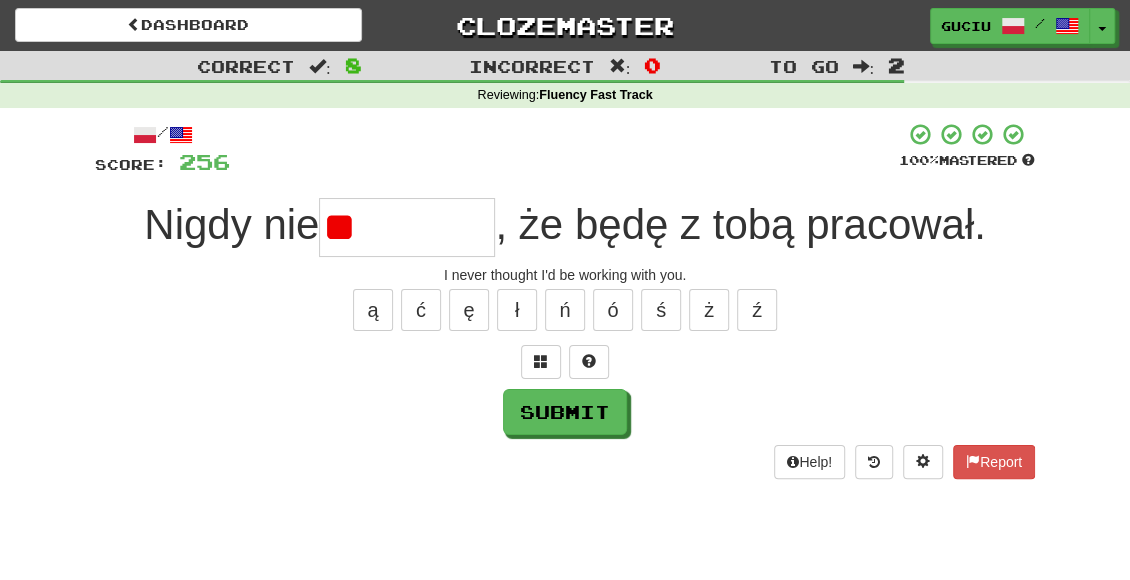 type on "*" 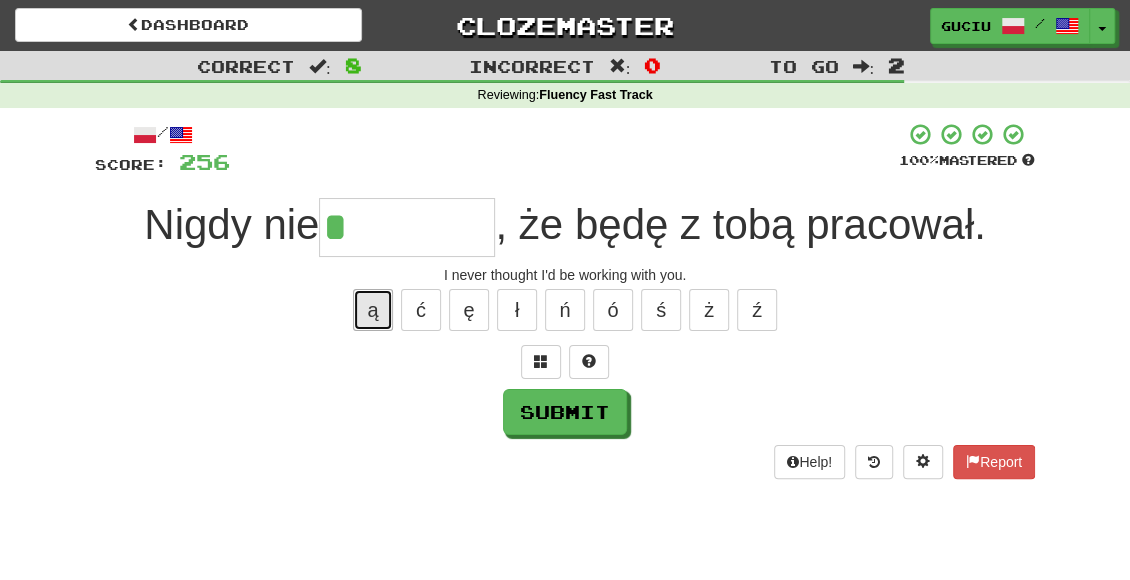 click on "ą" at bounding box center [373, 310] 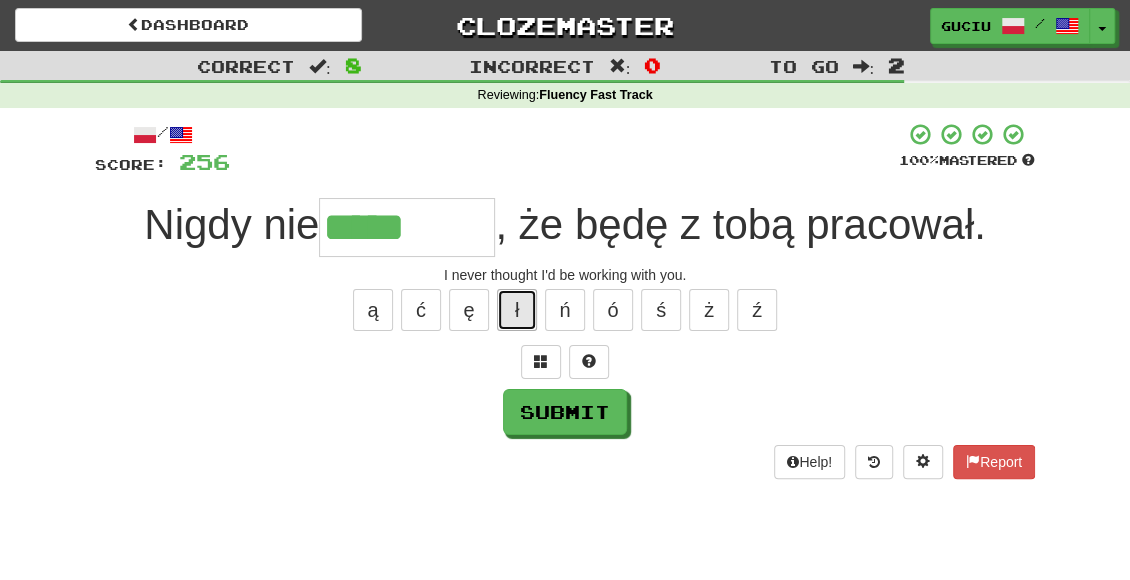 click on "ł" at bounding box center (517, 310) 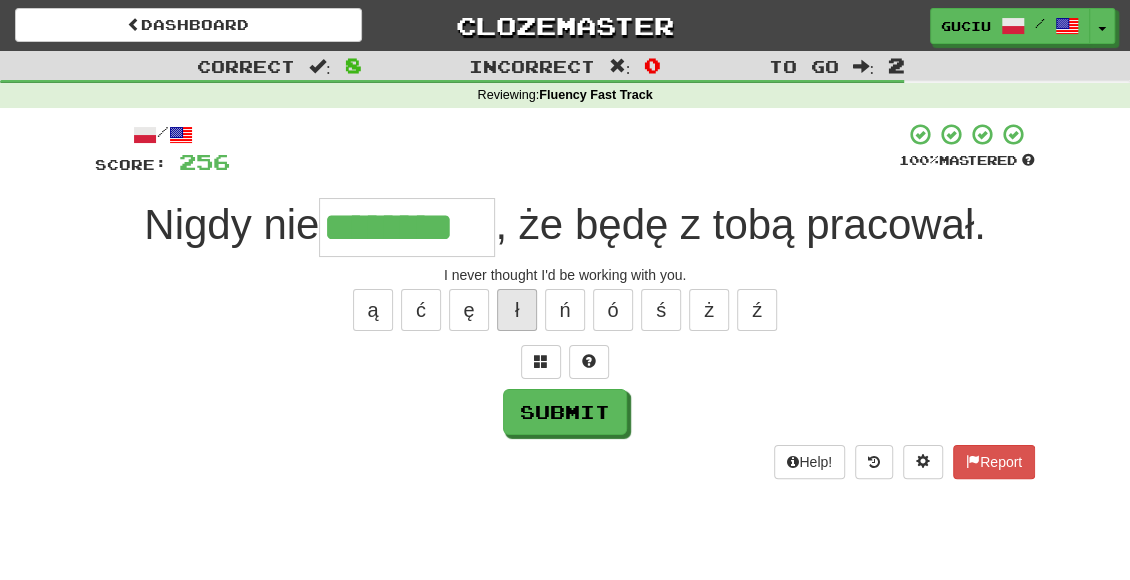 type on "********" 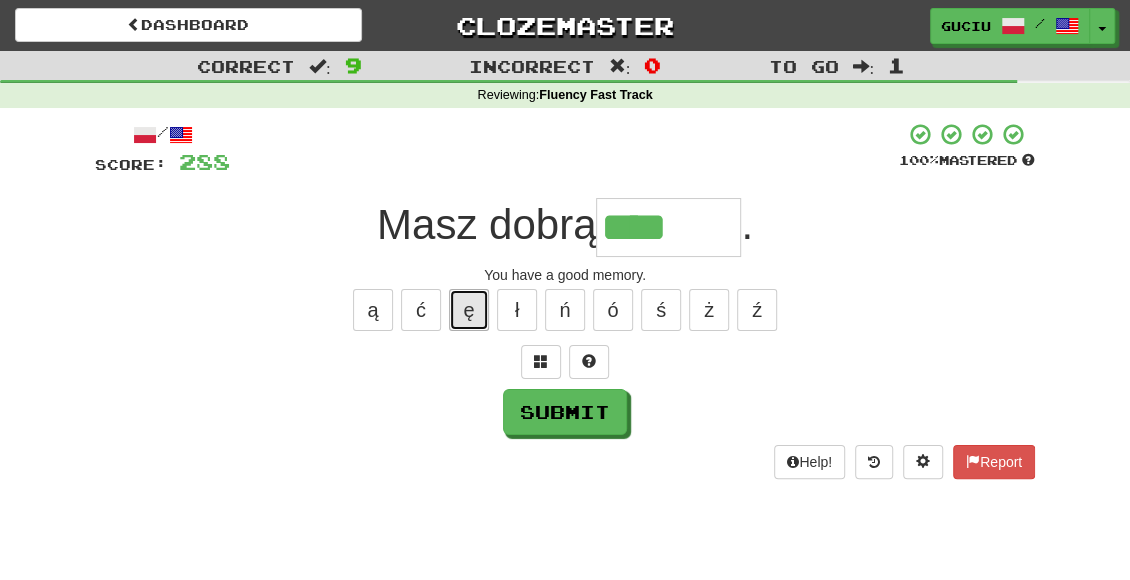 click on "ę" at bounding box center [469, 310] 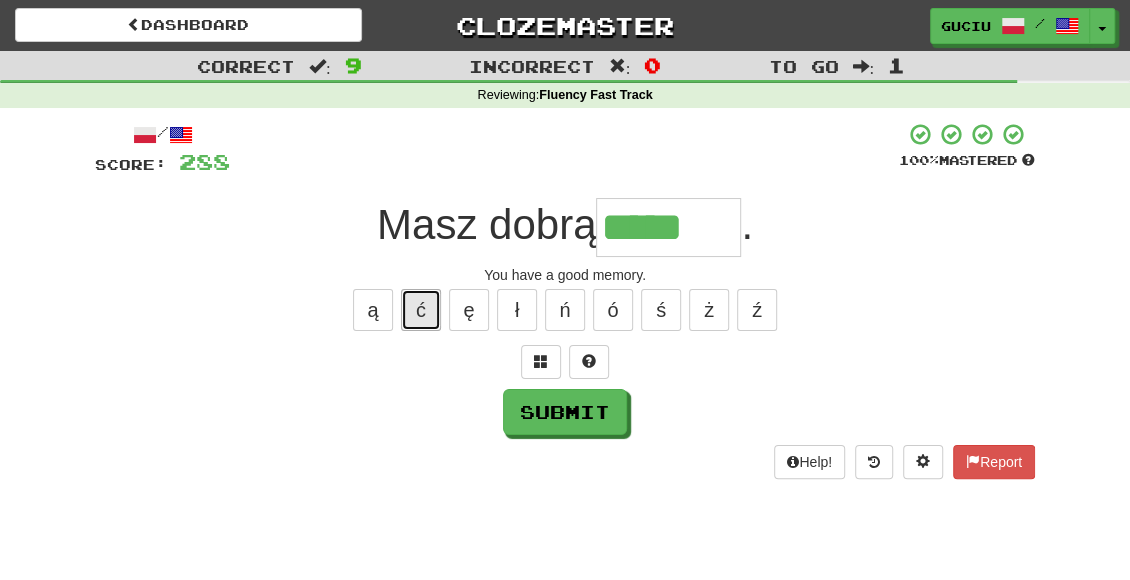 click on "ć" at bounding box center [421, 310] 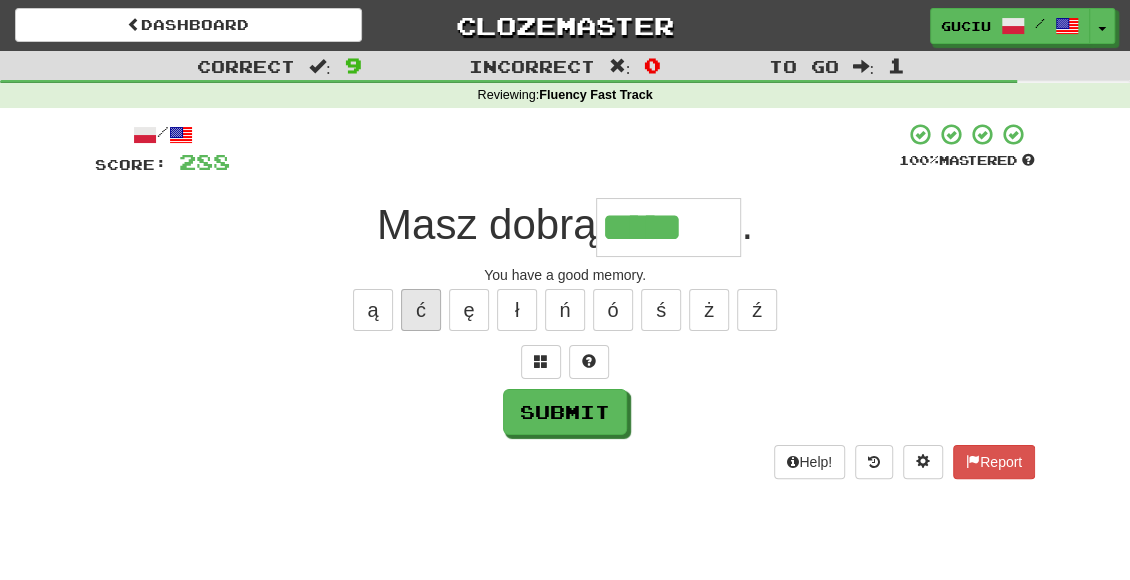 type on "******" 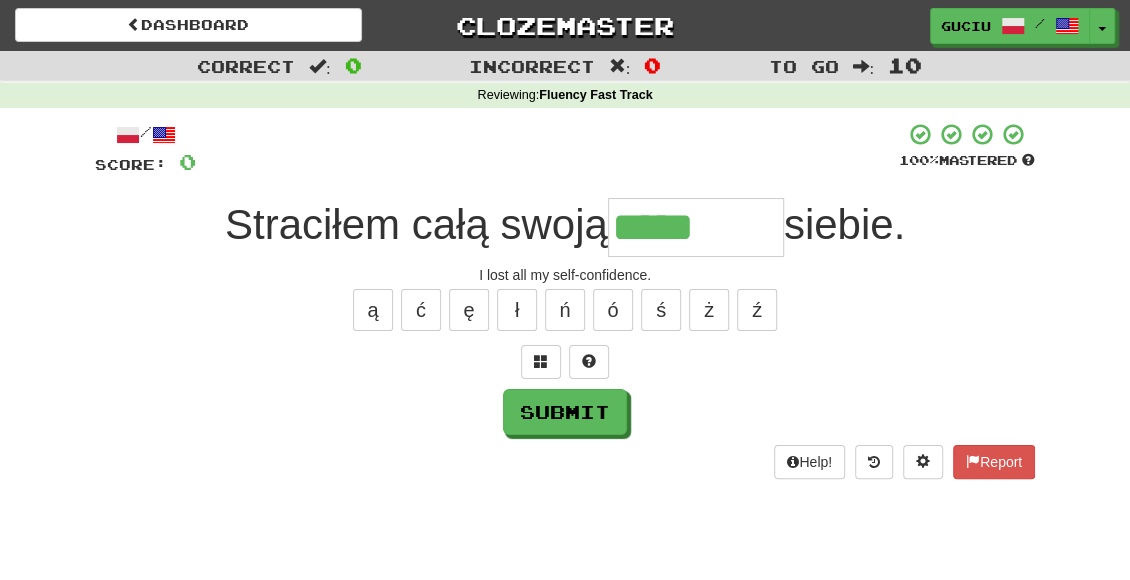 click on "I lost all my self-confidence." at bounding box center (565, 275) 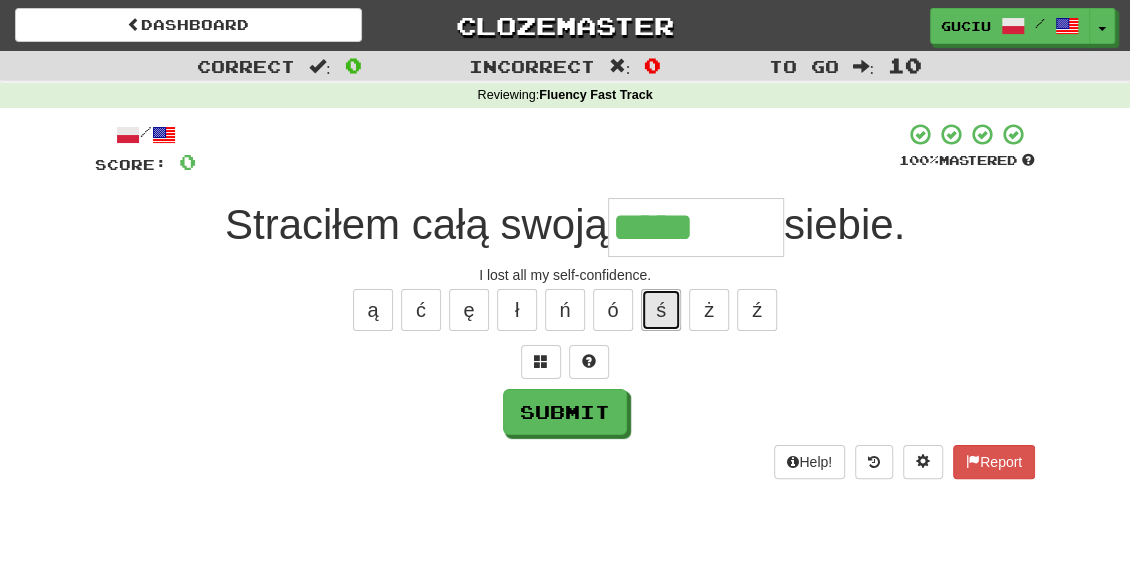 click on "ś" at bounding box center (661, 310) 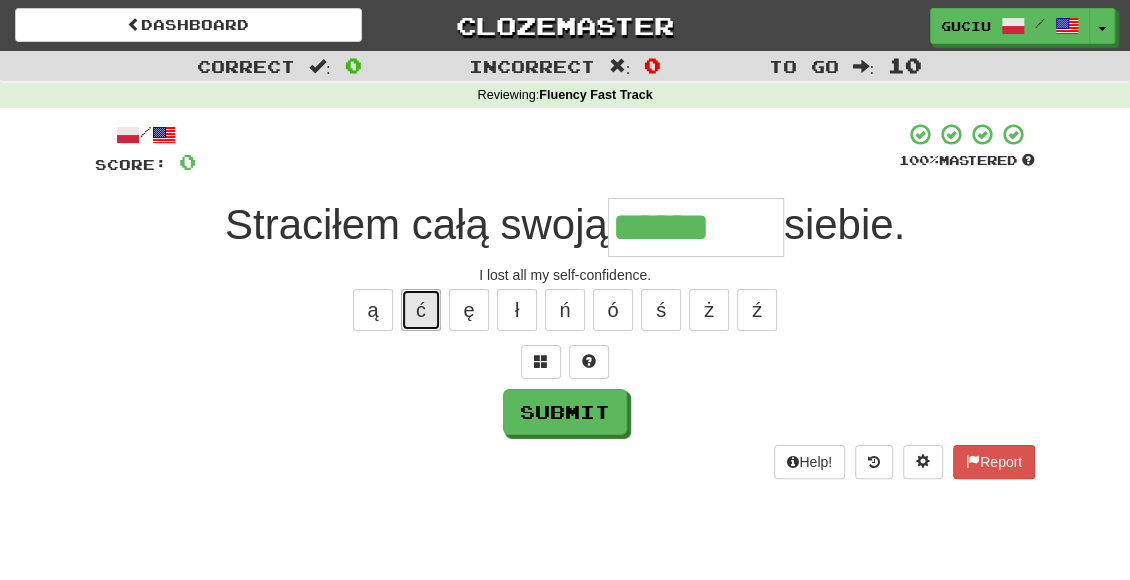click on "ć" at bounding box center (421, 310) 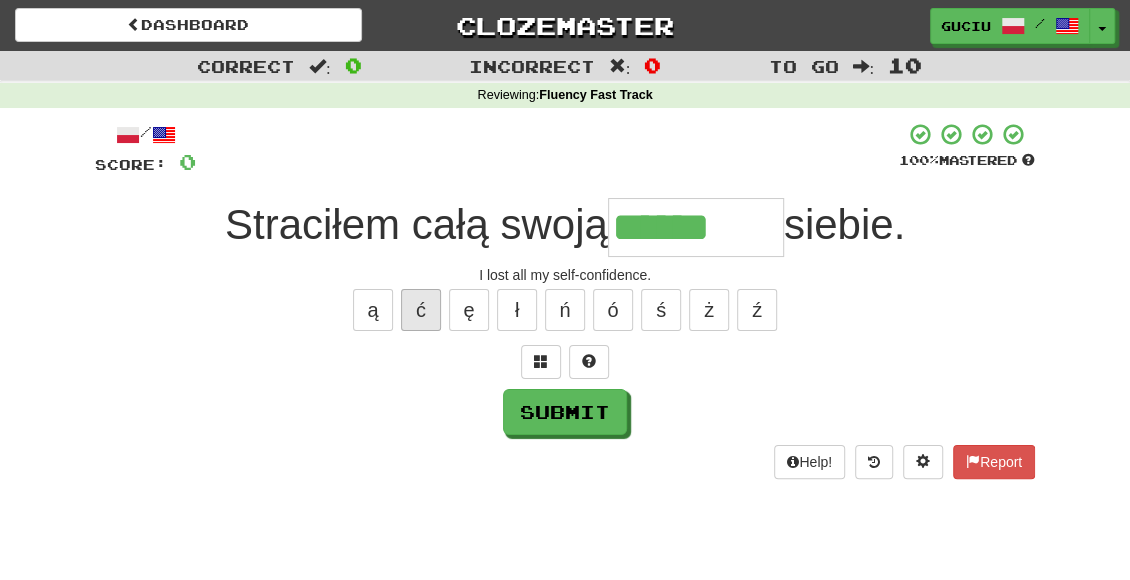 type on "*******" 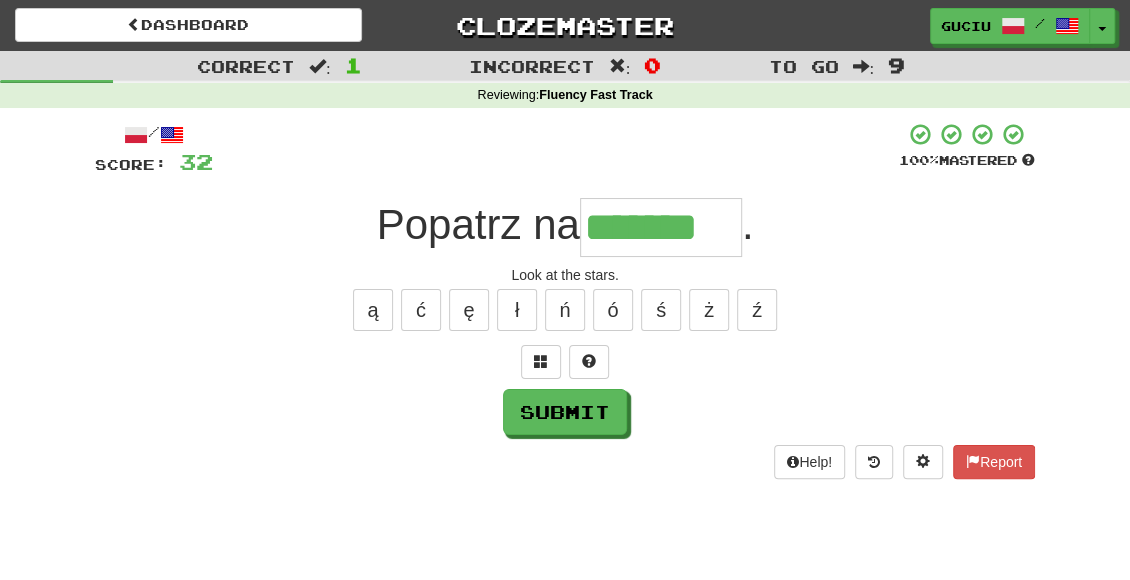 type on "*******" 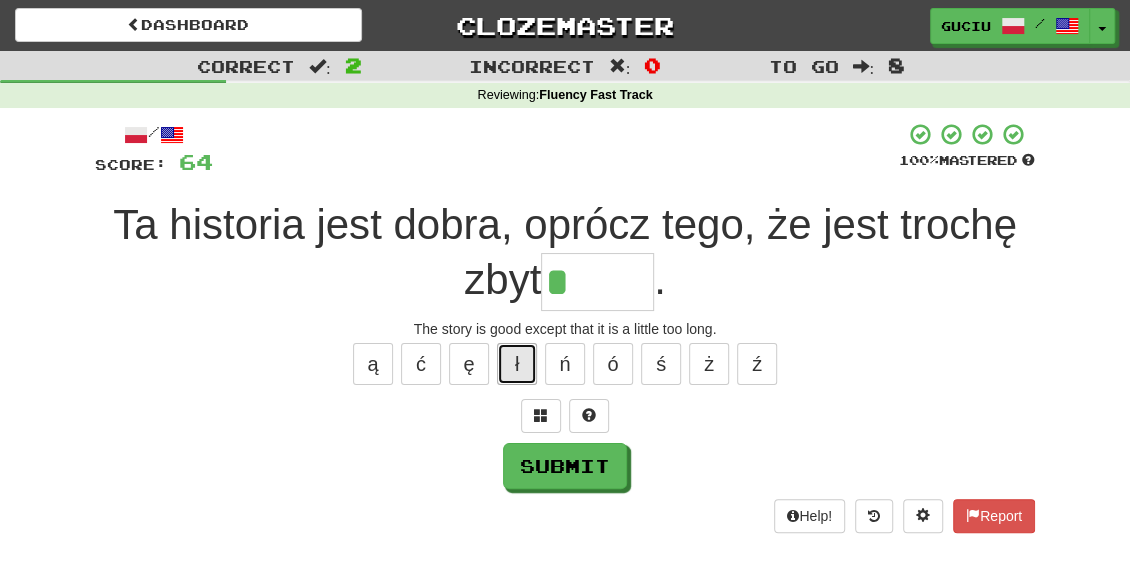 click on "ł" at bounding box center [517, 364] 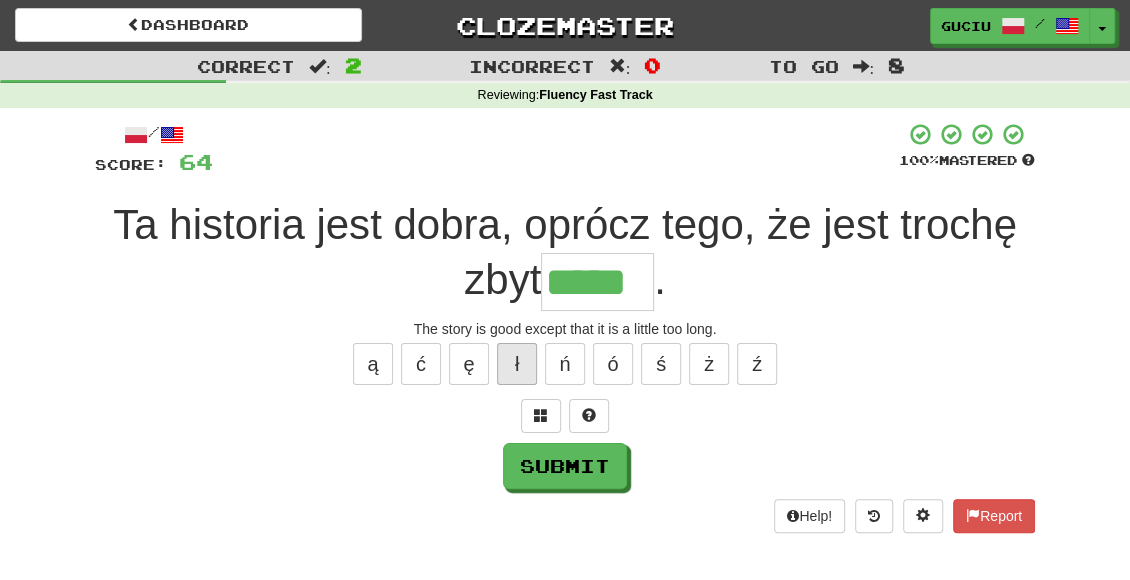 type on "*****" 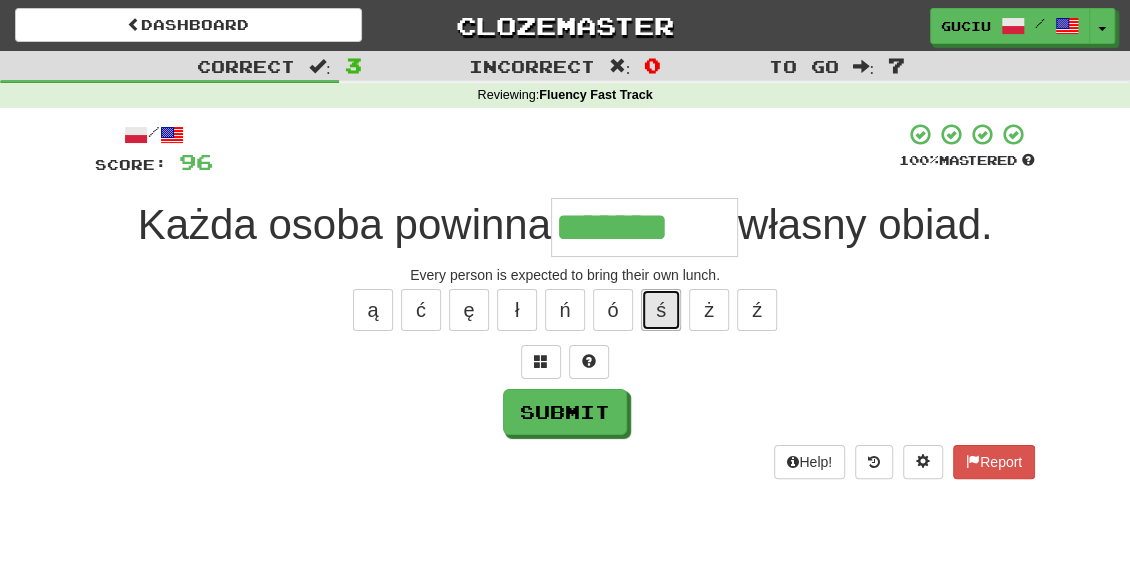 click on "ś" at bounding box center (661, 310) 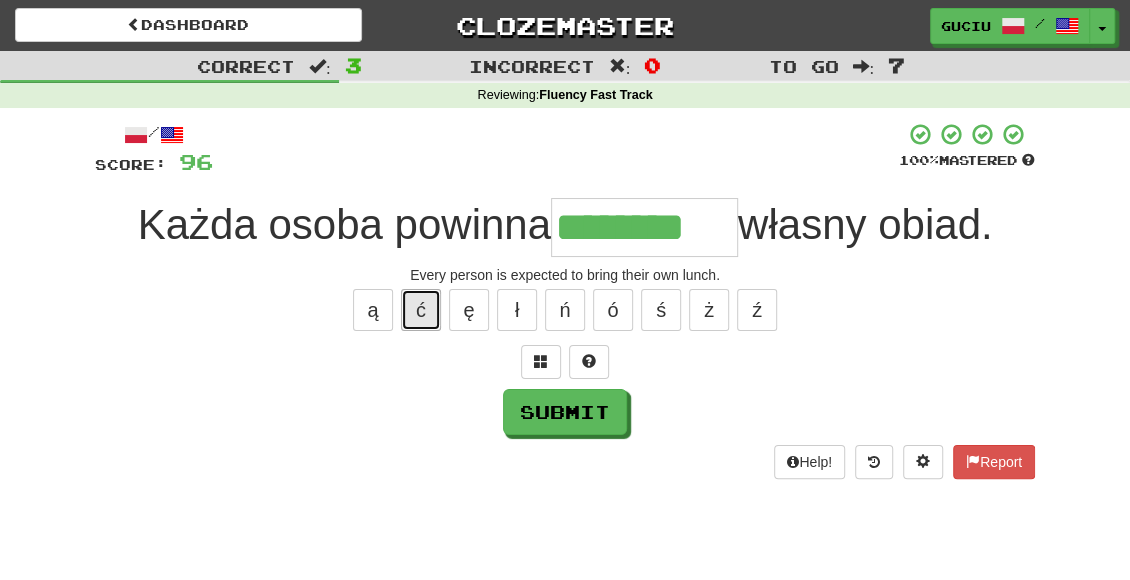 click on "ć" at bounding box center (421, 310) 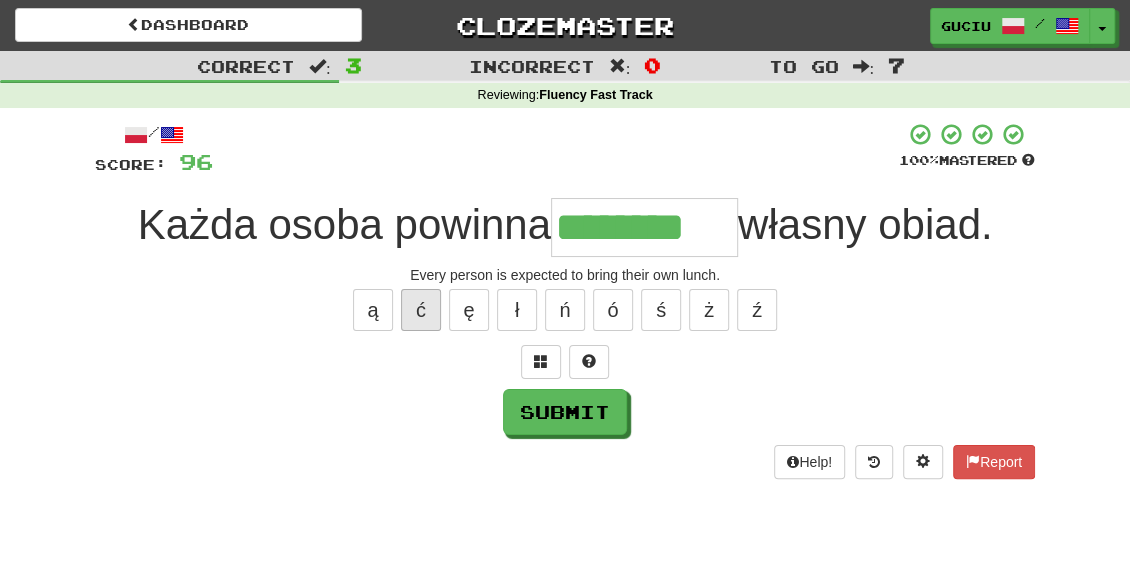 type on "*********" 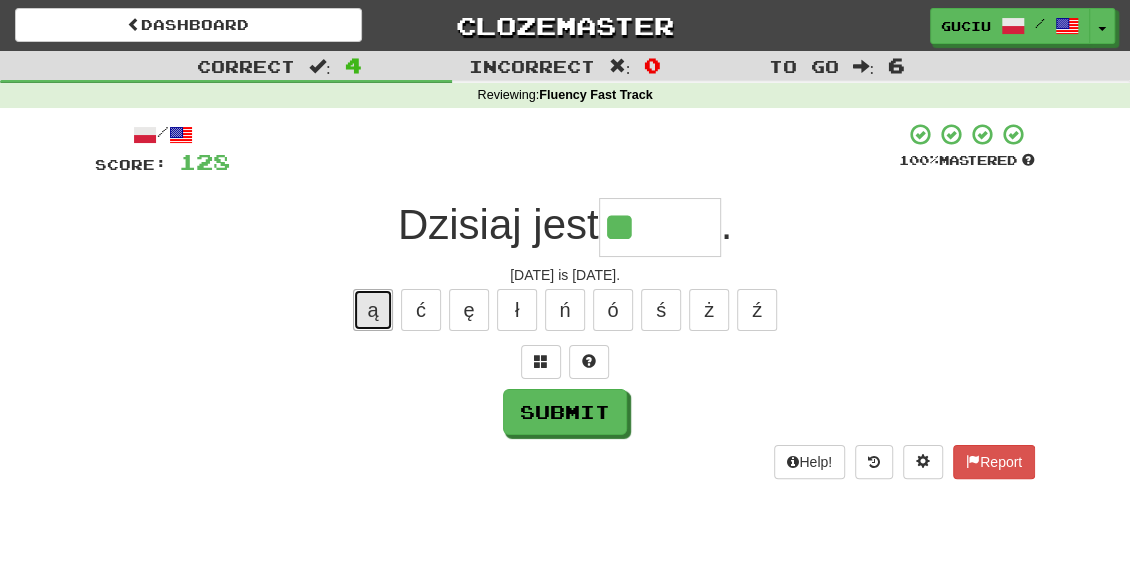 click on "ą" at bounding box center (373, 310) 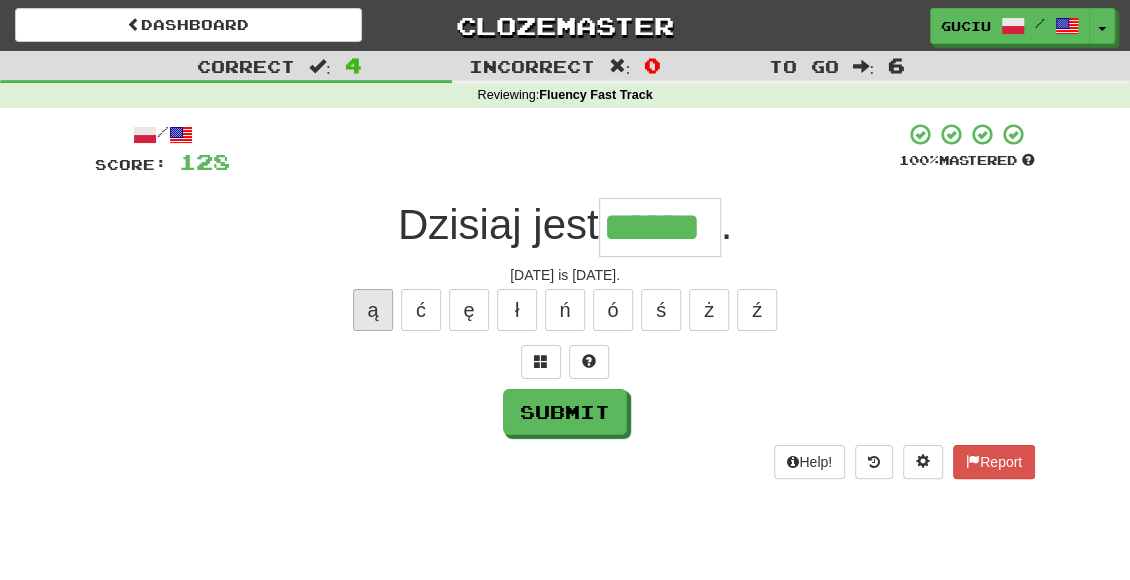 type on "******" 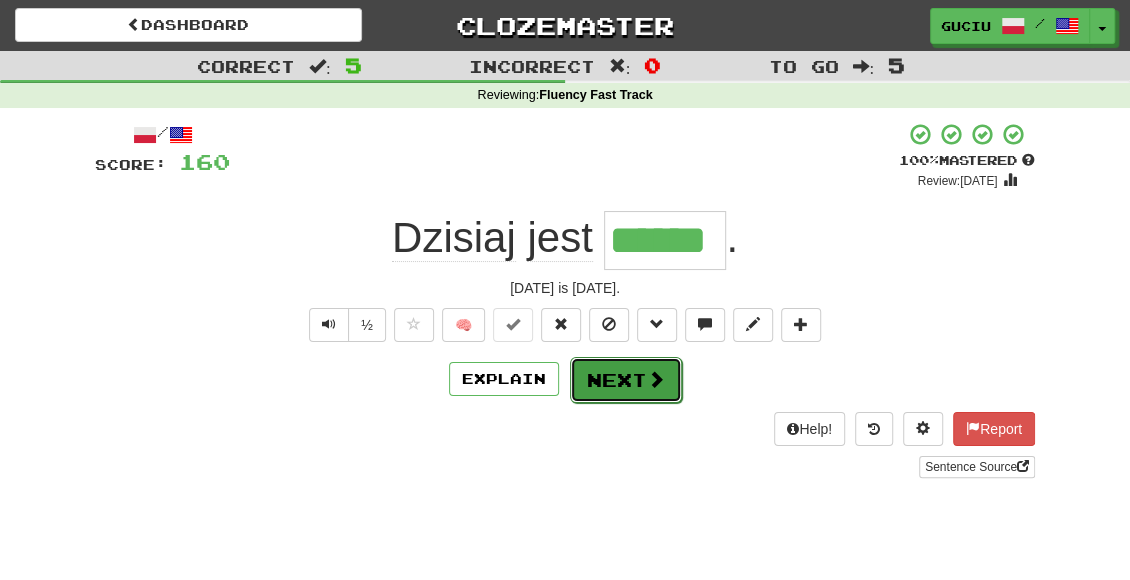 click on "Next" at bounding box center [626, 380] 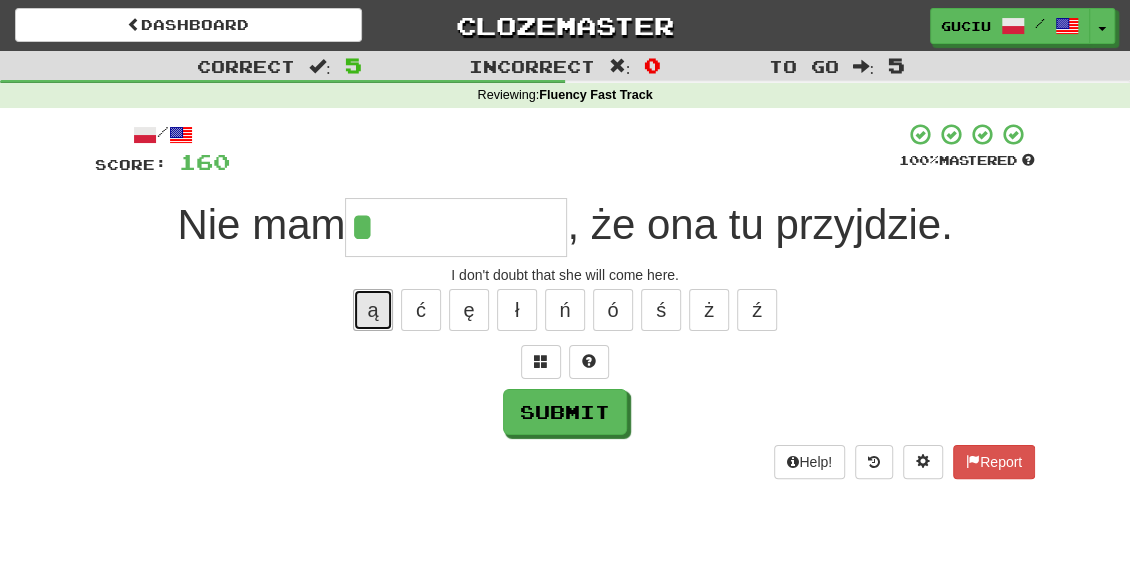 click on "ą" at bounding box center (373, 310) 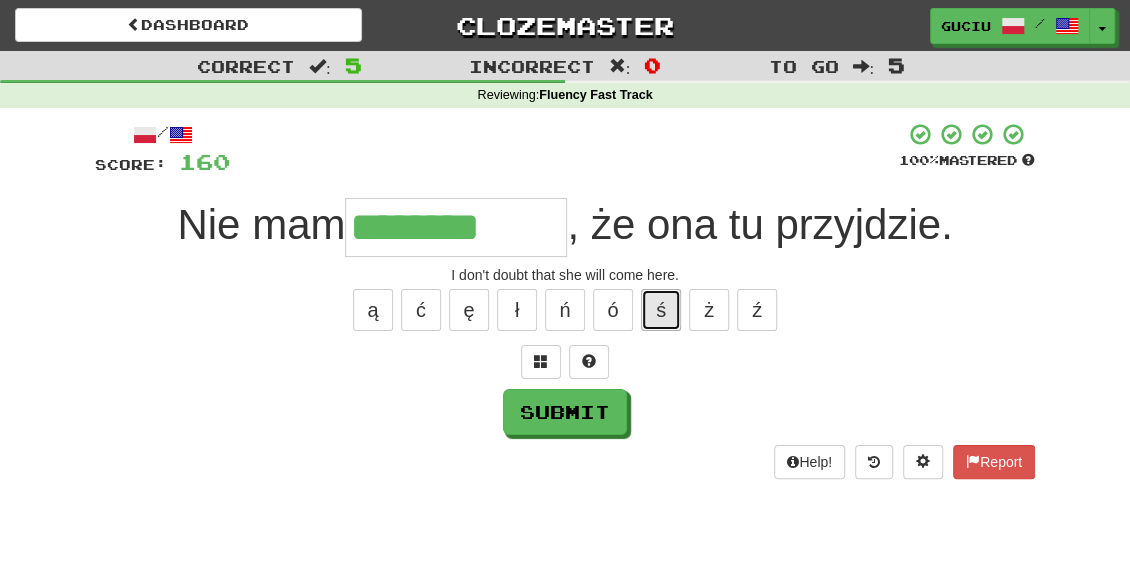 click on "ś" at bounding box center [661, 310] 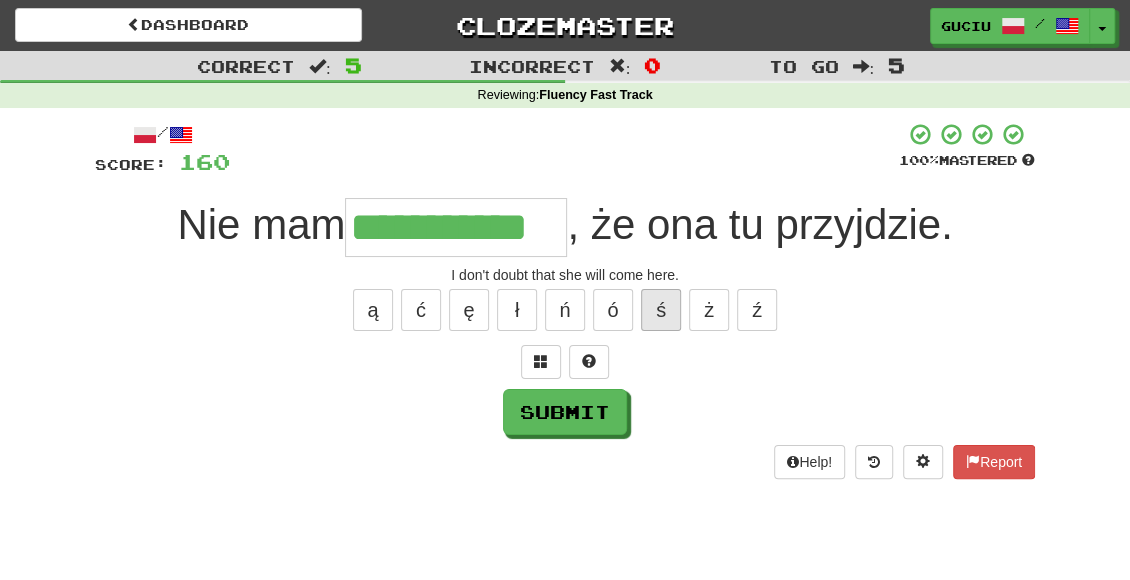 type on "**********" 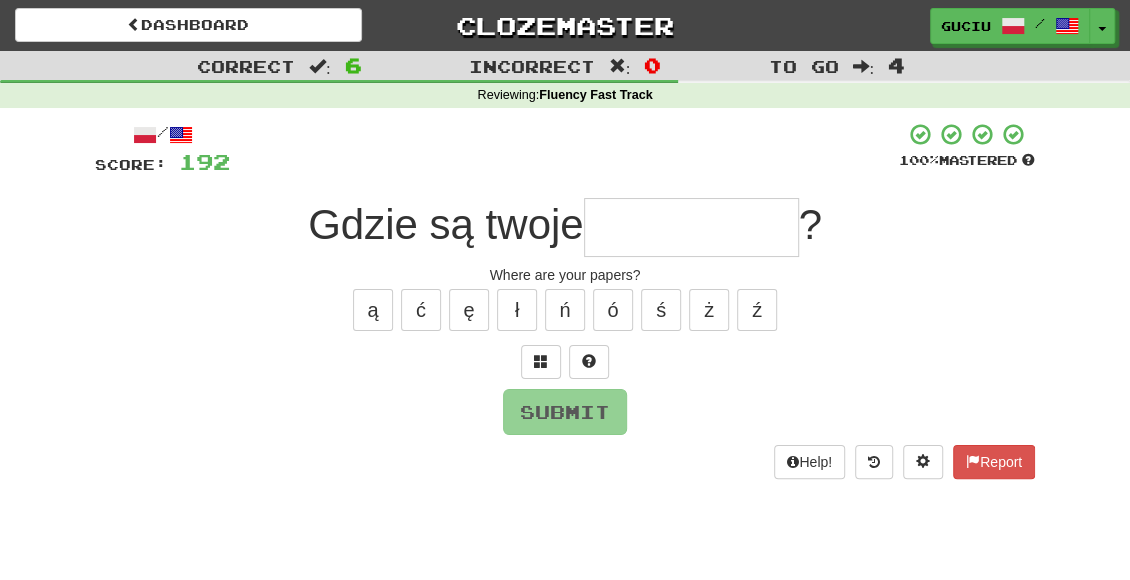 type on "*" 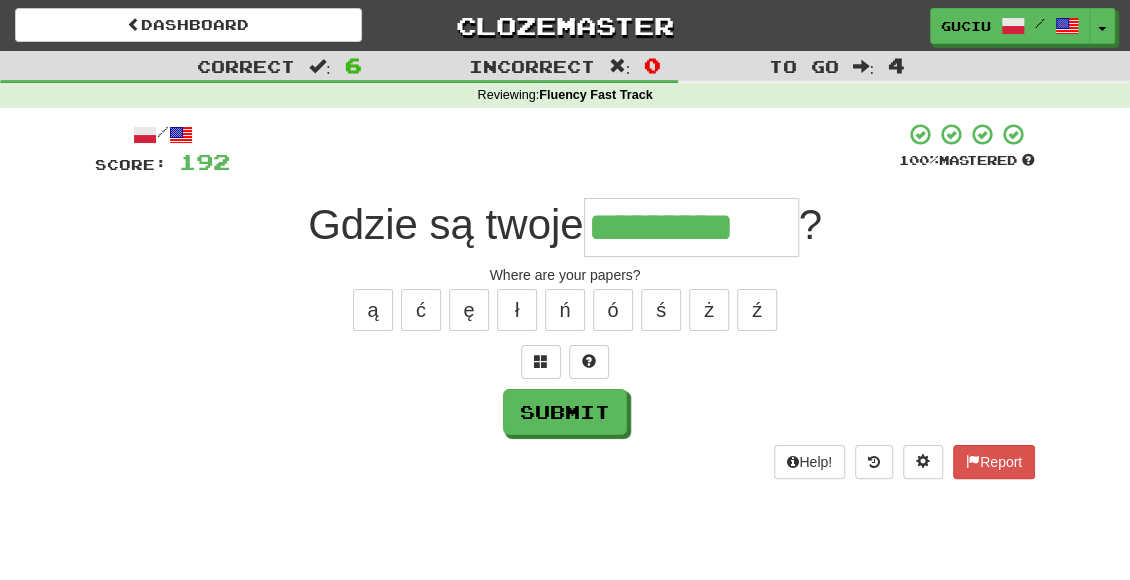 type on "*********" 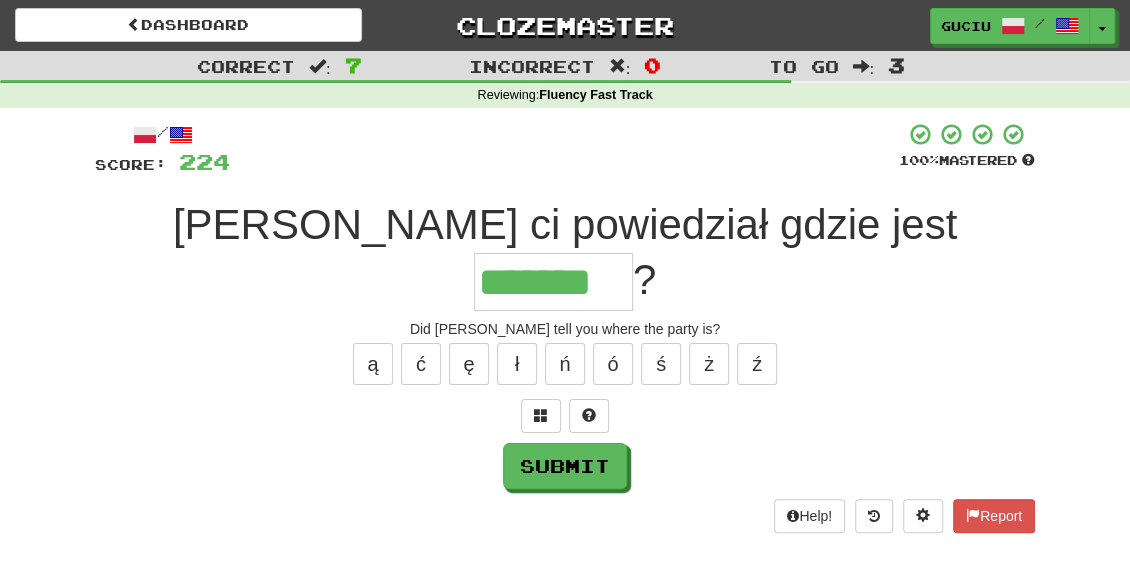 type on "*******" 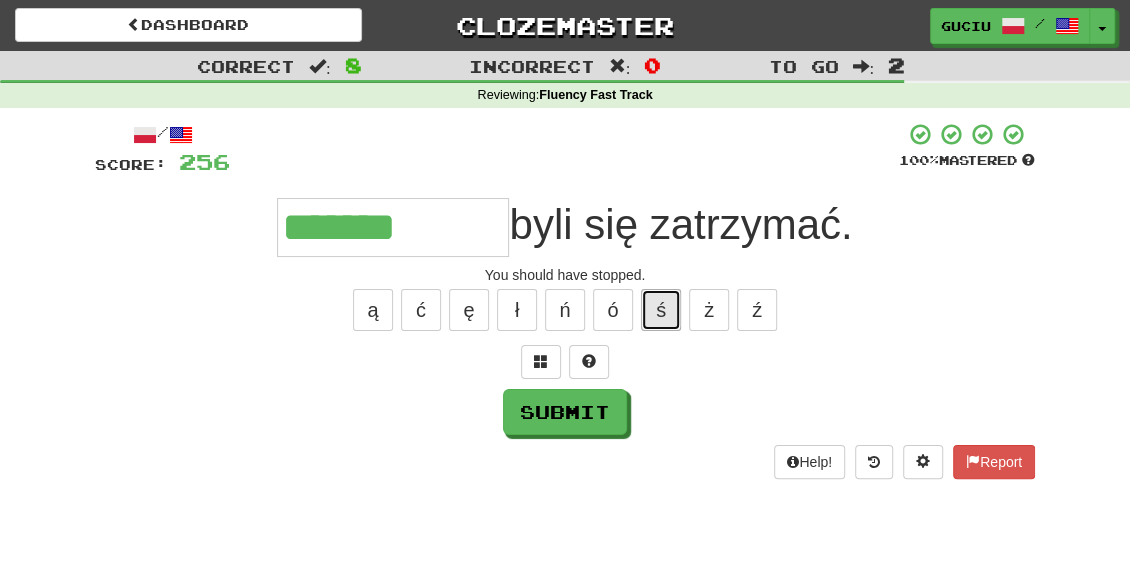 click on "ś" at bounding box center (661, 310) 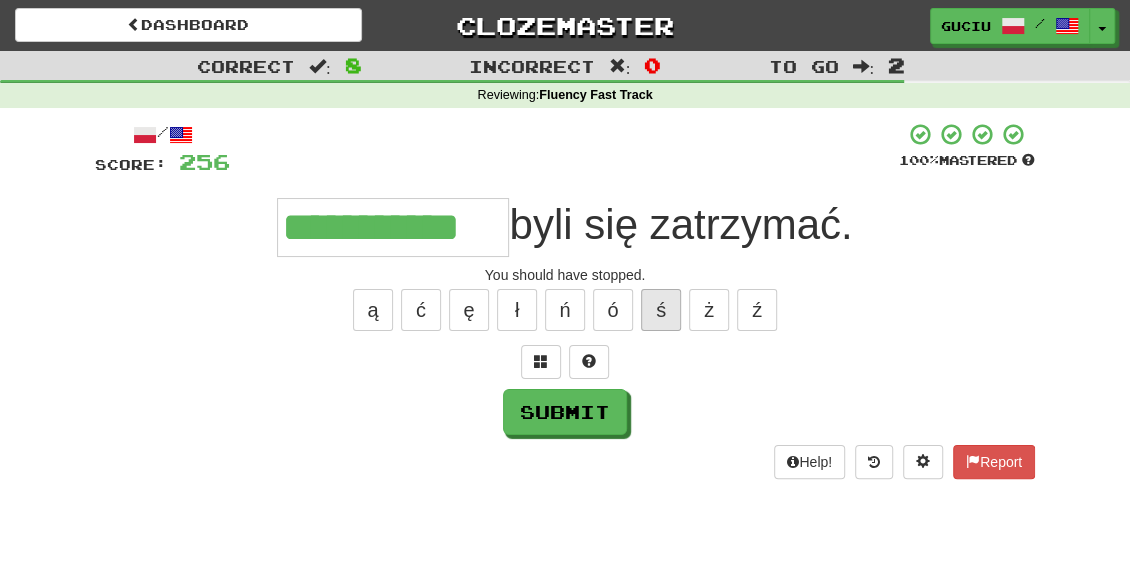 type on "**********" 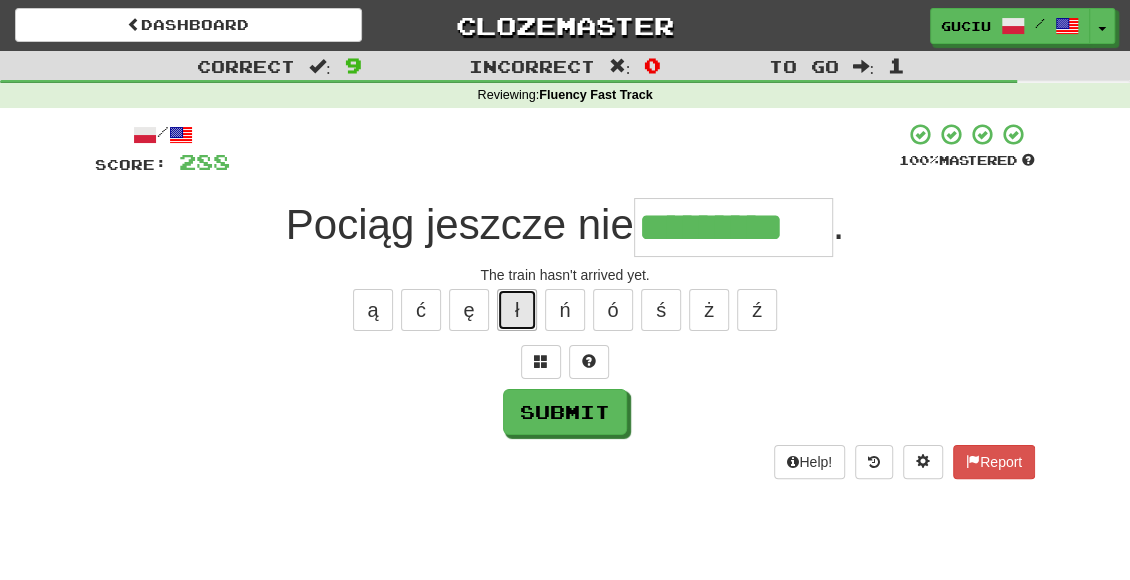 click on "ł" at bounding box center [517, 310] 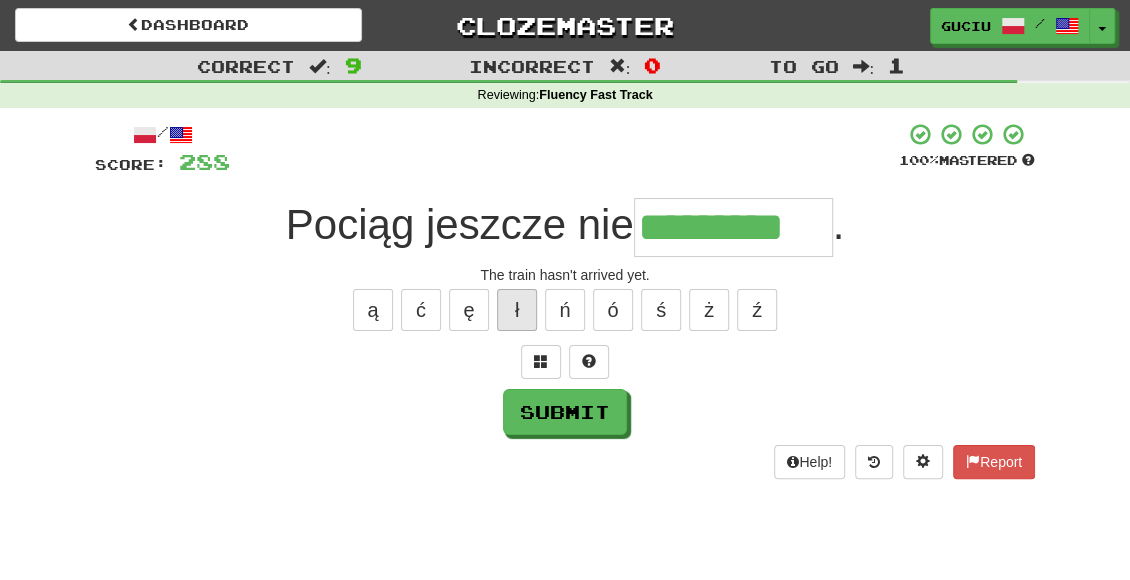 type on "**********" 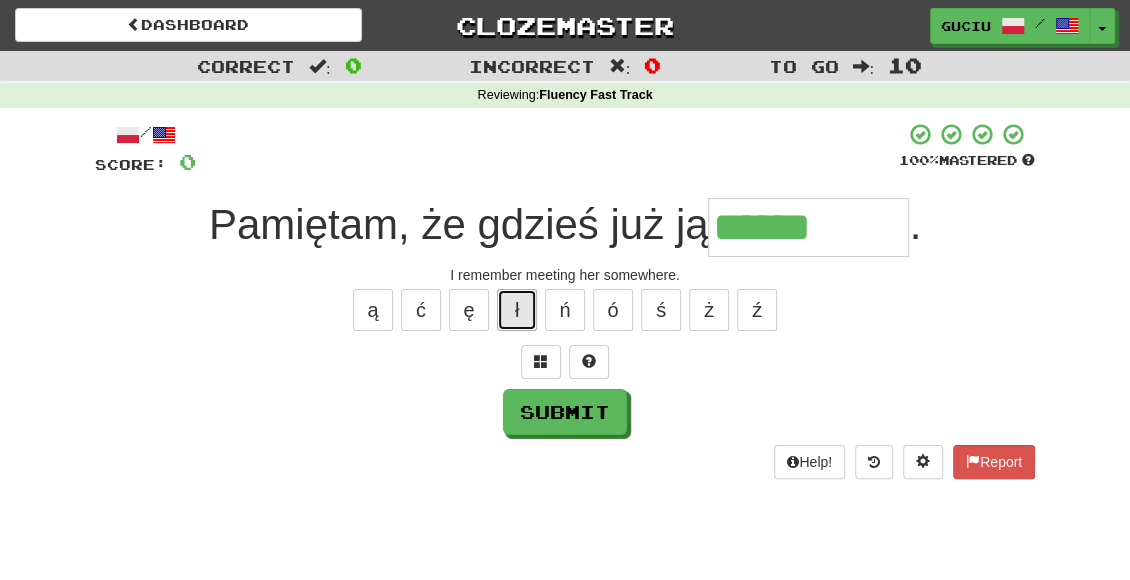 click on "ł" at bounding box center [517, 310] 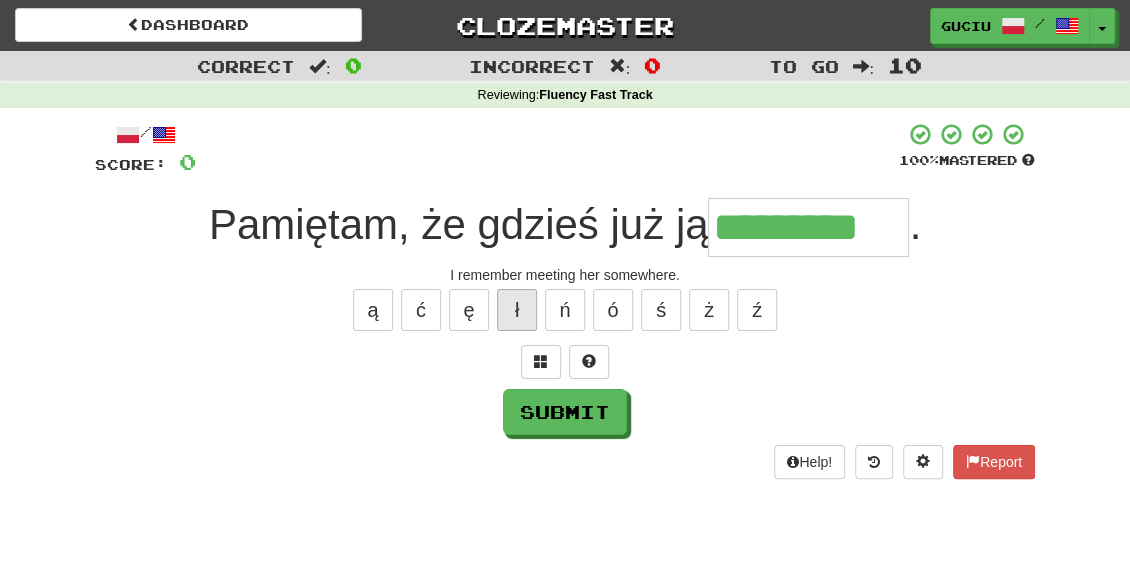 type on "*********" 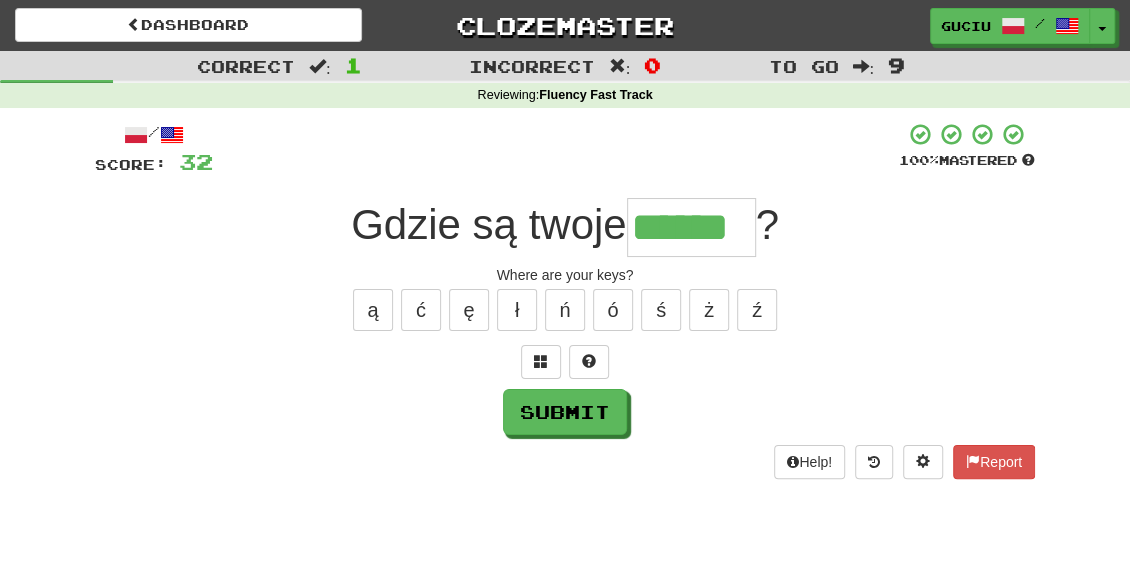 type on "******" 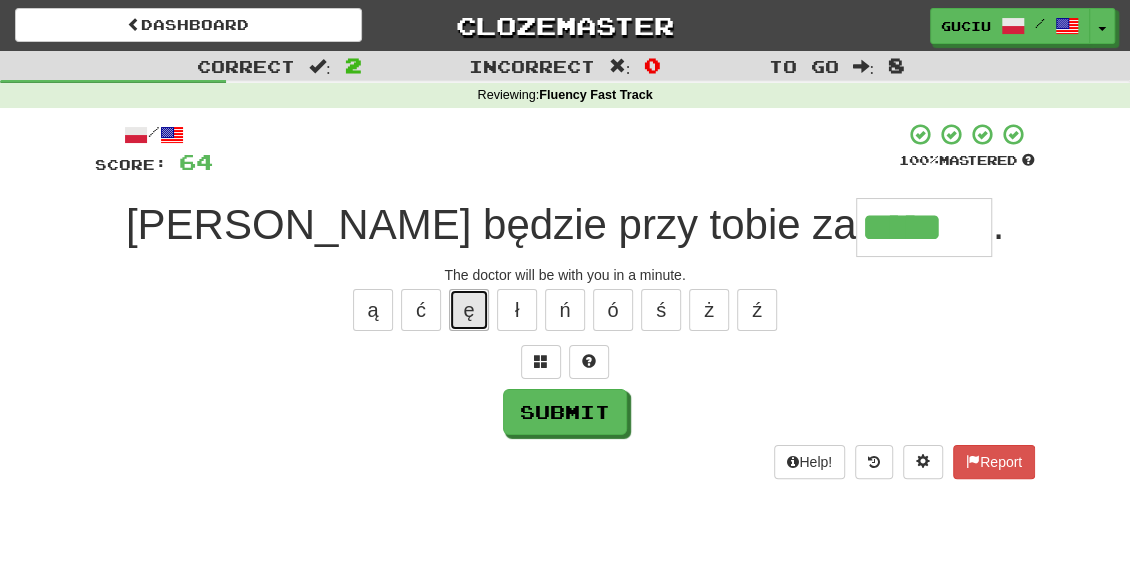click on "ę" at bounding box center [469, 310] 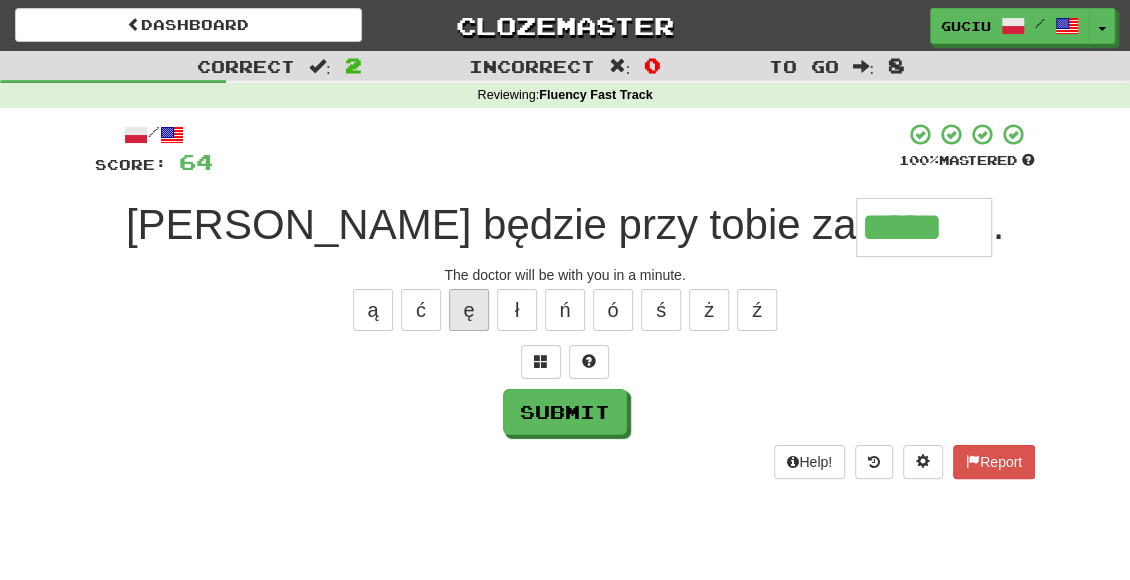 type on "******" 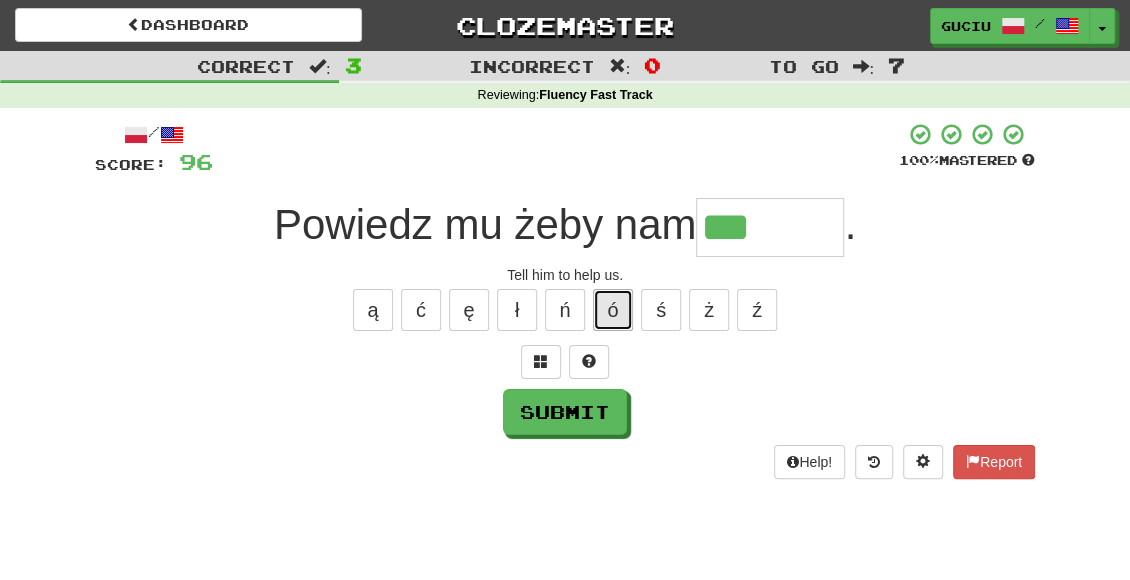 click on "ó" at bounding box center [613, 310] 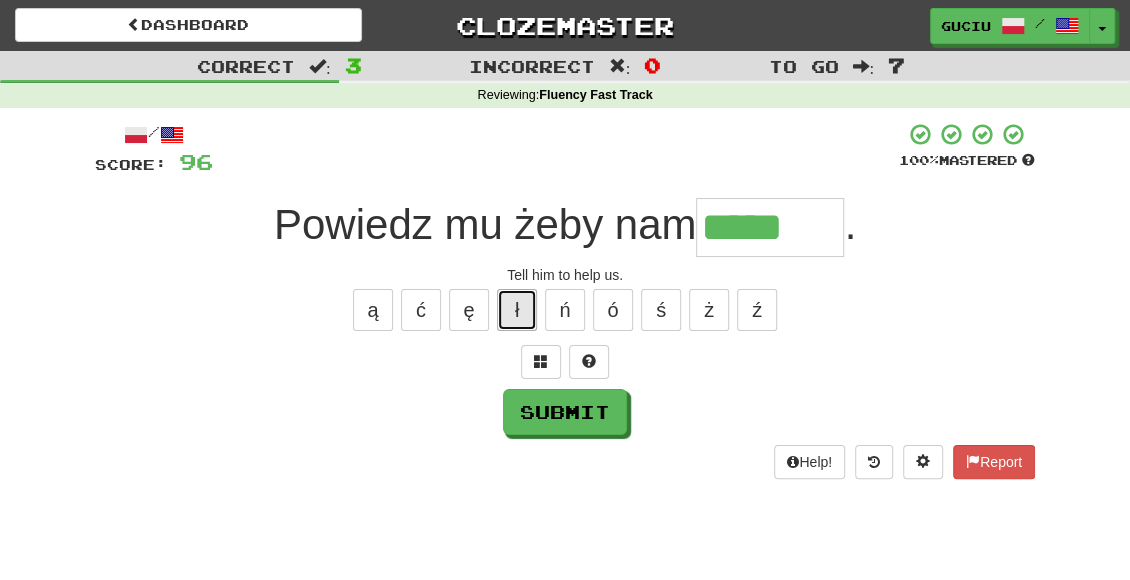 click on "ł" at bounding box center (517, 310) 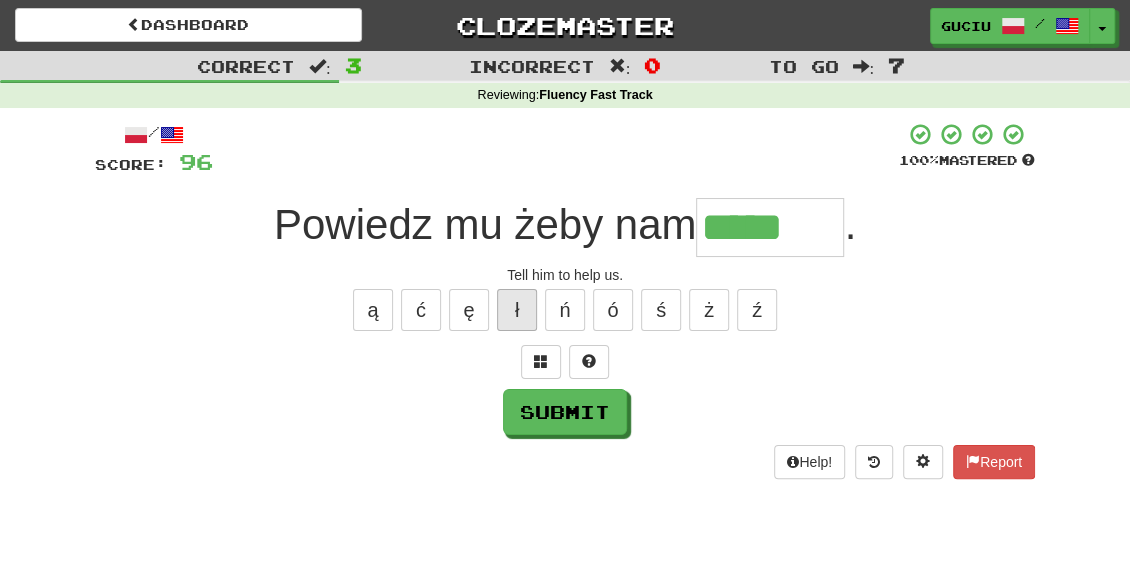 type on "******" 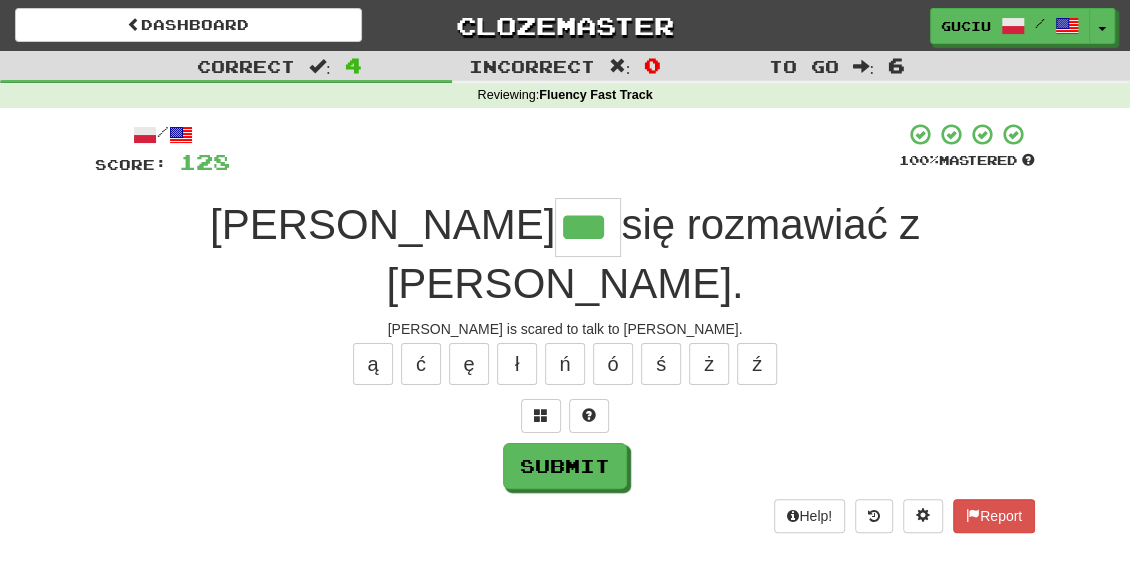 type on "***" 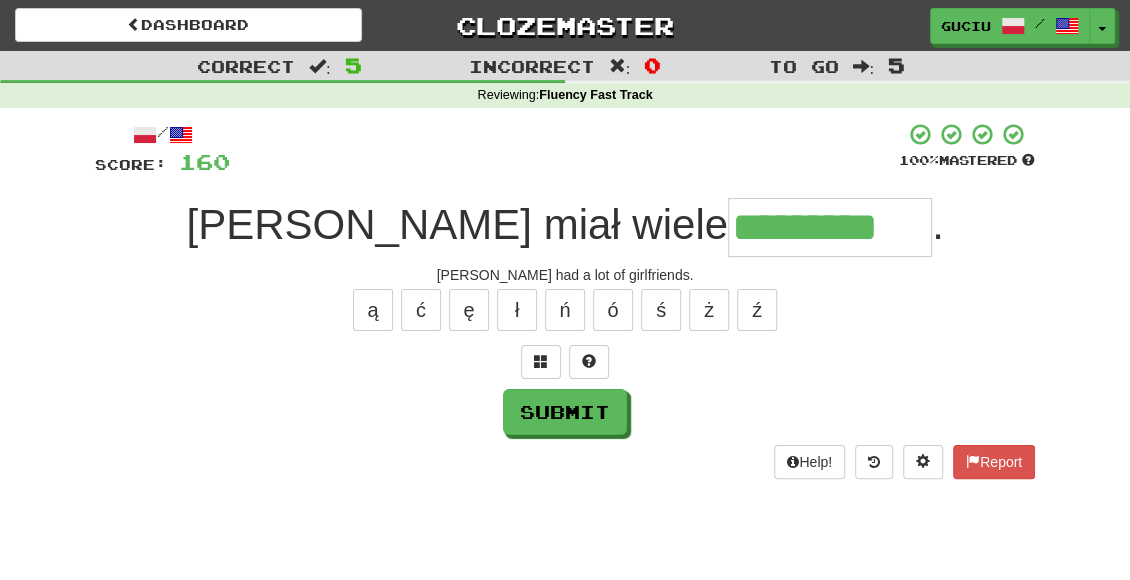 type on "*********" 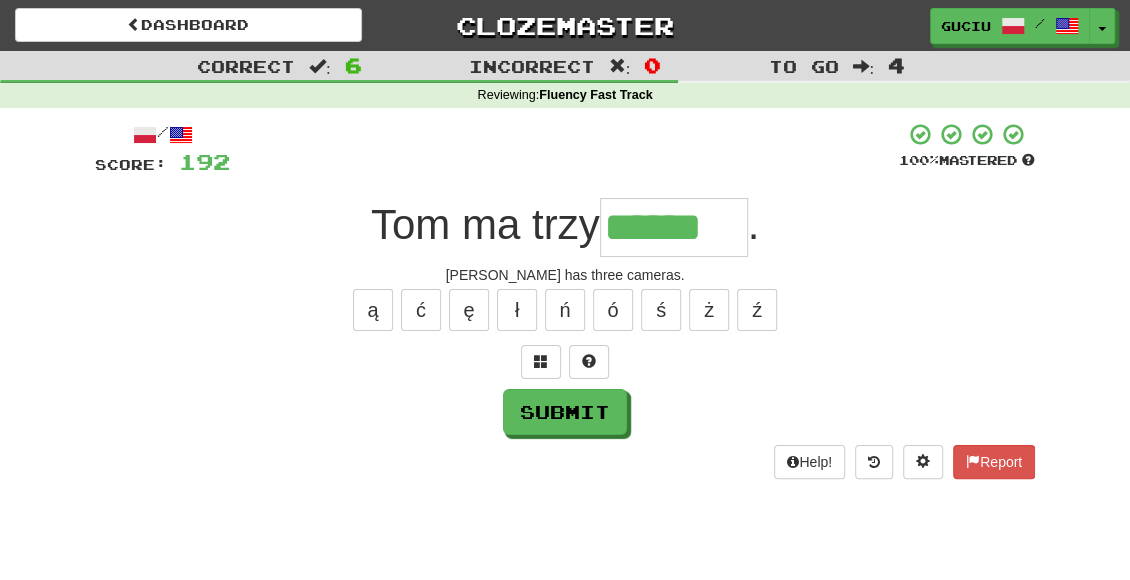 type on "******" 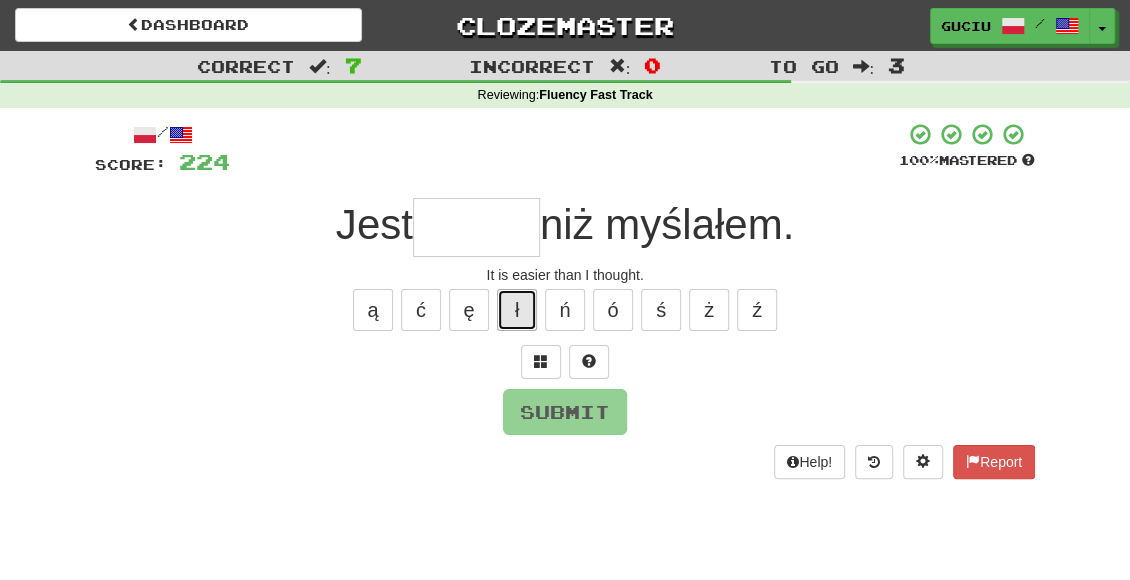 click on "ł" at bounding box center (517, 310) 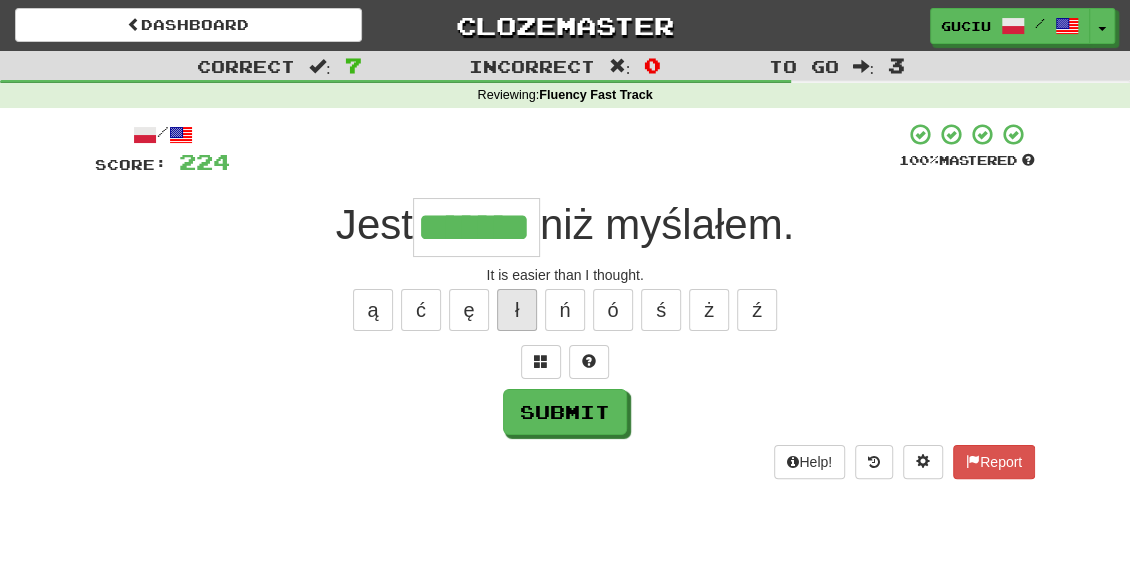 type on "*******" 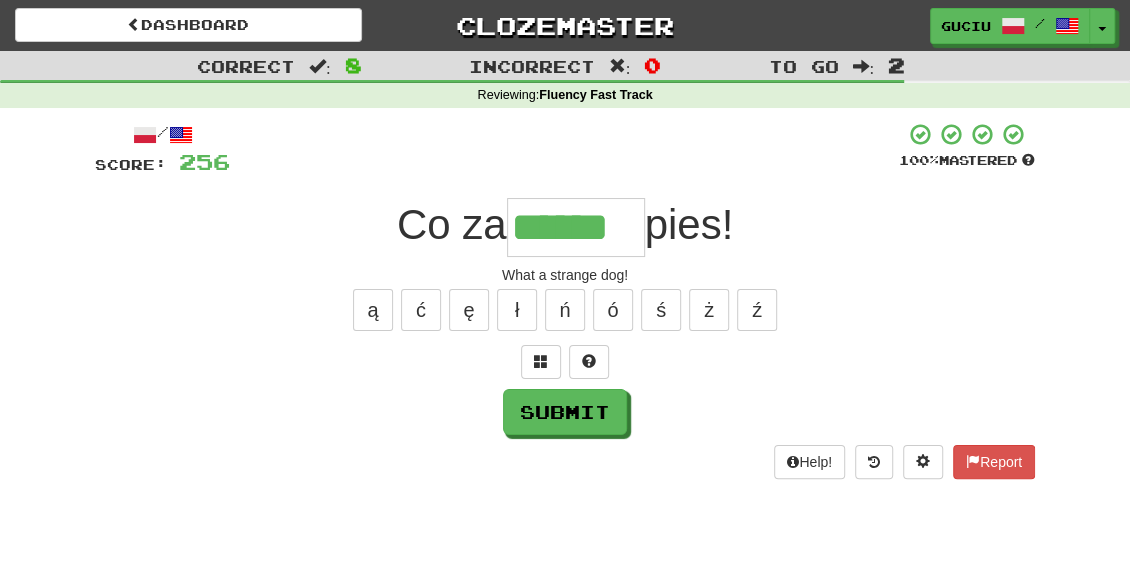 type on "******" 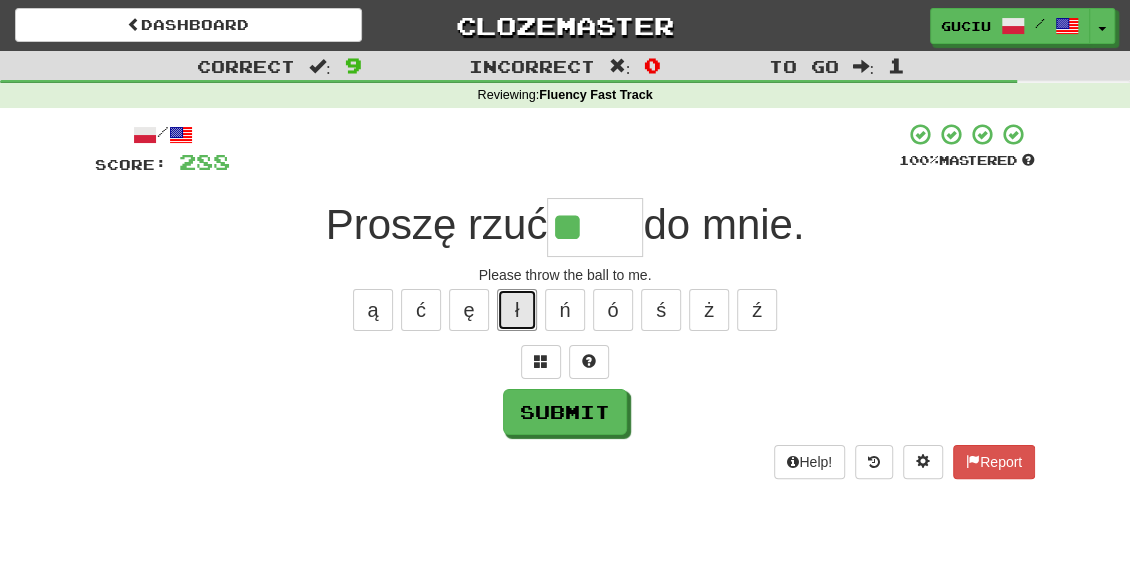 click on "ł" at bounding box center [517, 310] 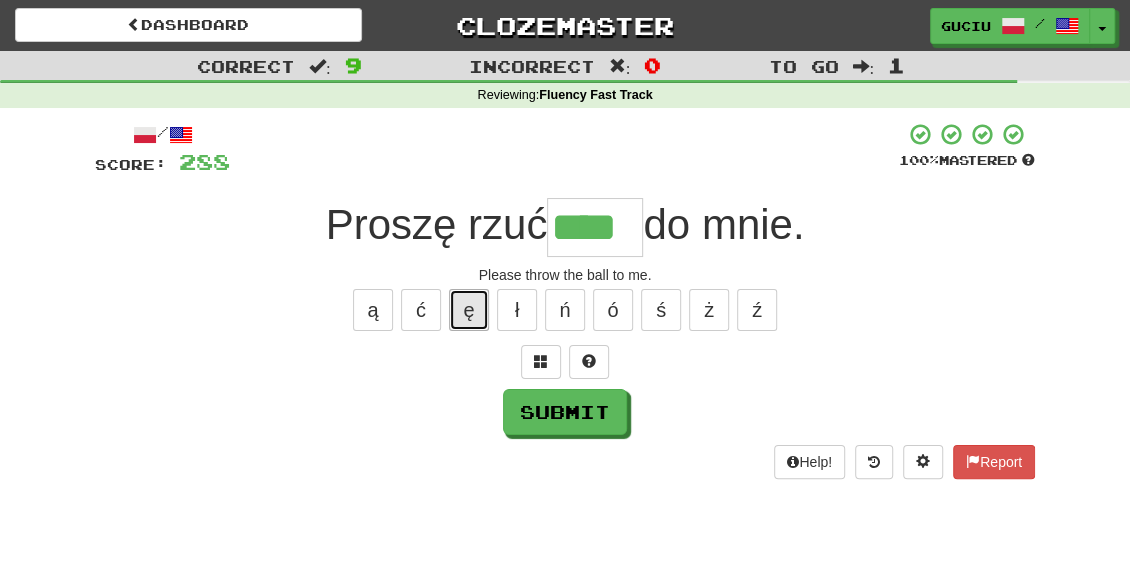 click on "ę" at bounding box center [469, 310] 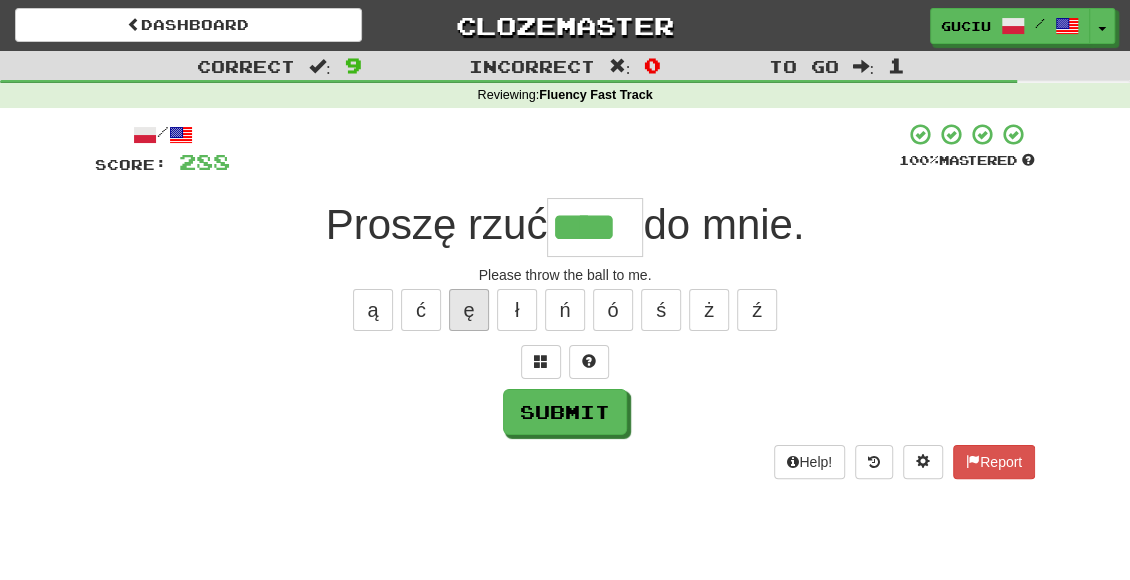type on "*****" 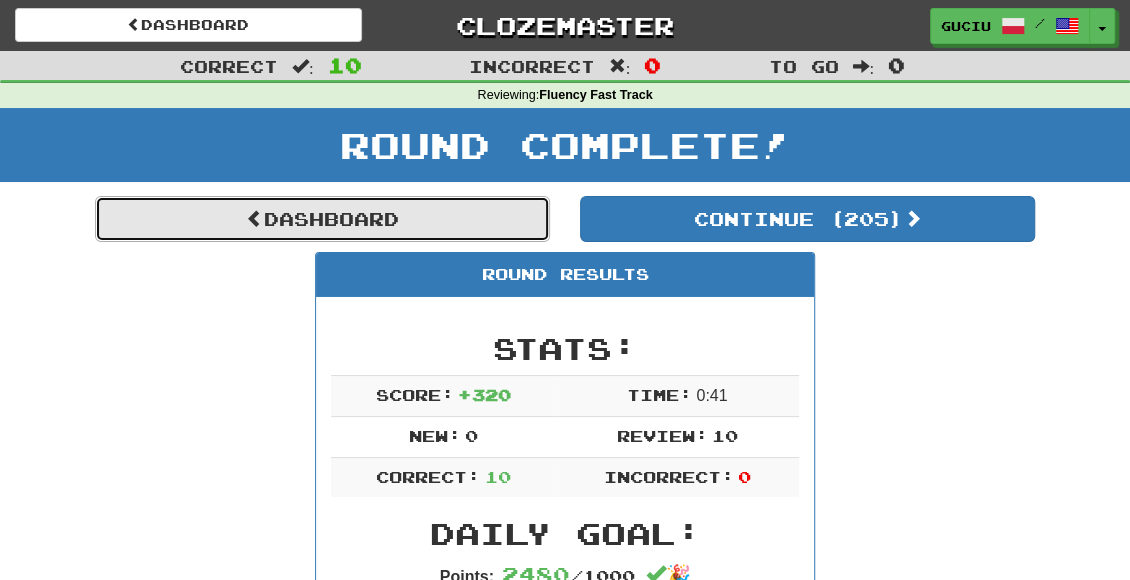 click on "Dashboard" at bounding box center [322, 219] 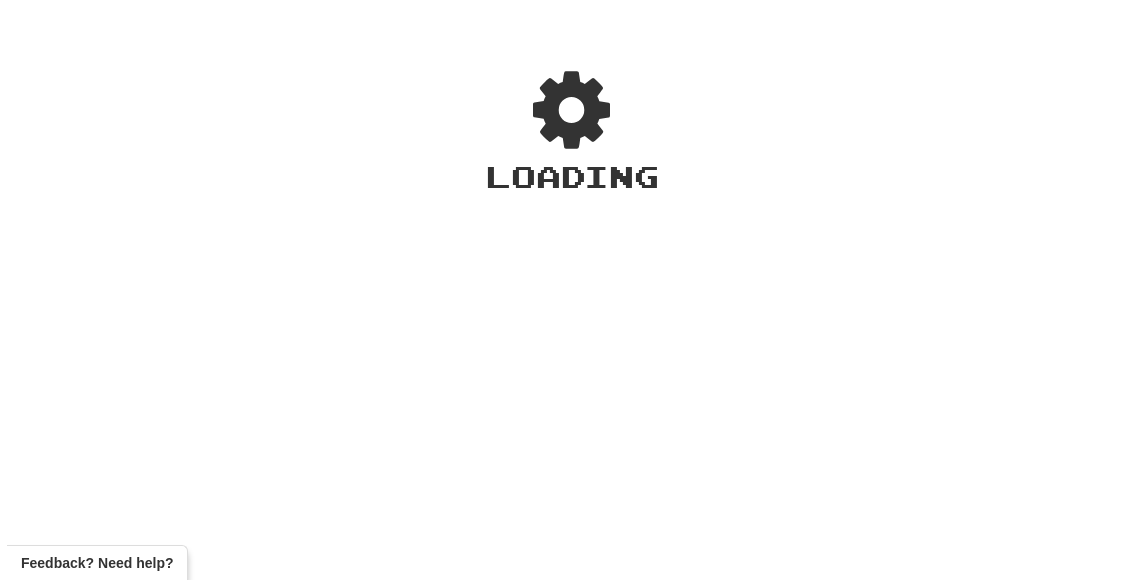 scroll, scrollTop: 0, scrollLeft: 0, axis: both 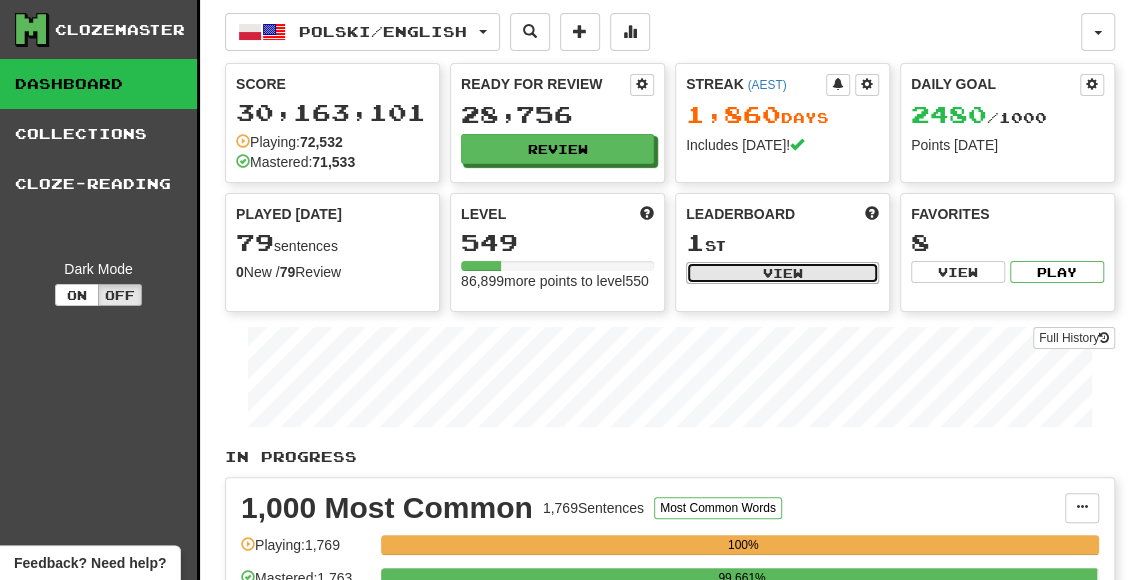 click on "View" at bounding box center [782, 273] 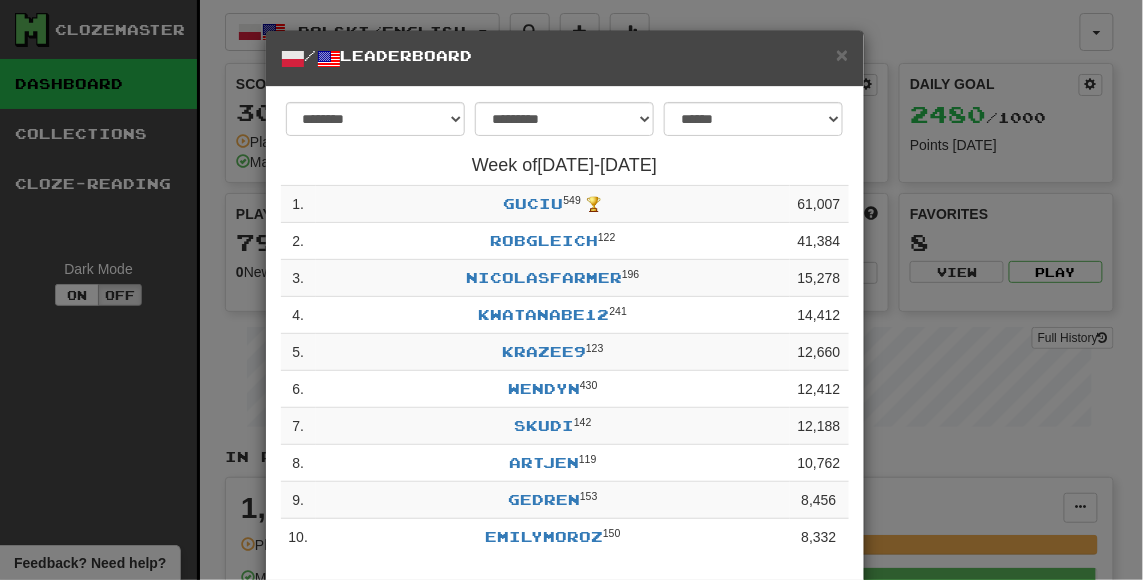 click on "**********" at bounding box center (571, 290) 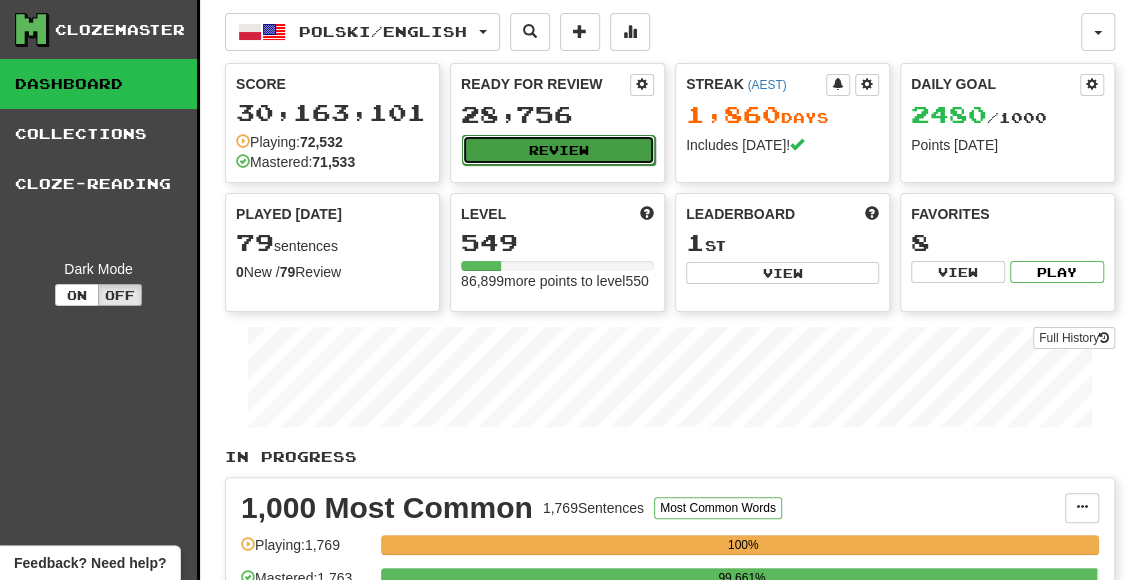 click on "Review" at bounding box center [558, 150] 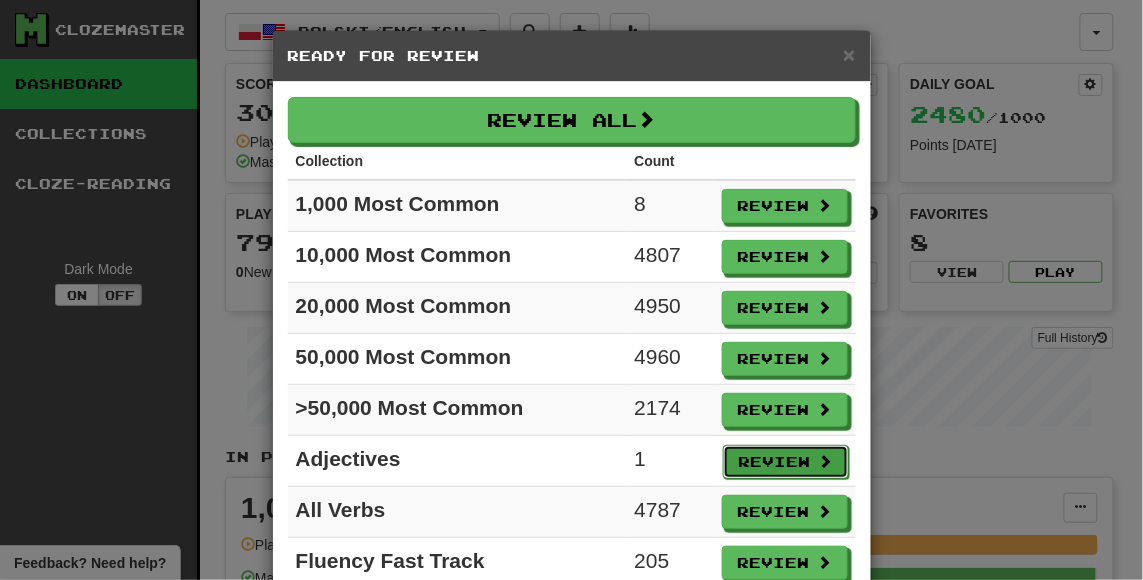 click on "Review" at bounding box center (786, 462) 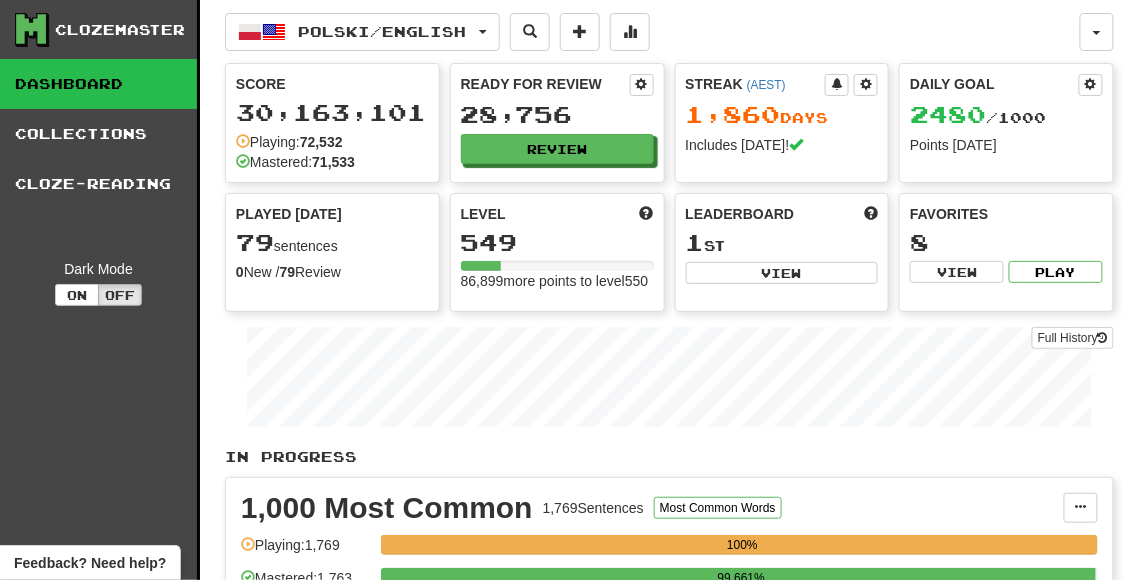 select on "**" 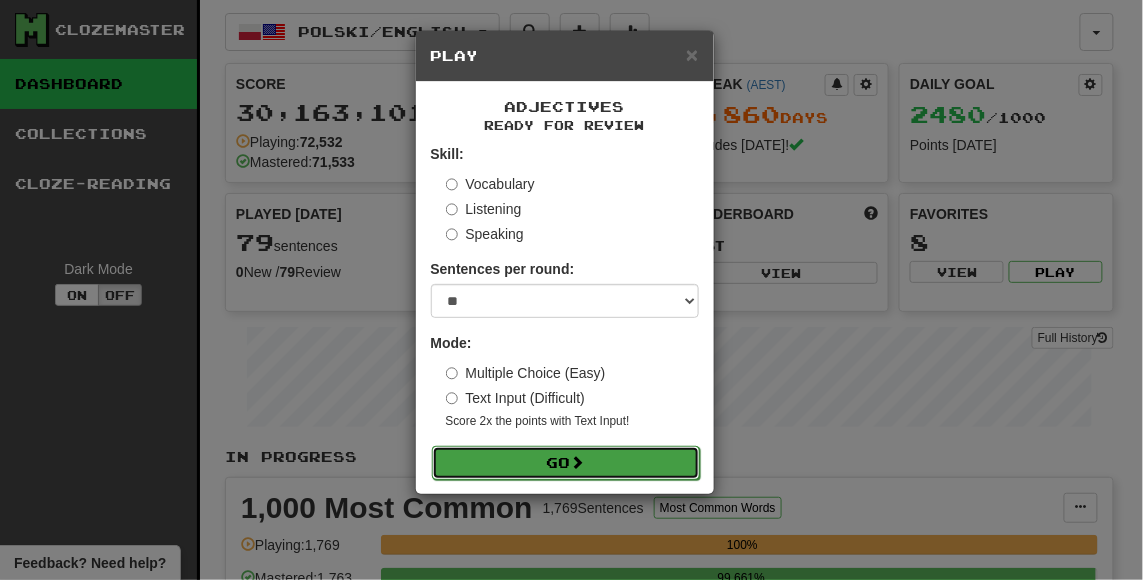 click on "Go" at bounding box center [566, 463] 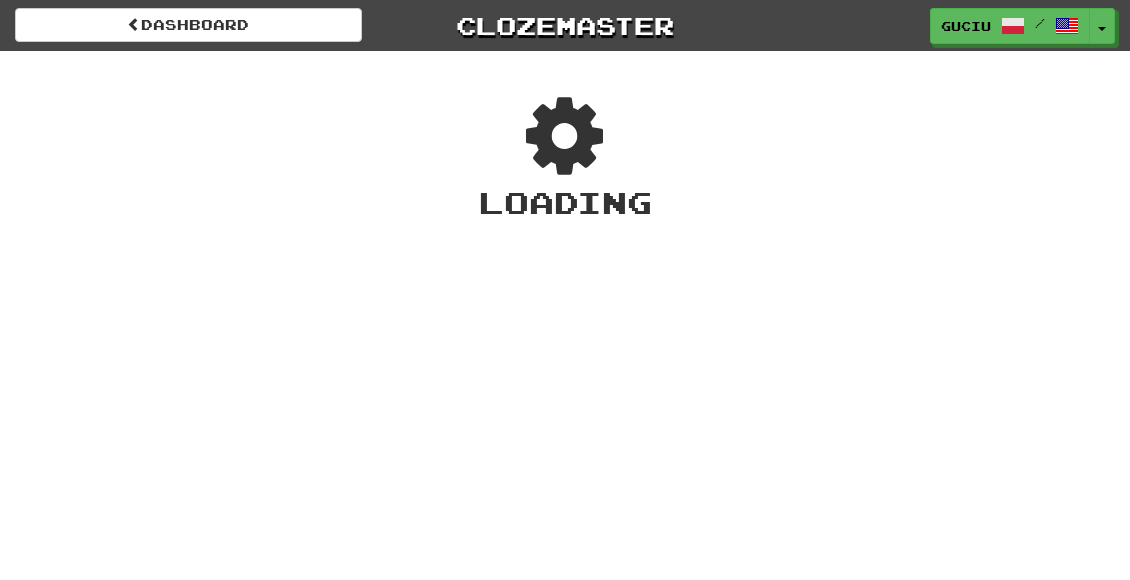scroll, scrollTop: 0, scrollLeft: 0, axis: both 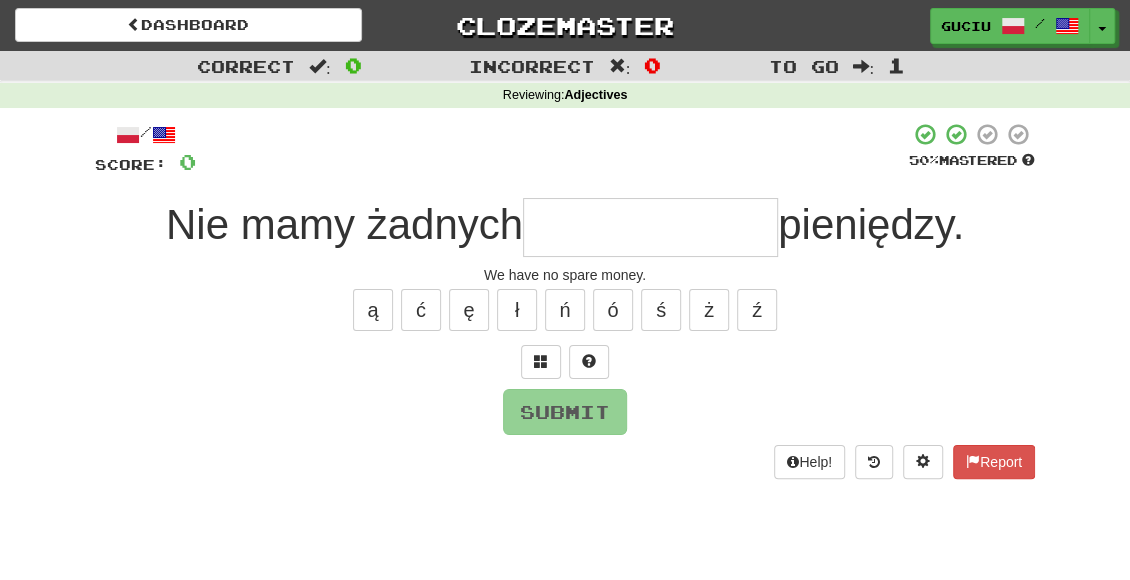 type on "*" 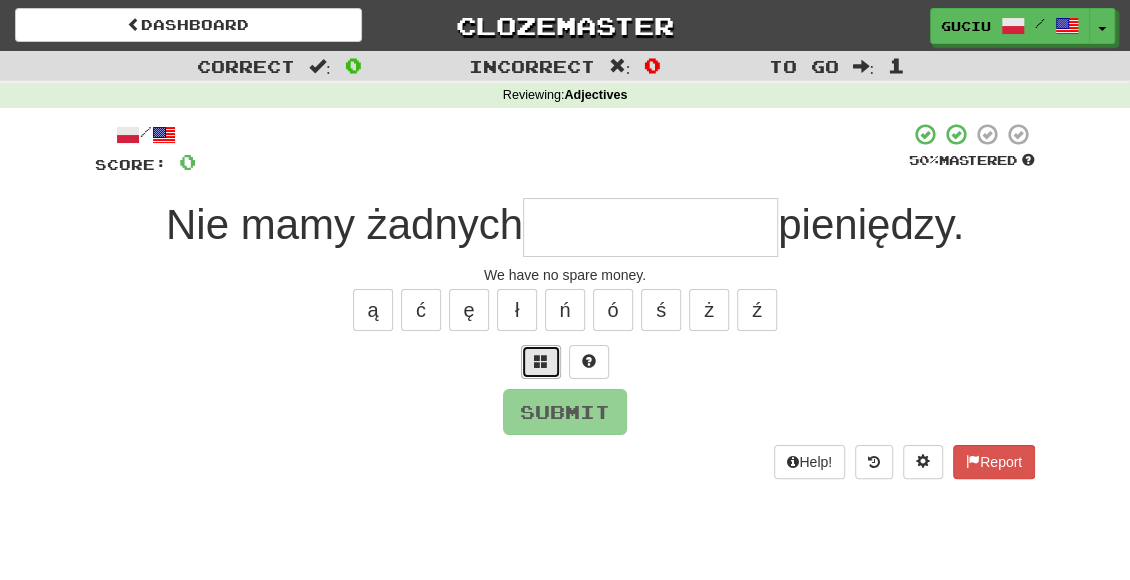 click at bounding box center [541, 362] 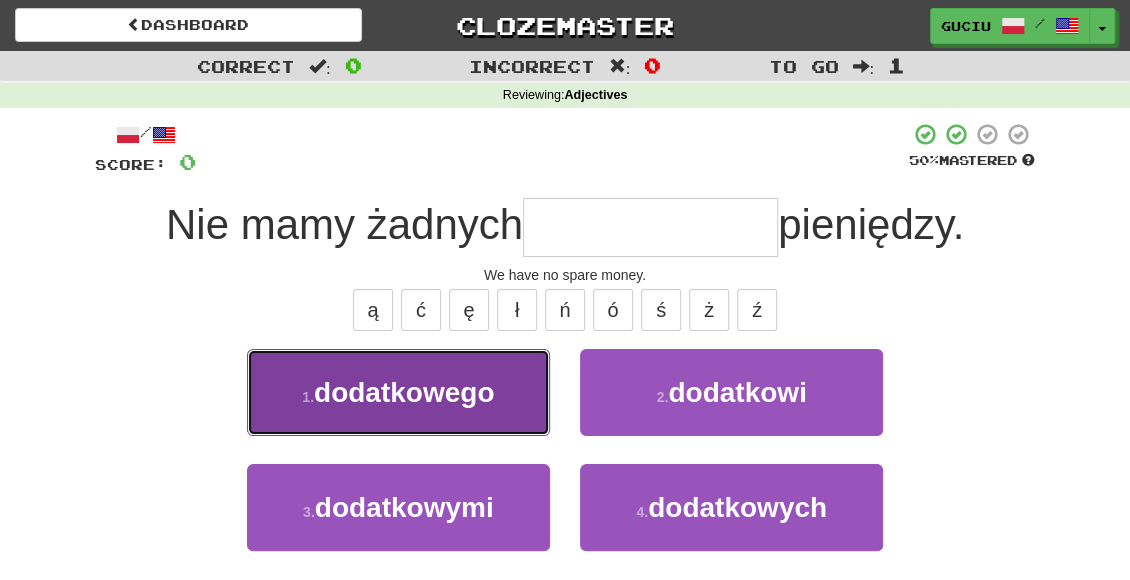 click on "dodatkowego" at bounding box center (404, 392) 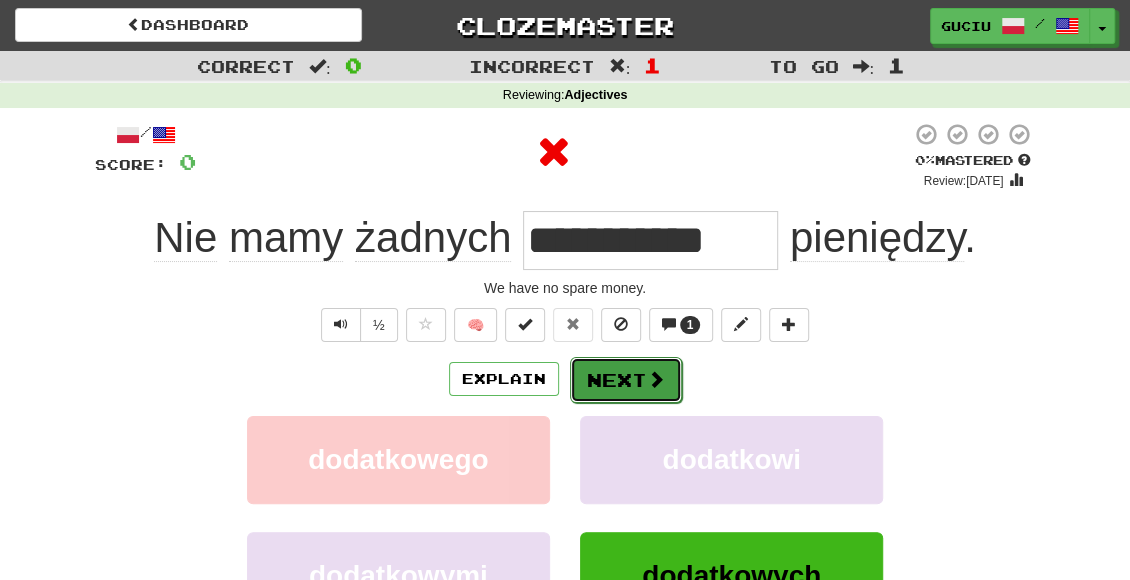 click on "Next" at bounding box center (626, 380) 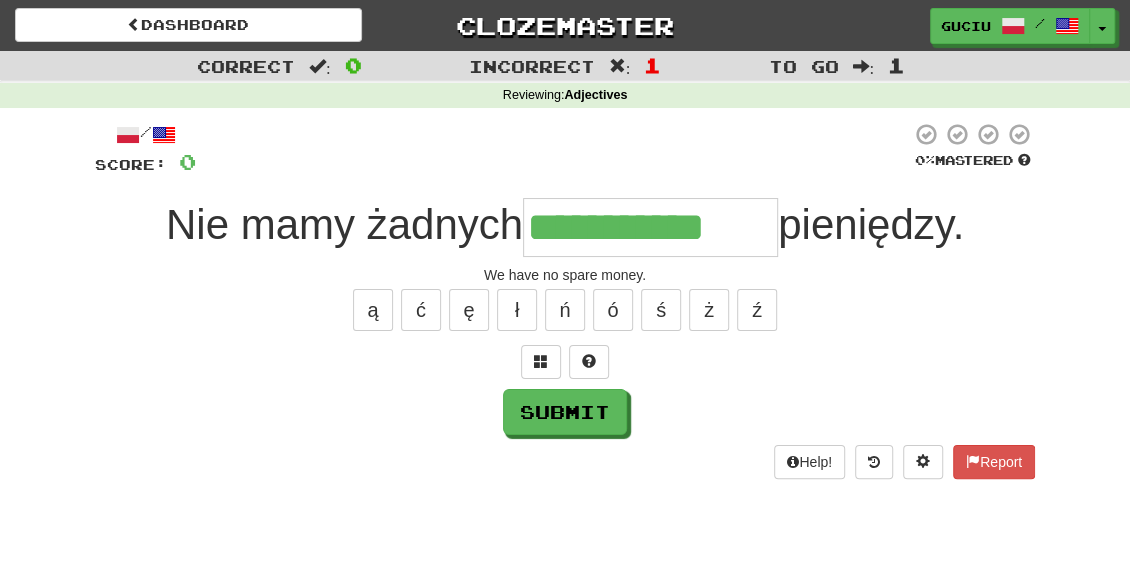 type on "**********" 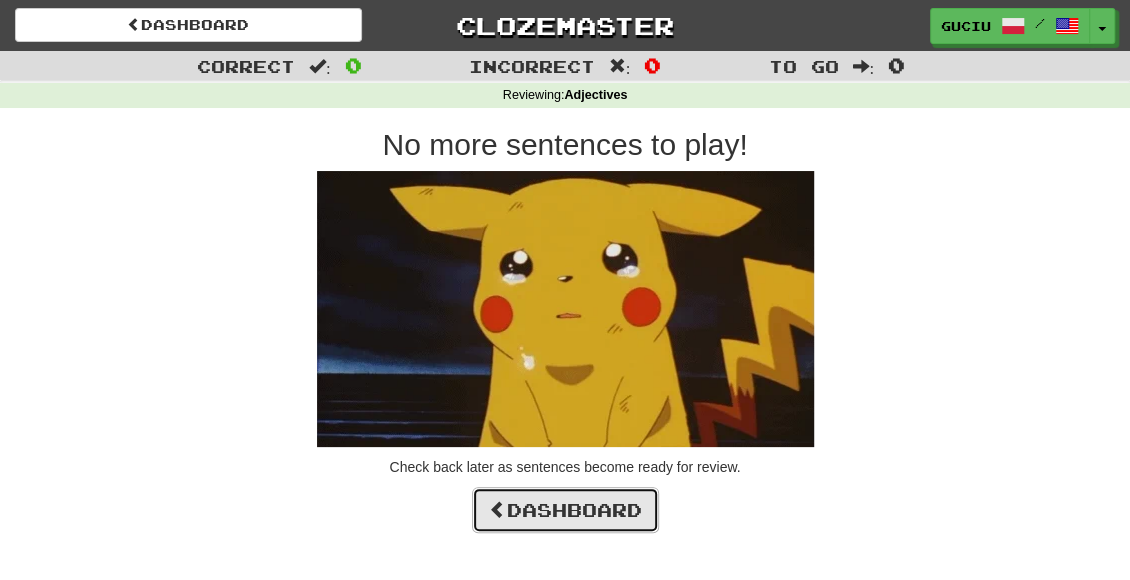 click on "Dashboard" at bounding box center [565, 510] 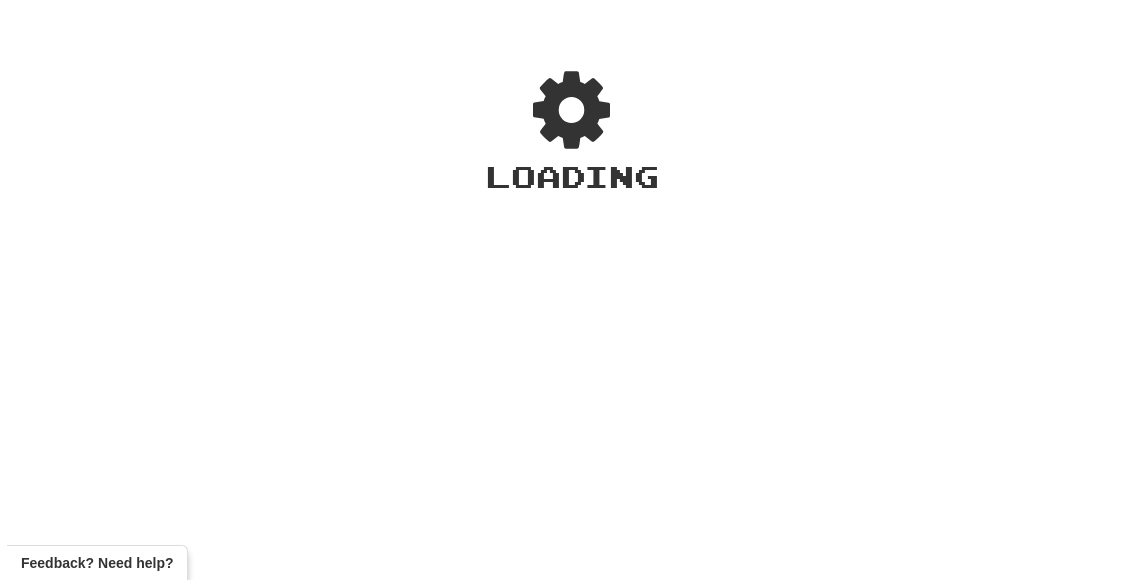 scroll, scrollTop: 0, scrollLeft: 0, axis: both 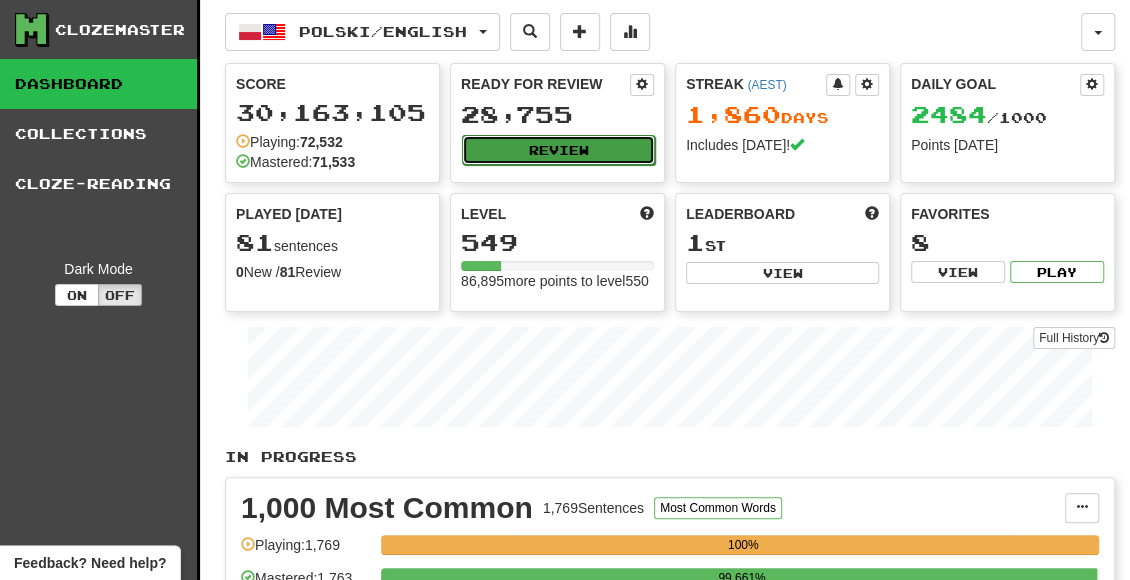 click on "Review" at bounding box center [558, 150] 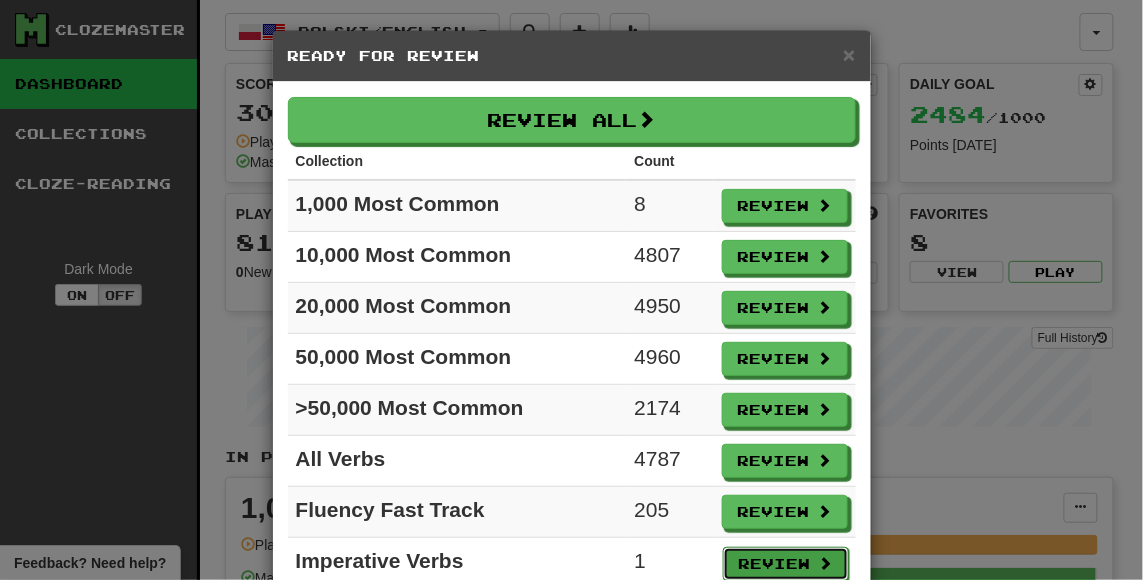 click on "Review" at bounding box center (786, 564) 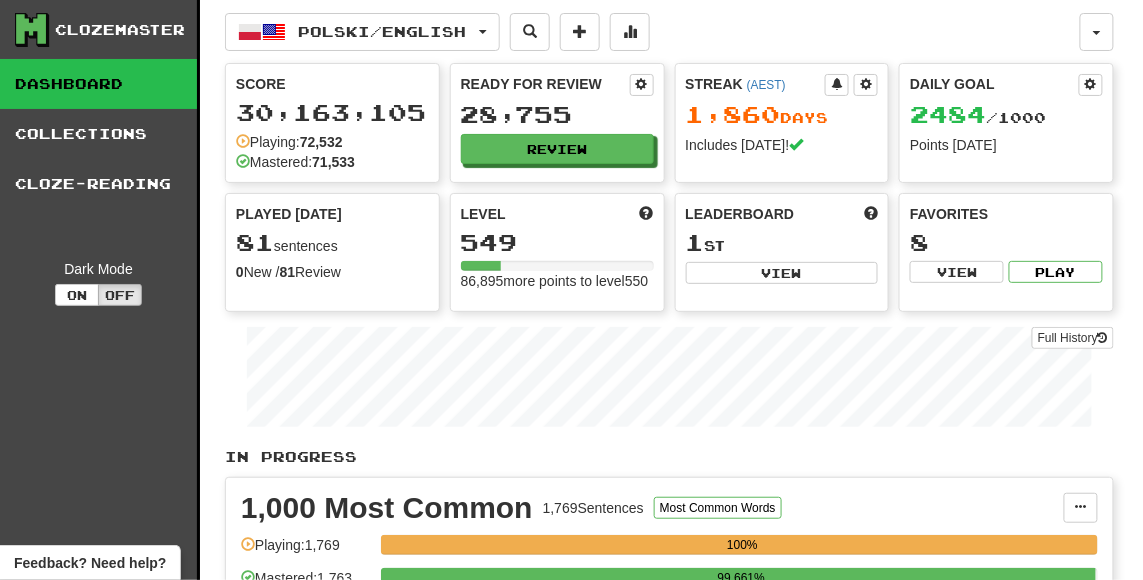 select on "**" 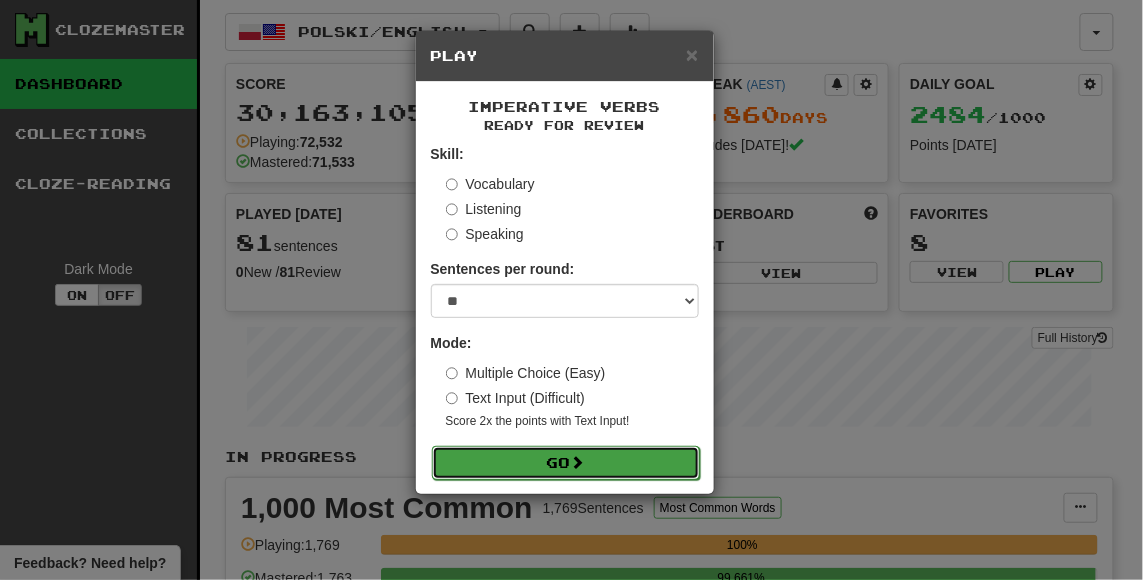 click on "Go" at bounding box center [566, 463] 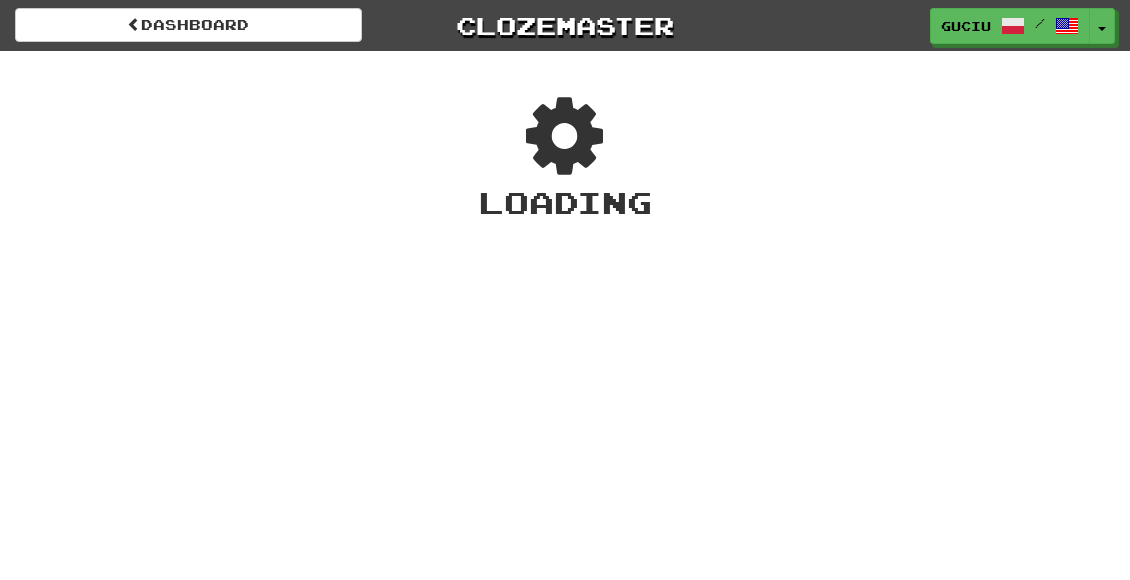 scroll, scrollTop: 0, scrollLeft: 0, axis: both 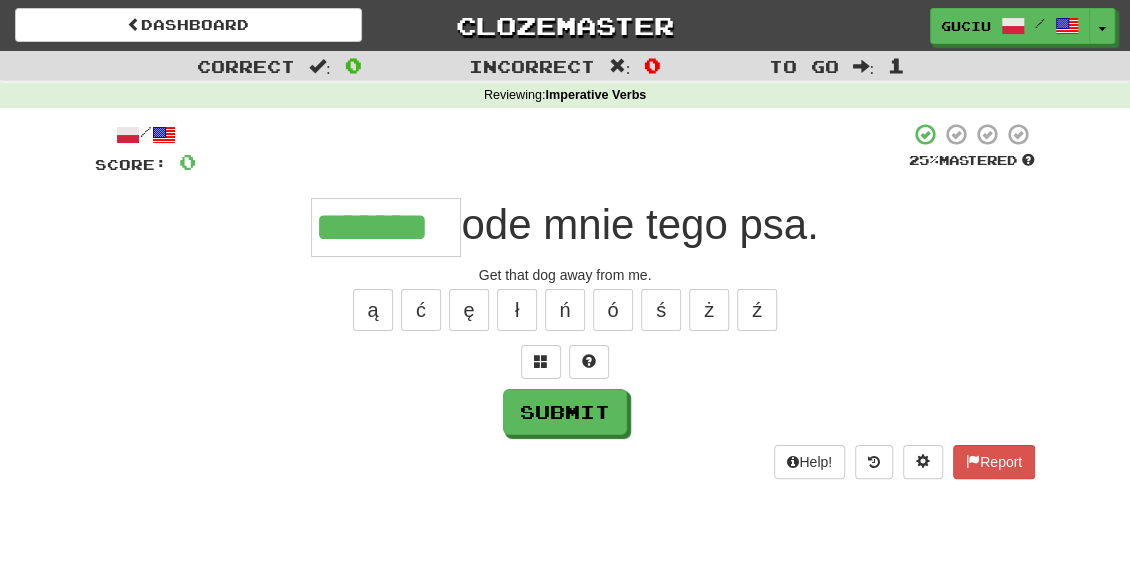 type on "*******" 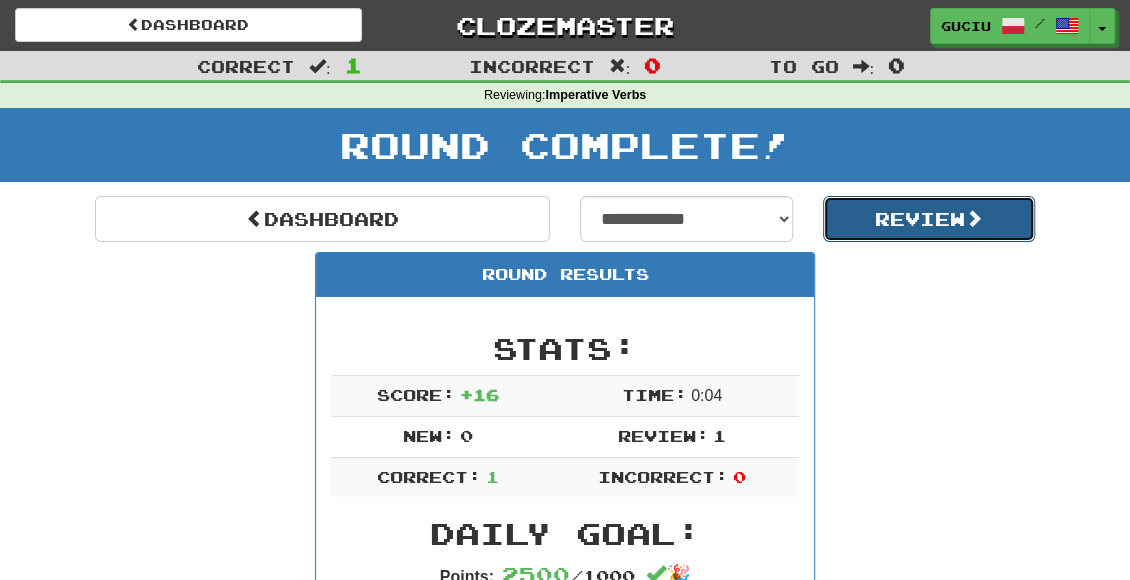 click on "Review" at bounding box center (929, 219) 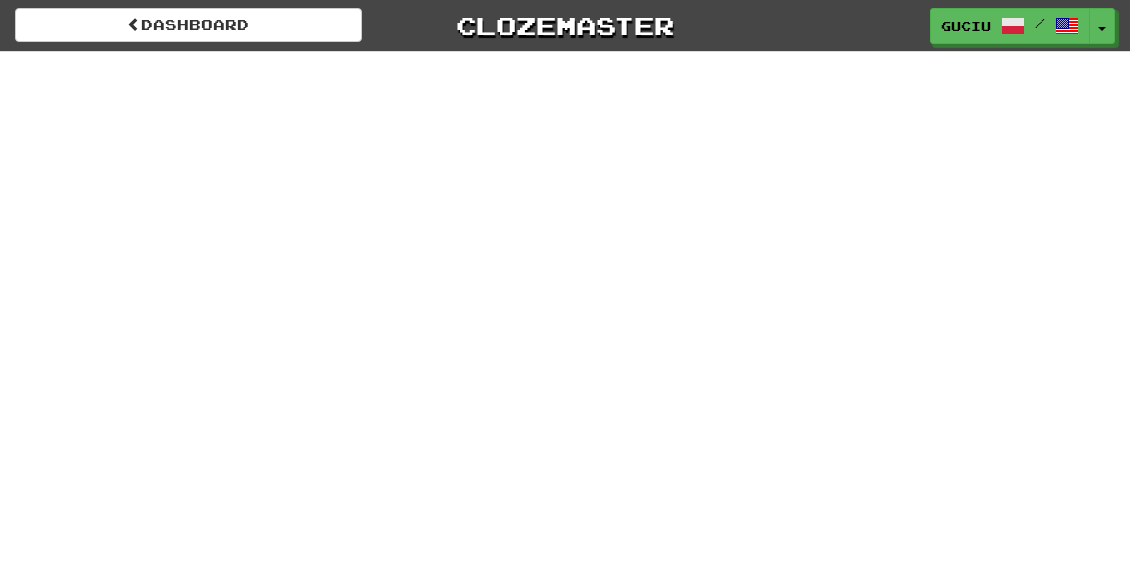 scroll, scrollTop: 0, scrollLeft: 0, axis: both 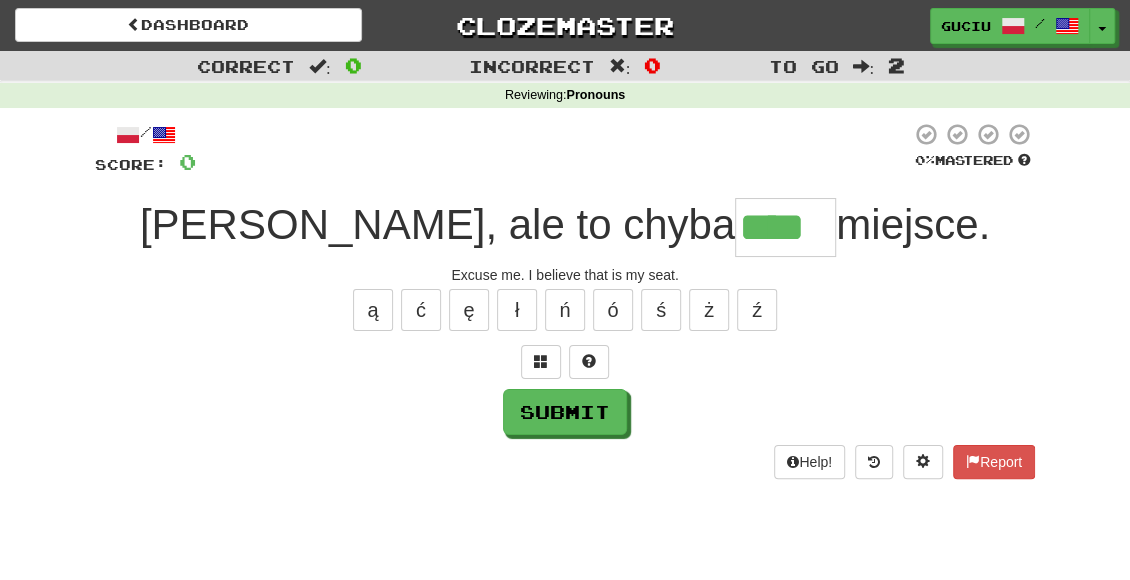 type on "****" 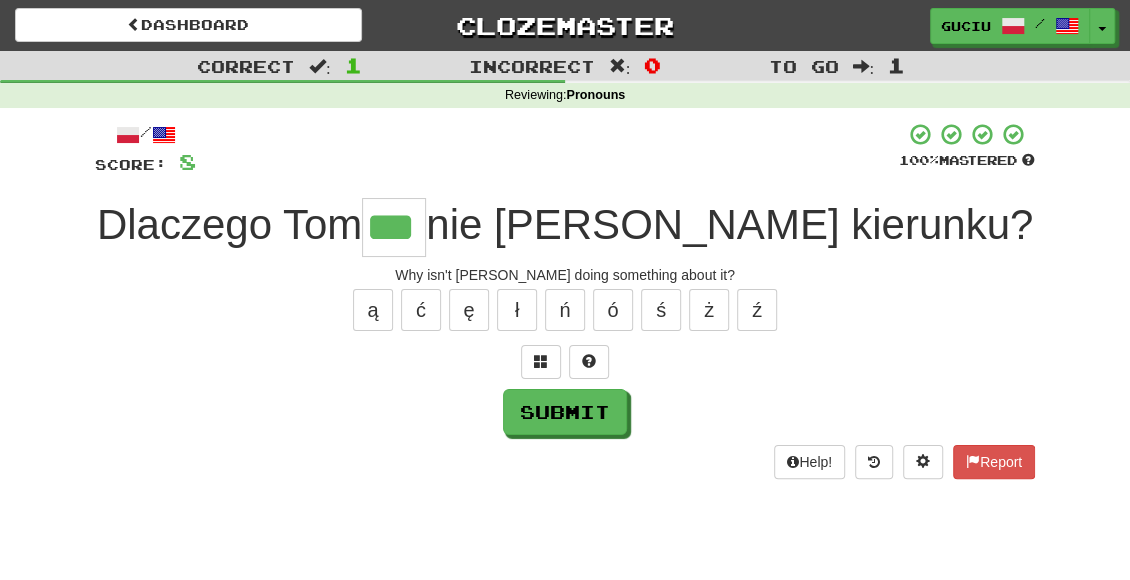 type on "***" 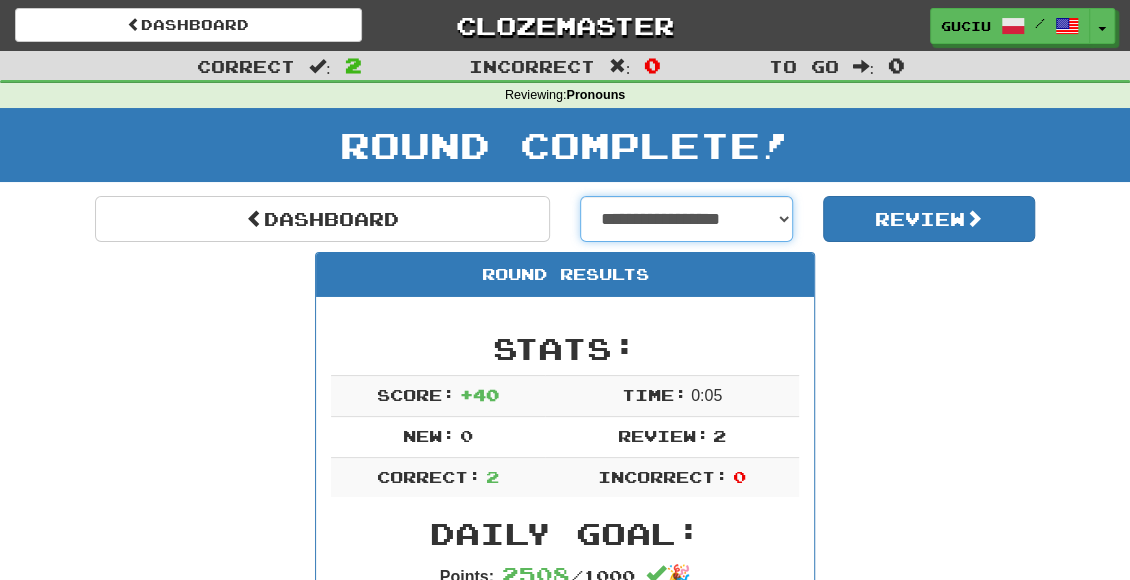 click on "**********" at bounding box center [686, 219] 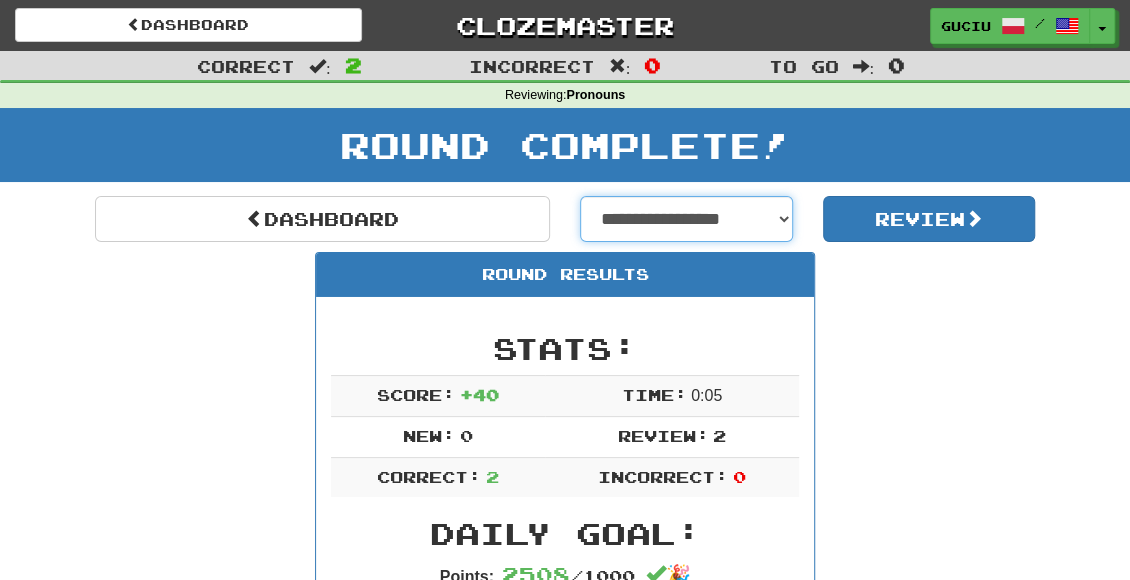 select on "**********" 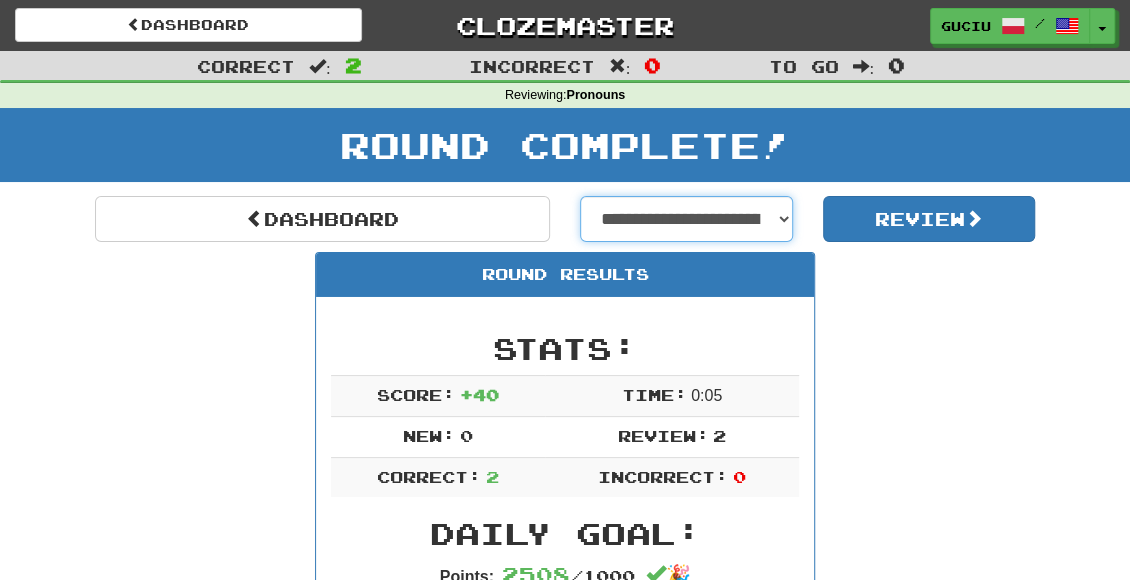 click on "**********" at bounding box center [686, 219] 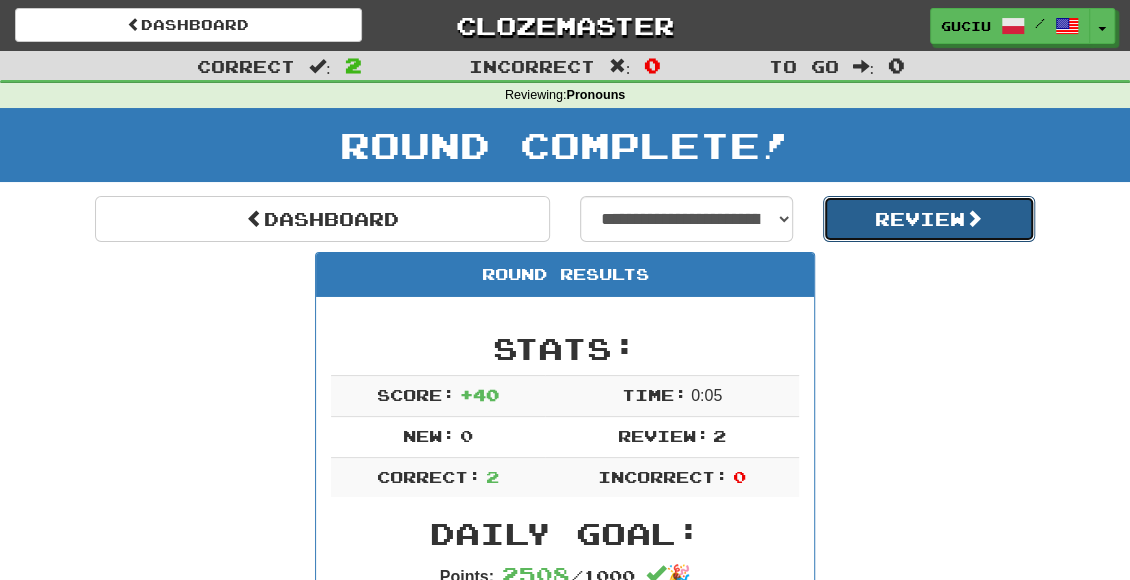 click on "Review" at bounding box center [929, 219] 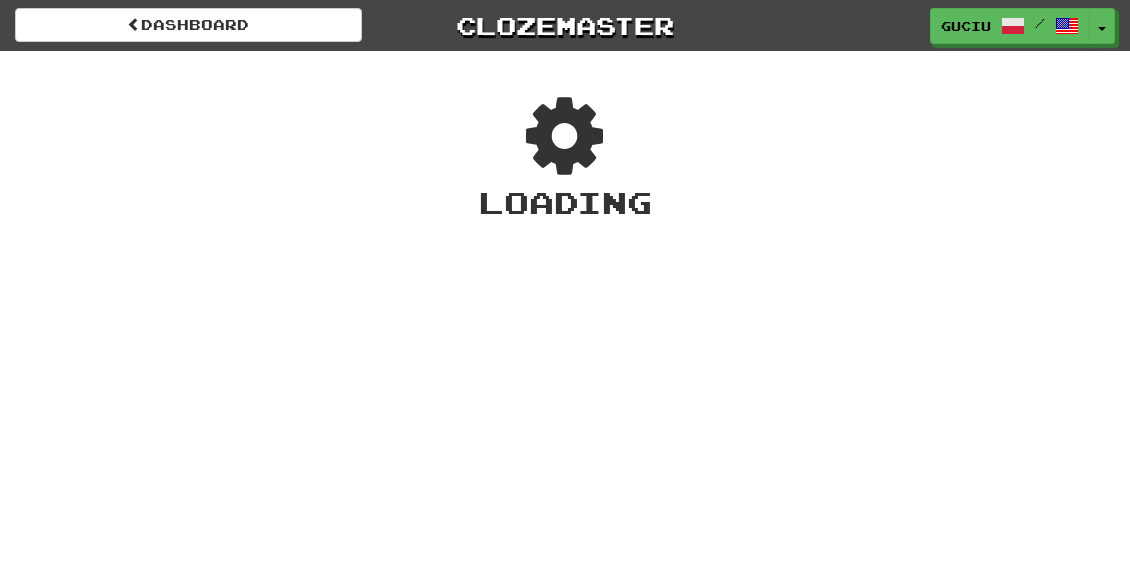 scroll, scrollTop: 0, scrollLeft: 0, axis: both 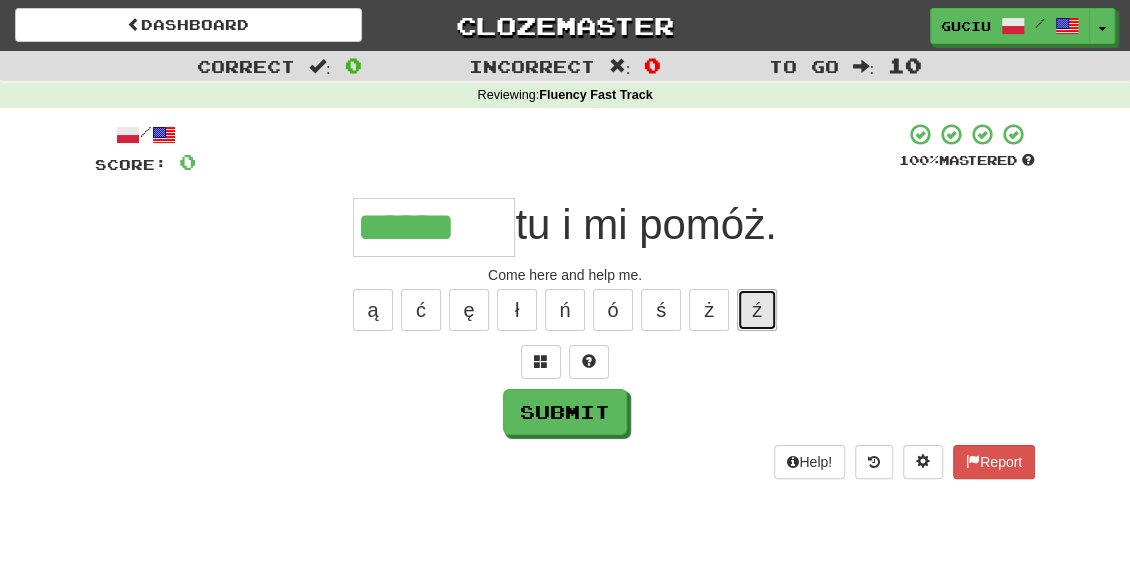 click on "ź" at bounding box center (757, 310) 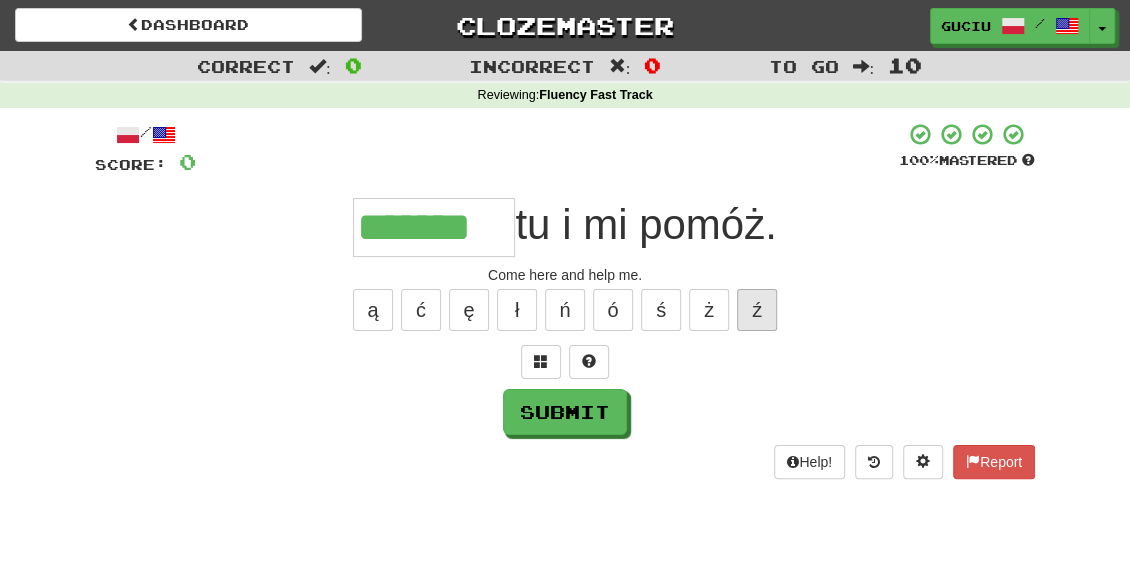 type on "*******" 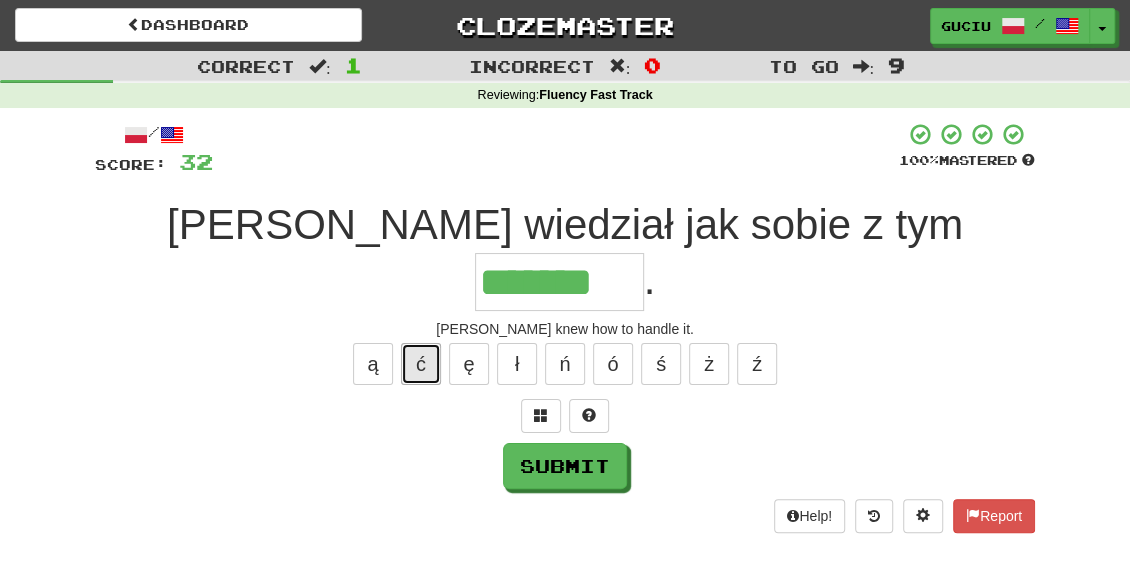 click on "ć" at bounding box center [421, 364] 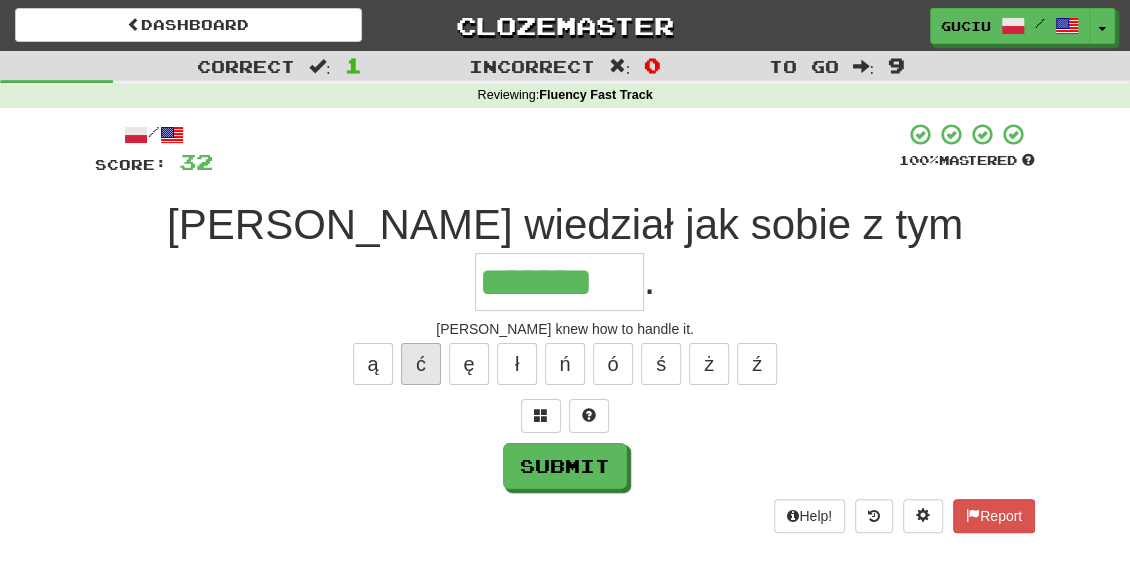 type on "********" 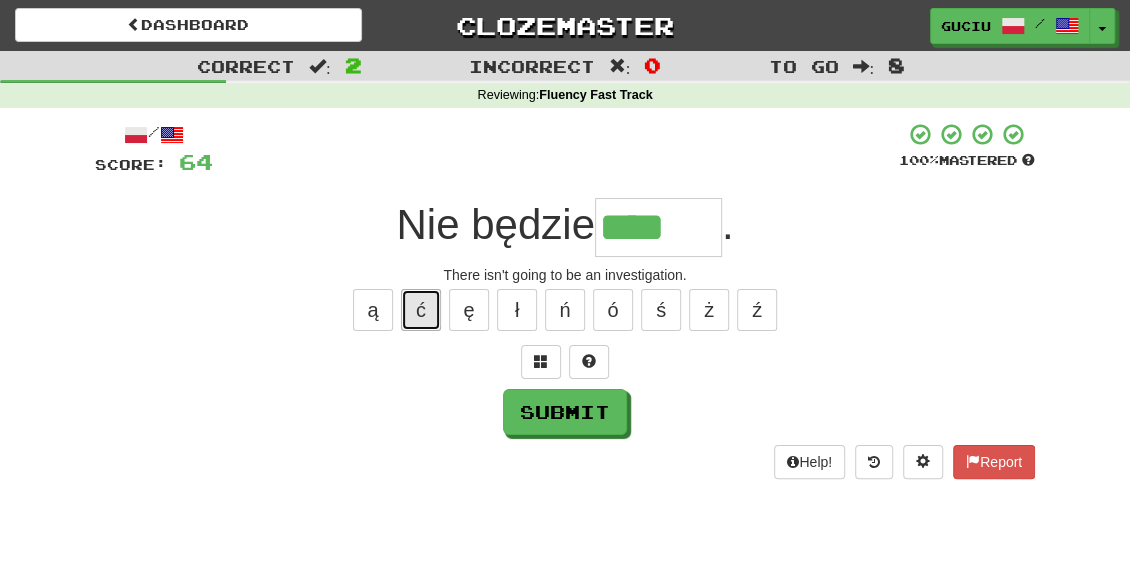 click on "ć" at bounding box center (421, 310) 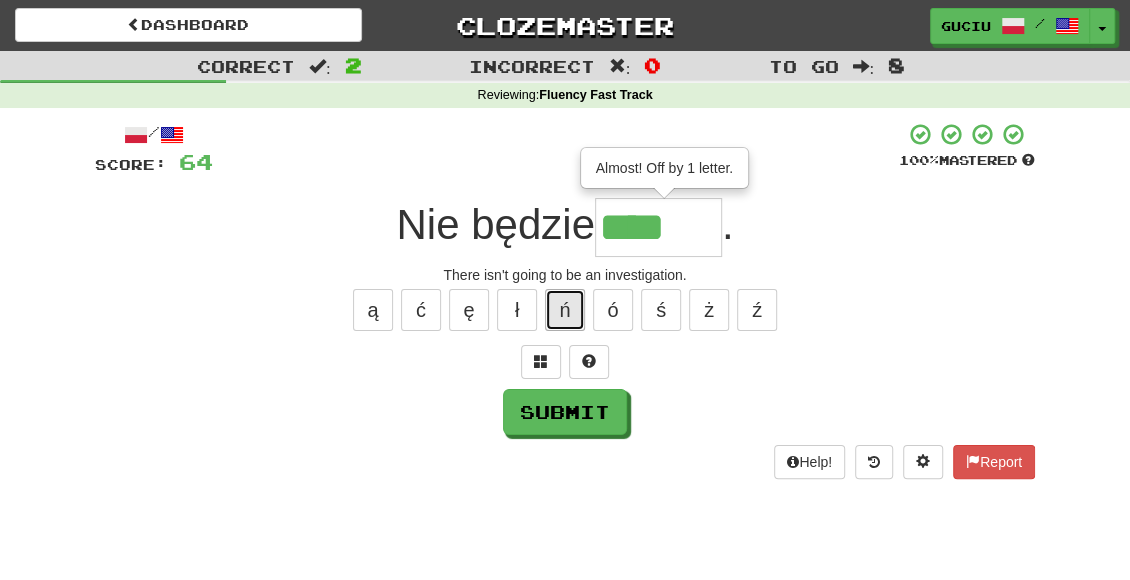 click on "ń" at bounding box center [565, 310] 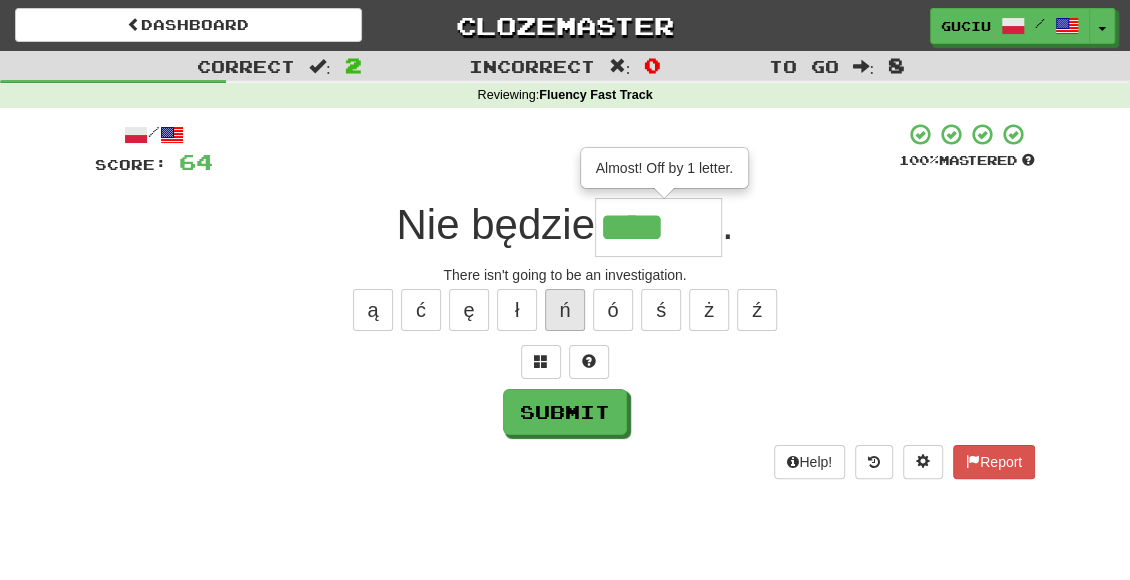 type on "*****" 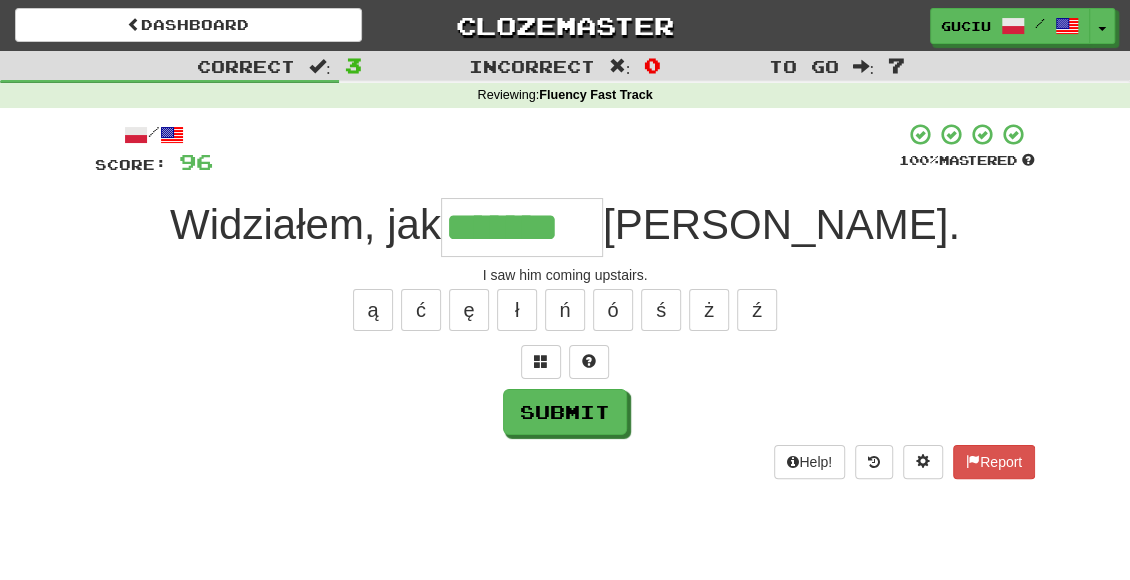 type on "*******" 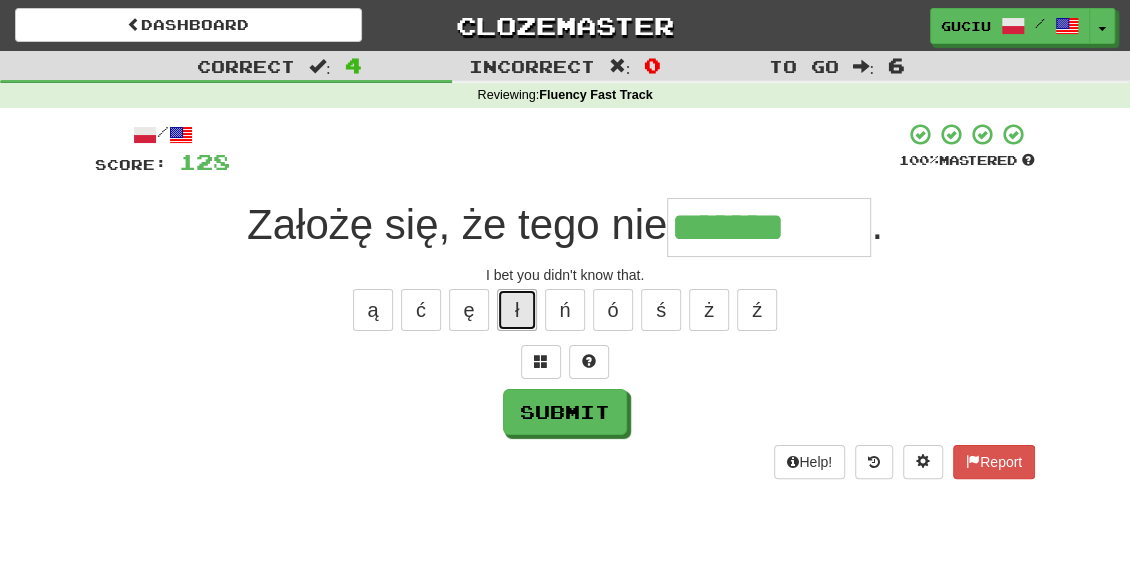 click on "ł" at bounding box center [517, 310] 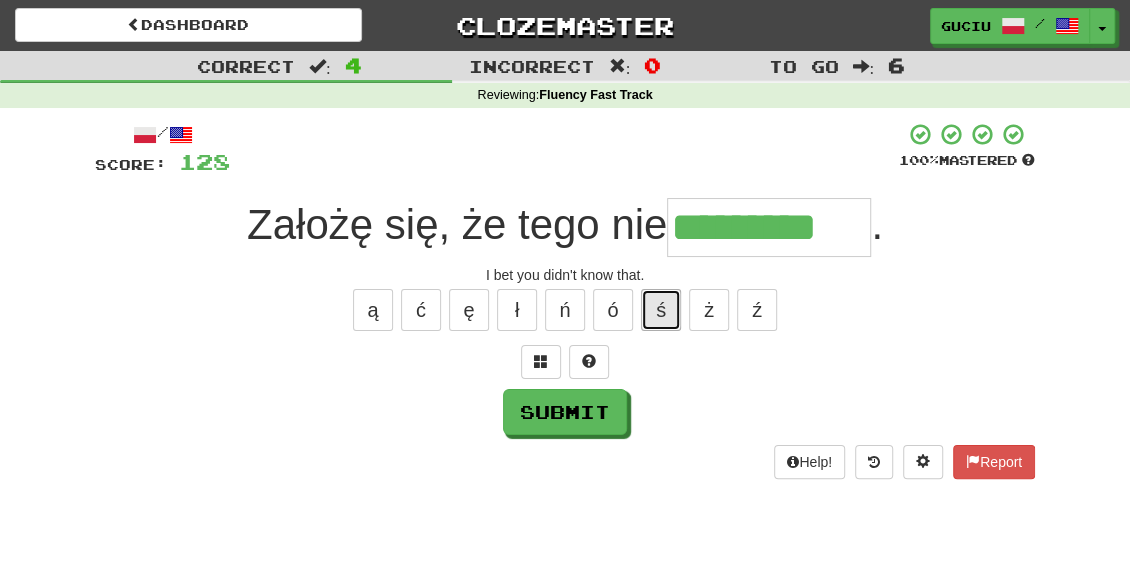 click on "ś" at bounding box center (661, 310) 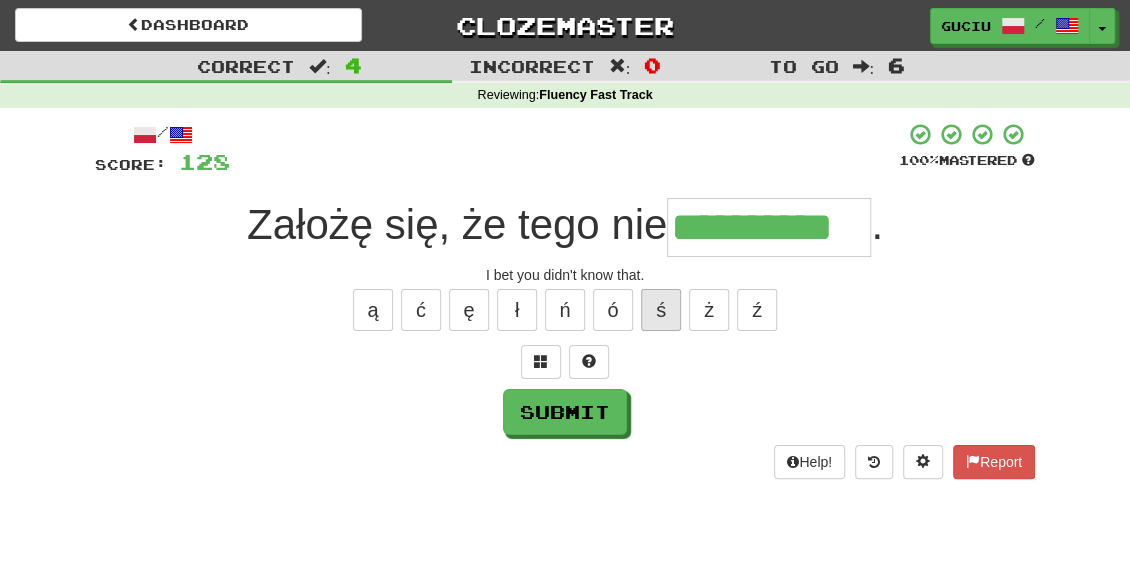 type on "**********" 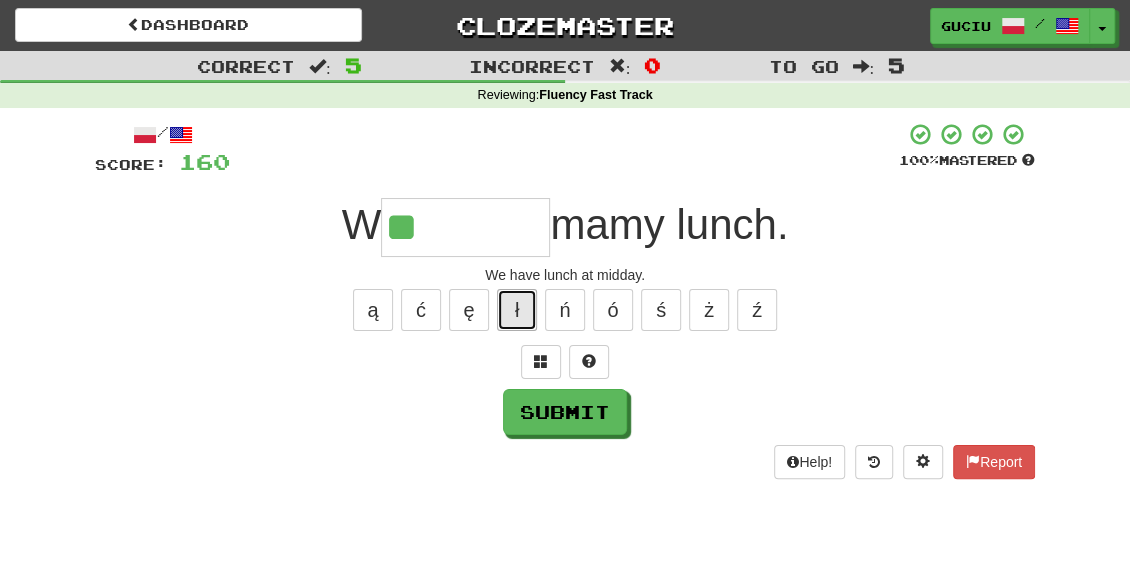 click on "ł" at bounding box center (517, 310) 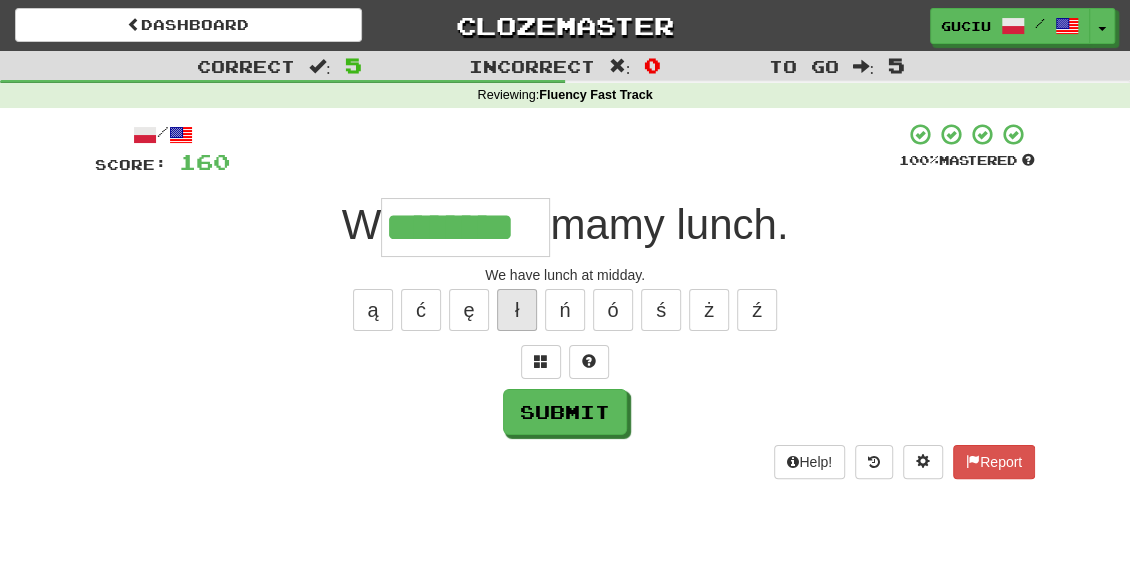 type on "********" 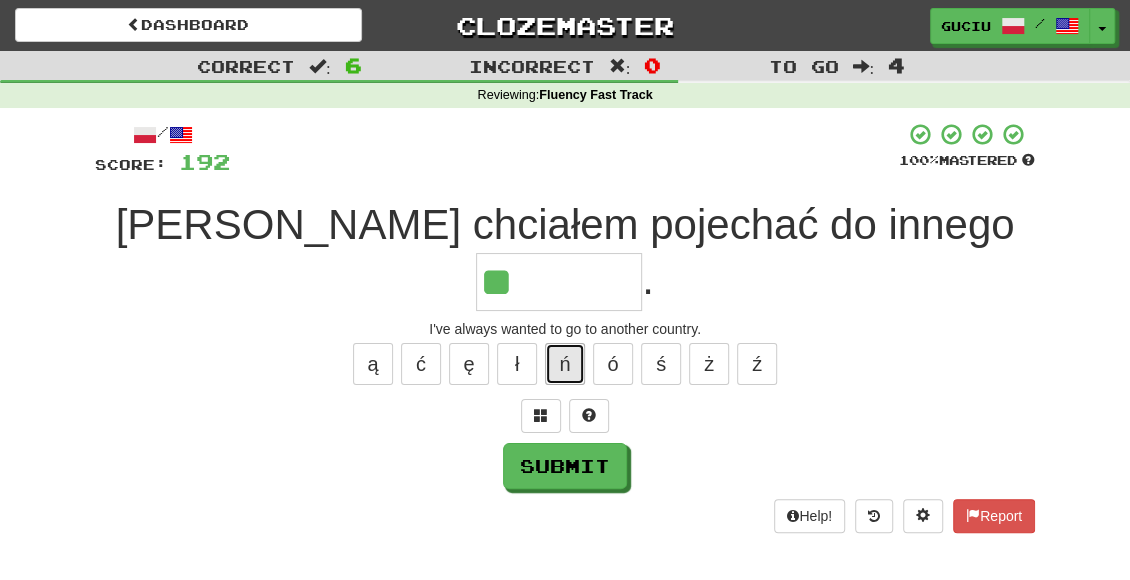 click on "ń" at bounding box center [565, 364] 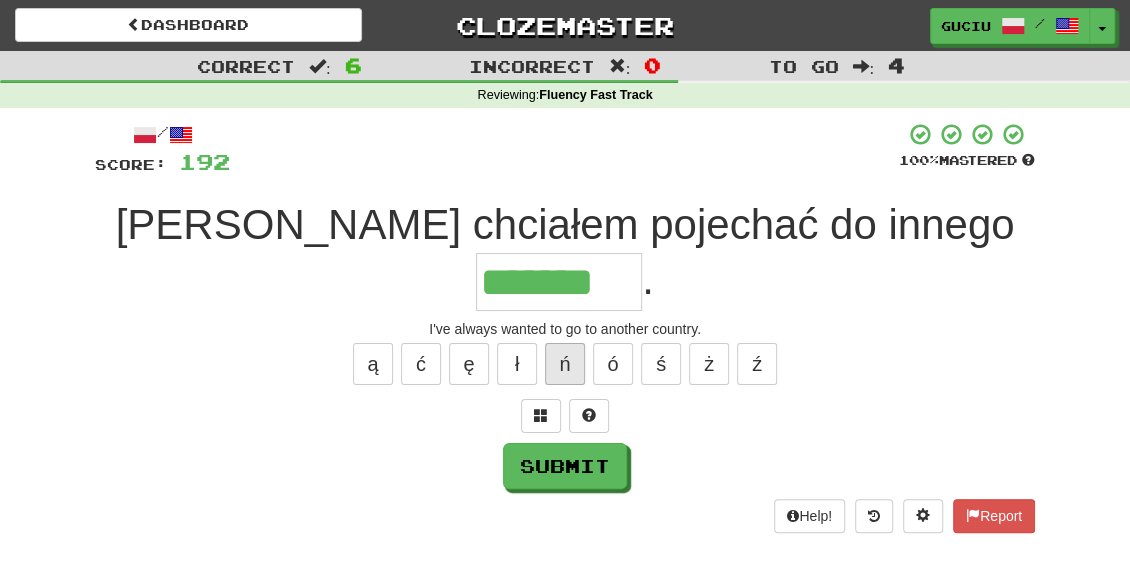 type on "*******" 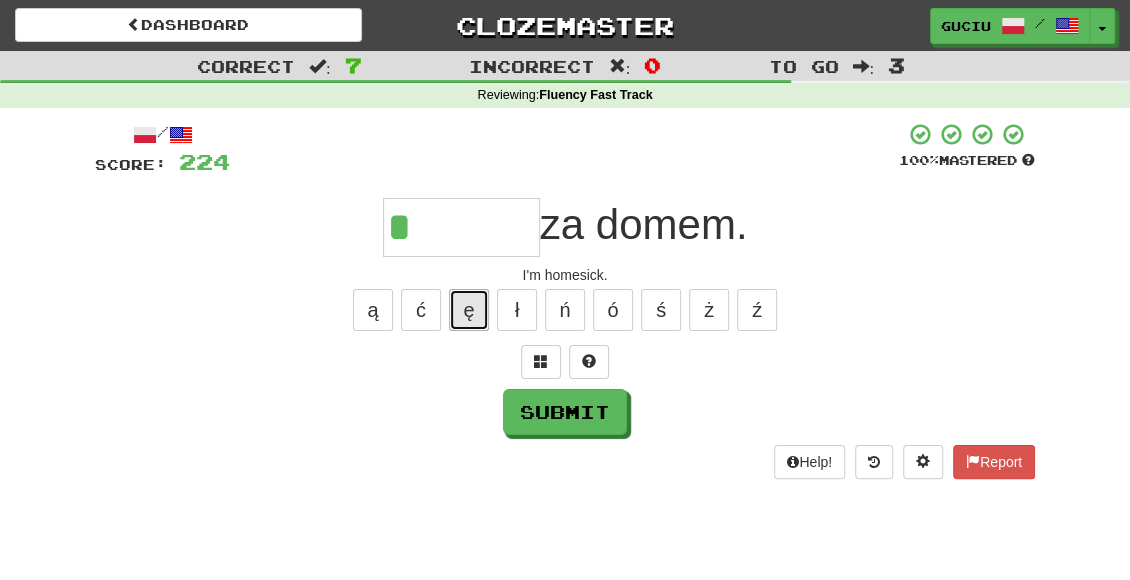click on "ę" at bounding box center (469, 310) 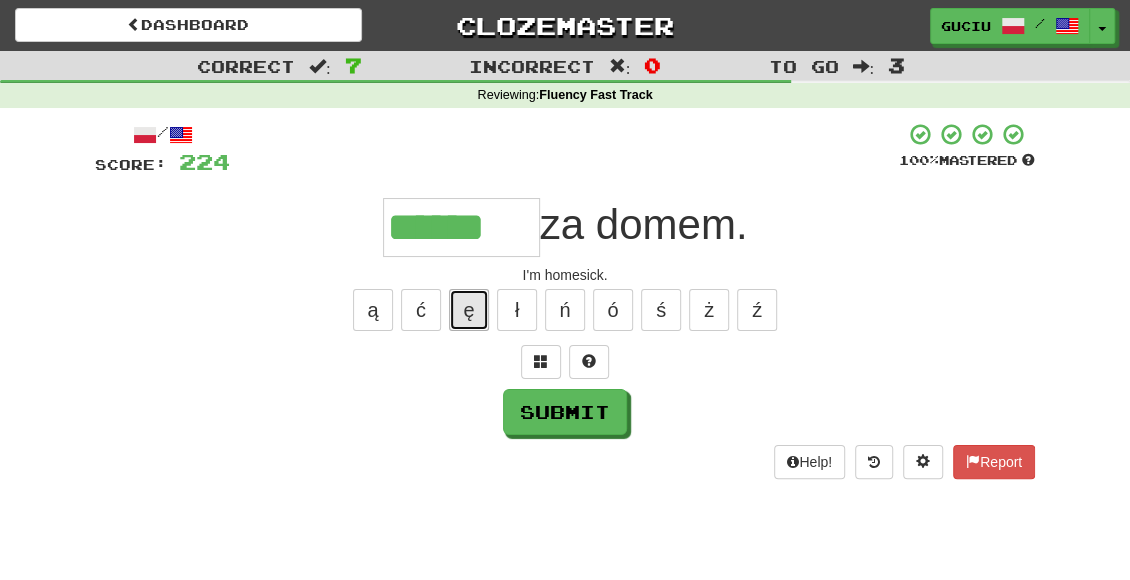 click on "ę" at bounding box center (469, 310) 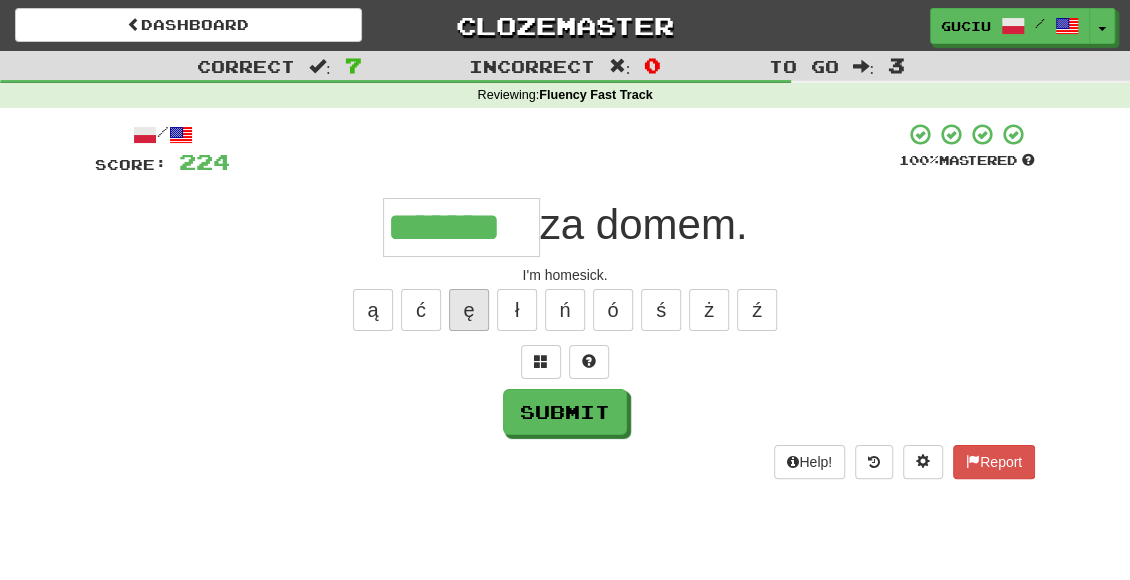 type on "*******" 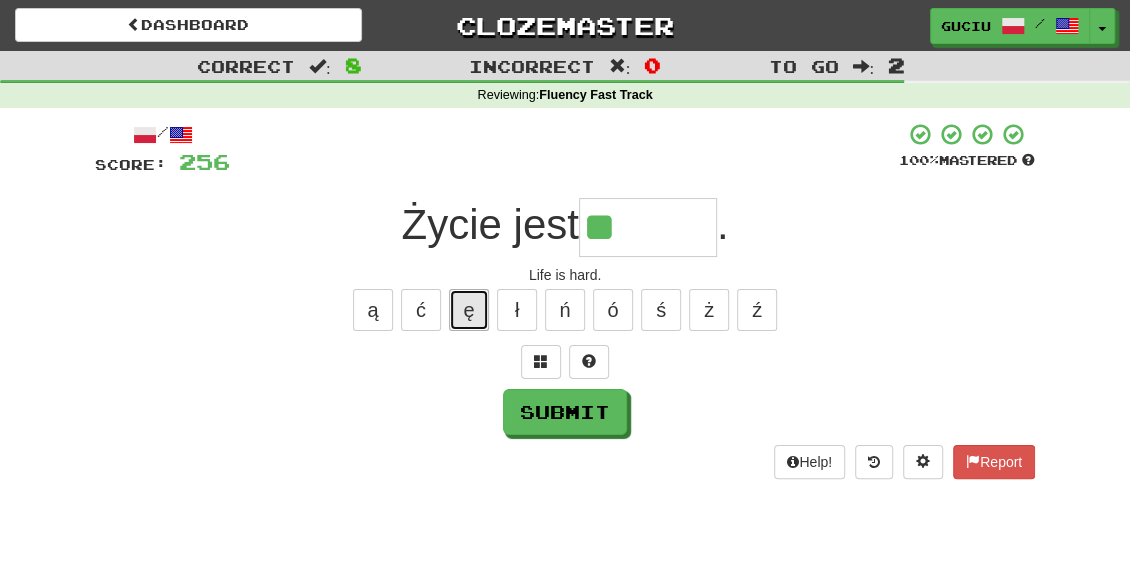 click on "ę" at bounding box center [469, 310] 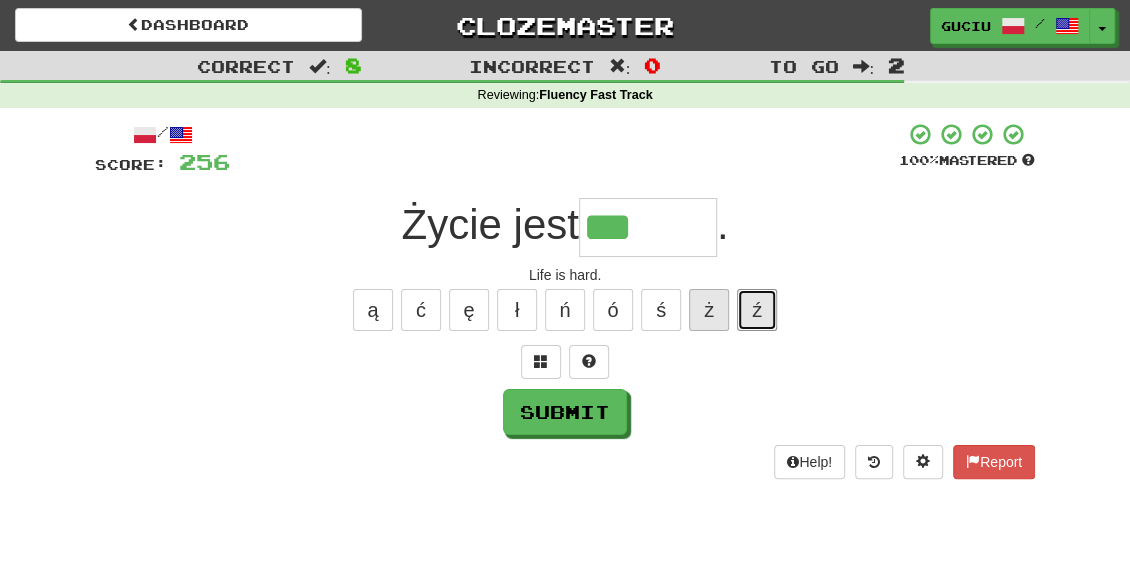 drag, startPoint x: 737, startPoint y: 311, endPoint x: 708, endPoint y: 308, distance: 29.15476 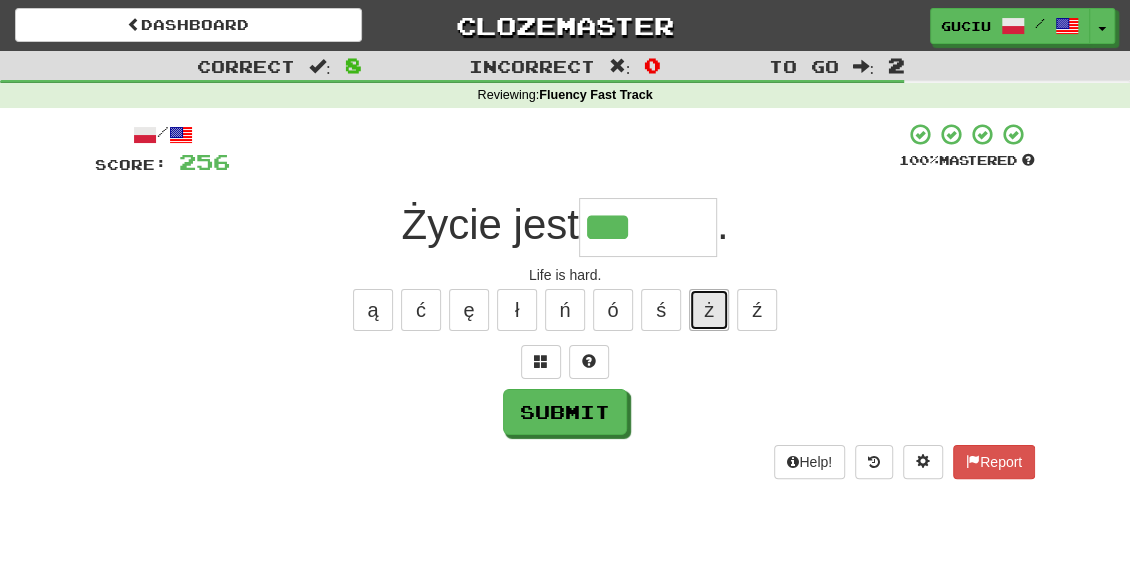 click on "ż" at bounding box center [709, 310] 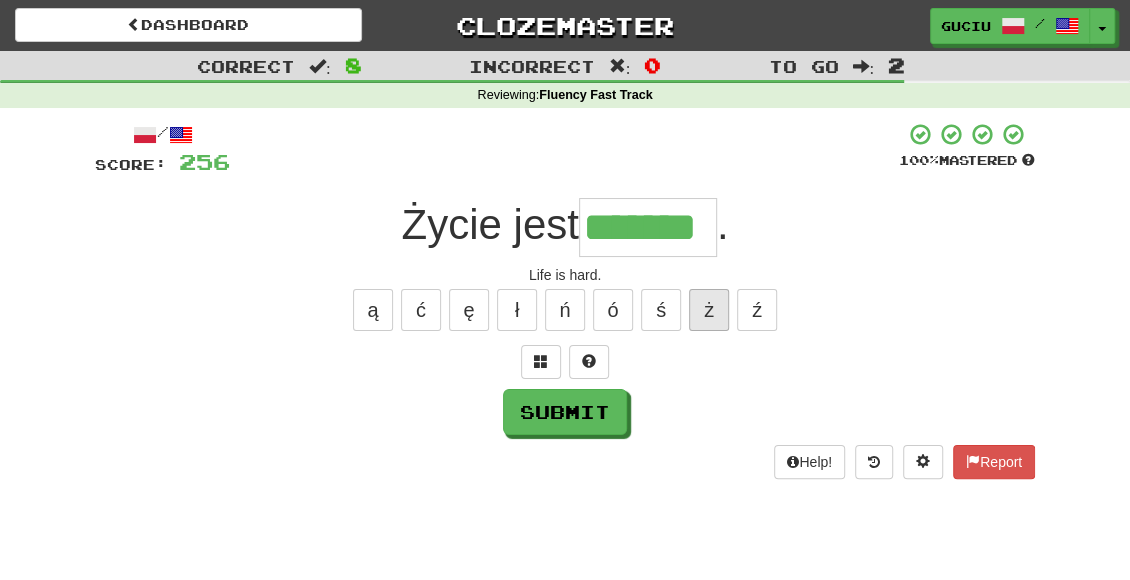 type on "*******" 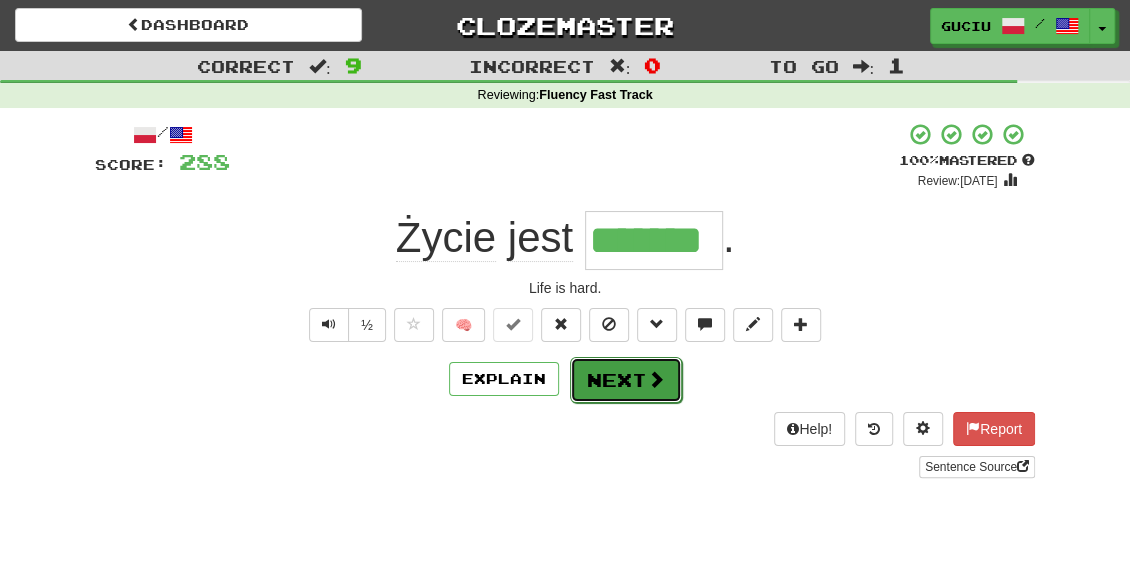 click on "Next" at bounding box center (626, 380) 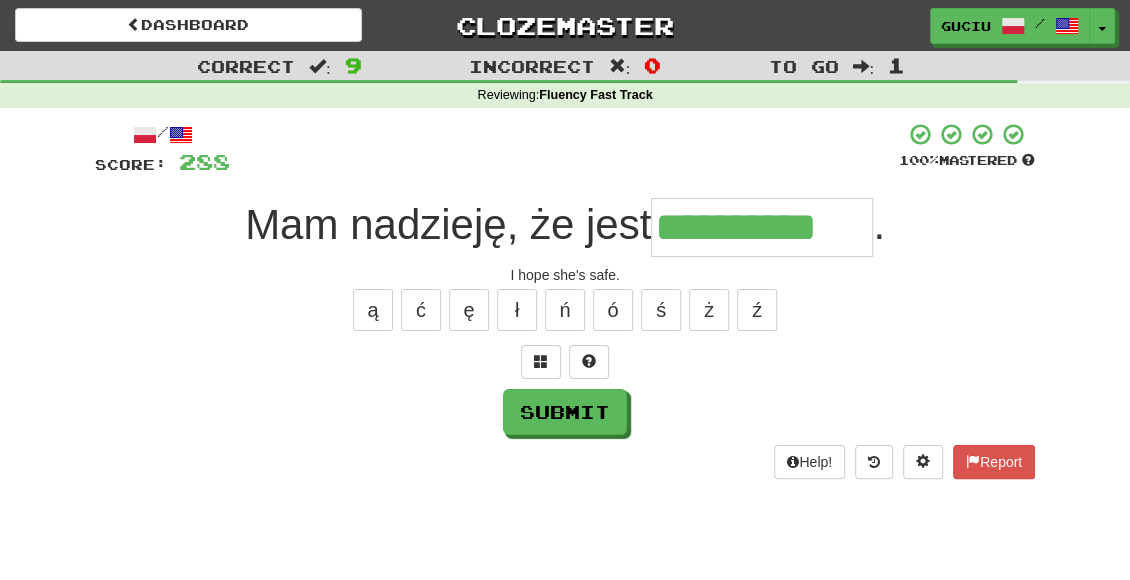 type on "**********" 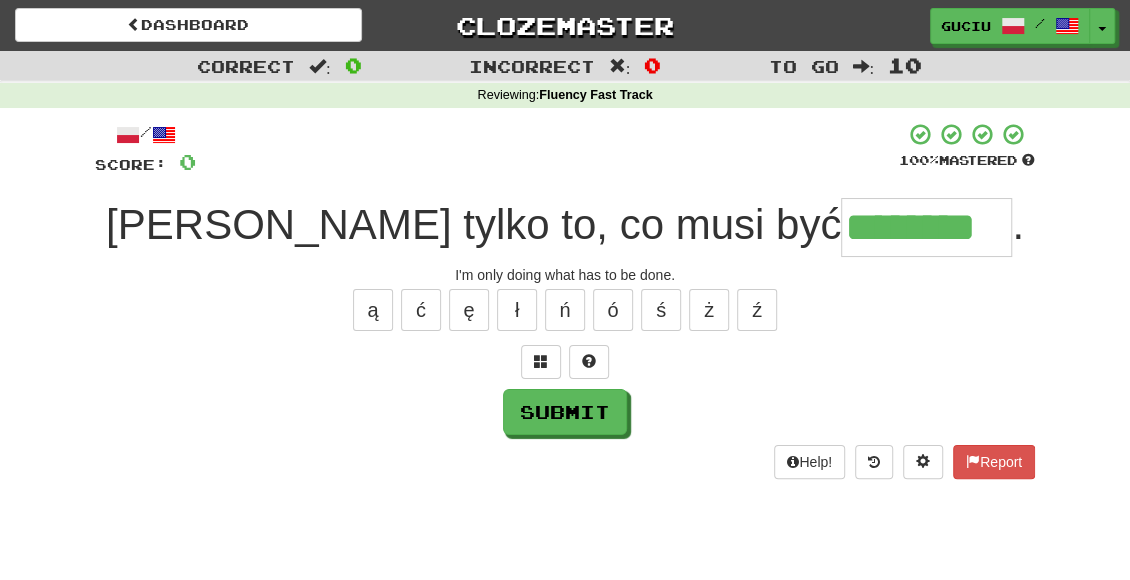 type on "********" 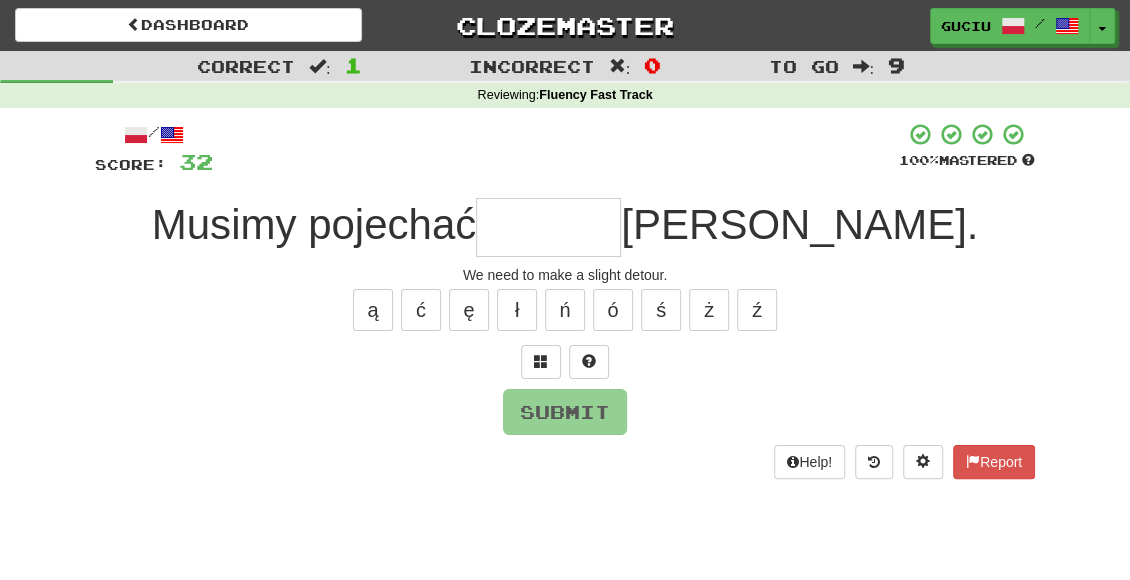 type on "*" 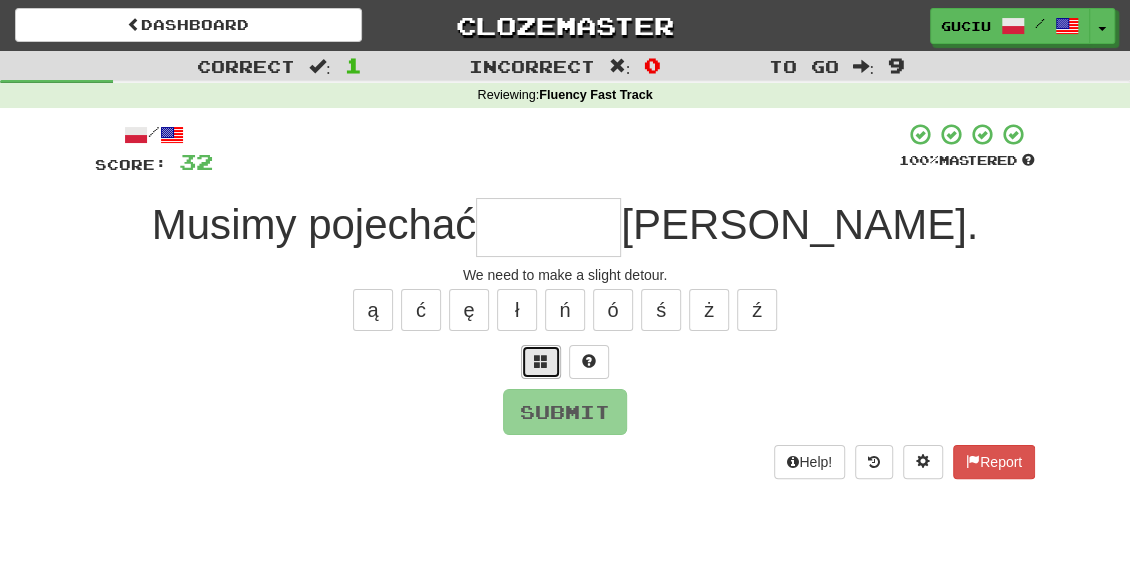 click at bounding box center [541, 361] 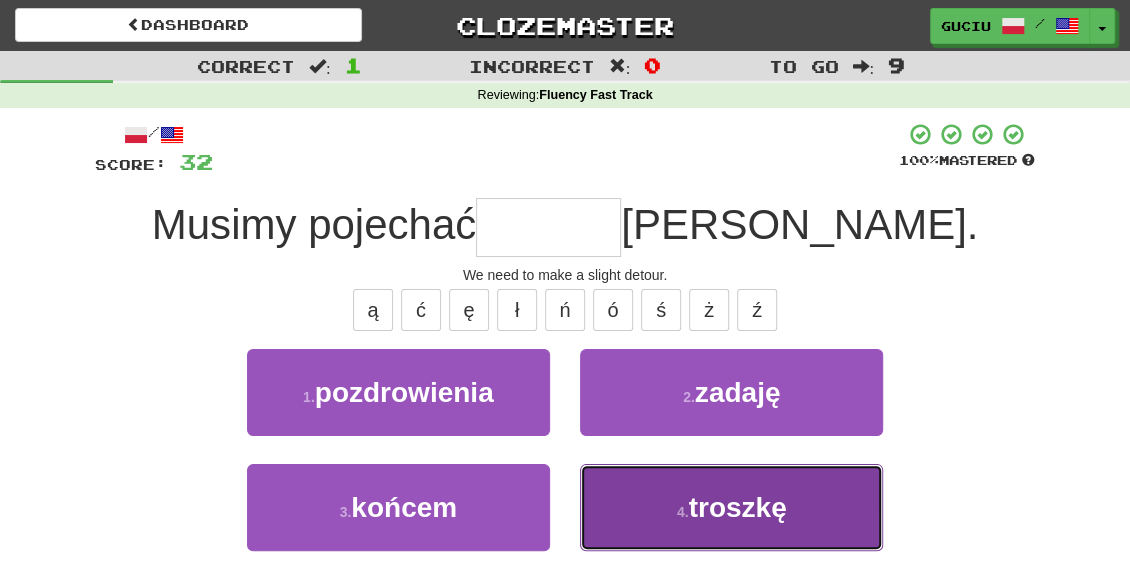 click on "troszkę" at bounding box center (737, 507) 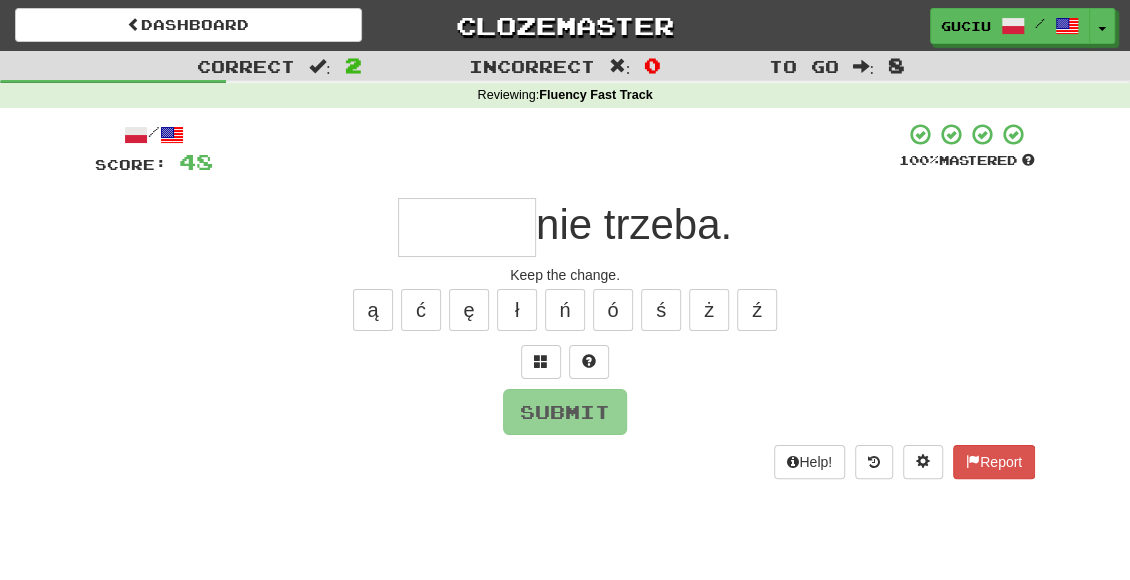 type on "*" 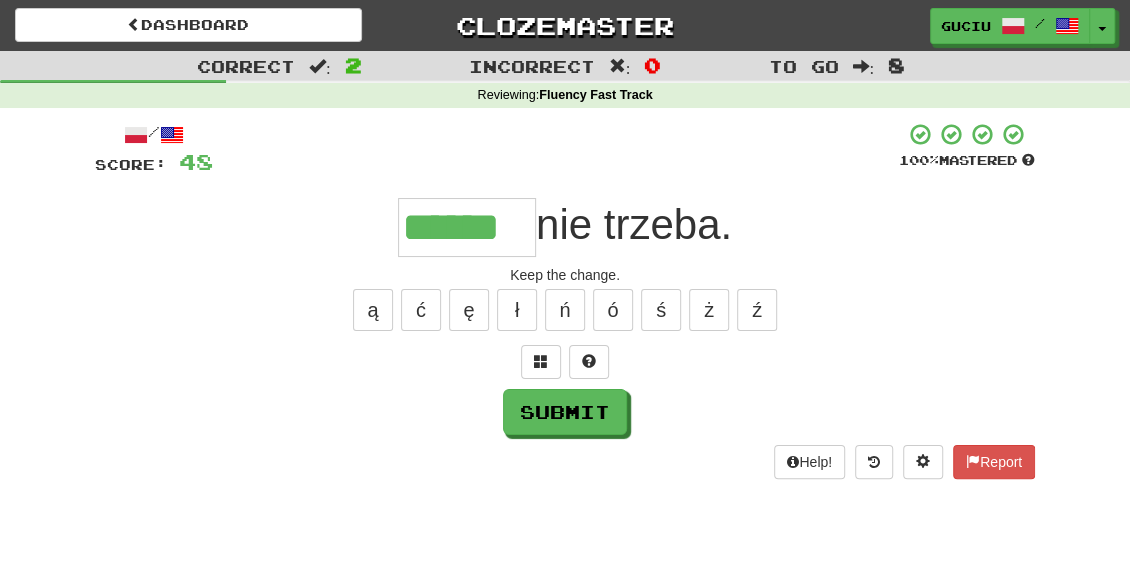 type on "******" 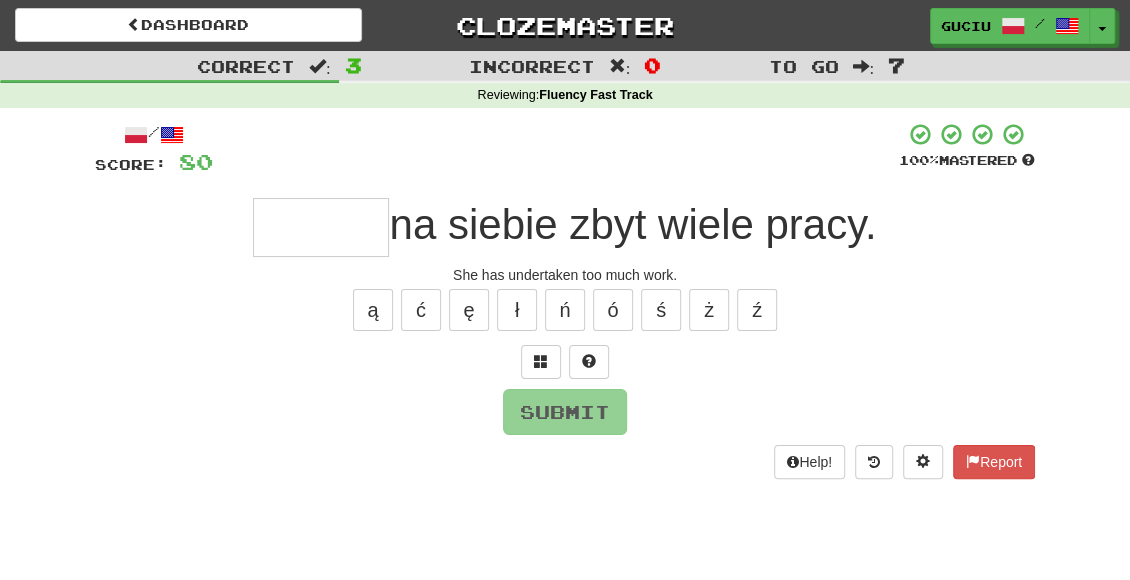 type on "*" 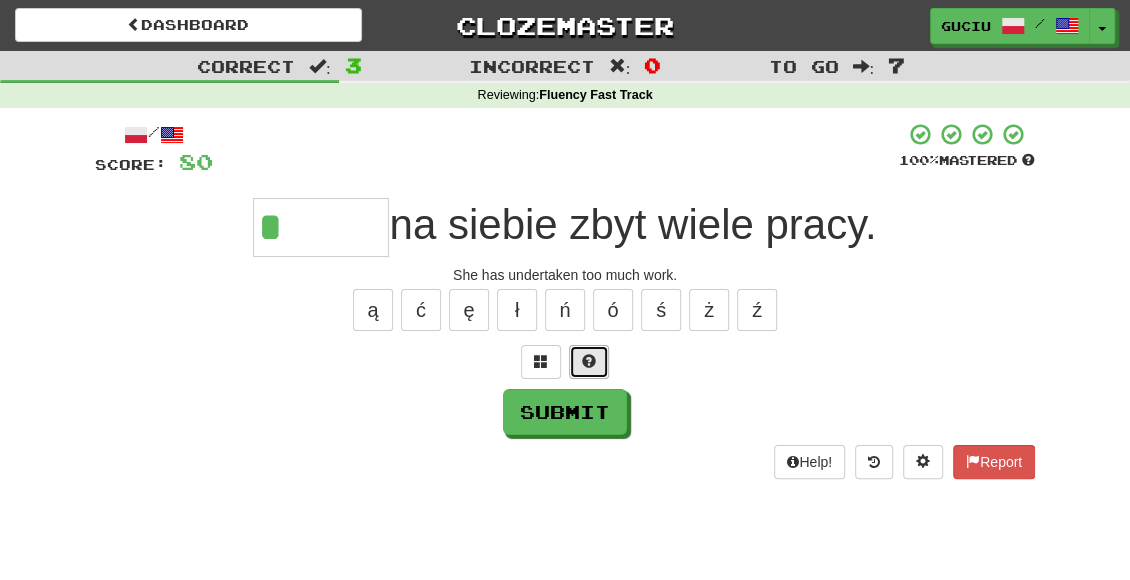 click at bounding box center (589, 361) 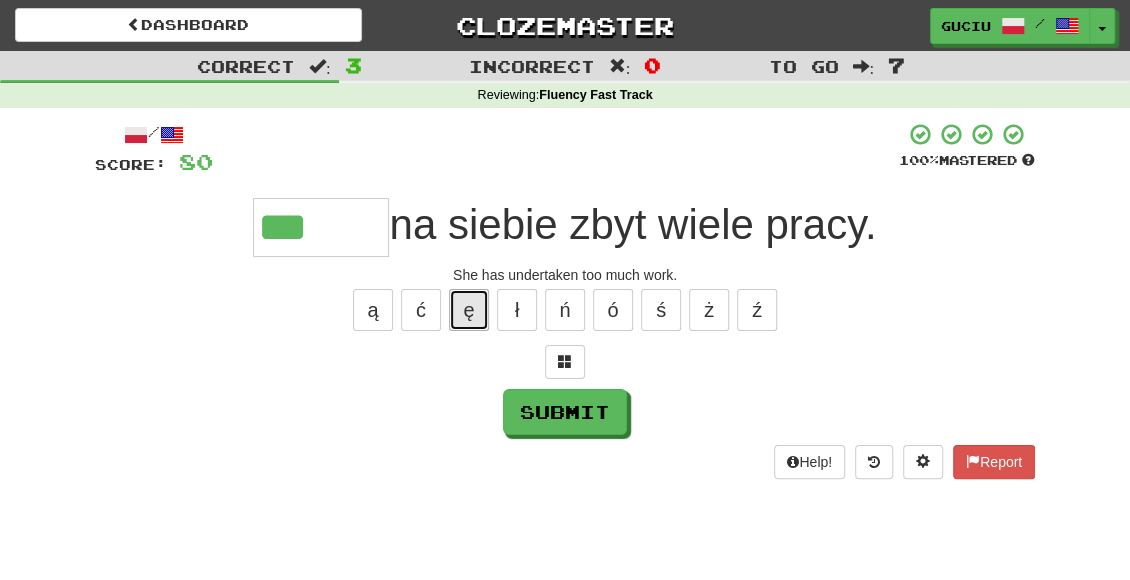 click on "ę" at bounding box center (469, 310) 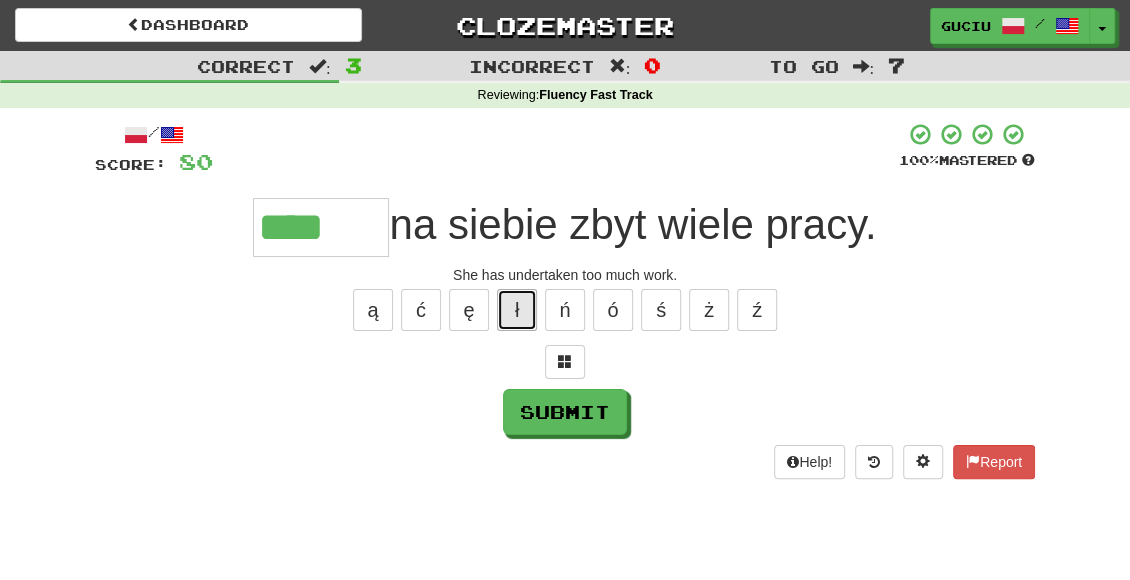 click on "ł" at bounding box center (517, 310) 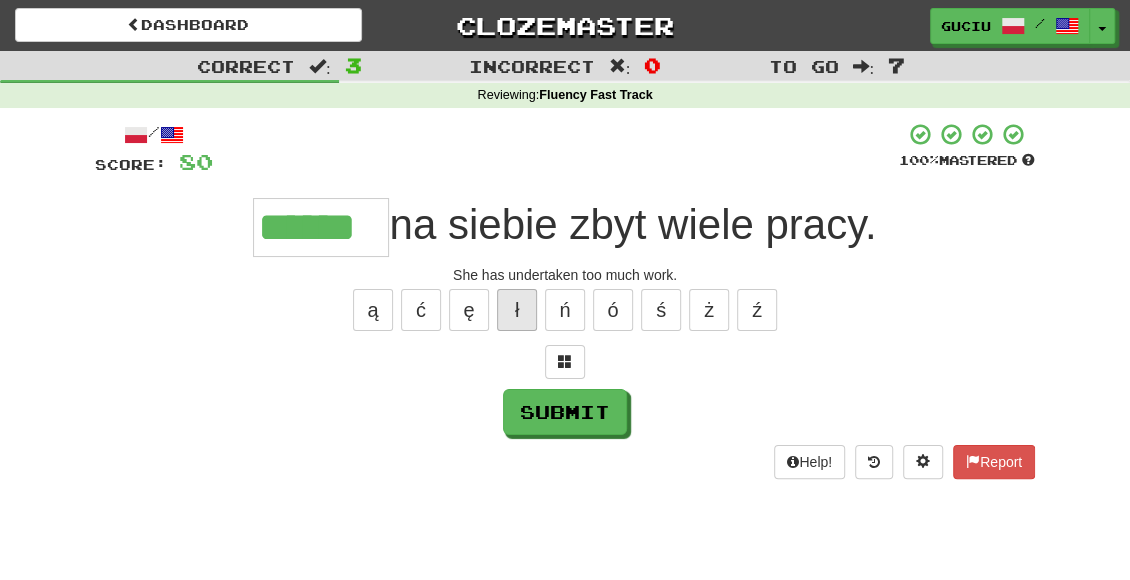 type on "******" 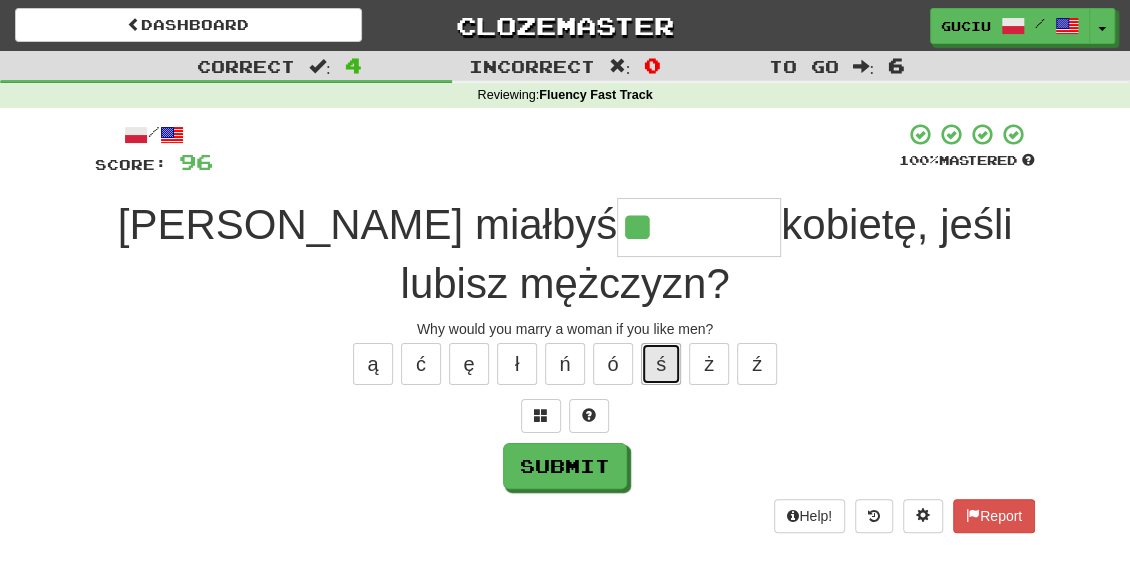 click on "ś" at bounding box center (661, 364) 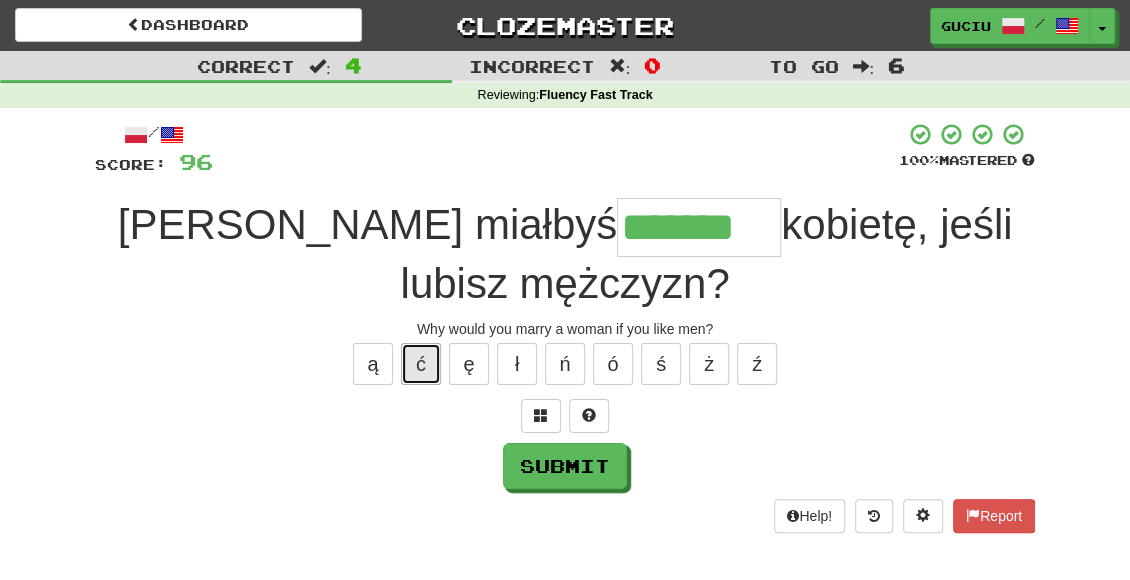 click on "ć" at bounding box center (421, 364) 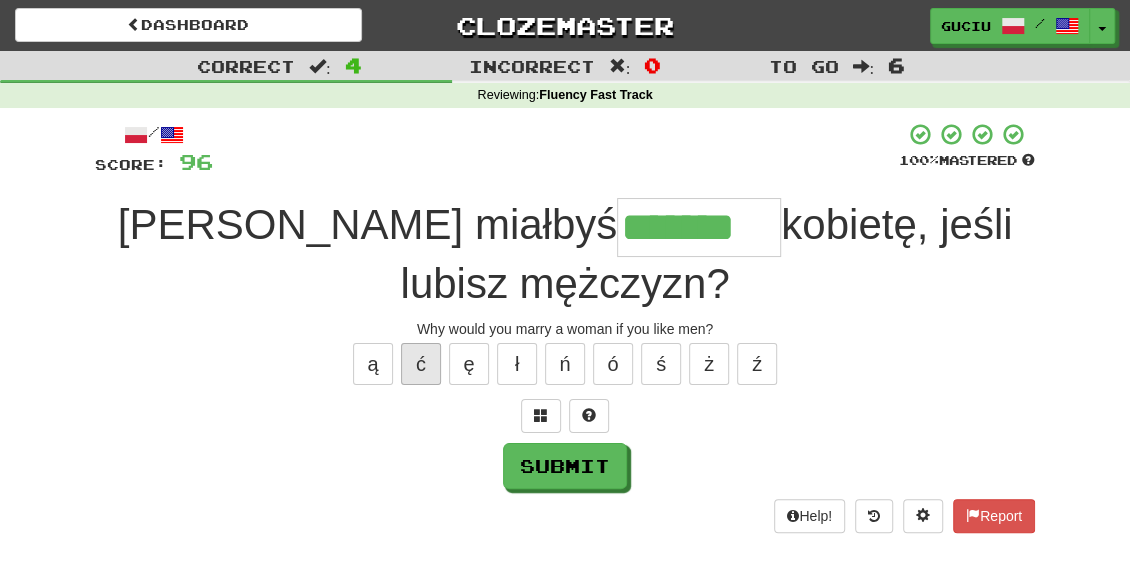 type on "********" 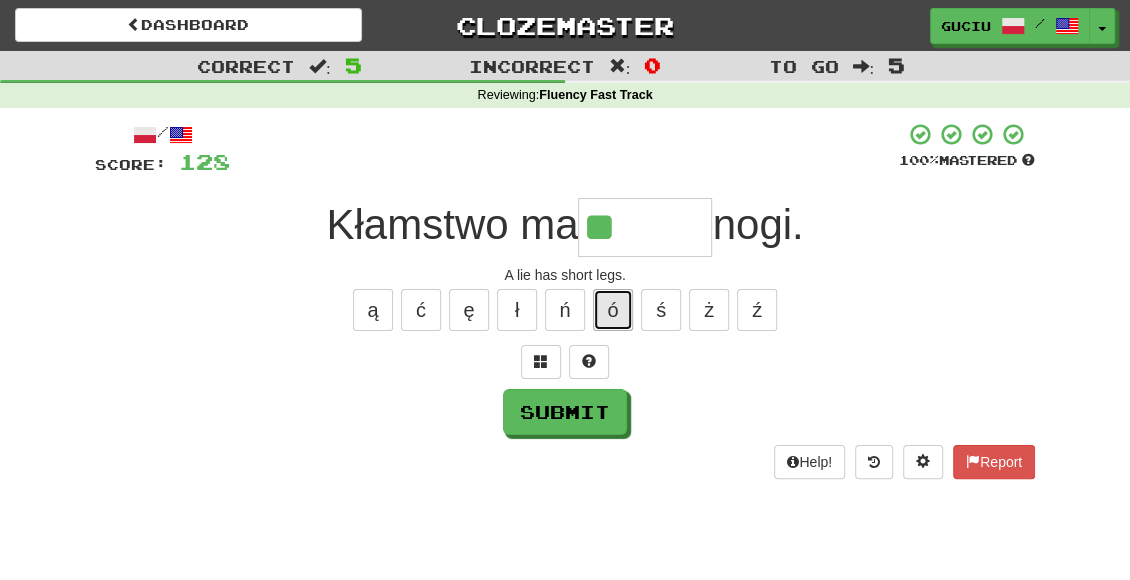 click on "ó" at bounding box center [613, 310] 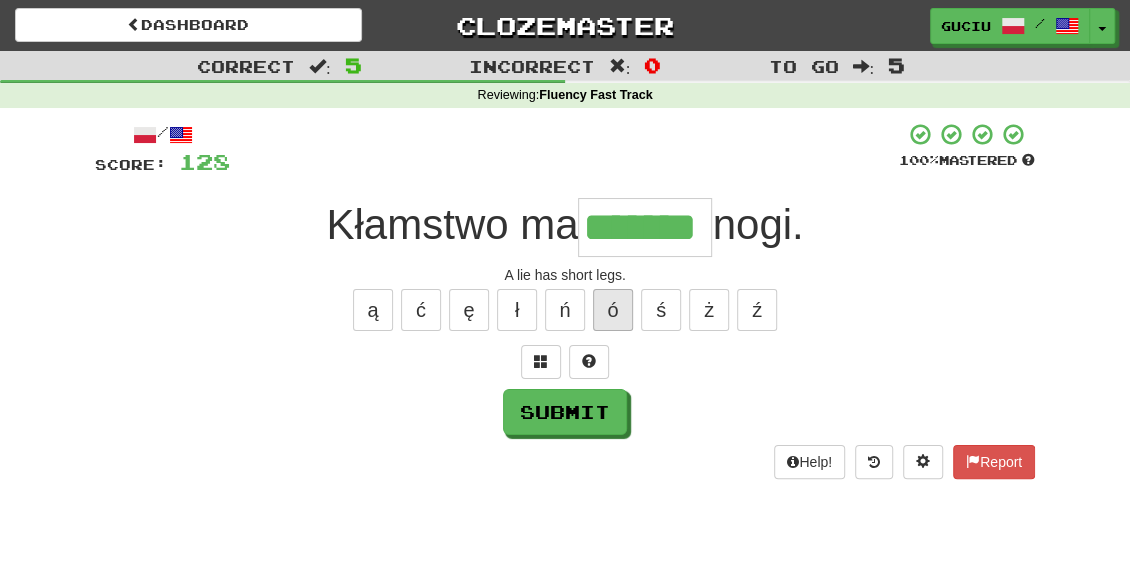 type on "*******" 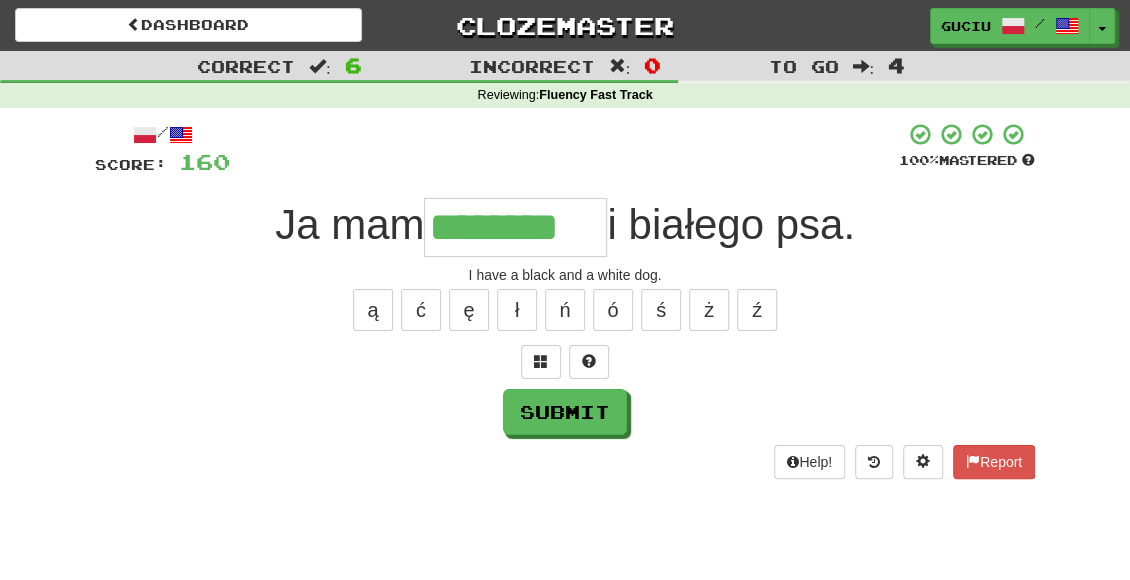 type on "********" 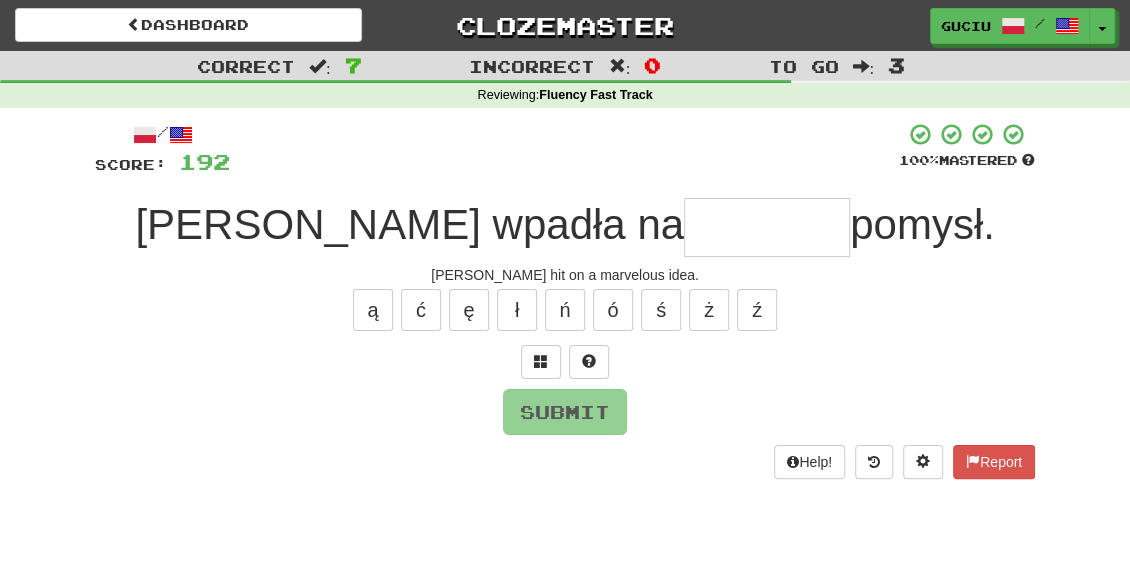 type on "*" 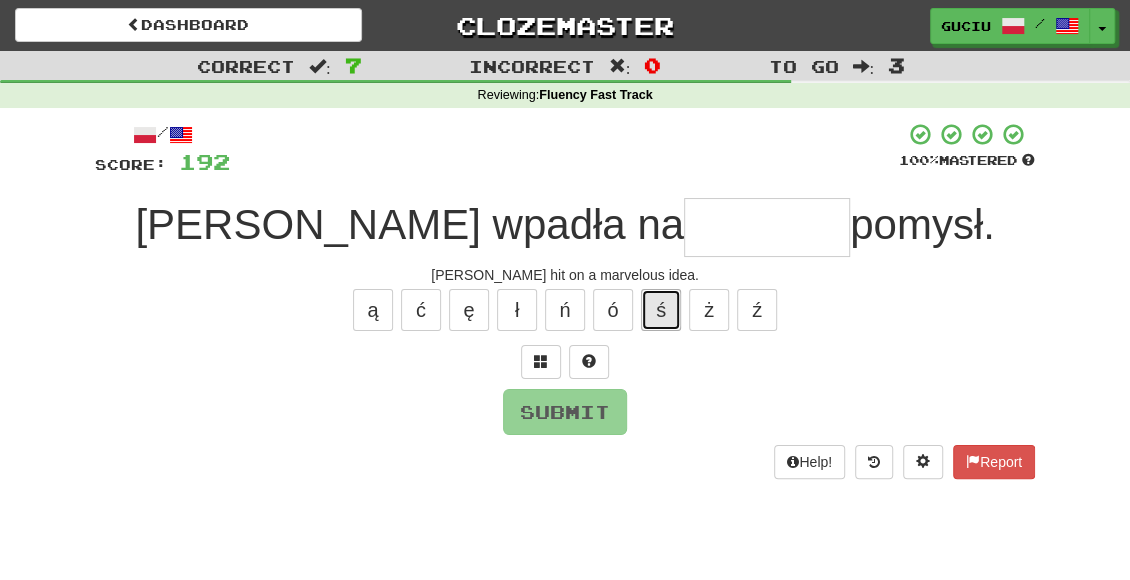 click on "ś" at bounding box center [661, 310] 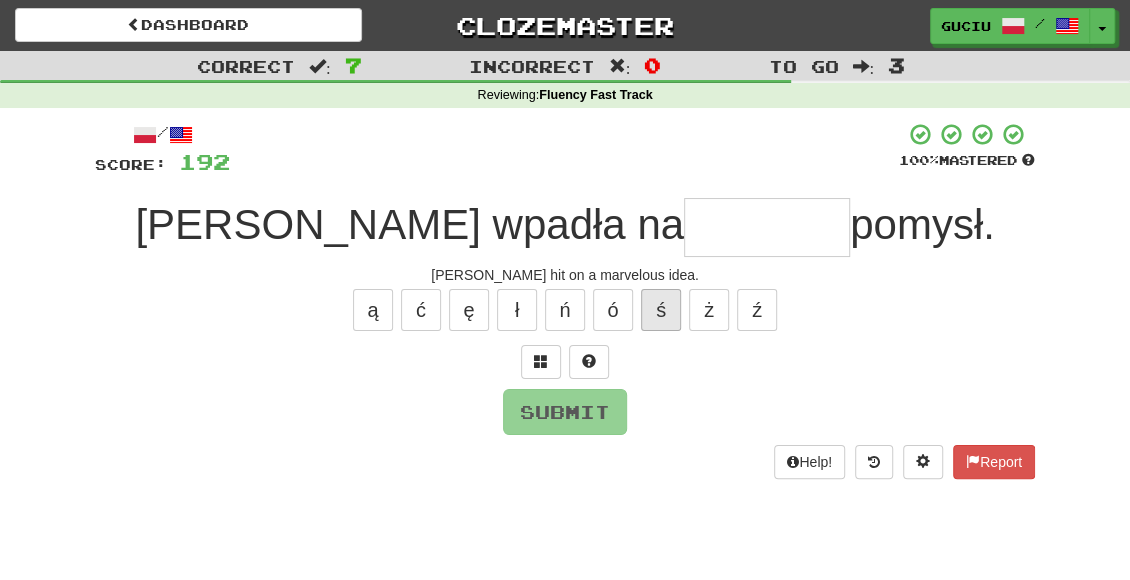 type on "*" 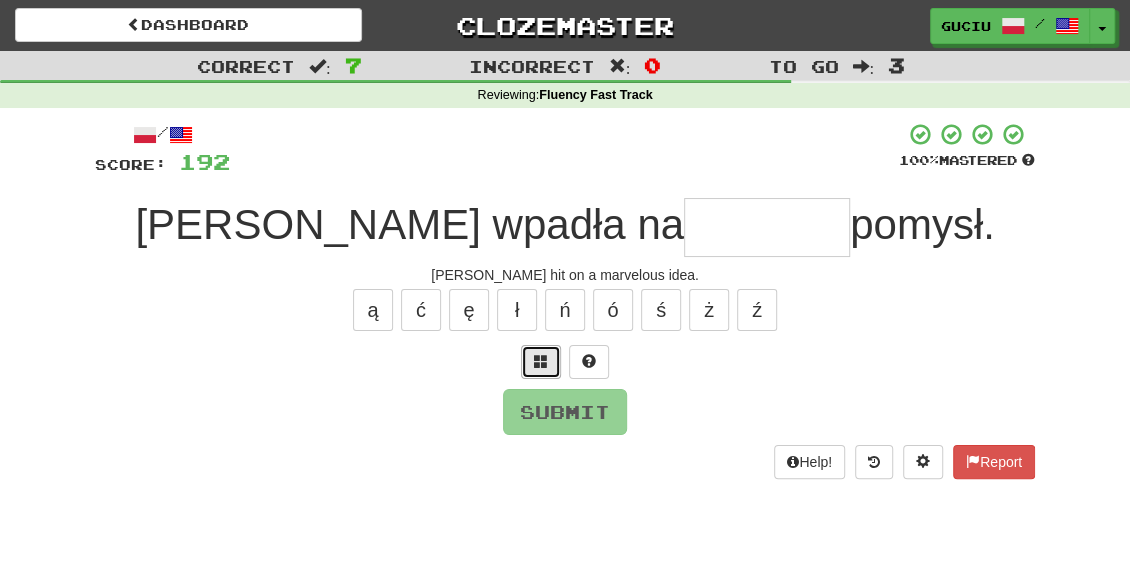 click at bounding box center [541, 361] 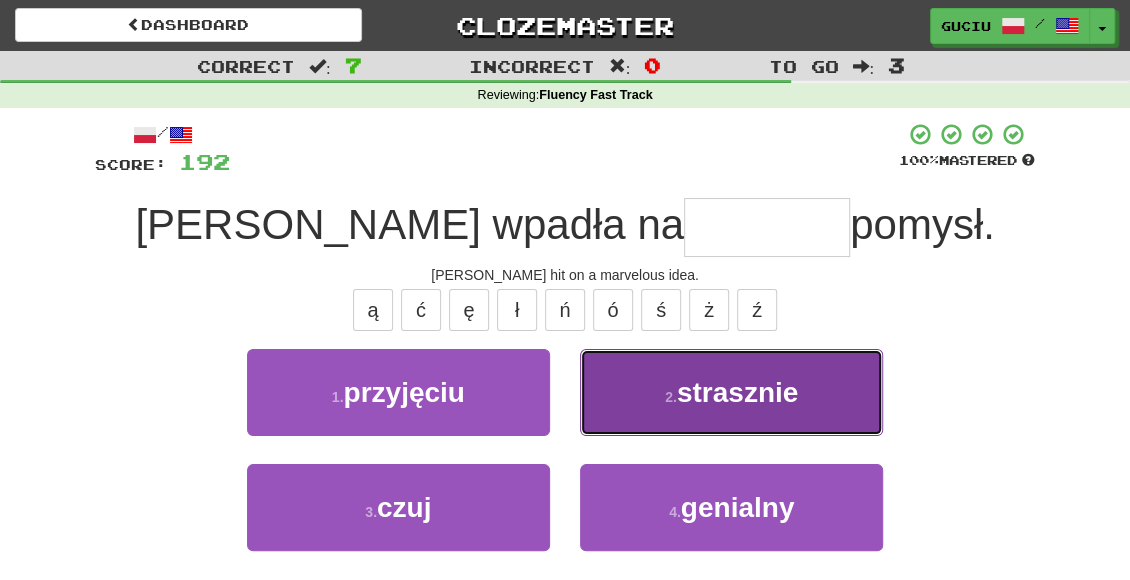 click on "strasznie" at bounding box center [737, 392] 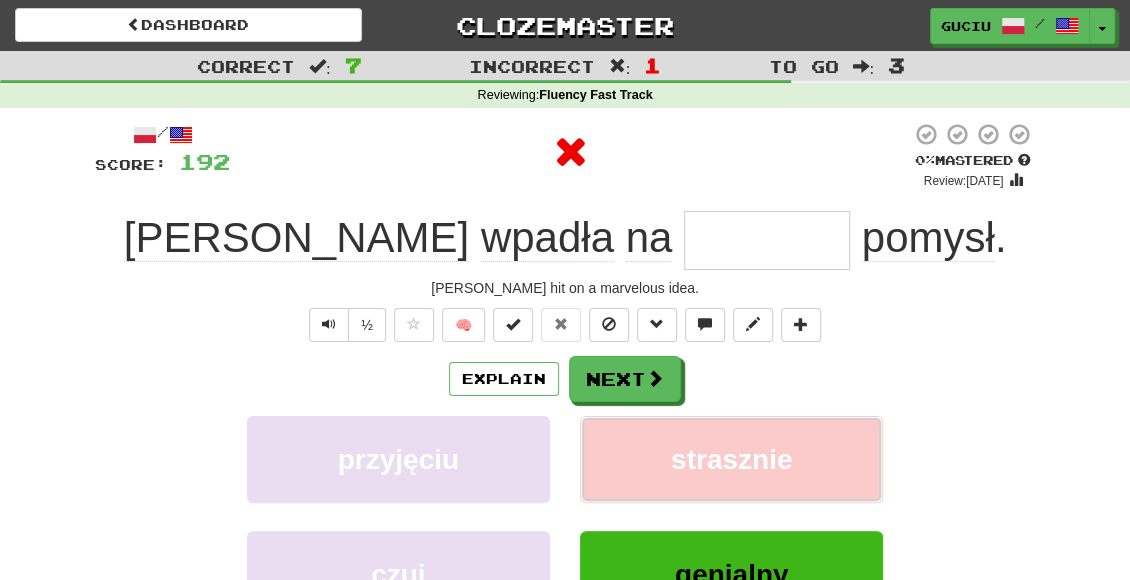 type on "********" 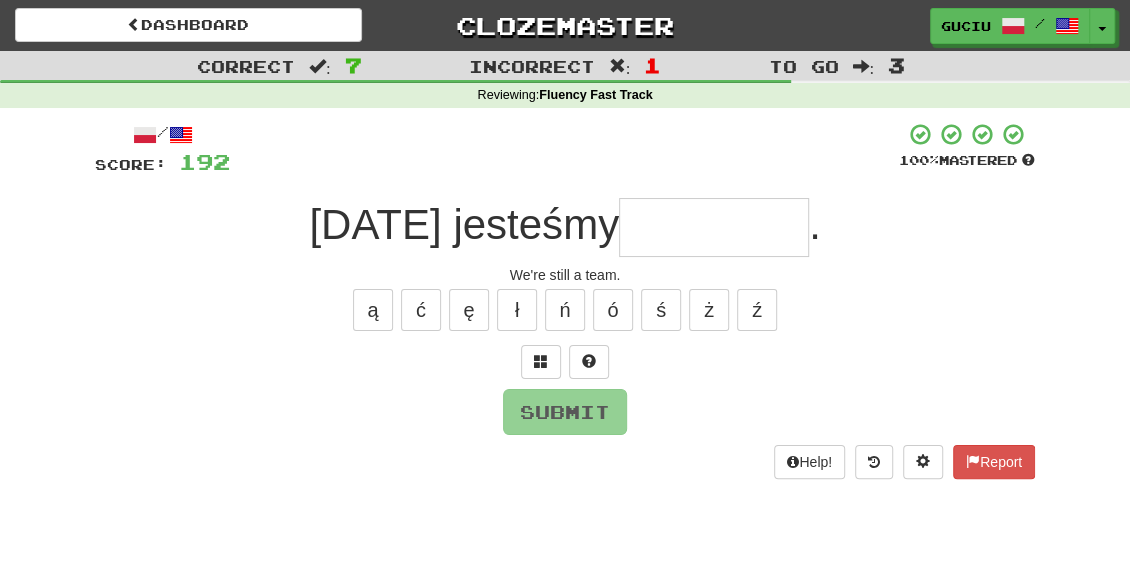 type on "*" 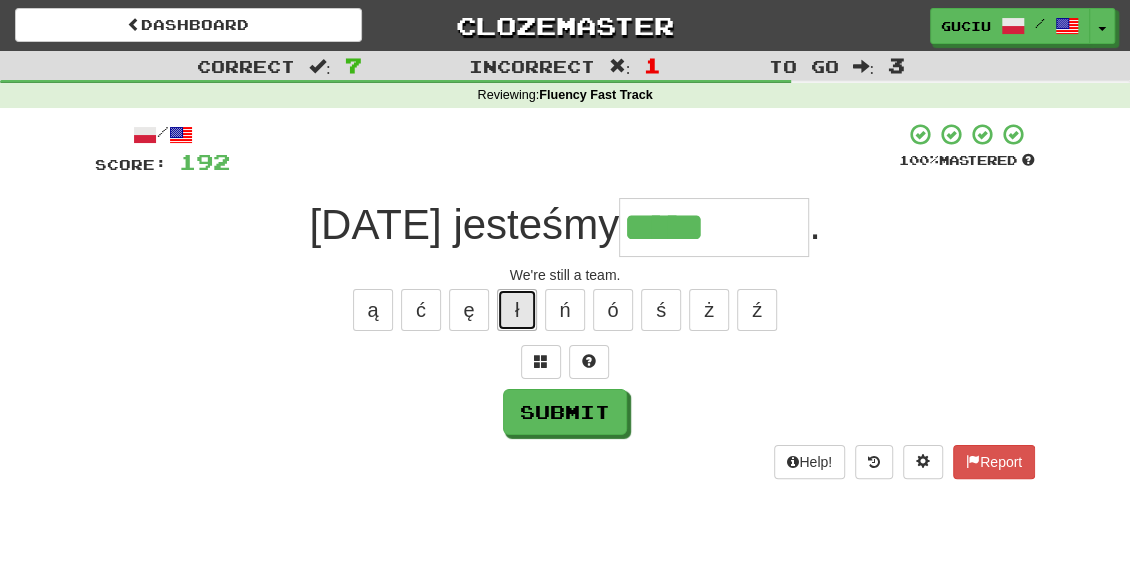 click on "ł" at bounding box center (517, 310) 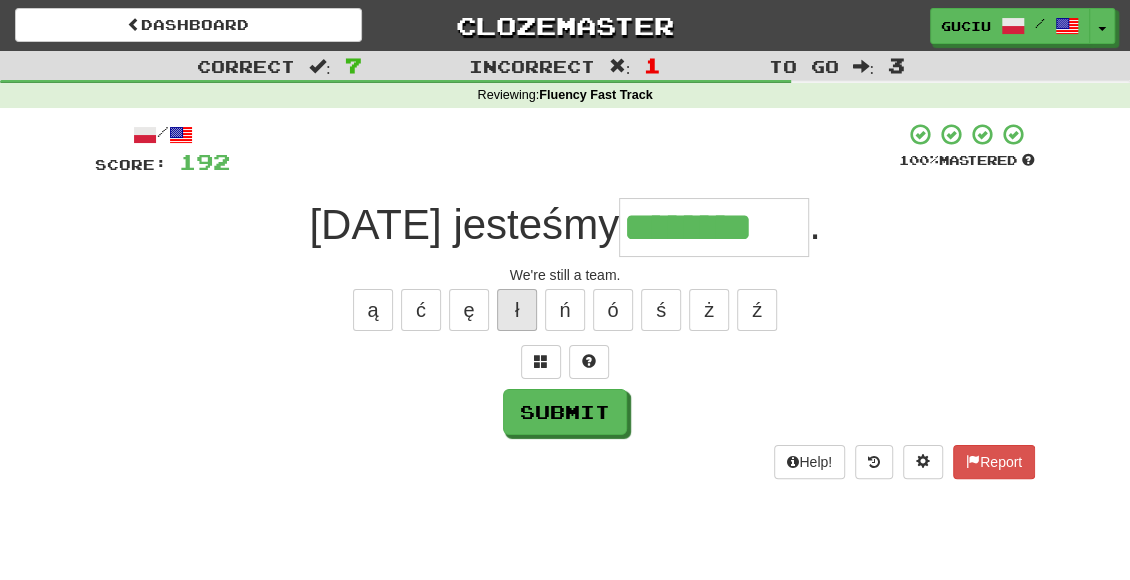 type on "********" 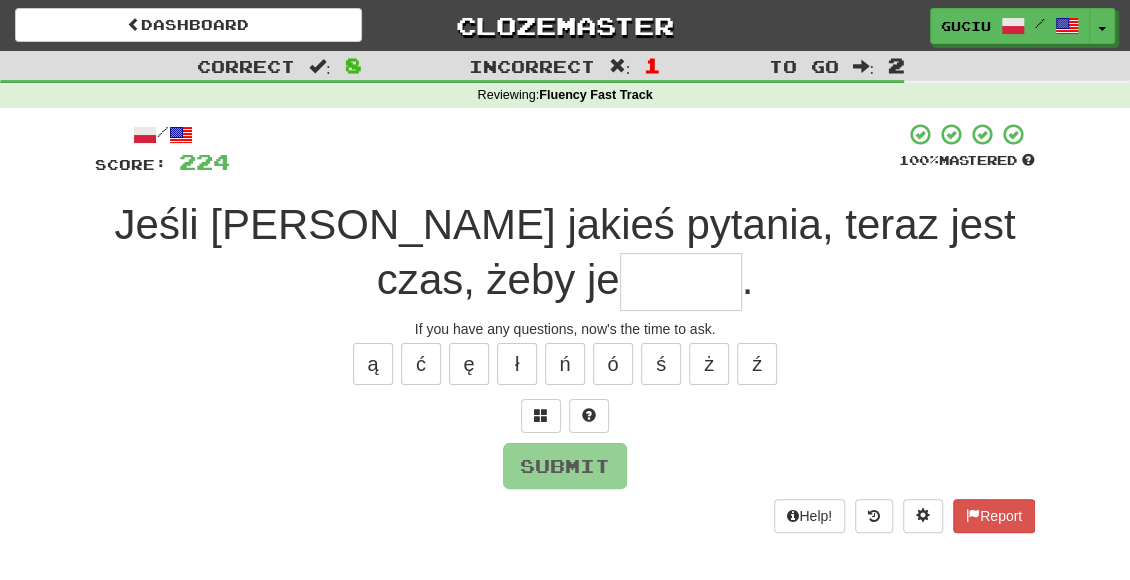 type on "*" 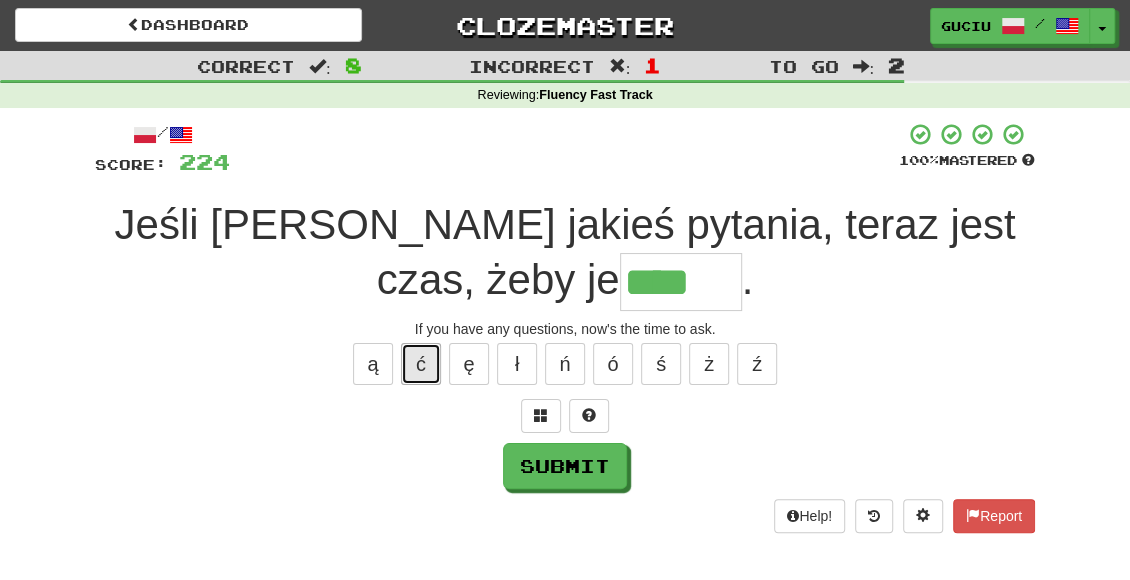 click on "ć" at bounding box center (421, 364) 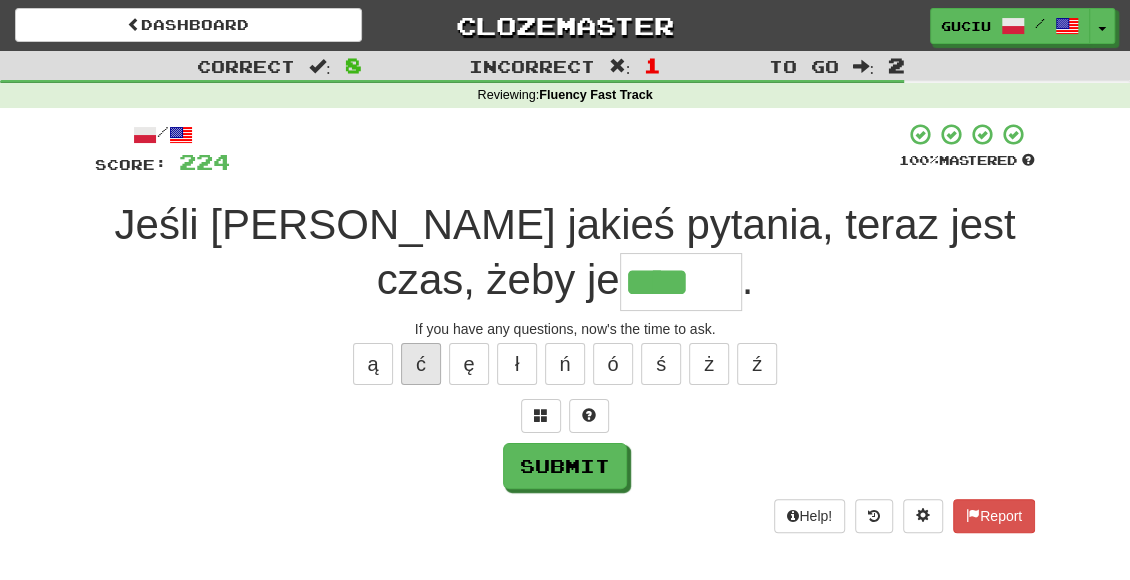 type on "*****" 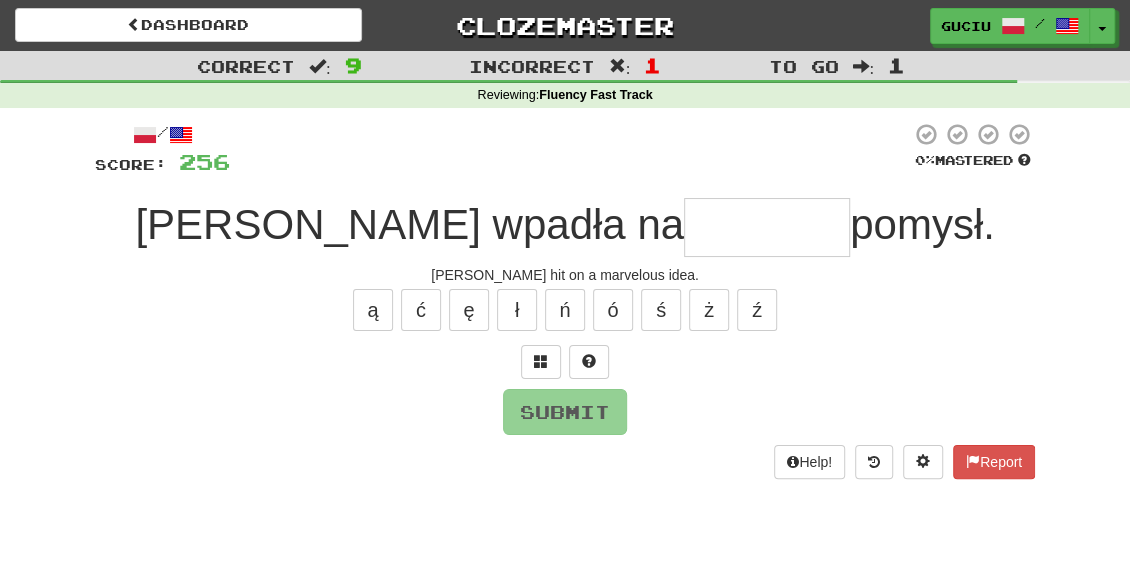 type on "*" 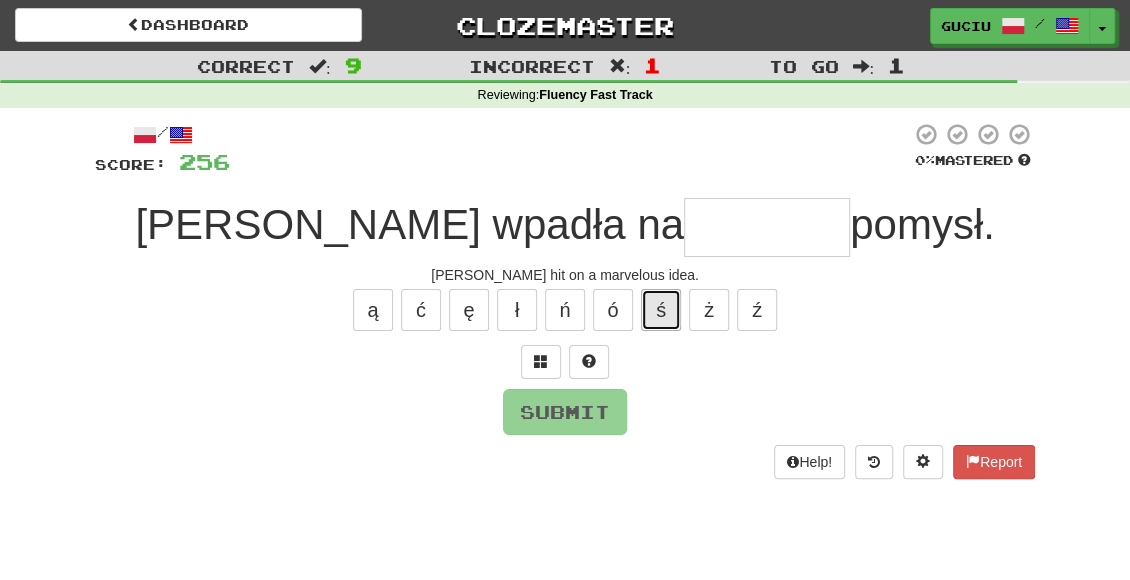 click on "ś" at bounding box center [661, 310] 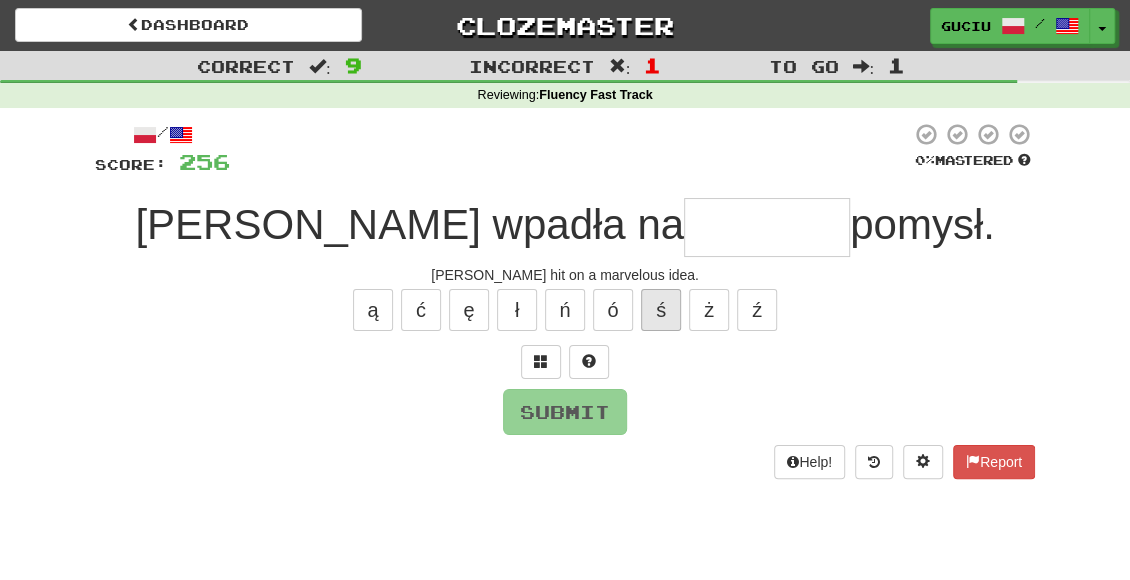 type on "*" 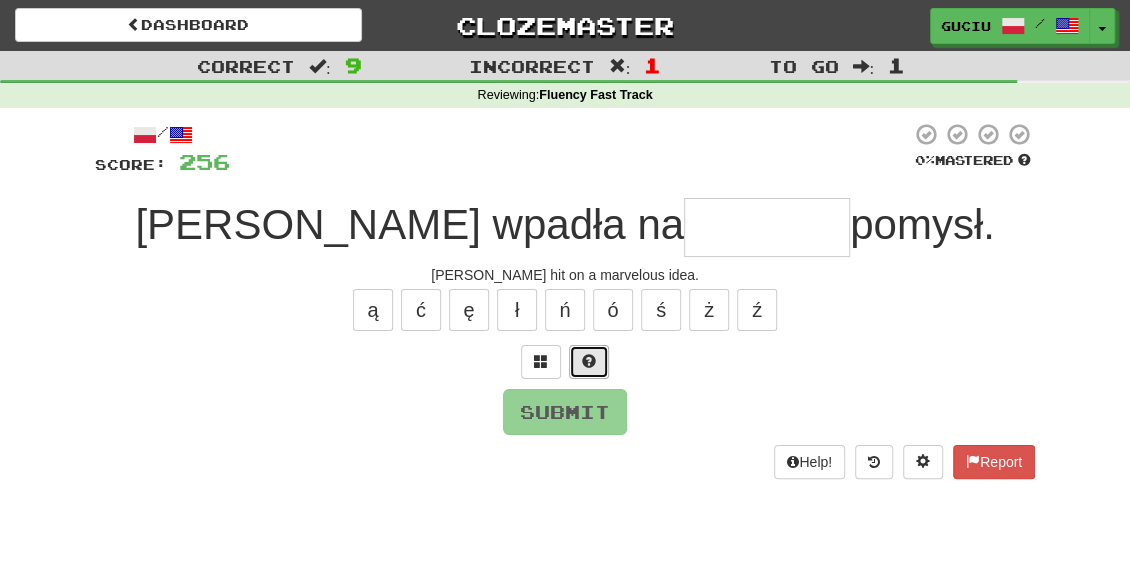 click at bounding box center [589, 362] 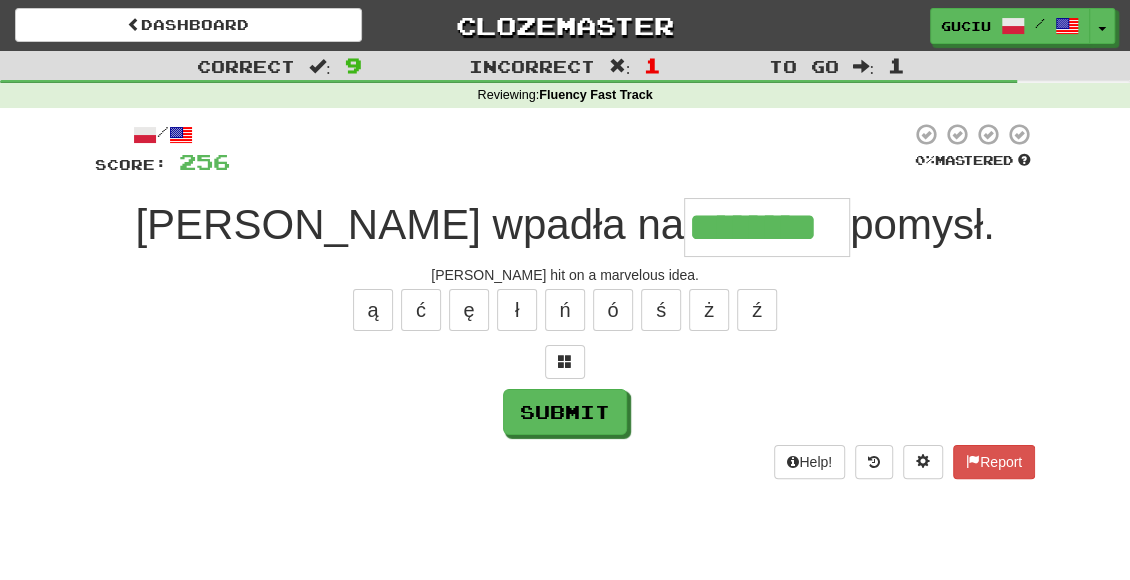 type on "********" 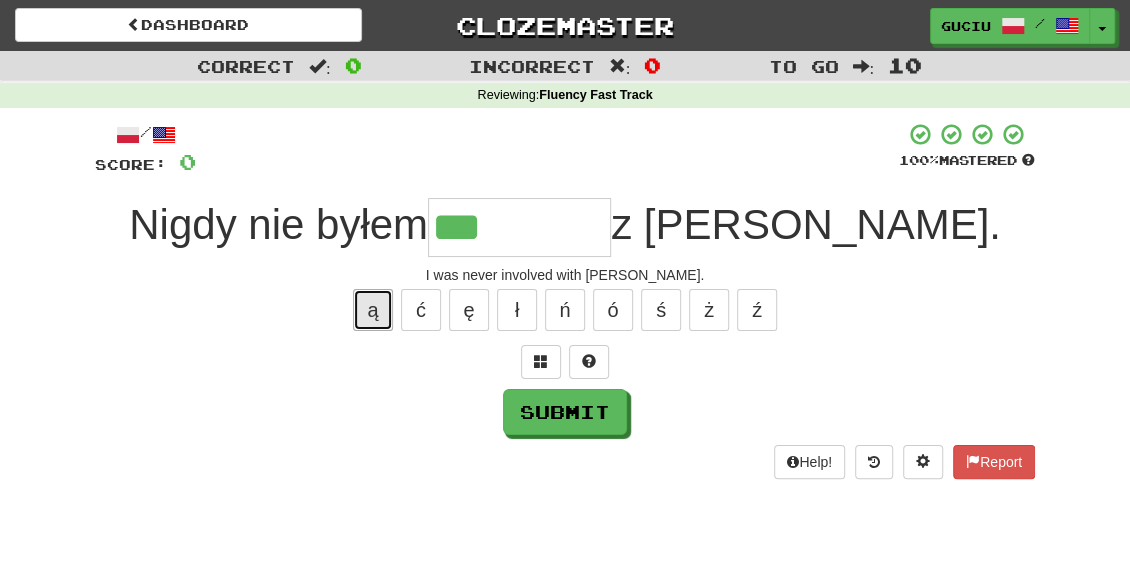 click on "ą" at bounding box center [373, 310] 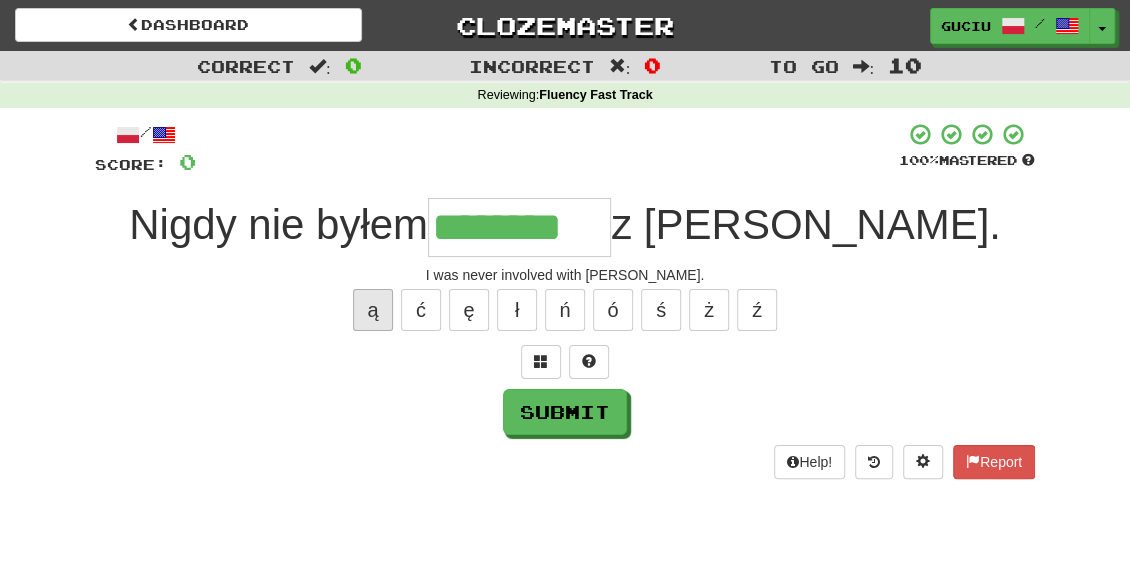 type on "********" 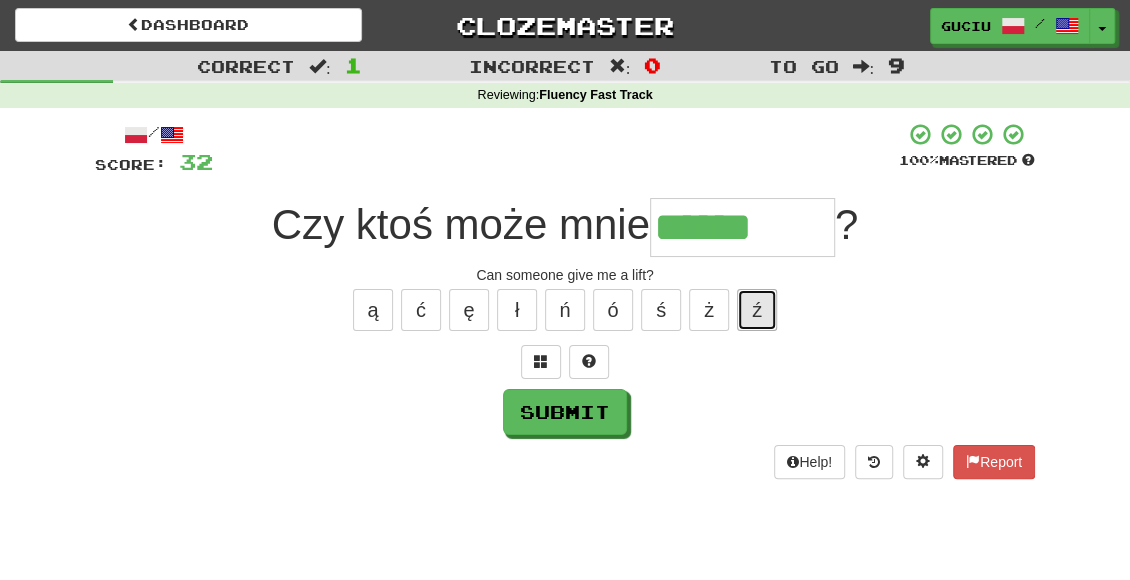 click on "ź" at bounding box center [757, 310] 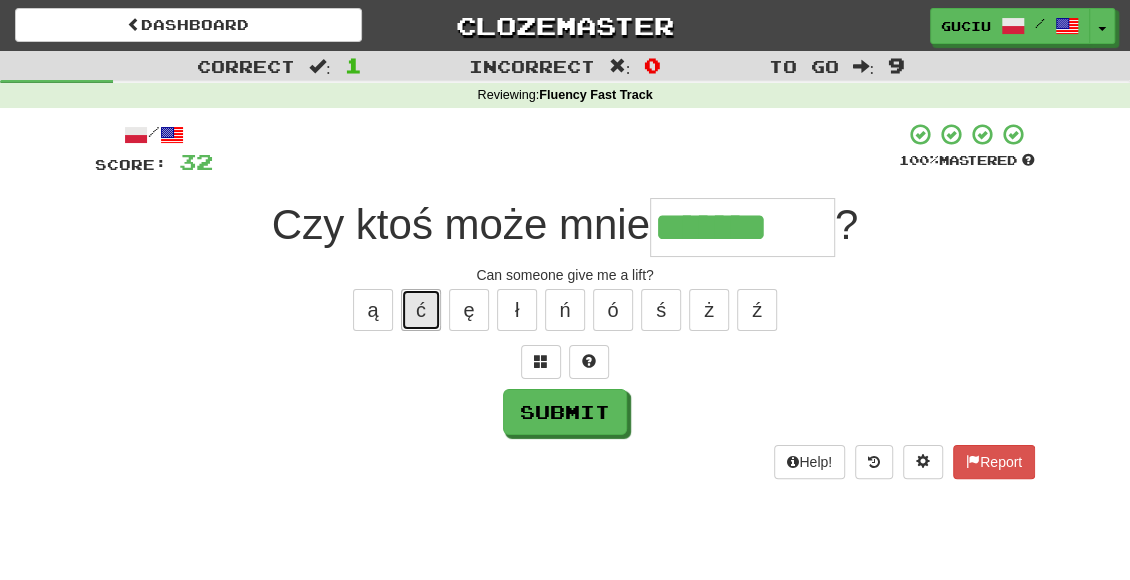 click on "ć" at bounding box center (421, 310) 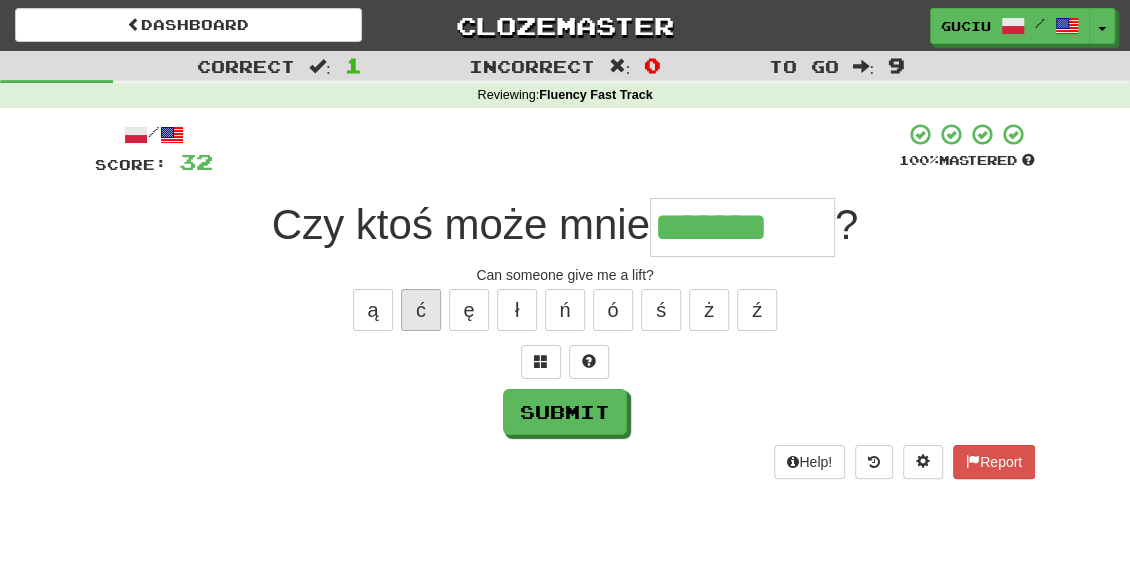 type on "********" 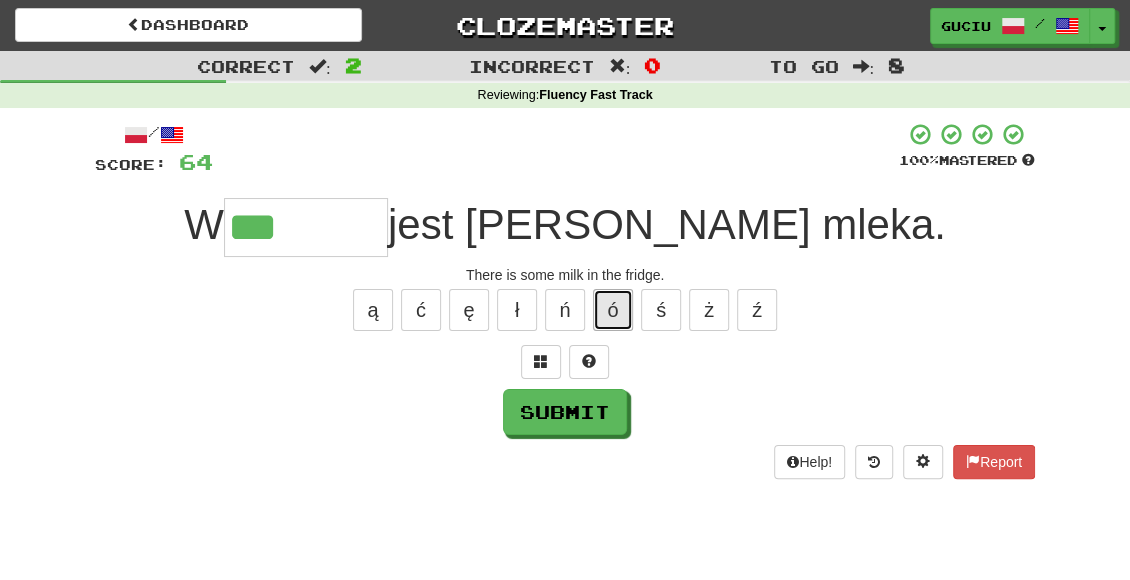 click on "ó" at bounding box center [613, 310] 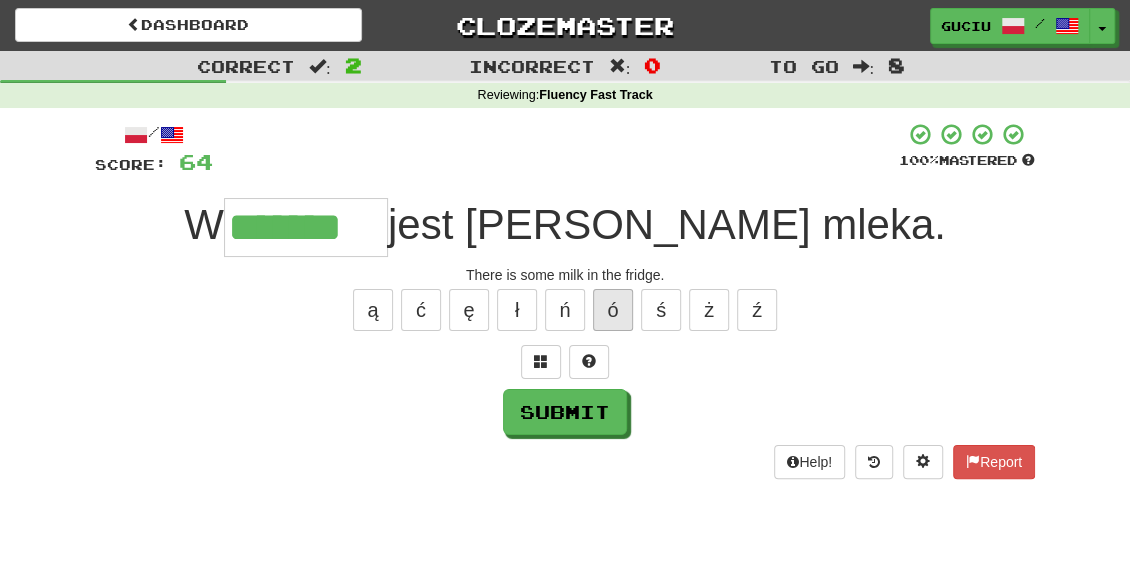 type on "*******" 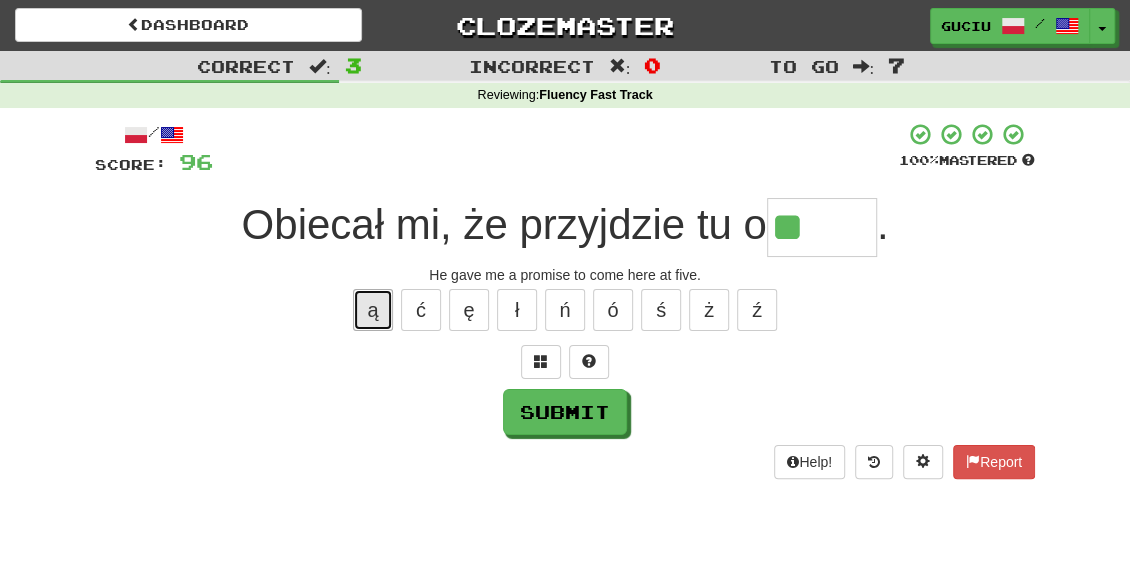 click on "ą" at bounding box center (373, 310) 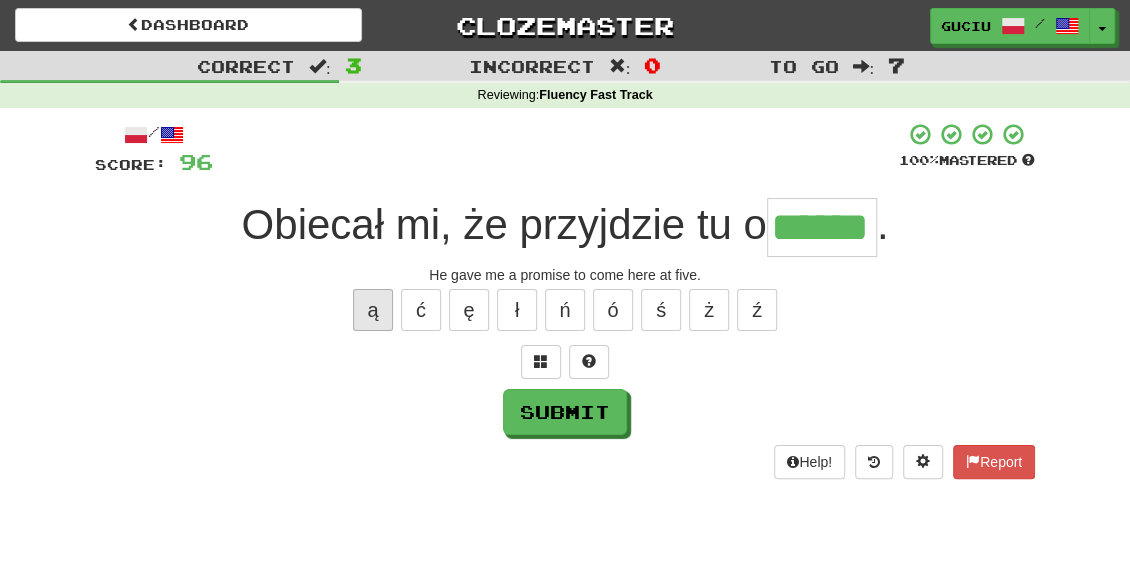 type on "******" 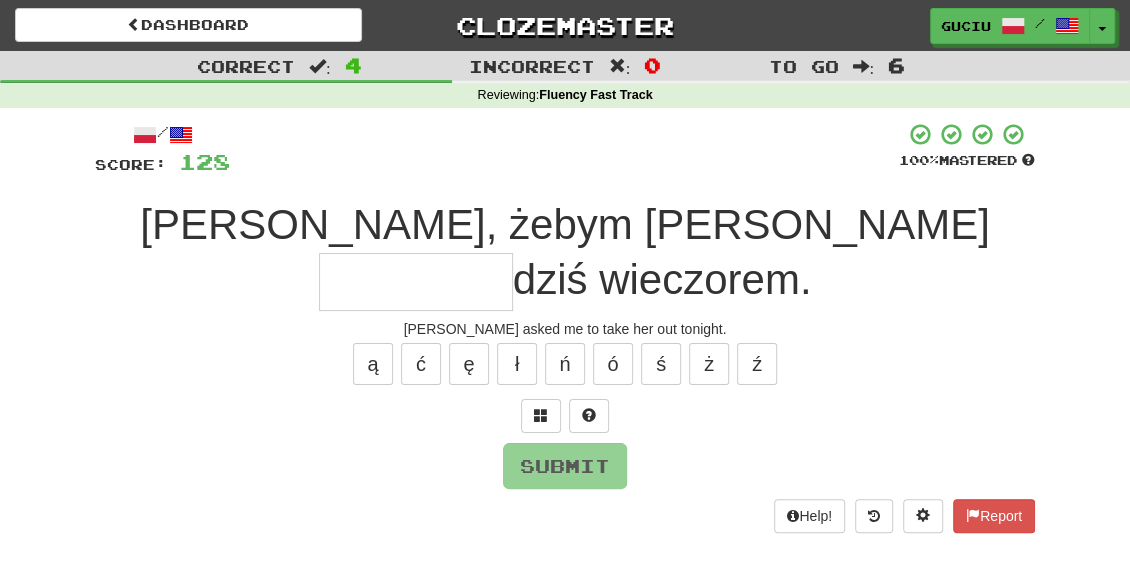 type on "*" 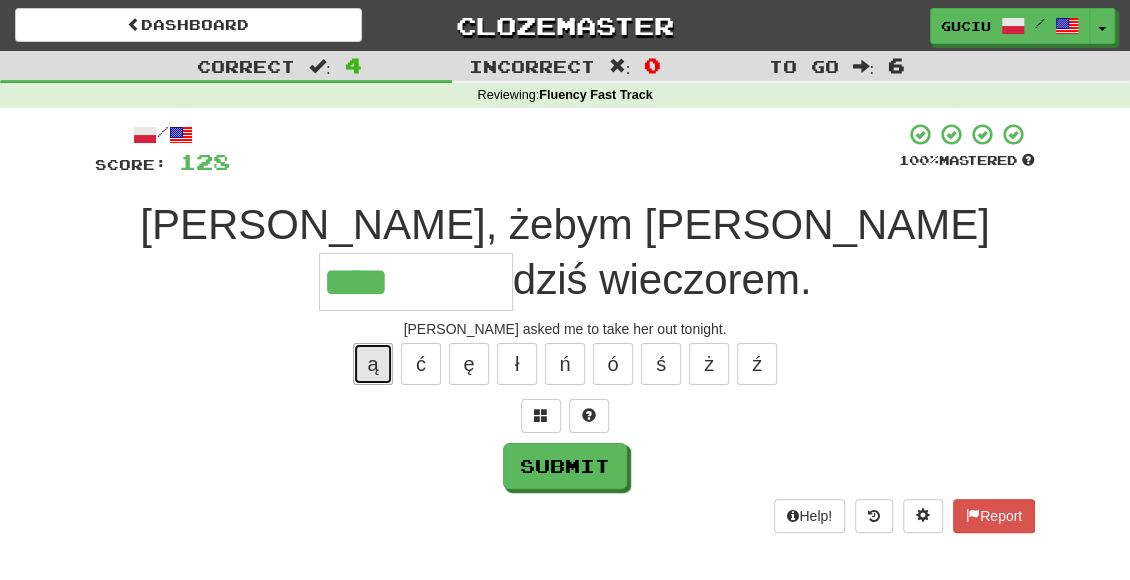 click on "ą" at bounding box center [373, 364] 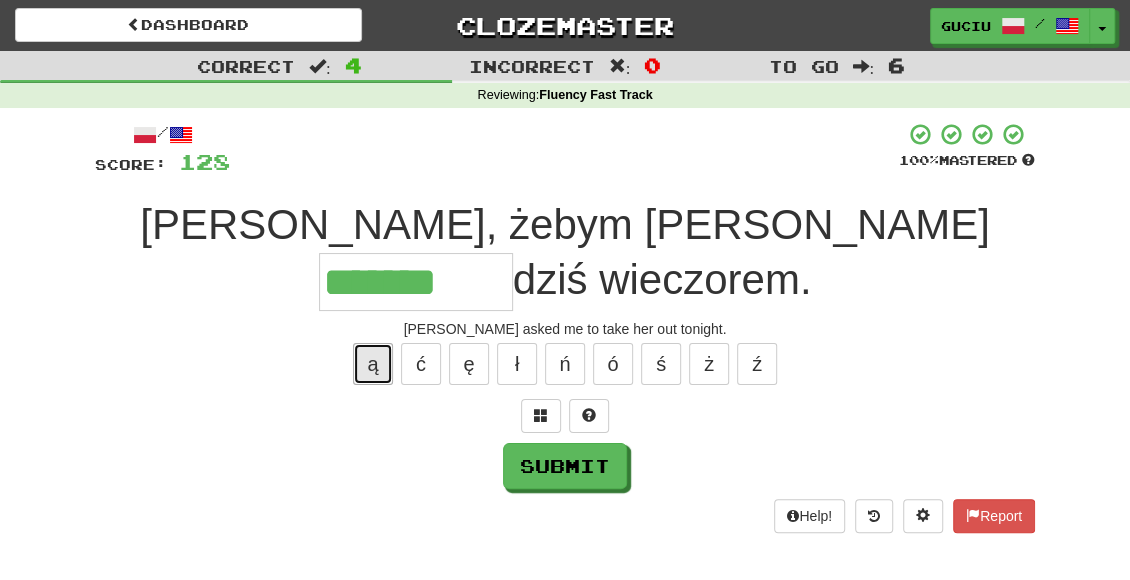 click on "ą" at bounding box center (373, 364) 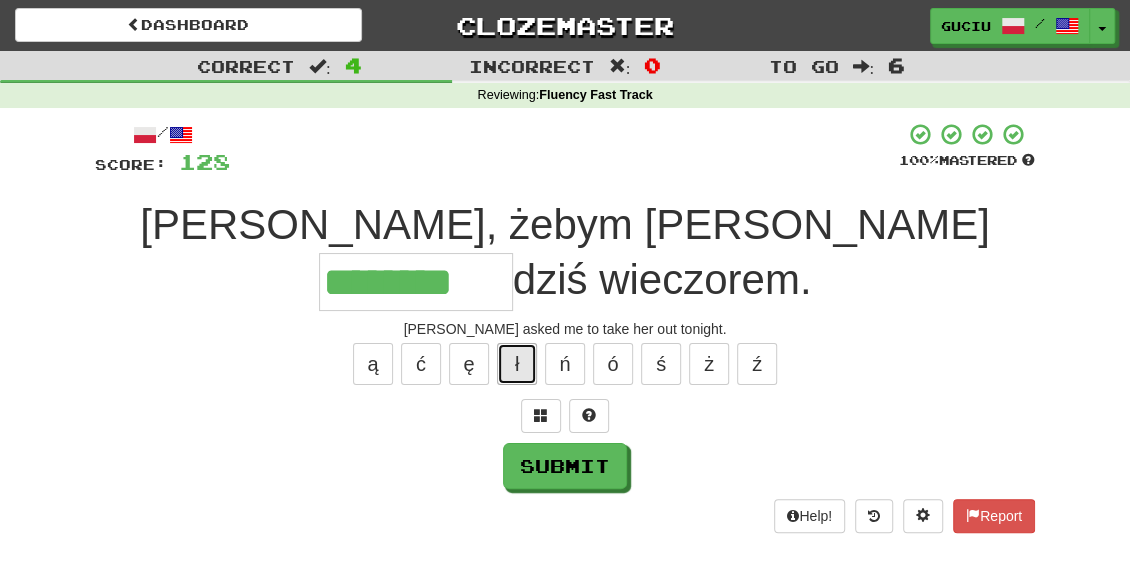 click on "ł" at bounding box center [517, 364] 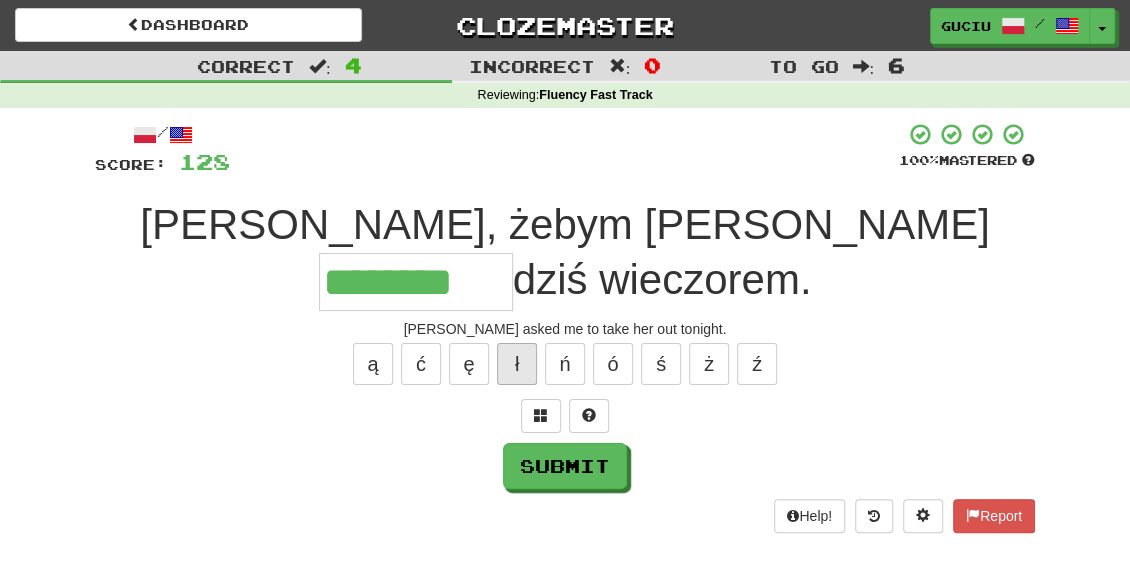 type on "*********" 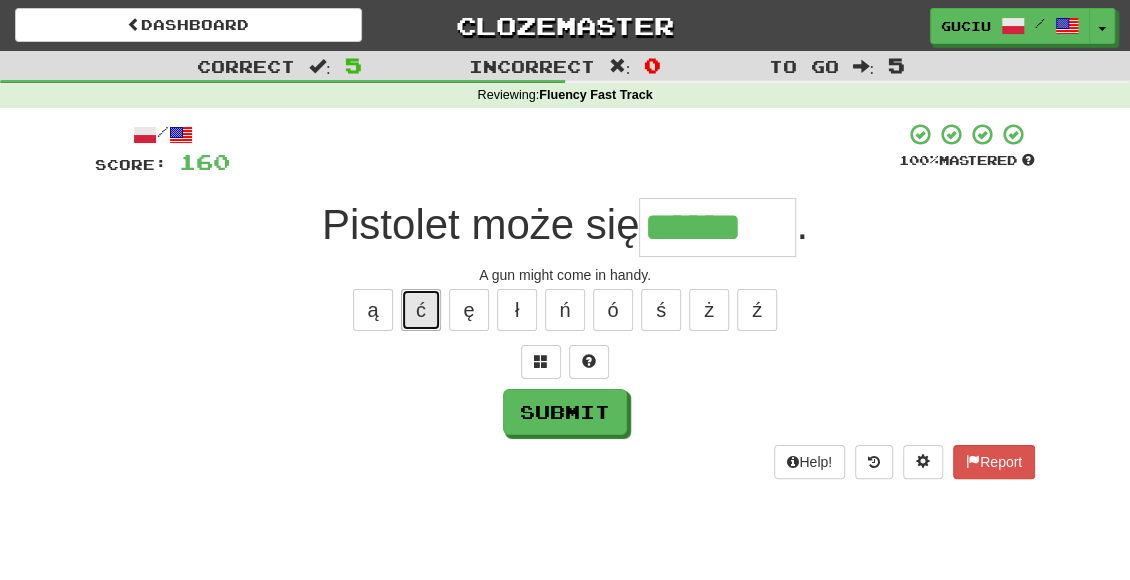 click on "ć" at bounding box center [421, 310] 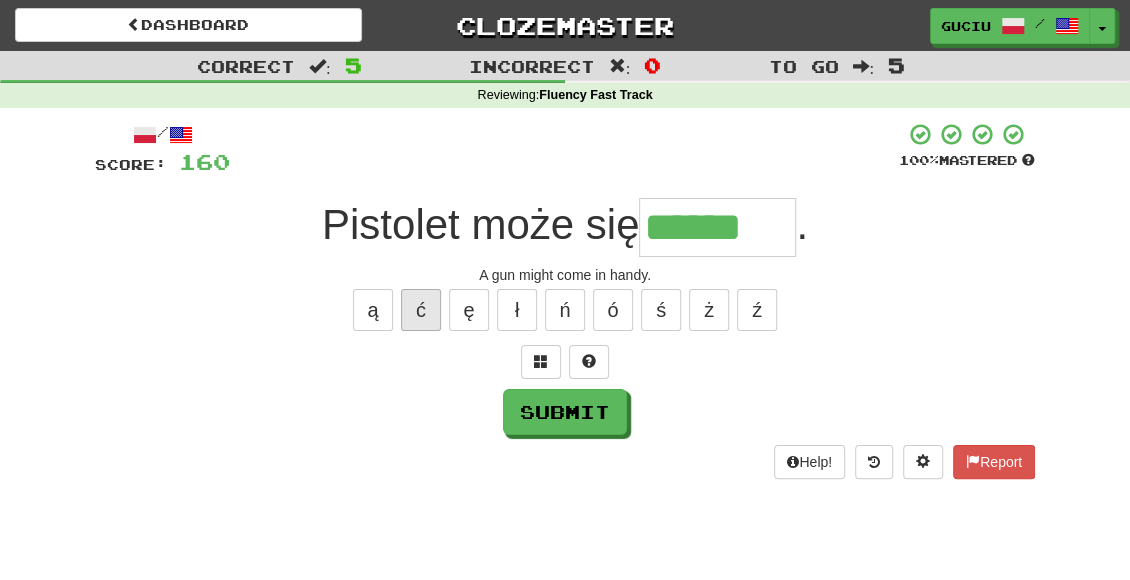 type on "*******" 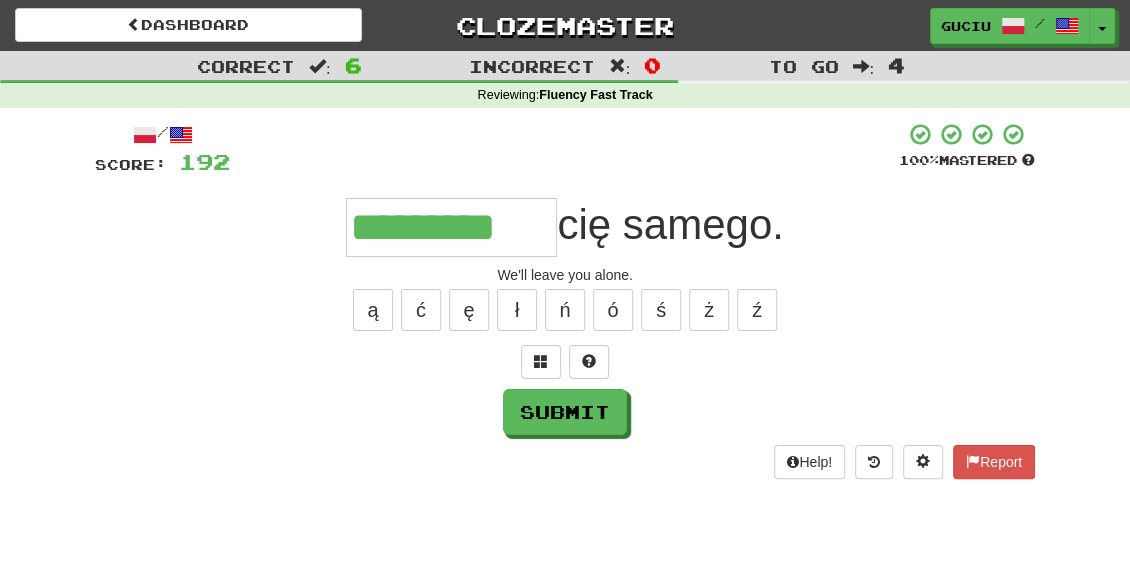 type on "*********" 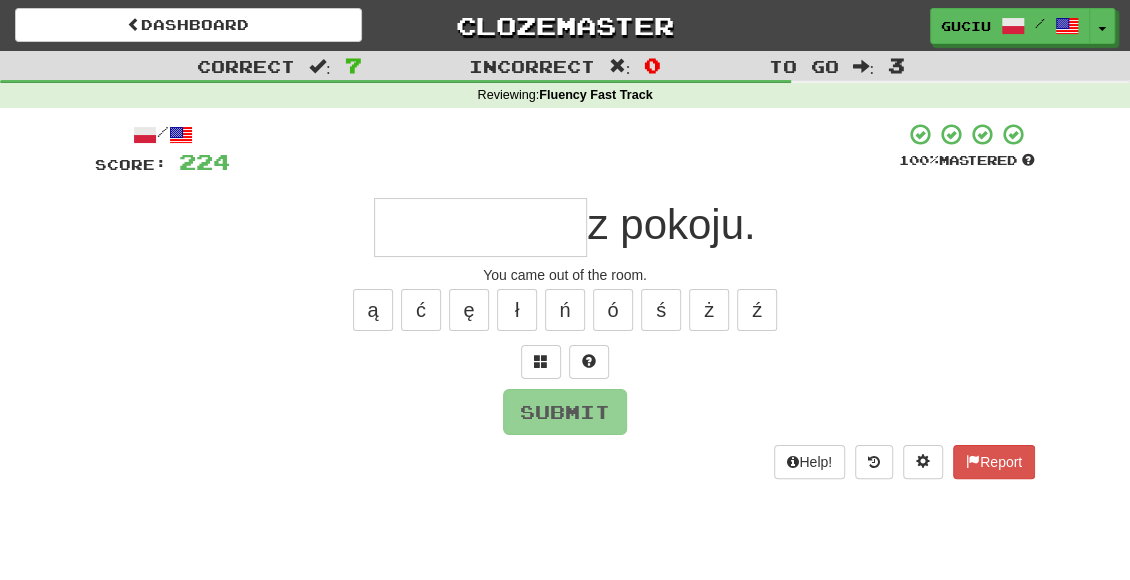 type on "*" 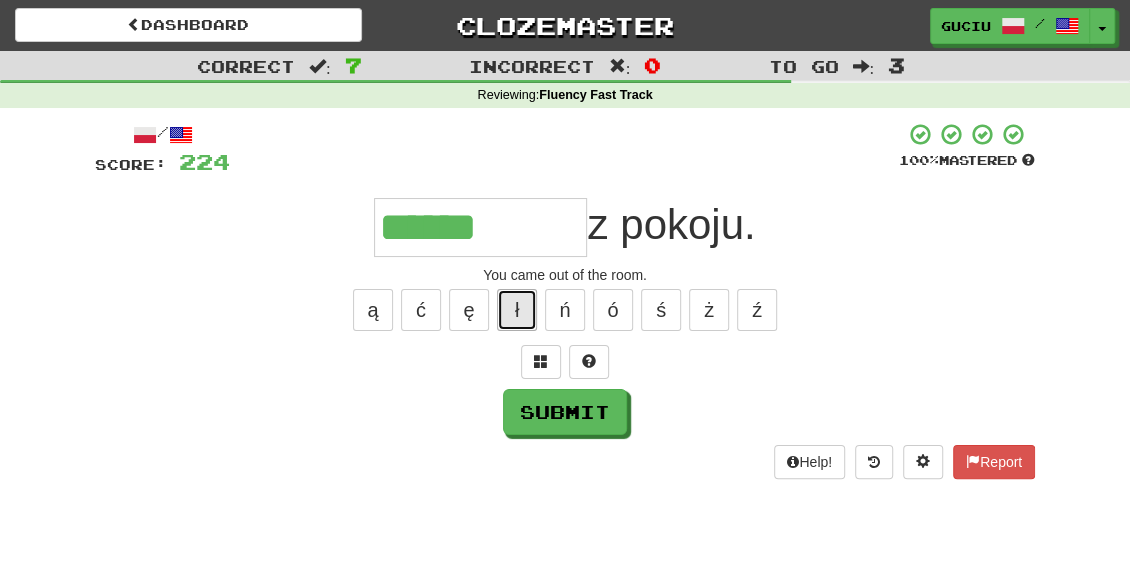 click on "ł" at bounding box center [517, 310] 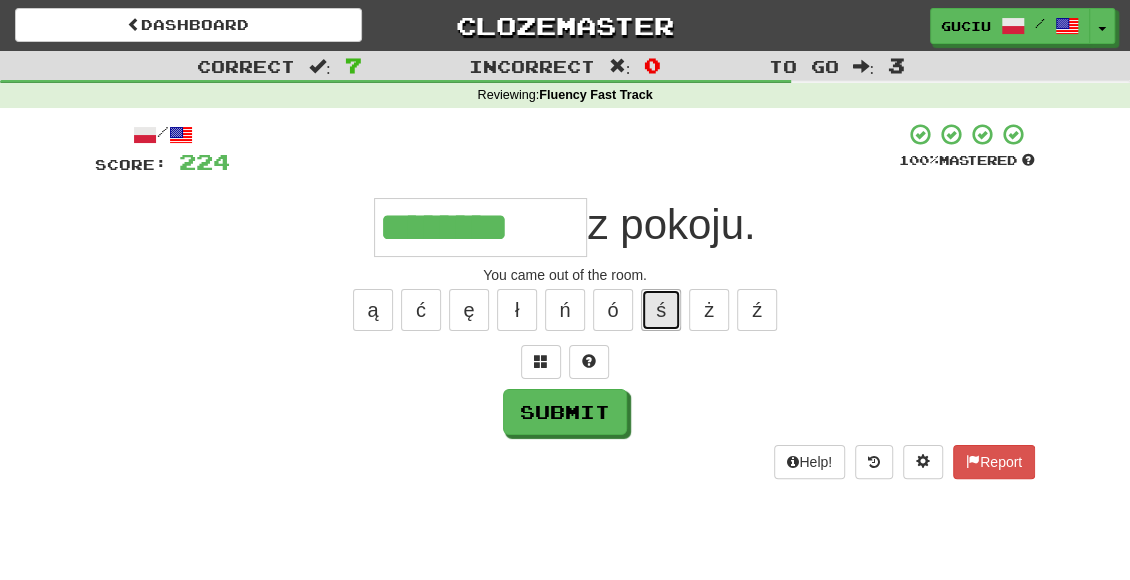 click on "ś" at bounding box center (661, 310) 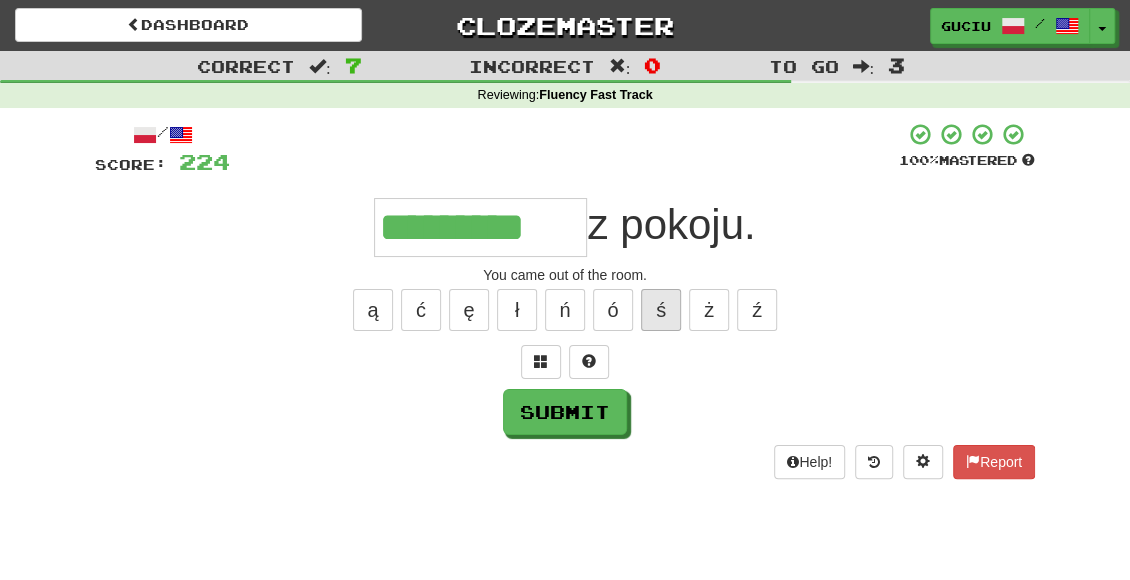 type on "*********" 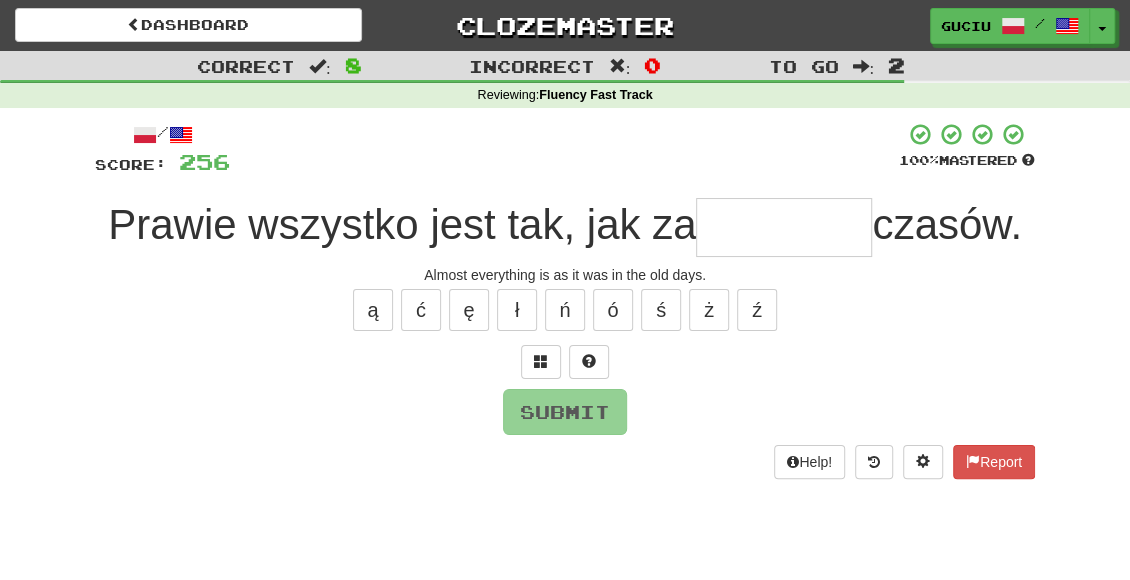 click at bounding box center (564, 149) 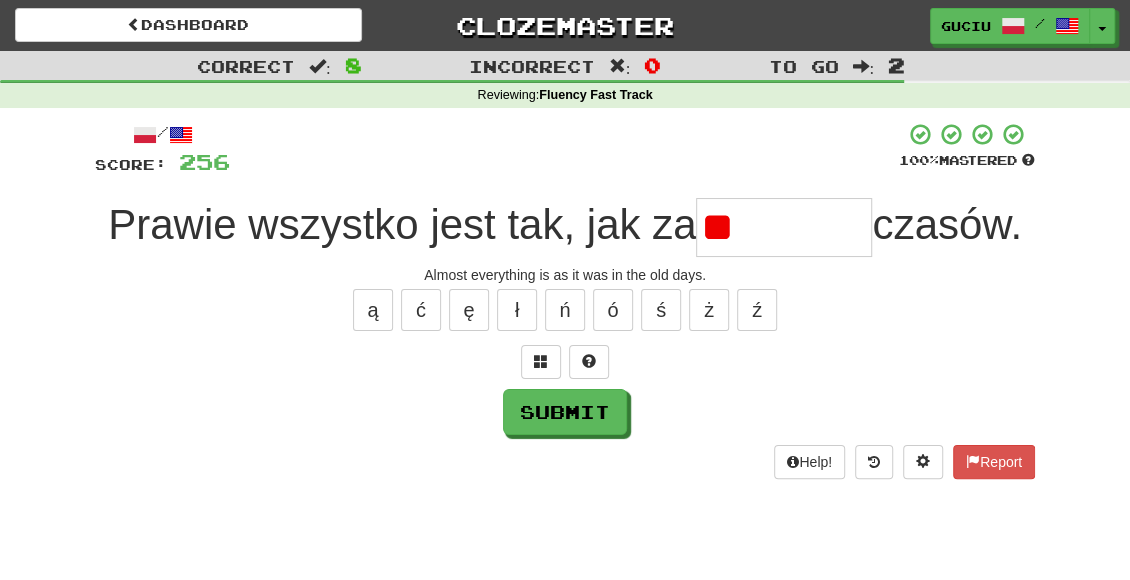 type on "*" 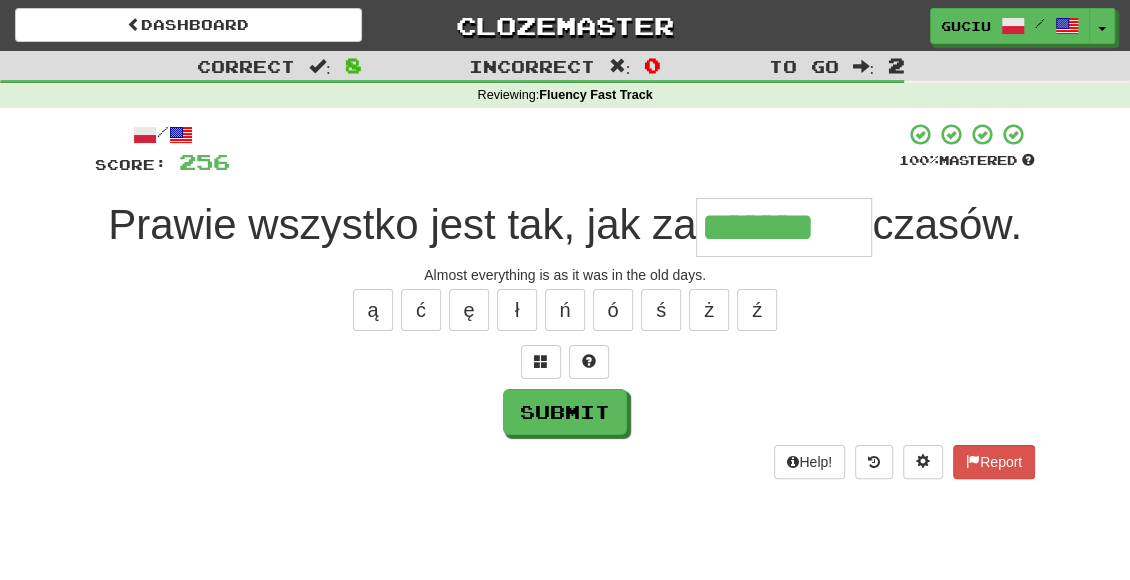 type on "*******" 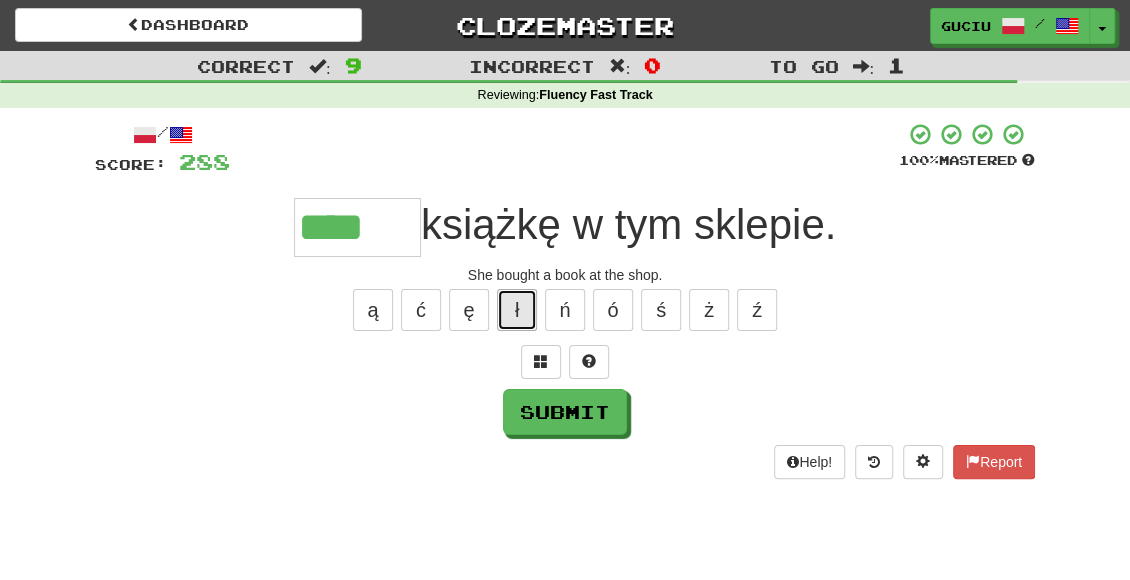 click on "ł" at bounding box center (517, 310) 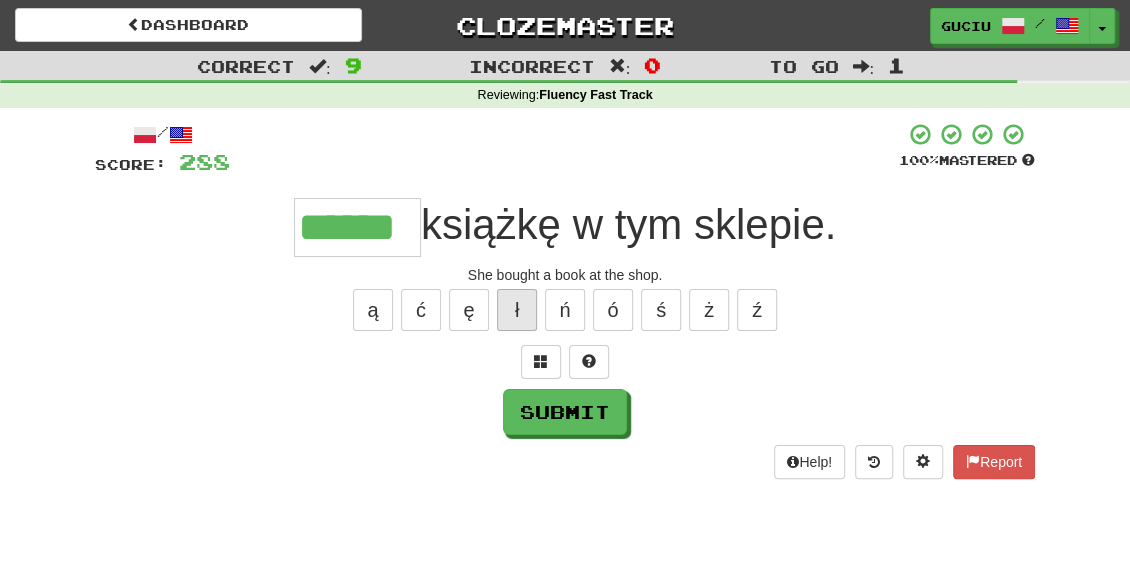 type on "******" 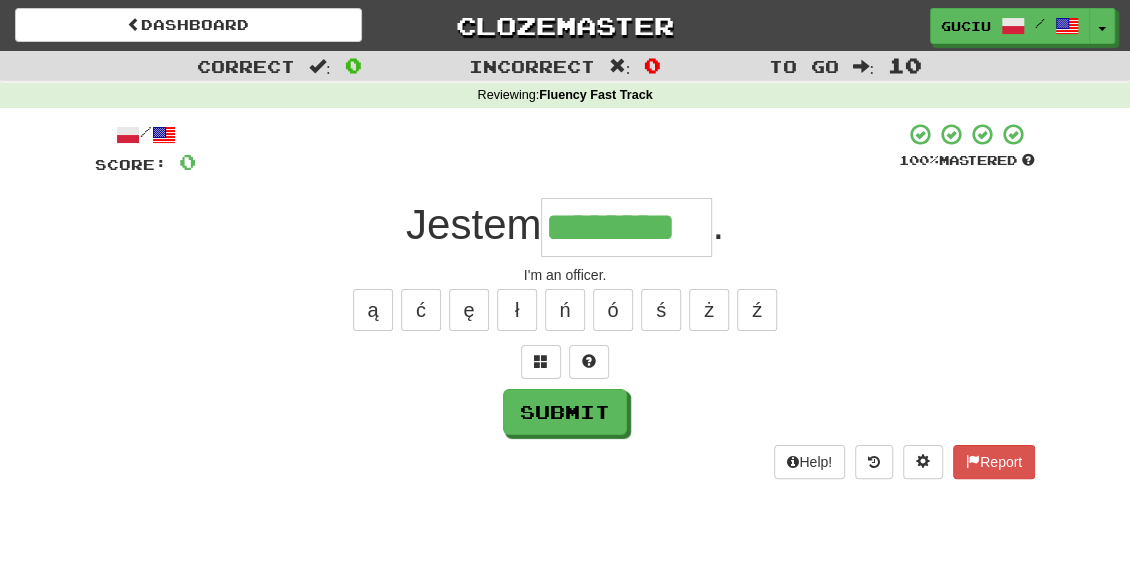 type on "********" 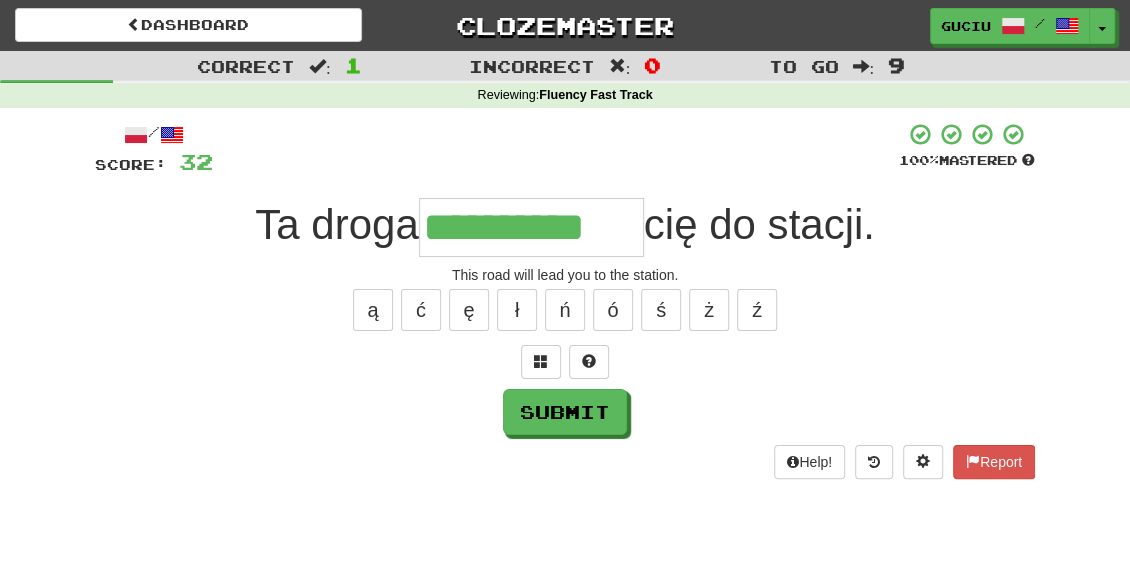 type on "**********" 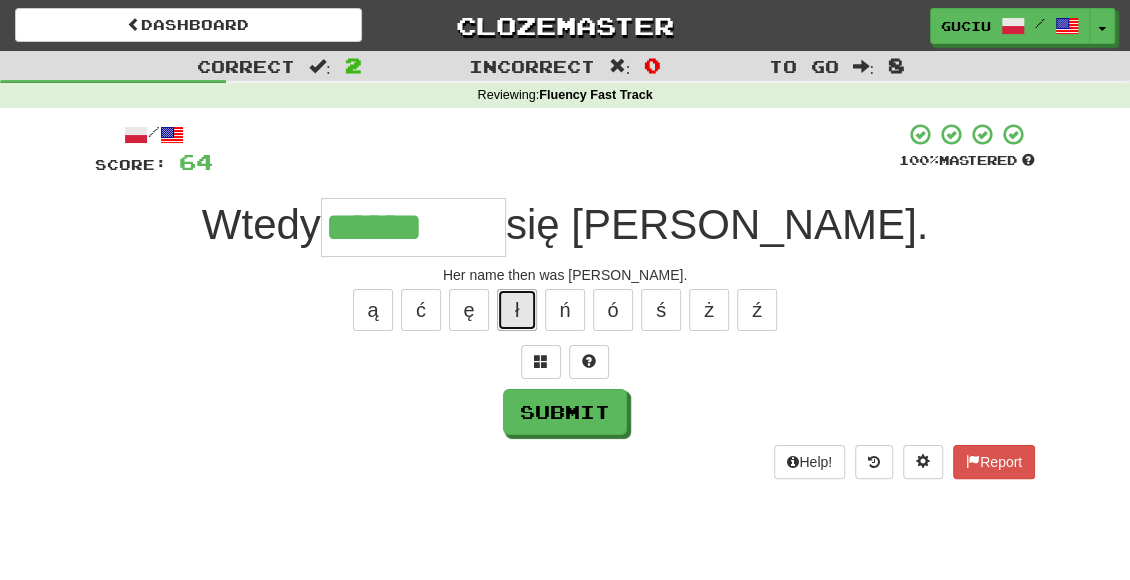 click on "ł" at bounding box center (517, 310) 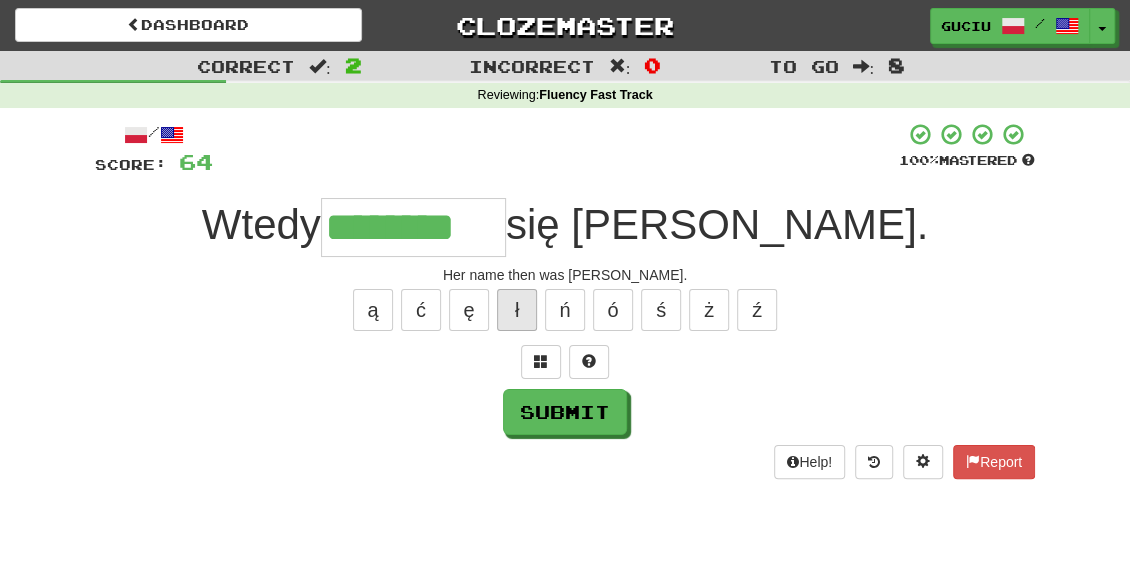 type on "********" 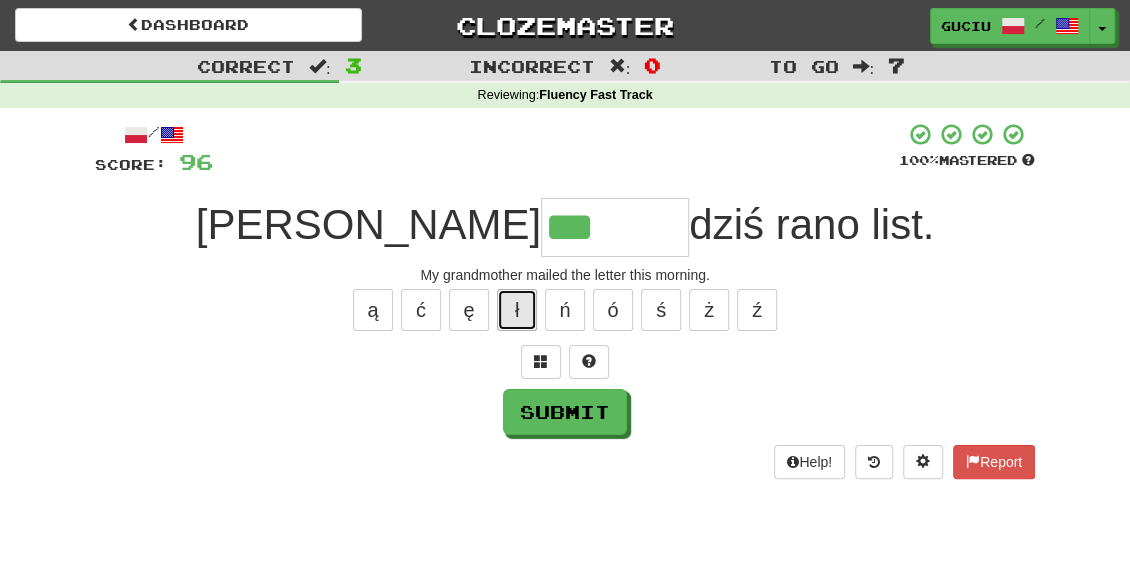 click on "ł" at bounding box center (517, 310) 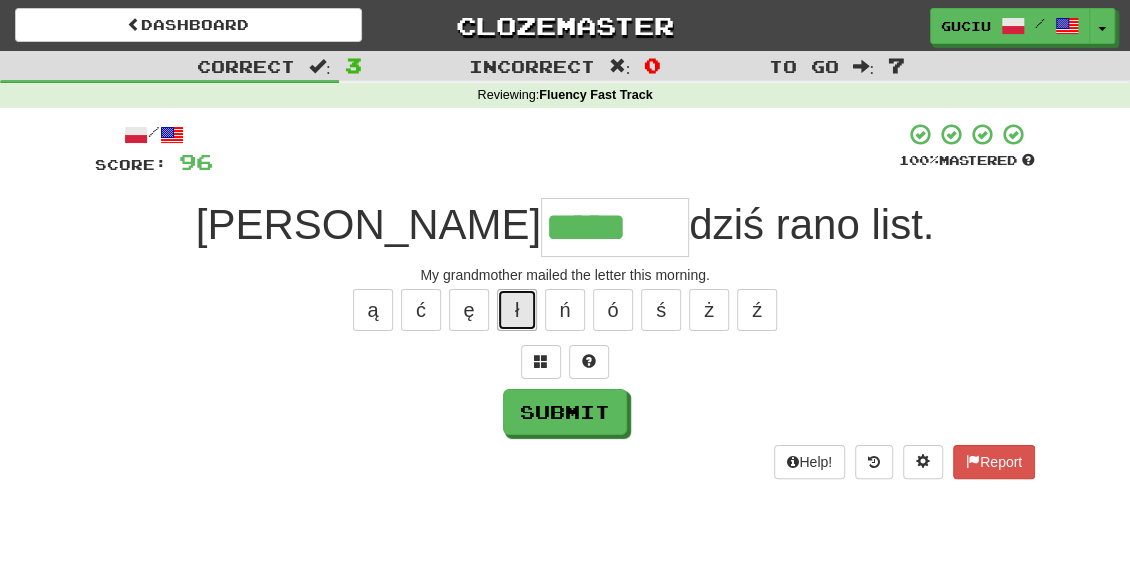 click on "ł" at bounding box center [517, 310] 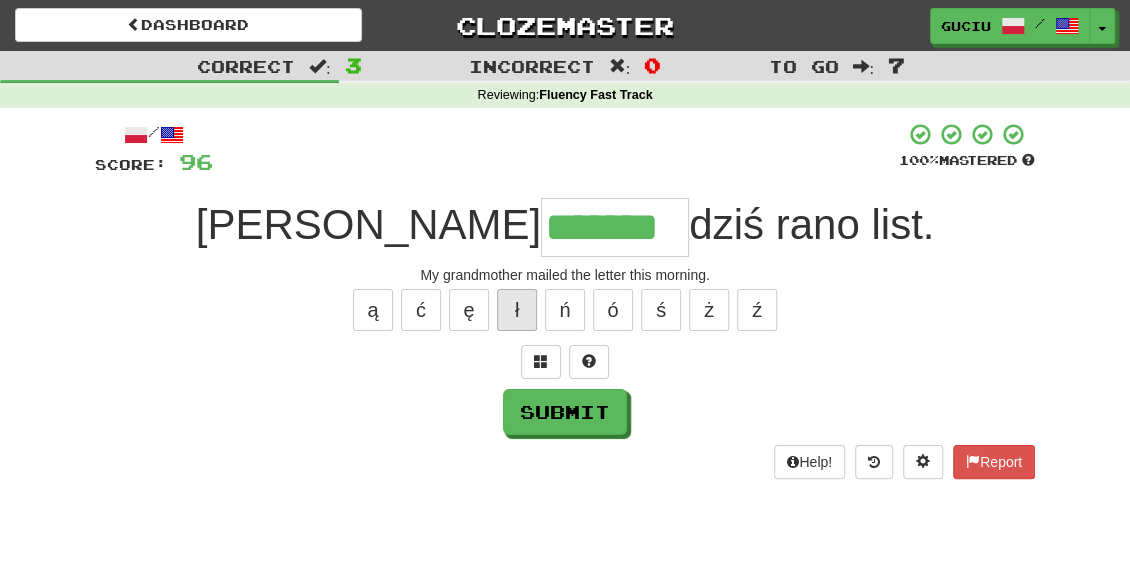 type on "*******" 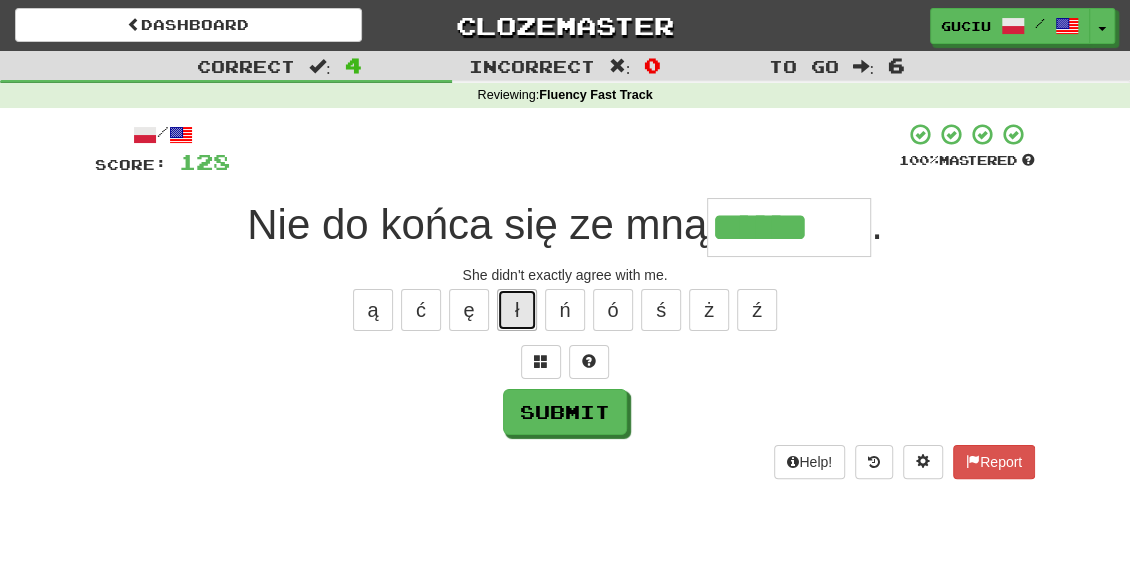 click on "ł" at bounding box center [517, 310] 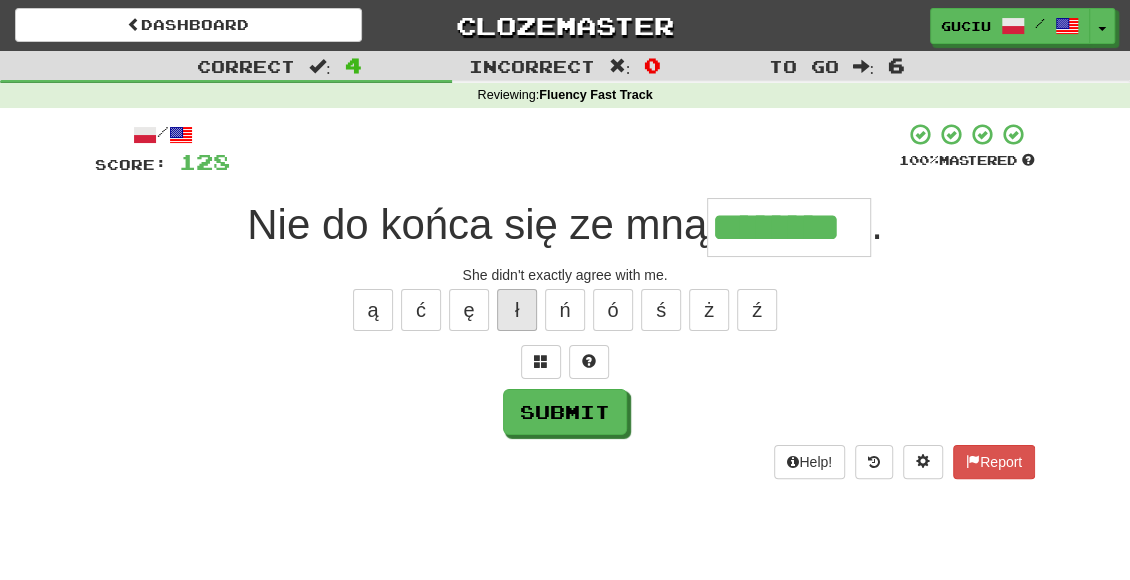 type on "********" 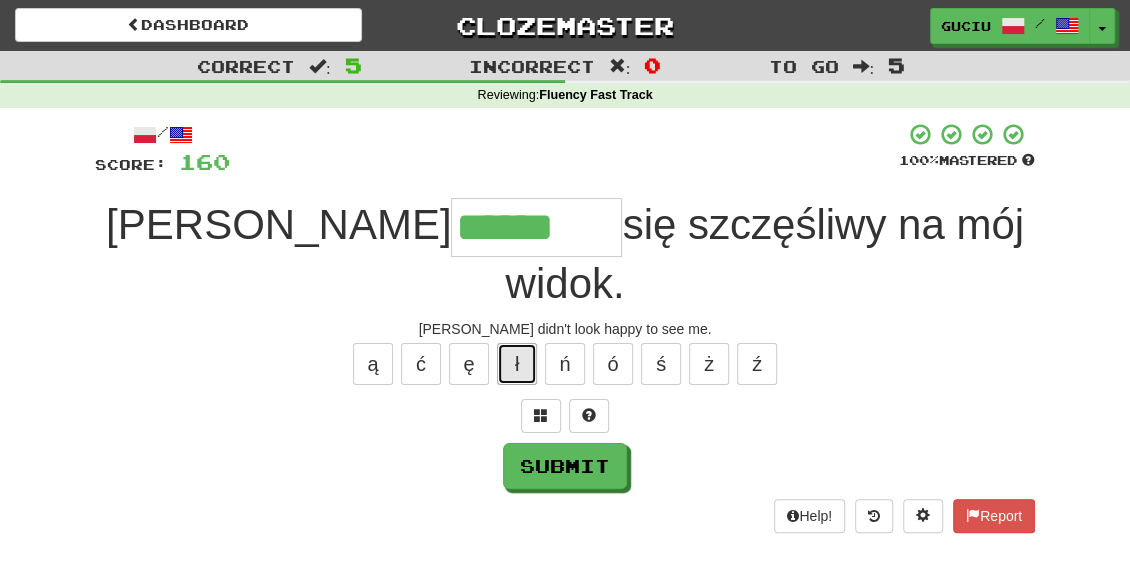 click on "ł" at bounding box center [517, 364] 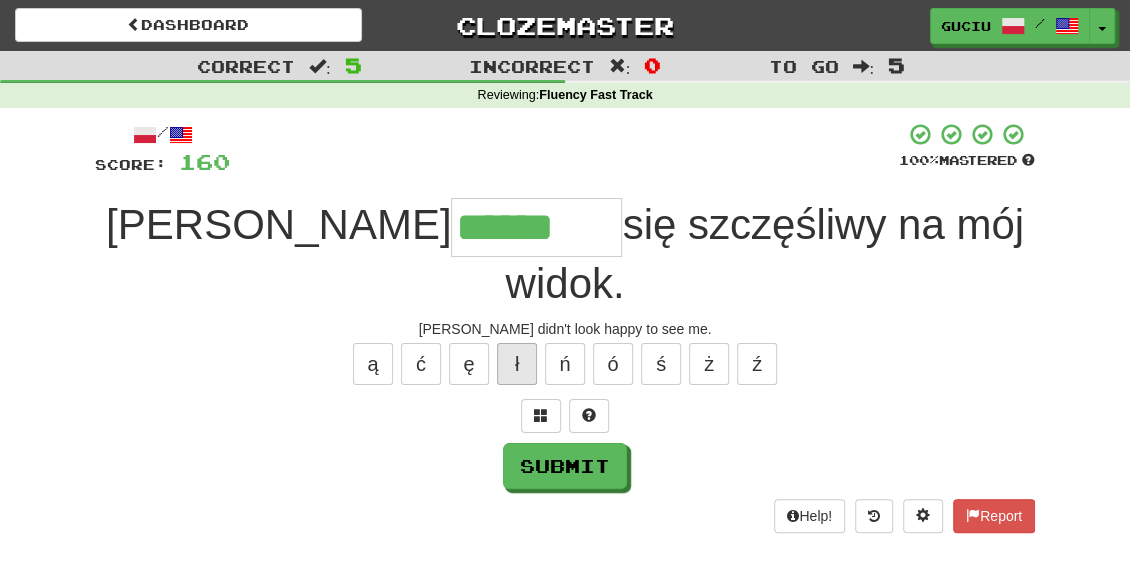 type on "*******" 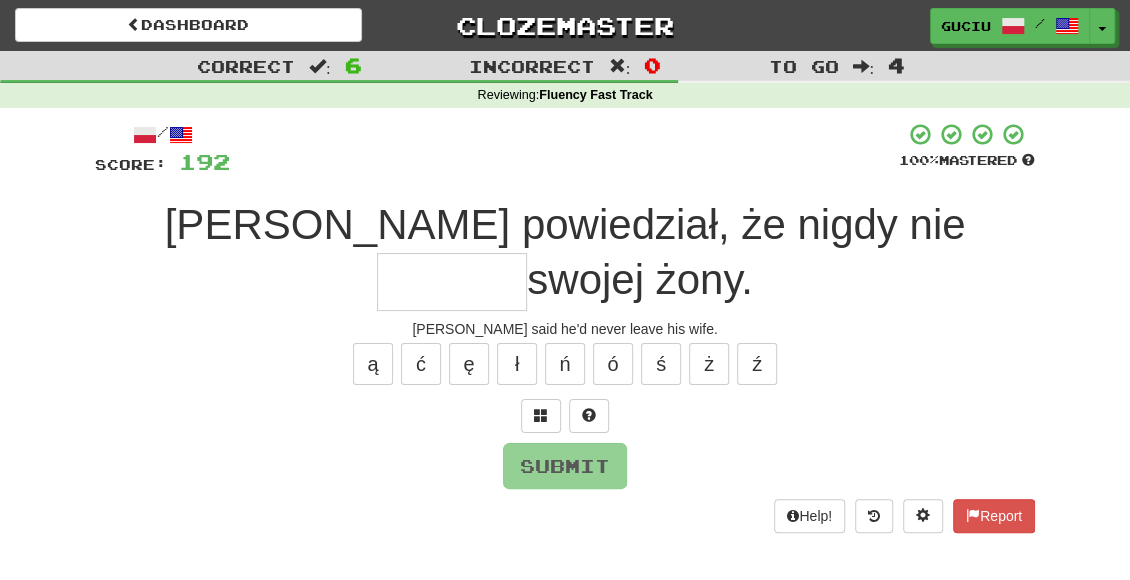 type on "*" 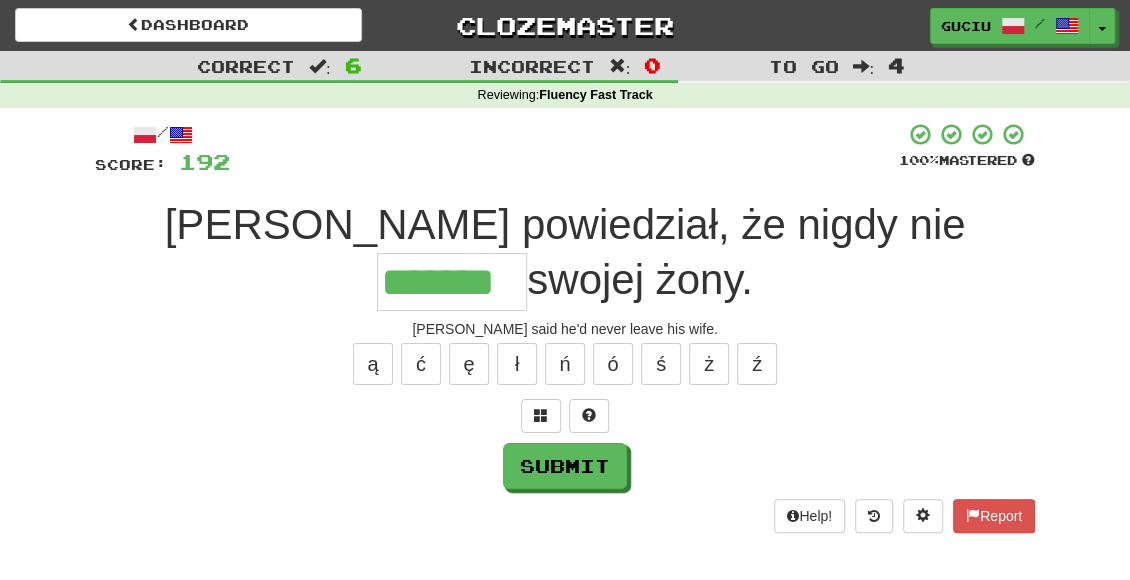 type on "*******" 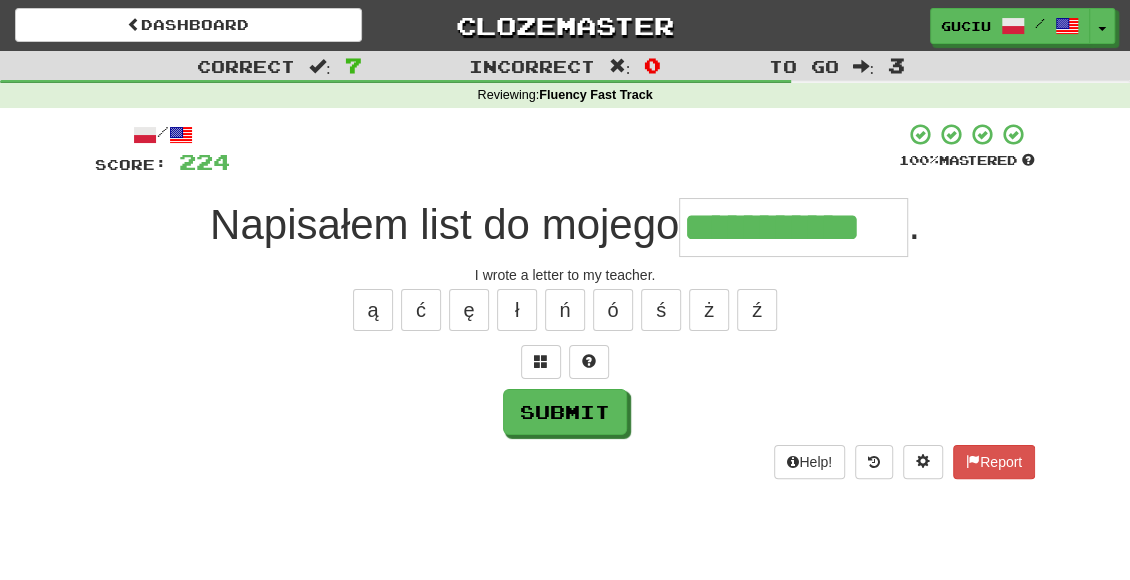 type on "**********" 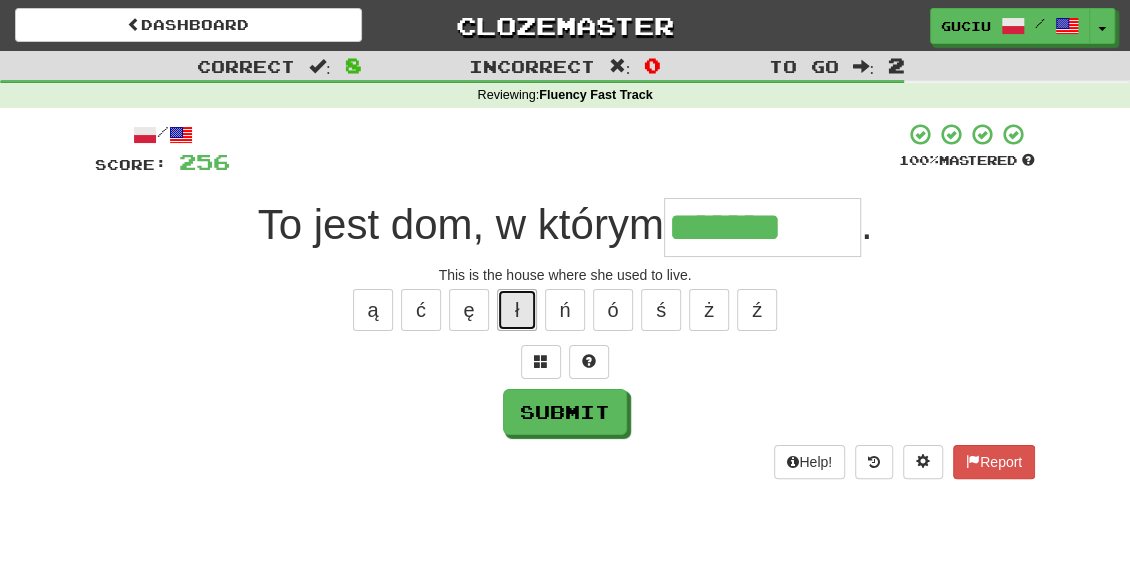click on "ł" at bounding box center [517, 310] 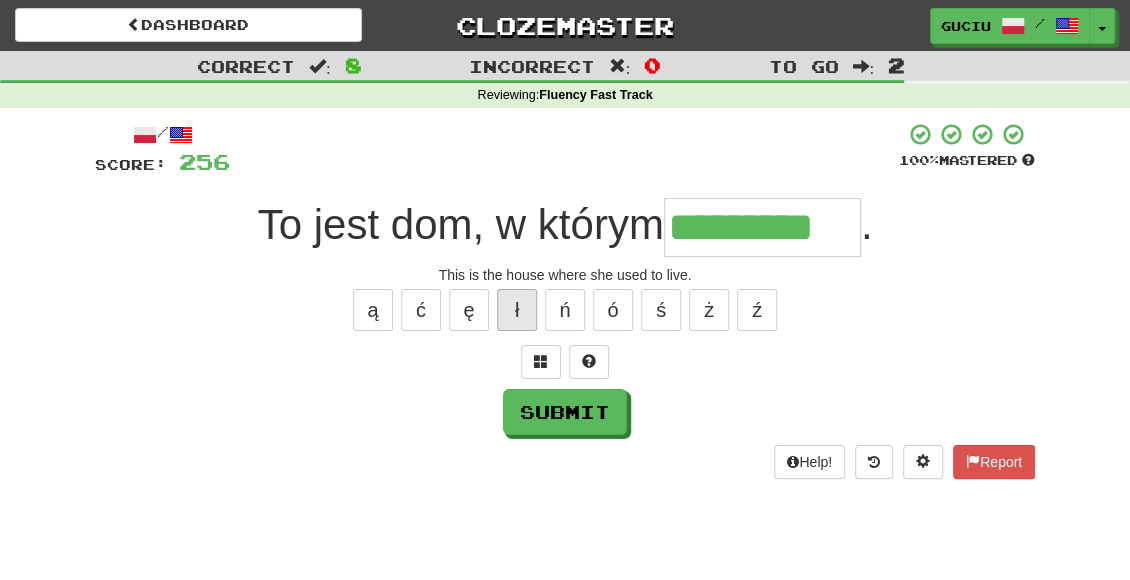 type on "*********" 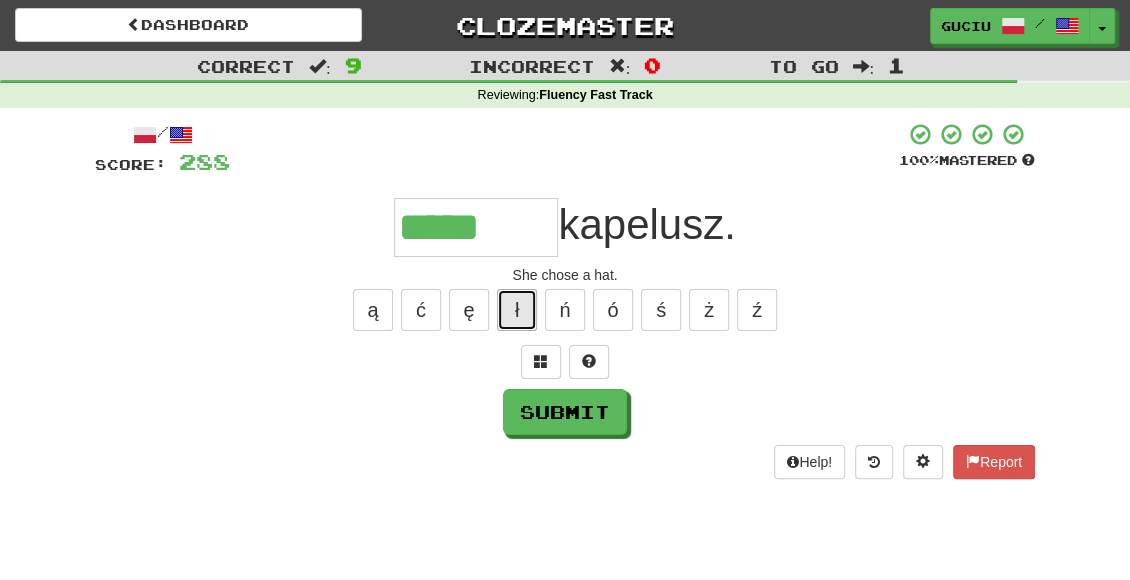 click on "ł" at bounding box center [517, 310] 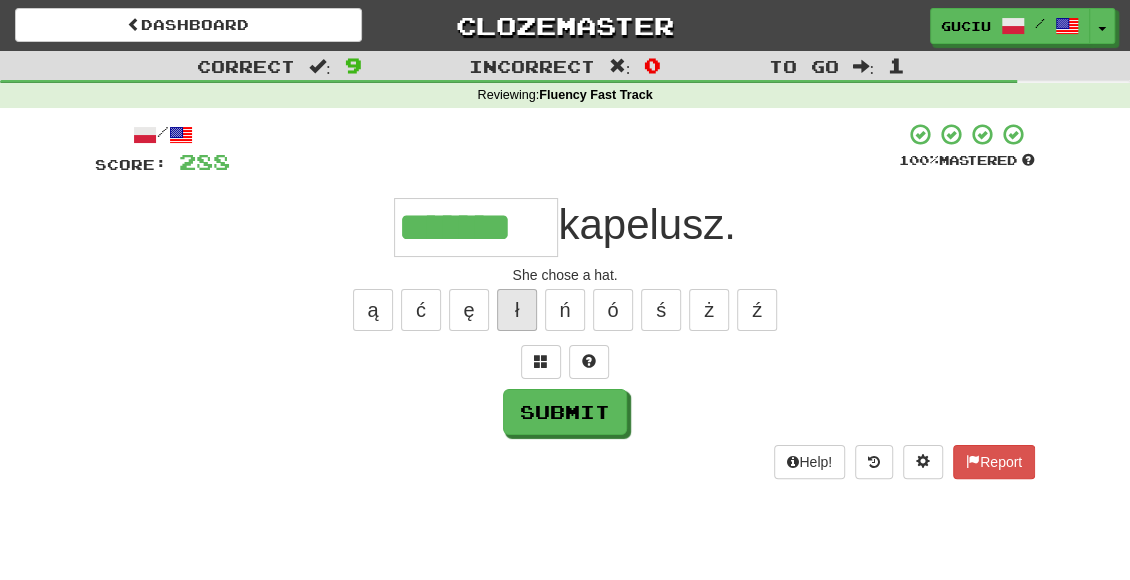 type on "*******" 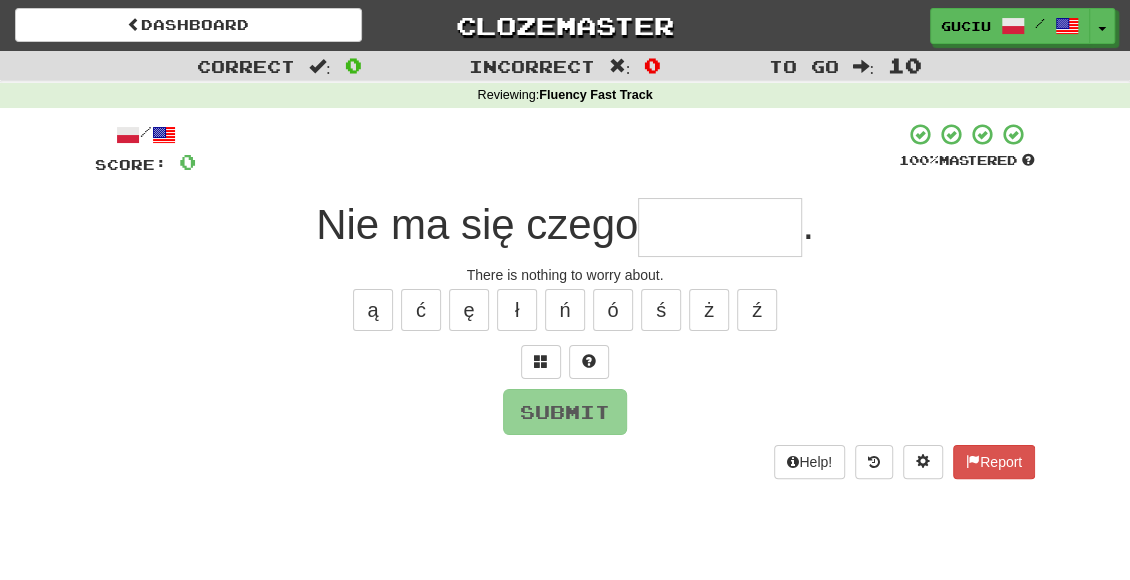 type on "*" 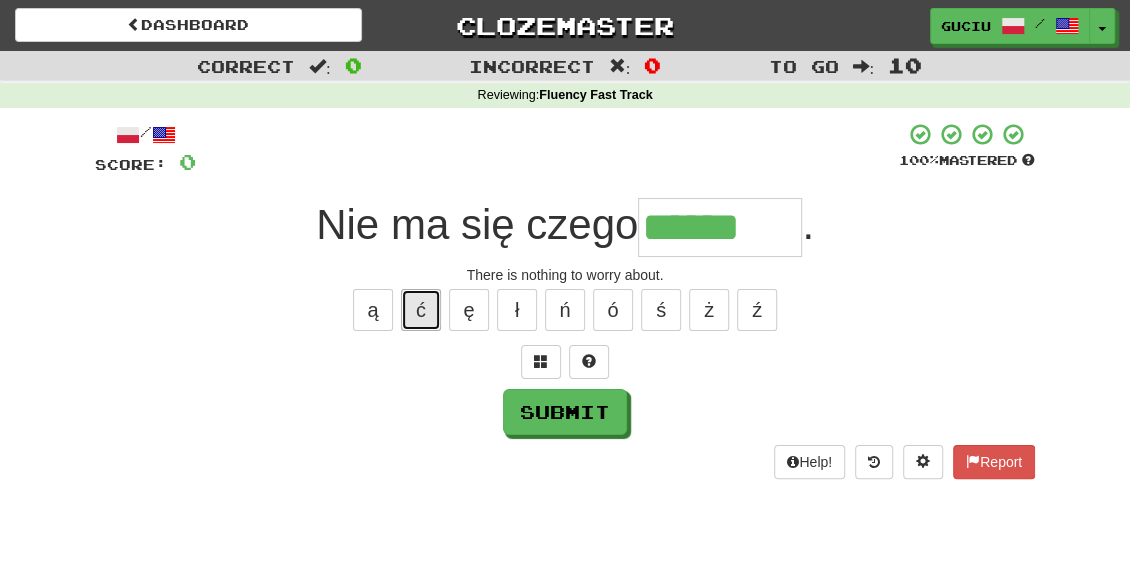 click on "ć" at bounding box center (421, 310) 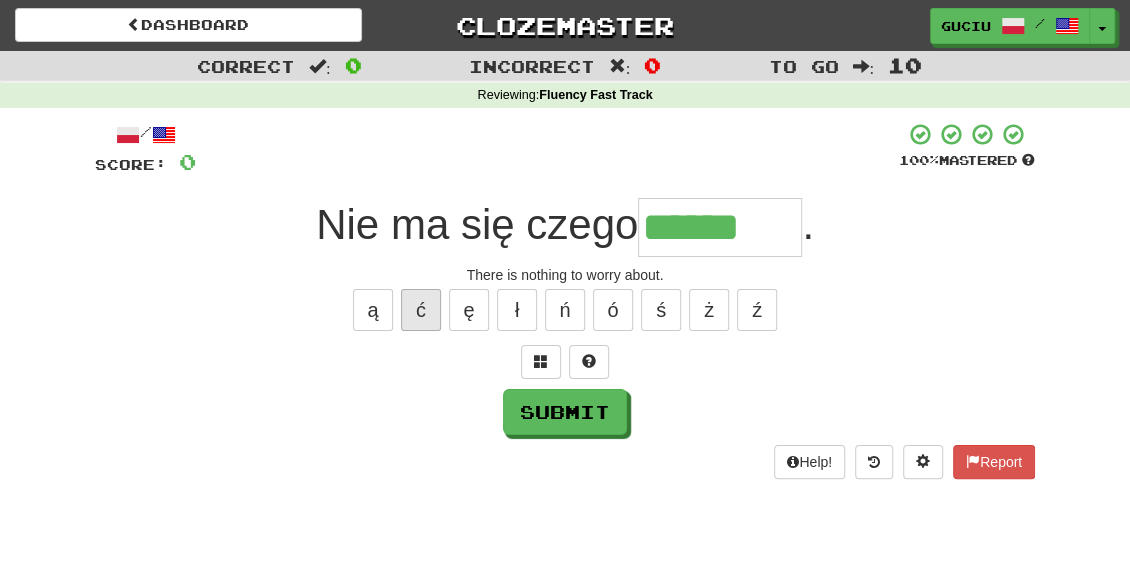 type on "*******" 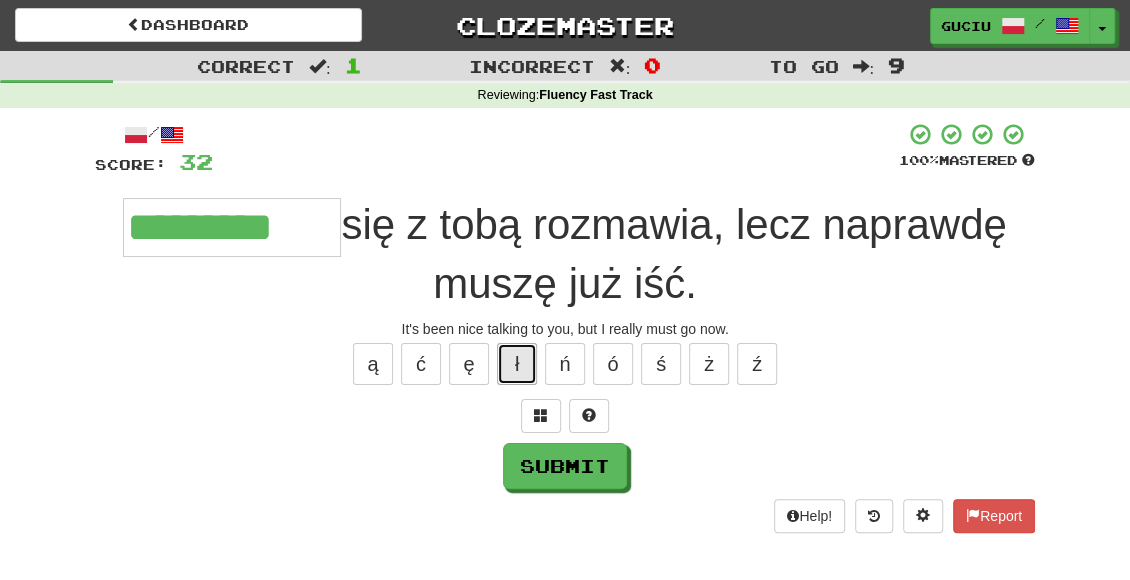 click on "ł" at bounding box center [517, 364] 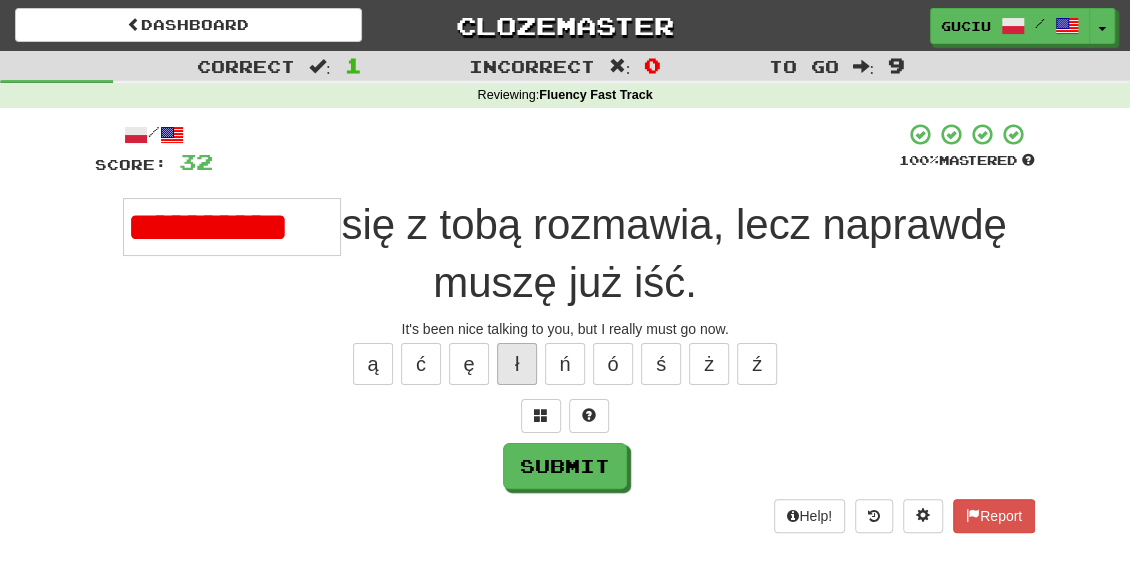 scroll, scrollTop: 0, scrollLeft: 0, axis: both 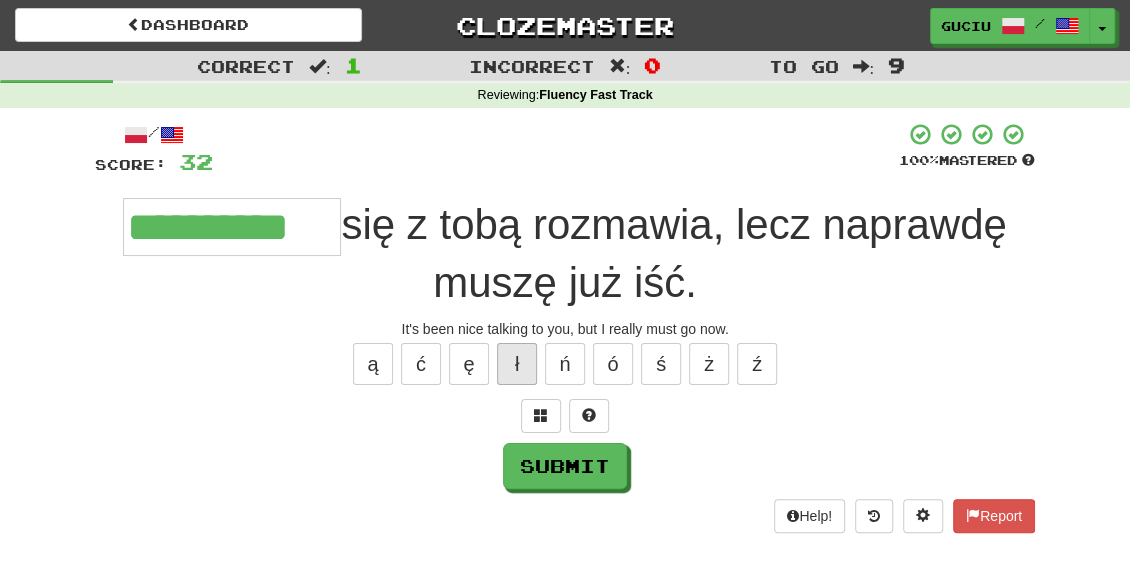 type on "**********" 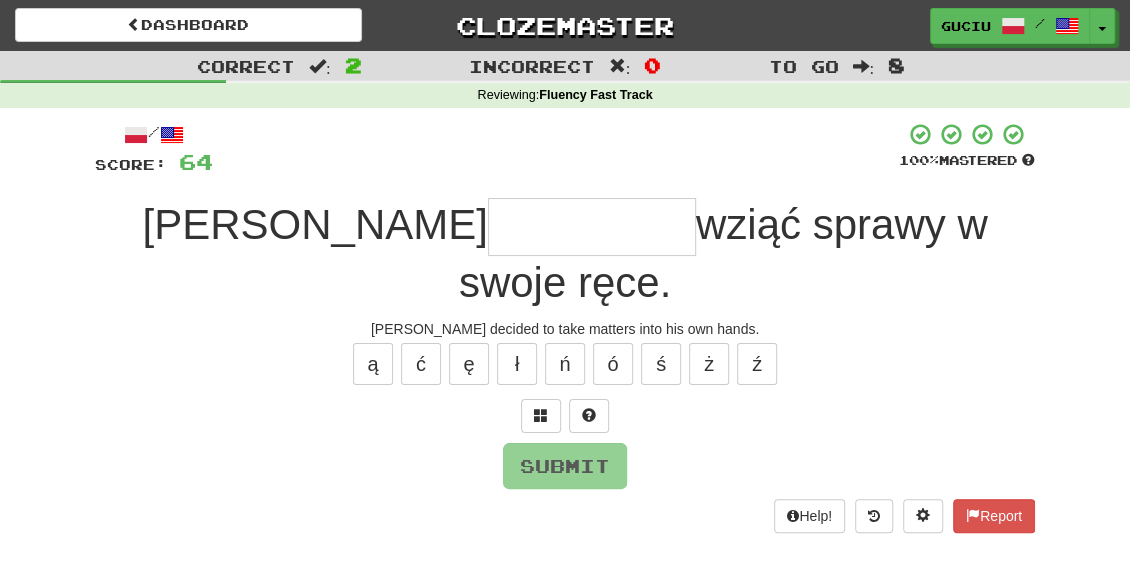 type on "*" 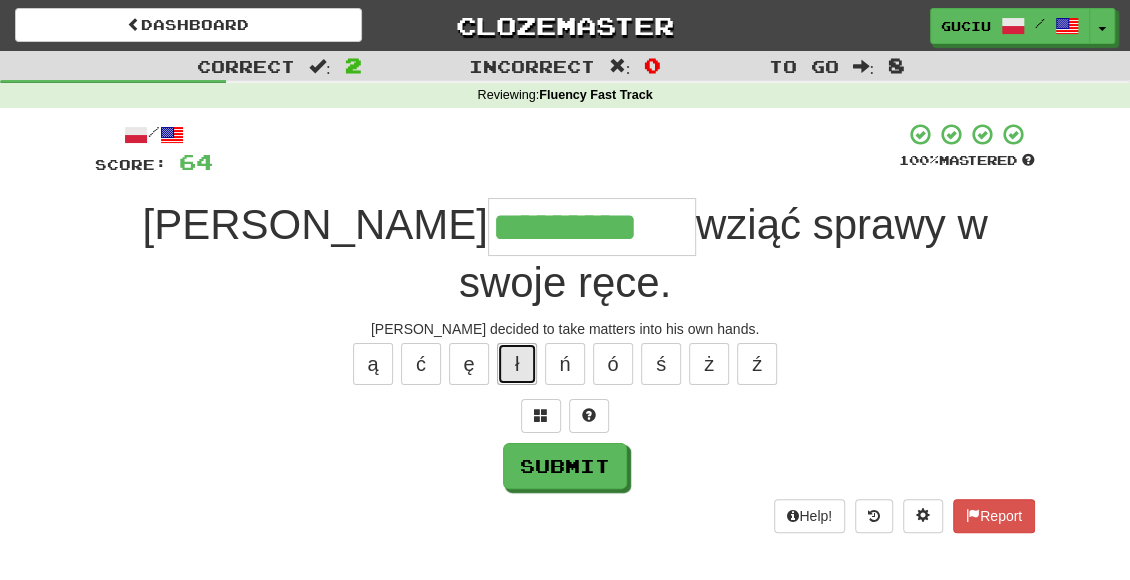 click on "ł" at bounding box center [517, 364] 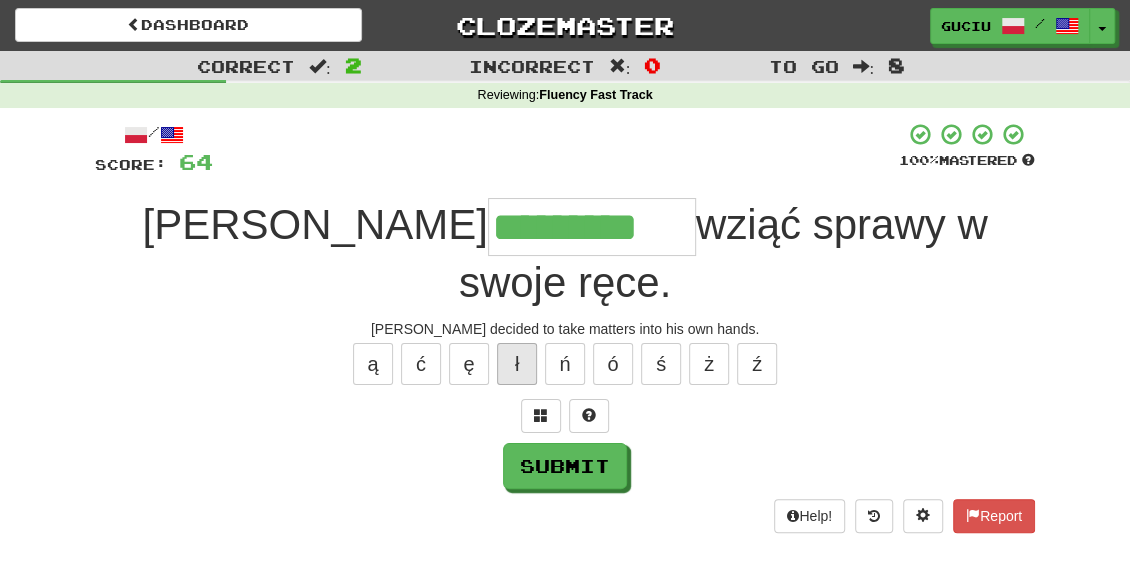 type on "**********" 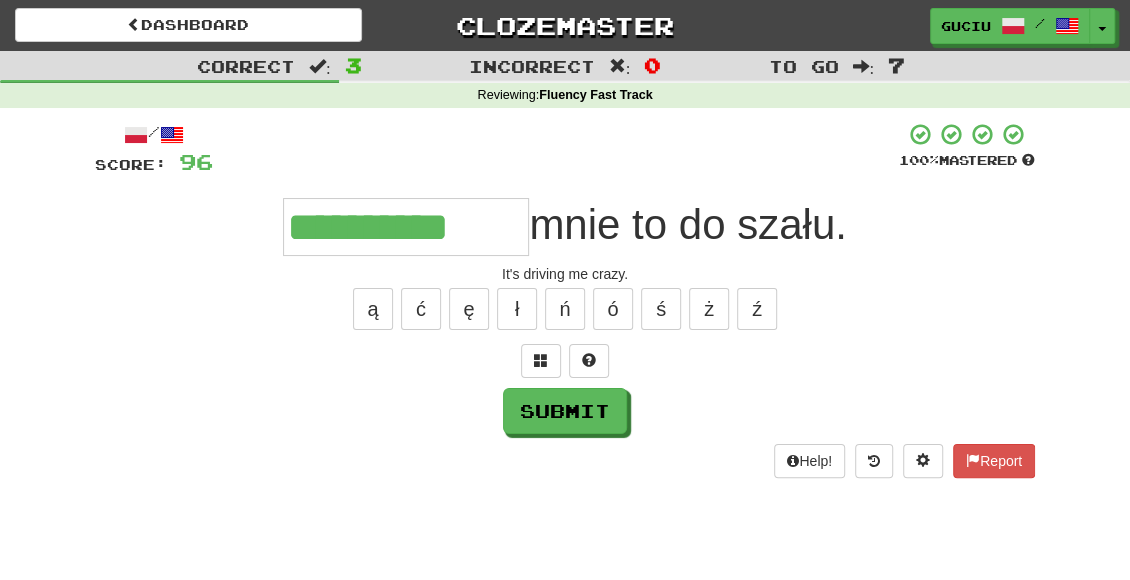 type on "**********" 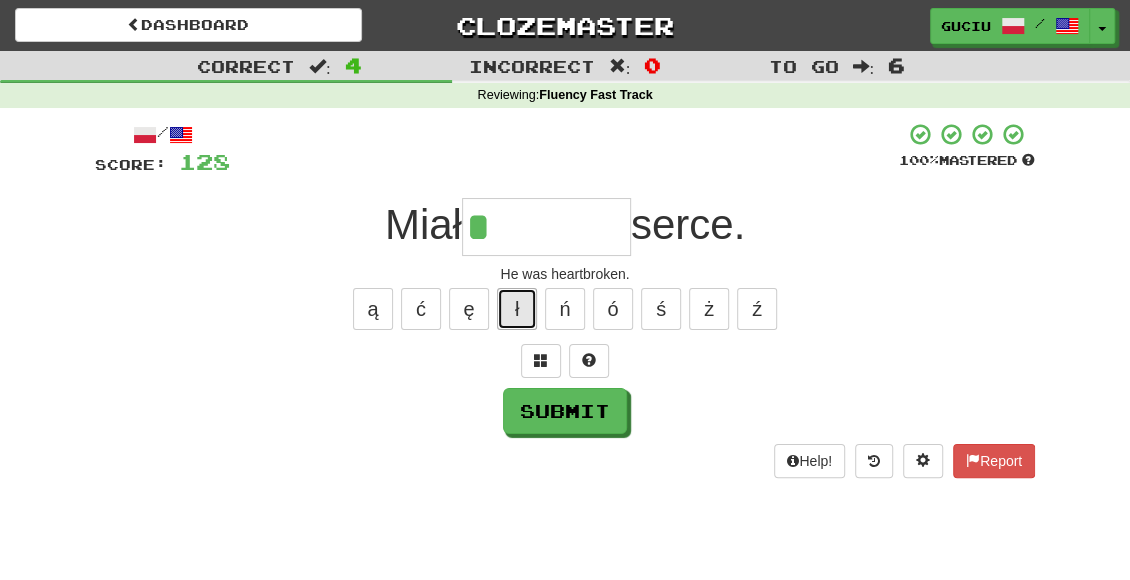 click on "ł" at bounding box center [517, 309] 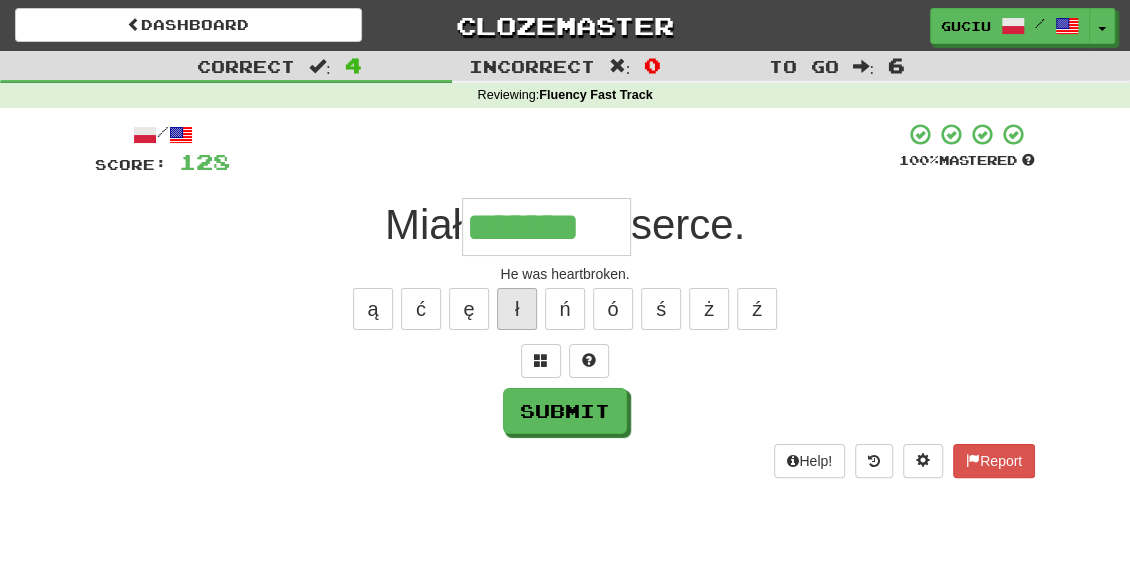 type on "*******" 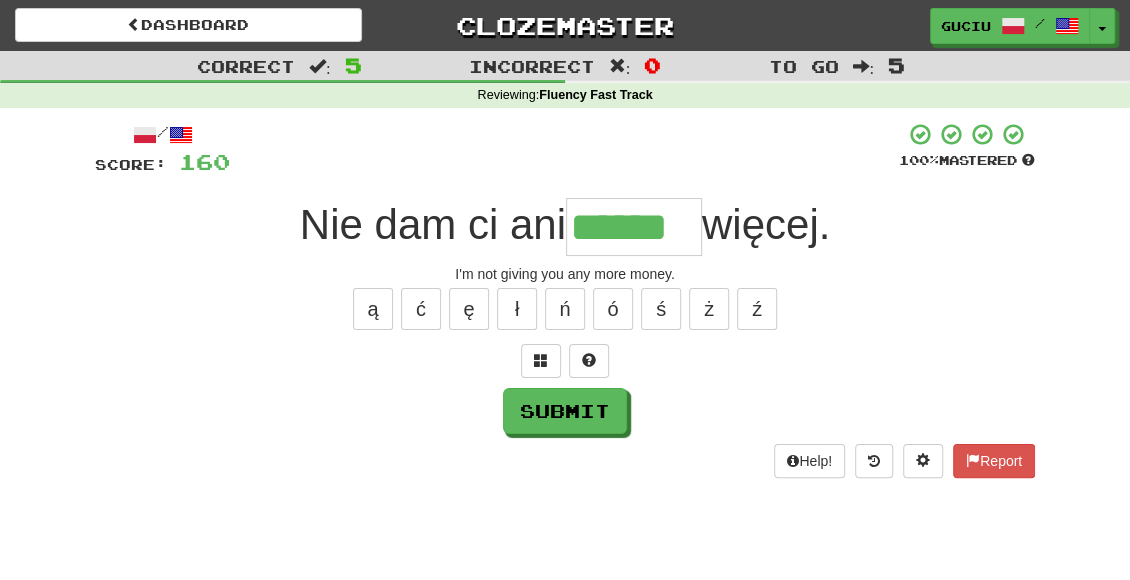type on "******" 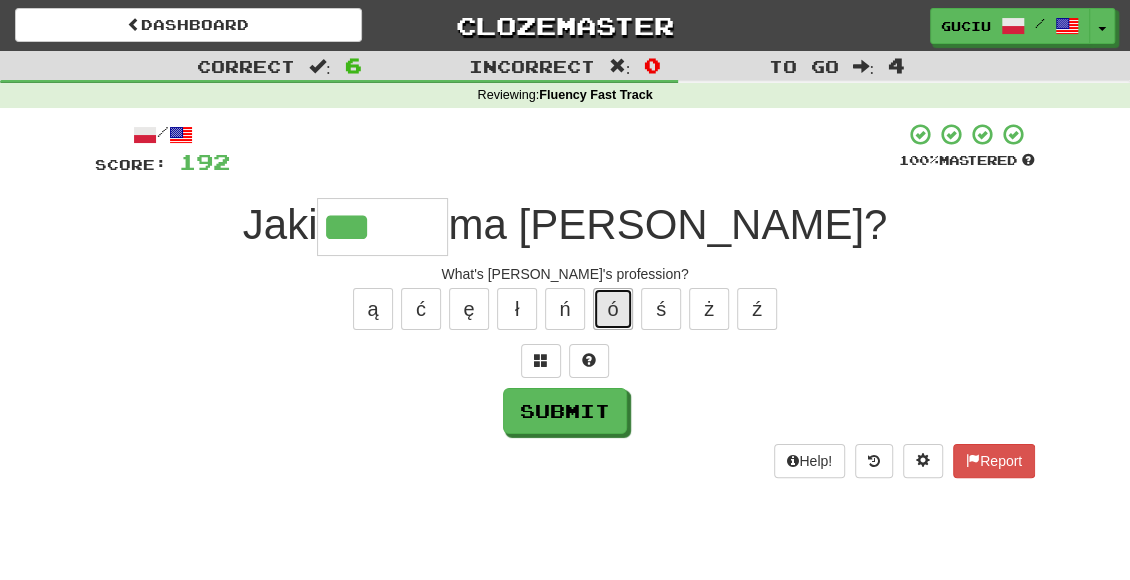 click on "ó" at bounding box center (613, 309) 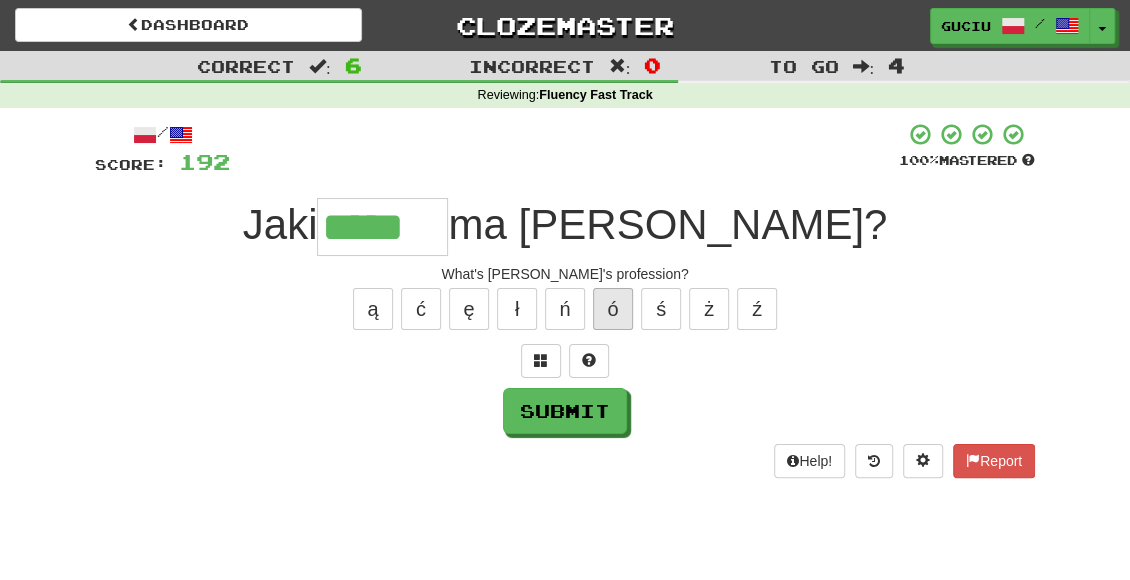 type on "*****" 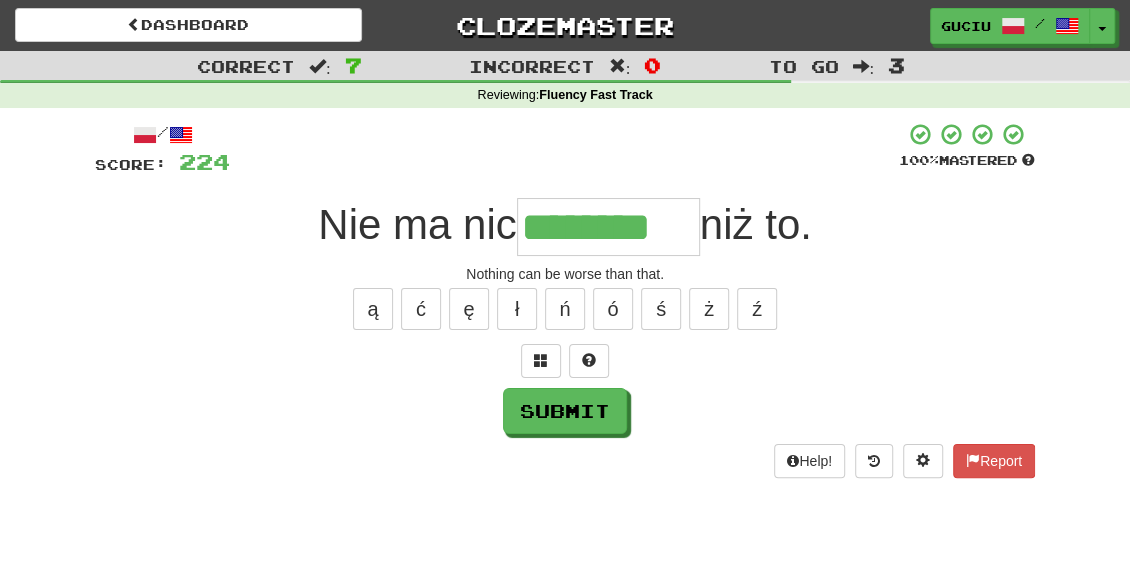 type on "********" 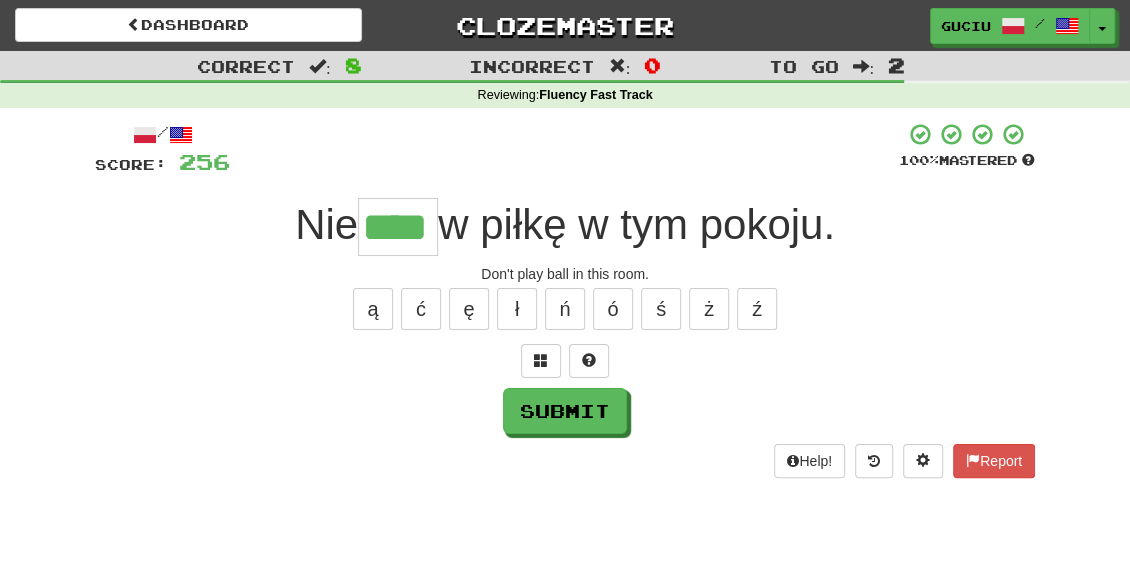 type on "****" 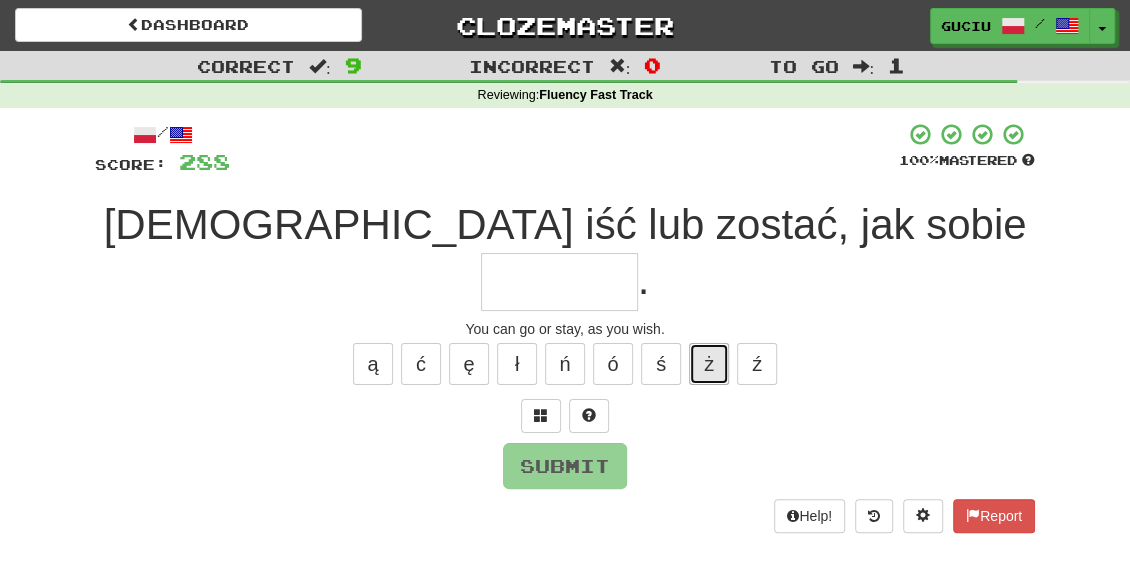 click on "ż" at bounding box center (709, 364) 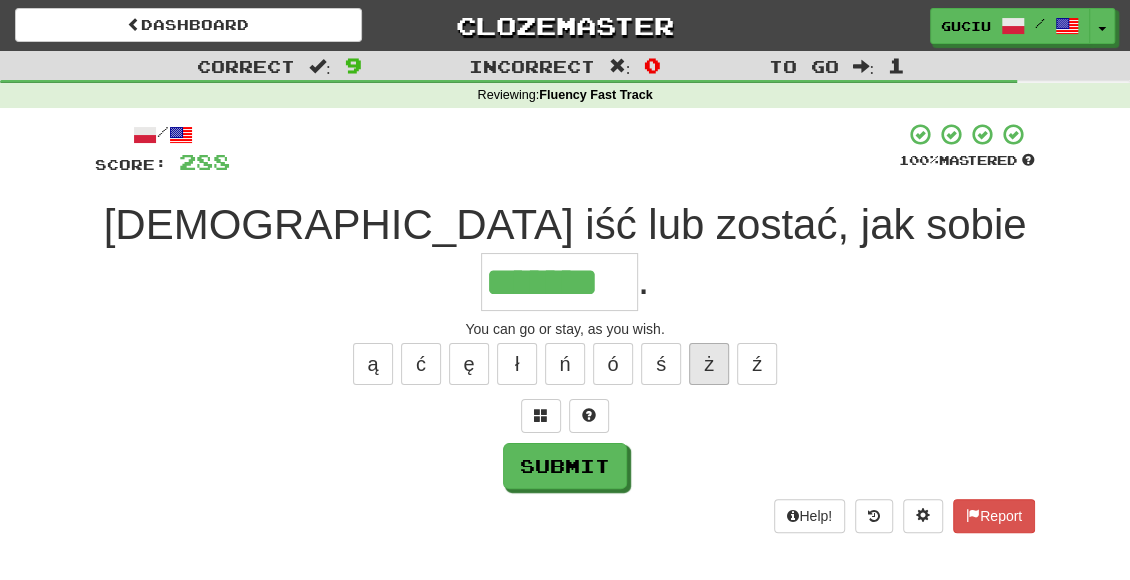 type on "*******" 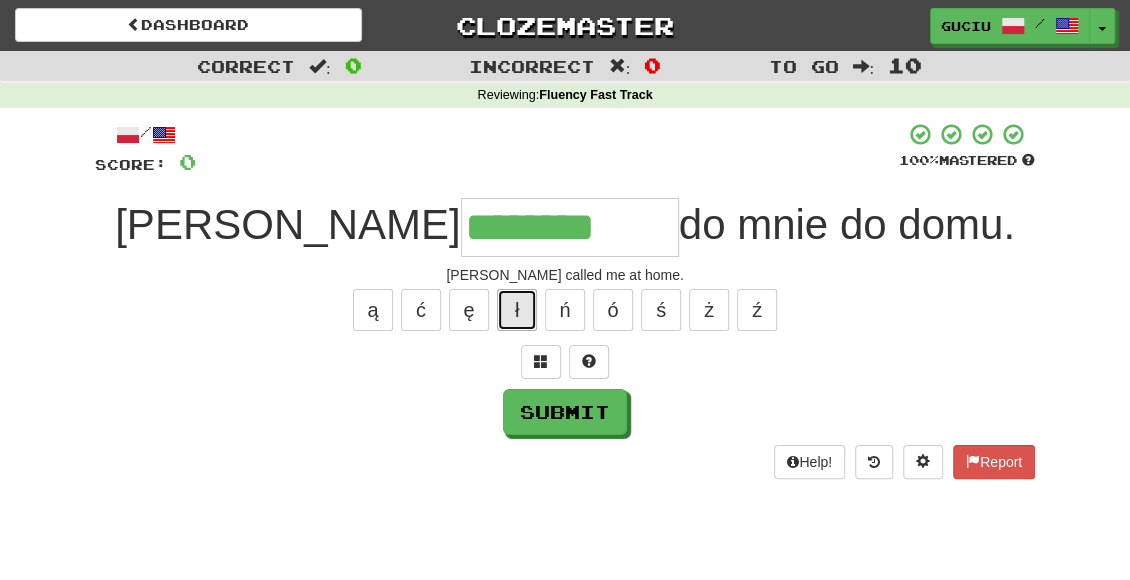 click on "ł" at bounding box center (517, 310) 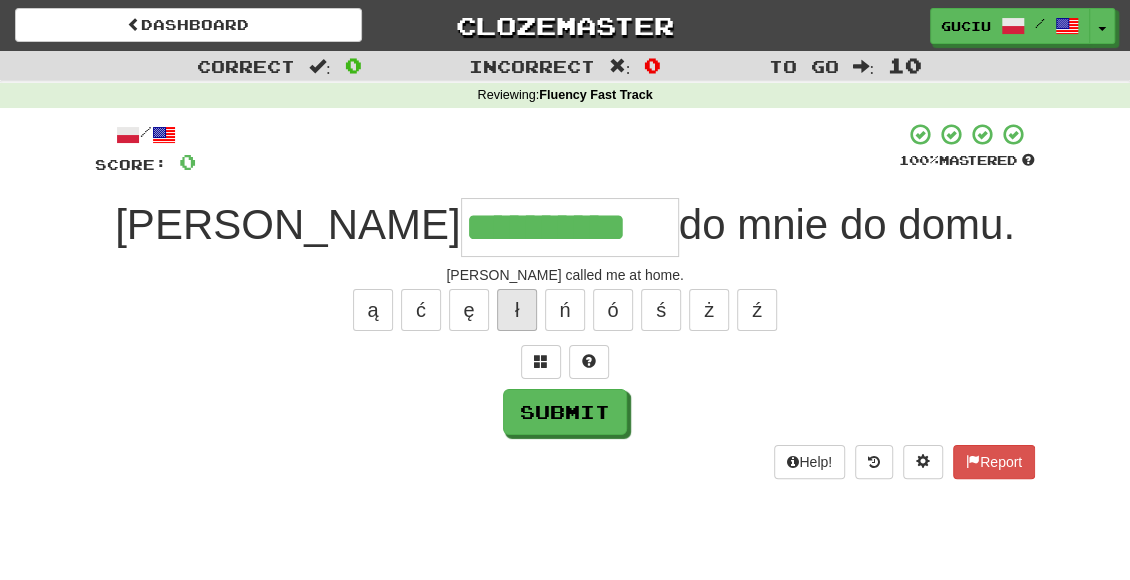 type on "**********" 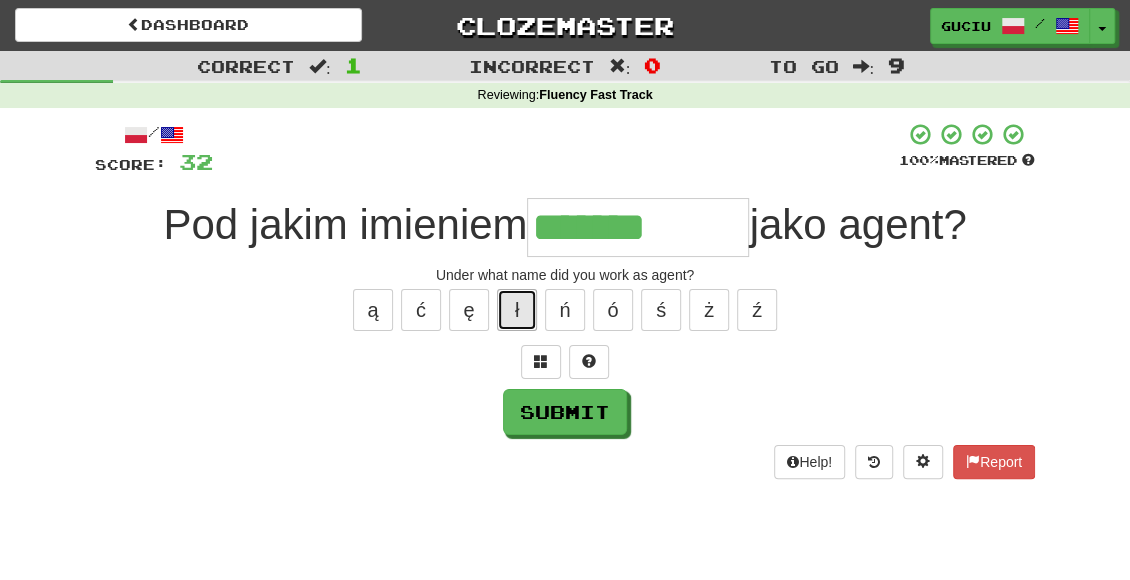 click on "ł" at bounding box center (517, 310) 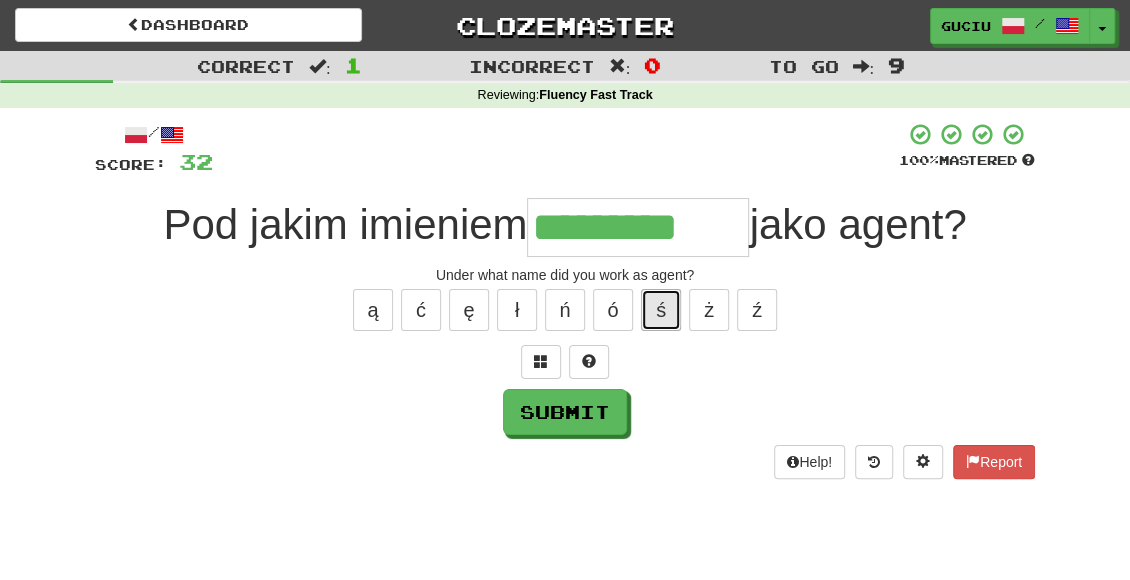 click on "ś" at bounding box center (661, 310) 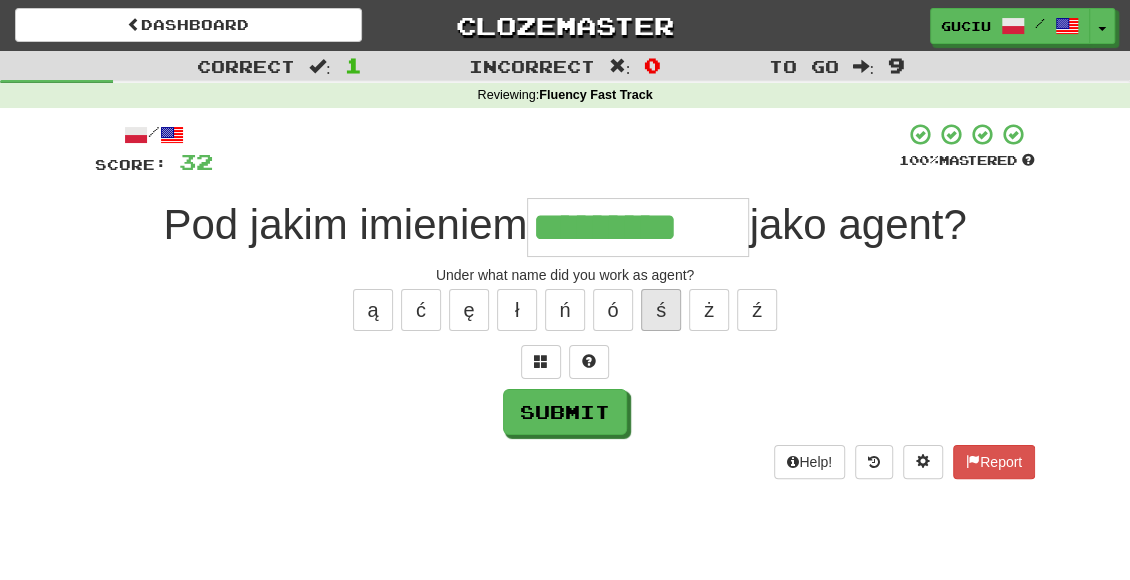 type on "**********" 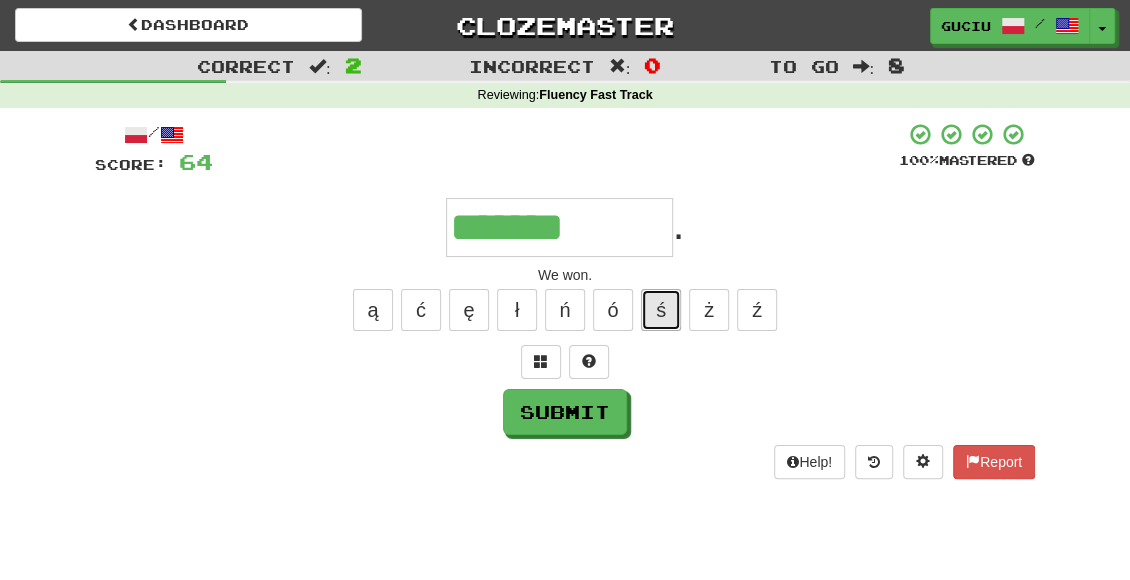 click on "ś" at bounding box center [661, 310] 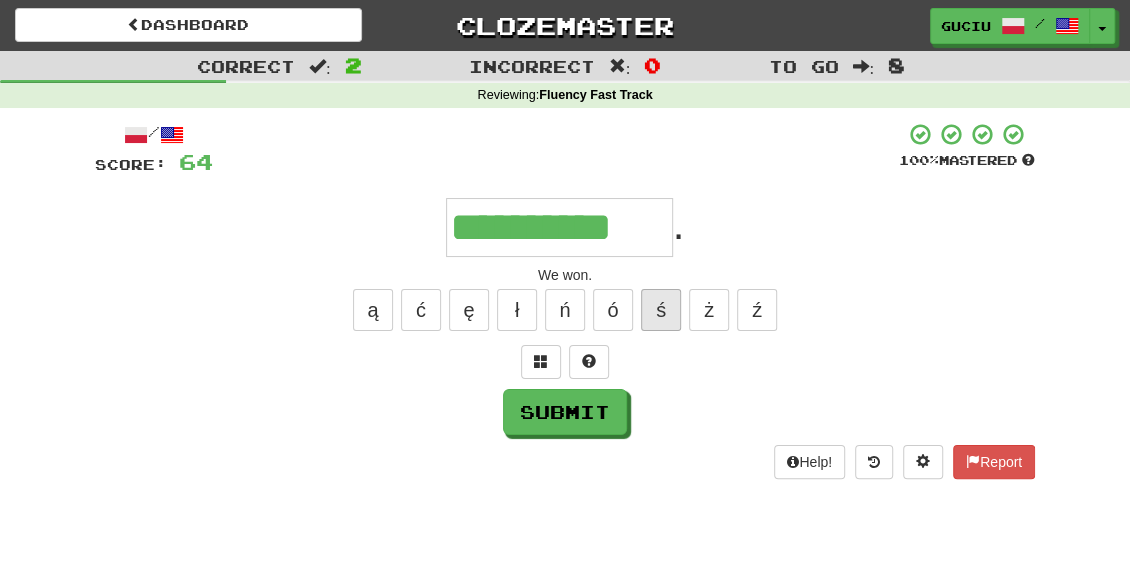 type on "**********" 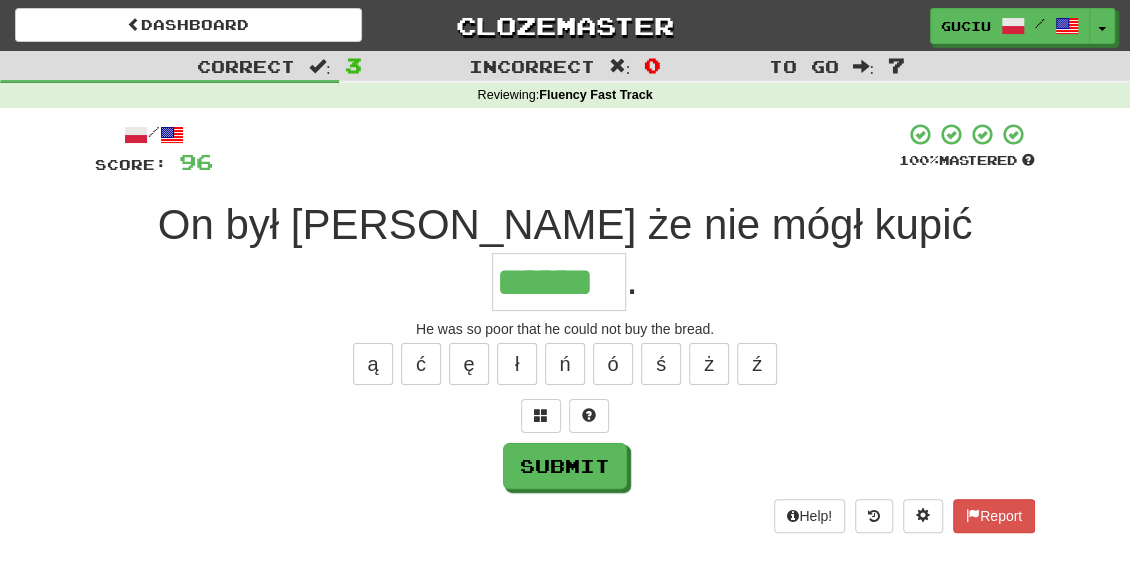 type on "******" 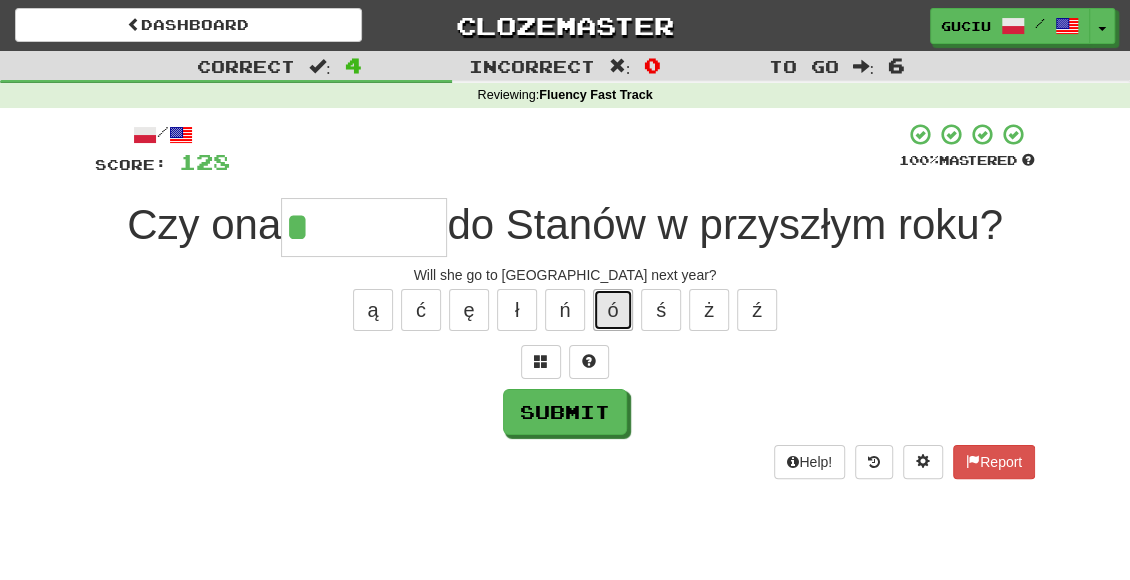 click on "ó" at bounding box center (613, 310) 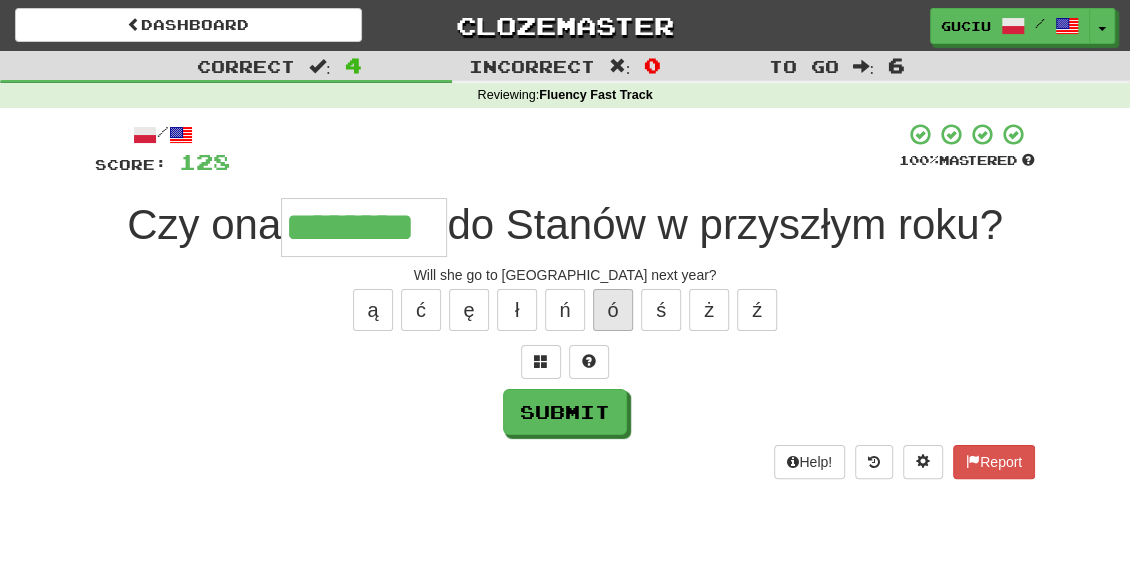type on "********" 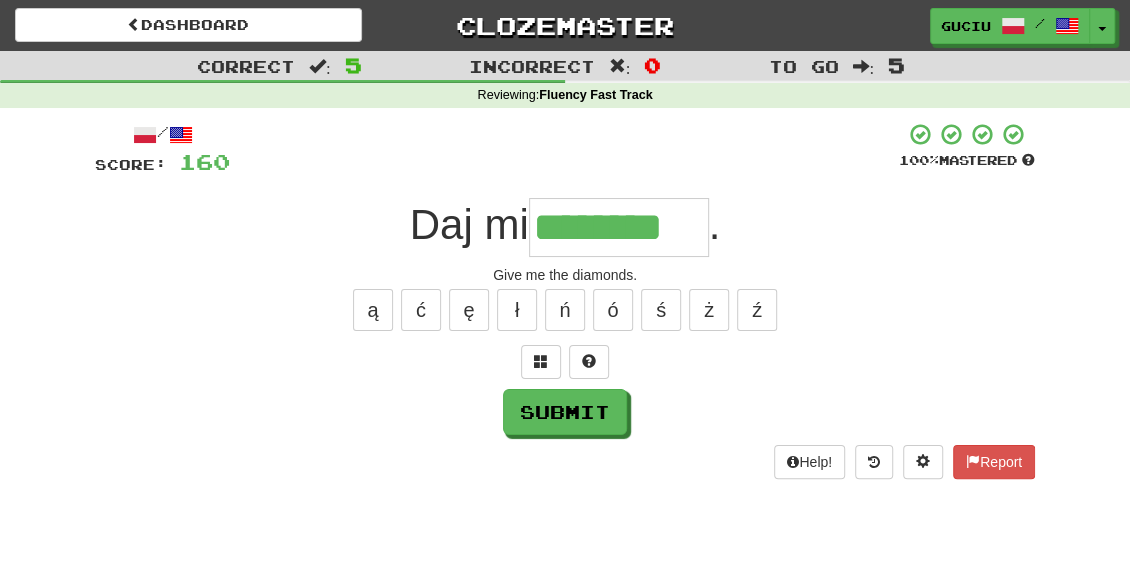 type on "********" 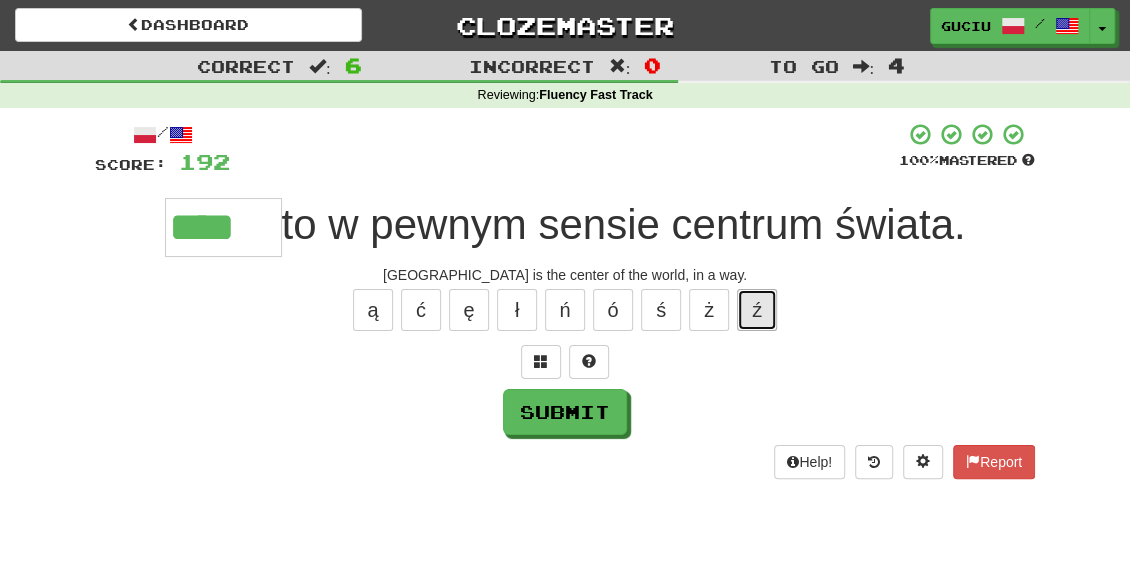 click on "ź" at bounding box center [757, 310] 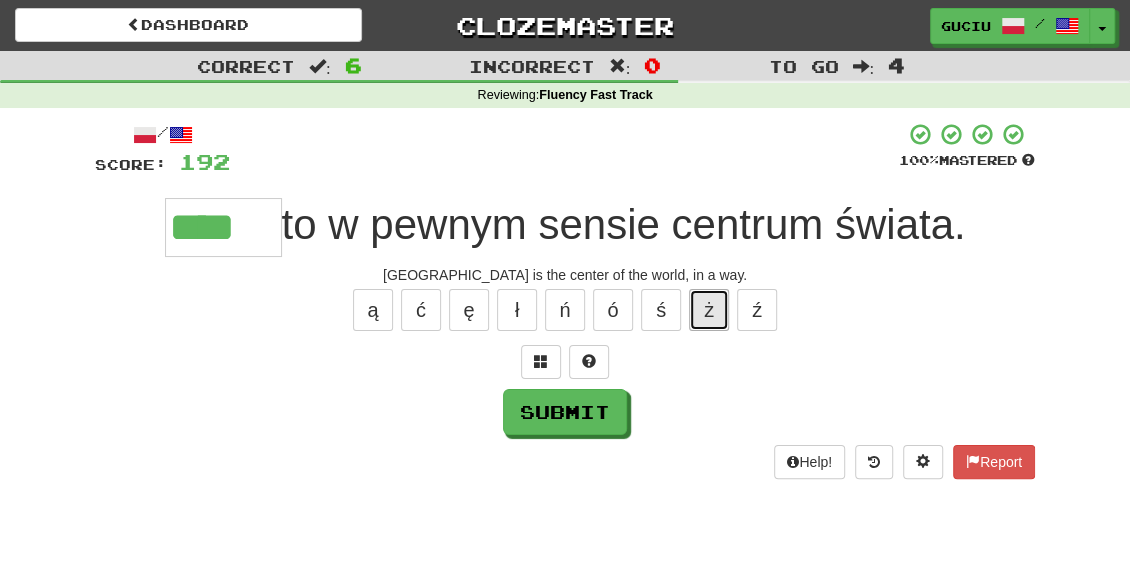 click on "ż" at bounding box center (709, 310) 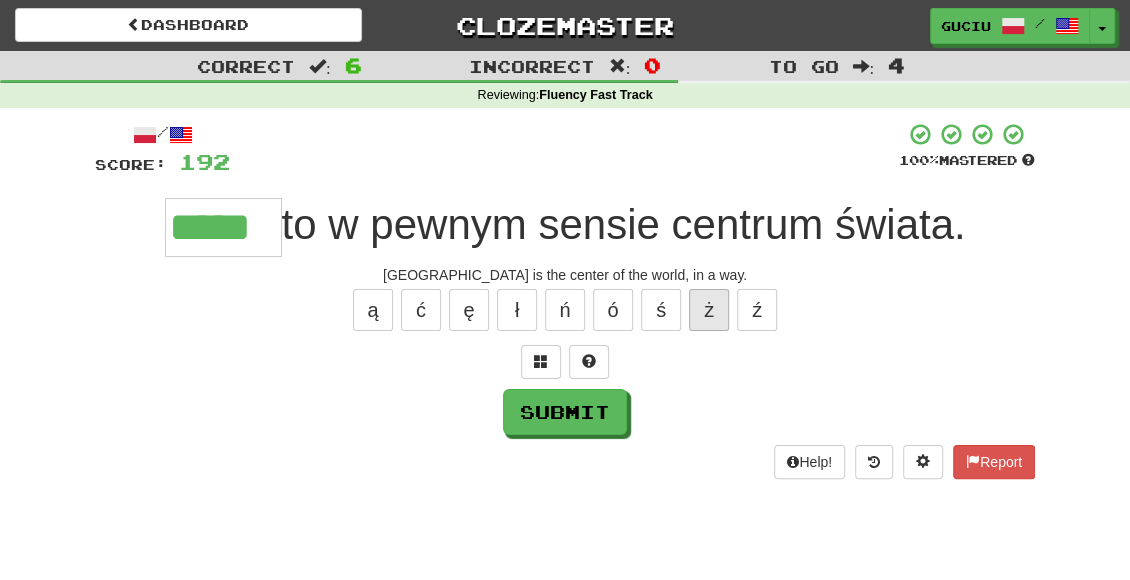 type on "*****" 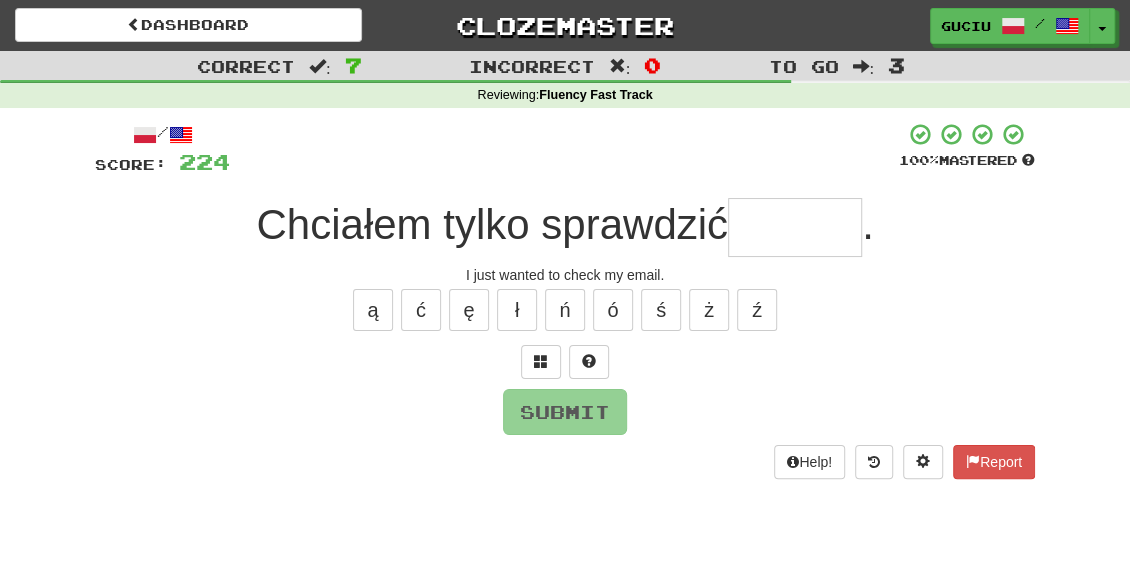 type on "*" 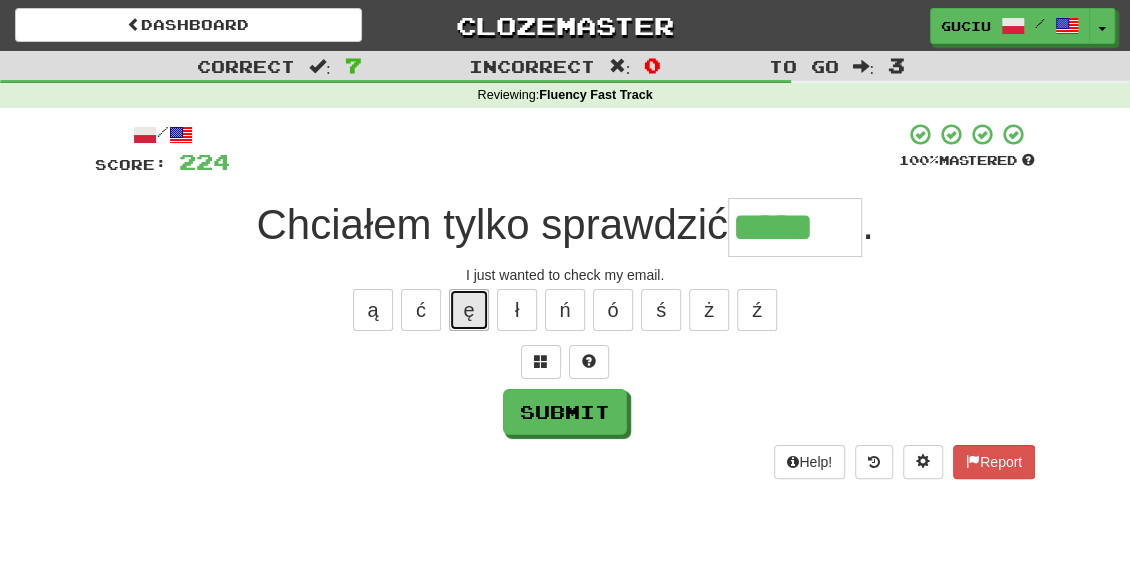 click on "ę" at bounding box center (469, 310) 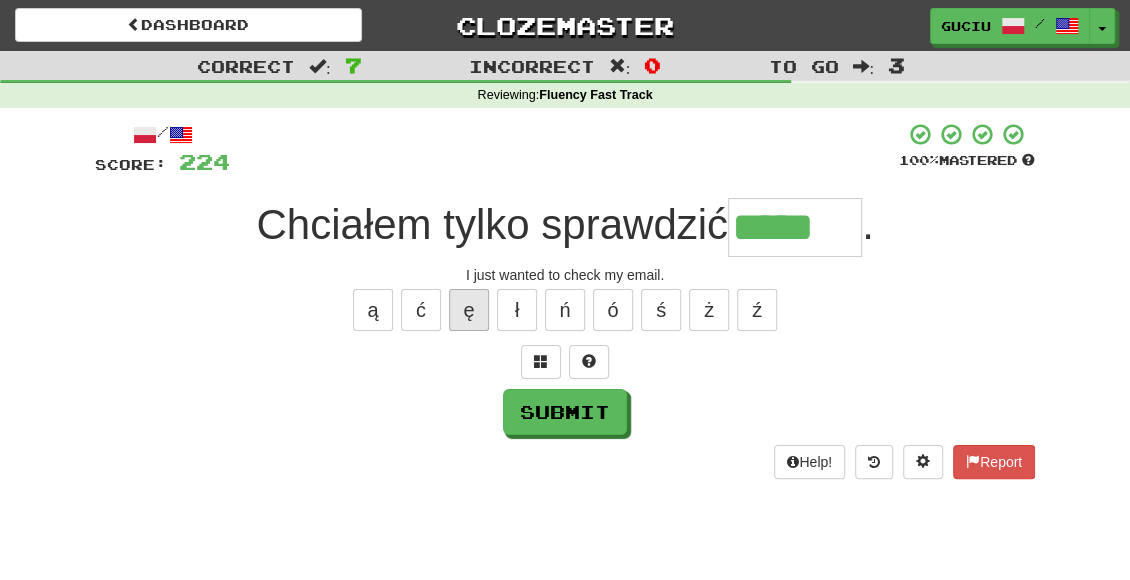 type on "******" 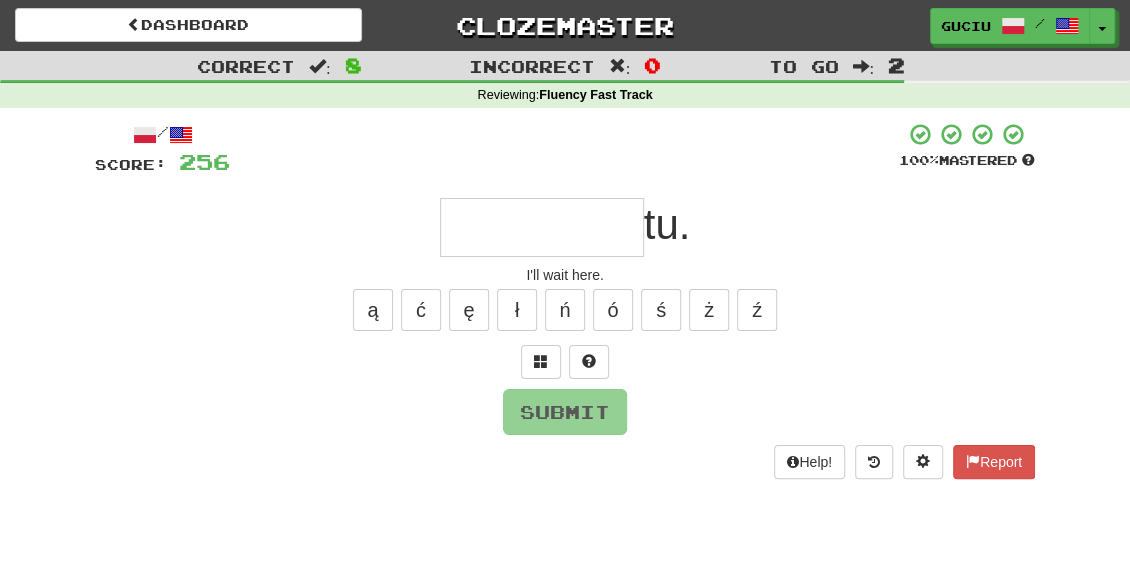 type on "*" 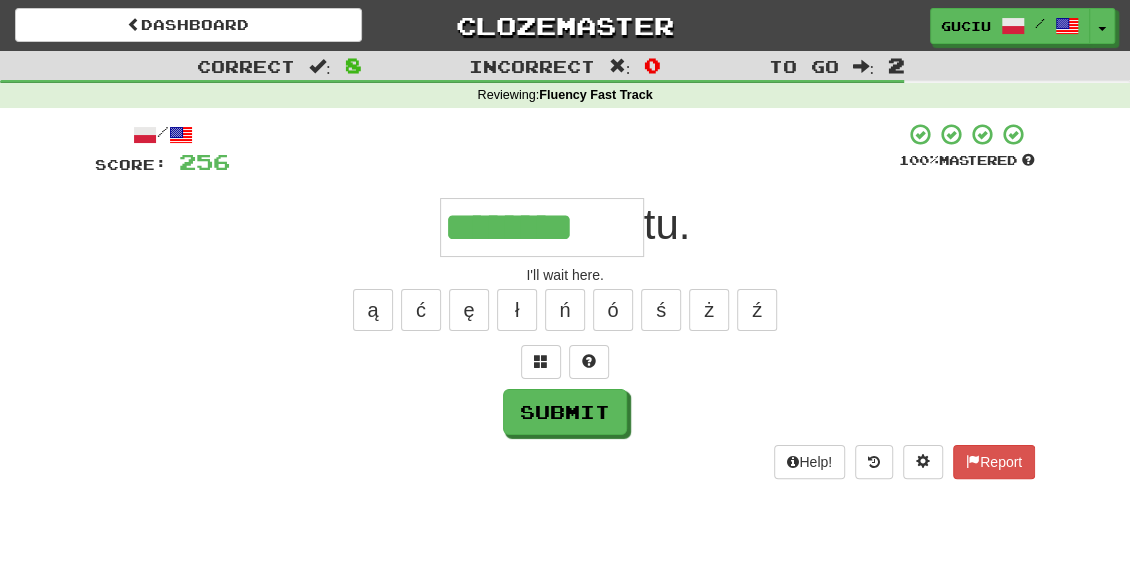 type on "********" 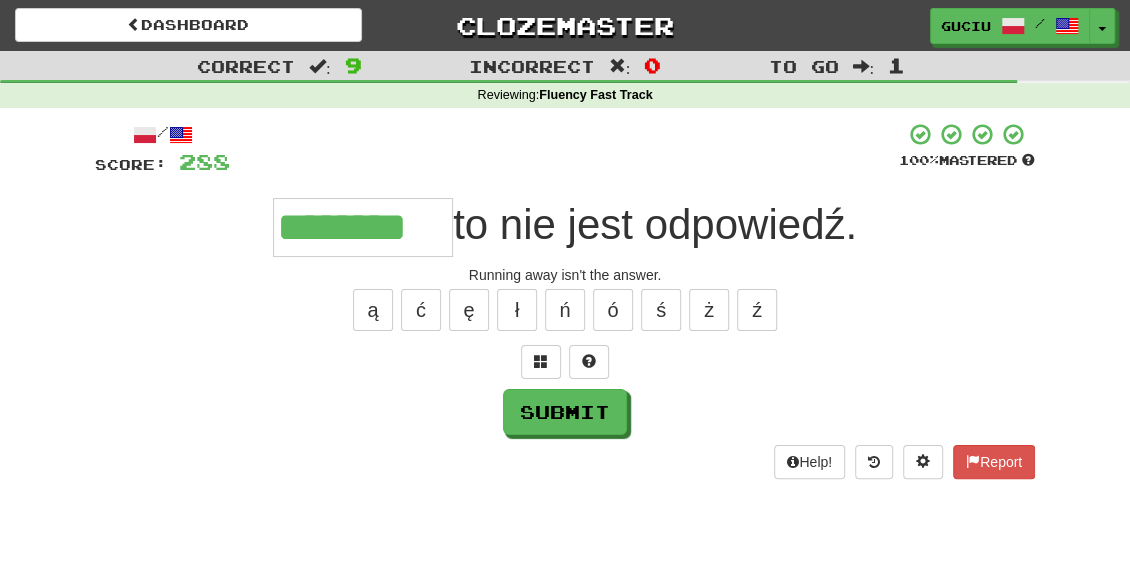 type on "********" 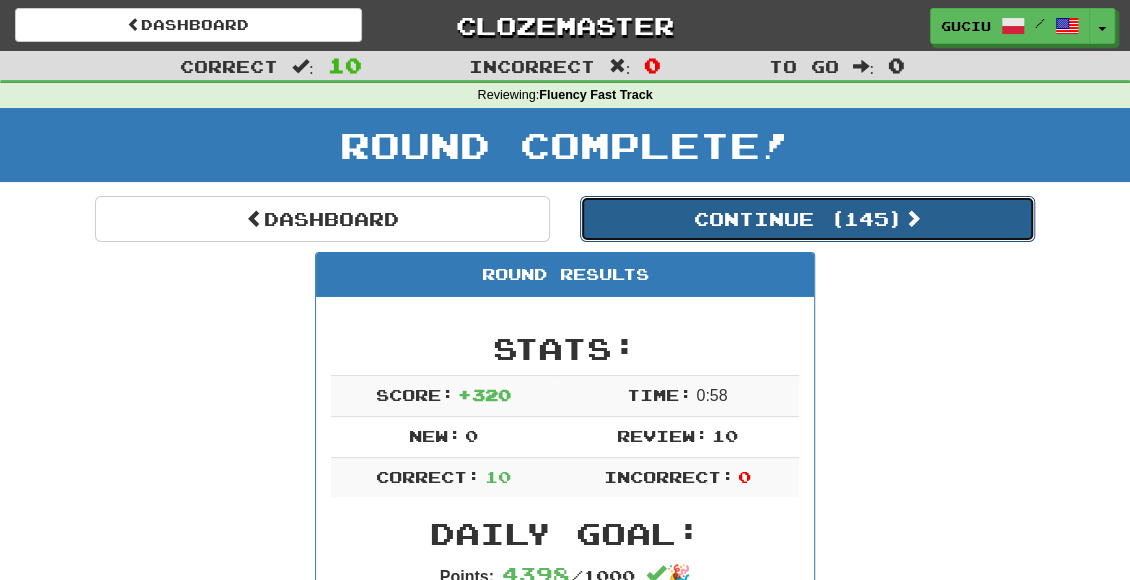 click on "Continue ( 145 )" at bounding box center [807, 219] 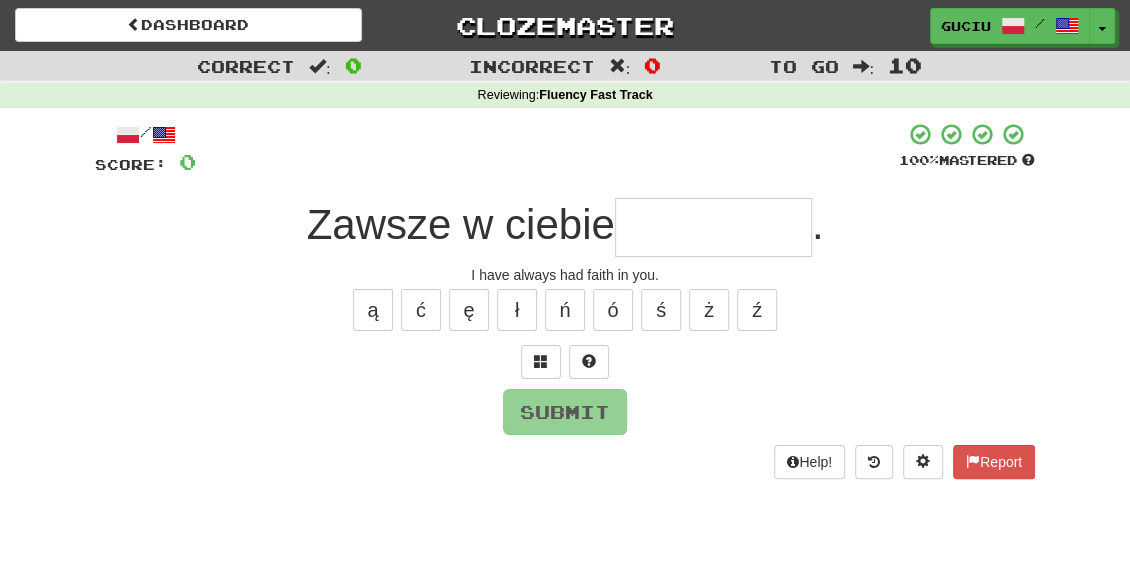 click at bounding box center [713, 227] 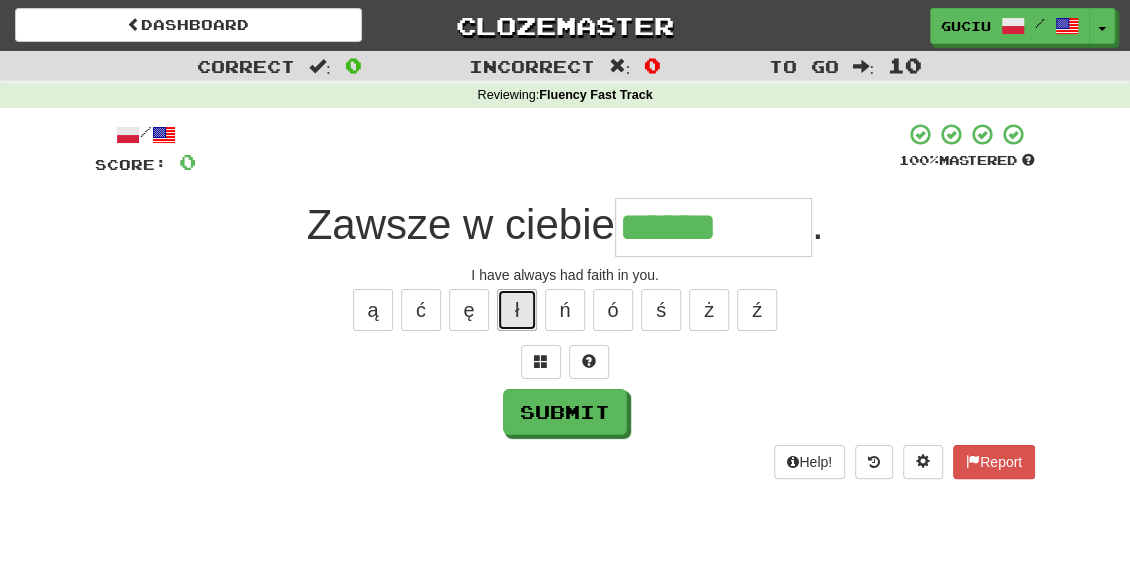 click on "ł" at bounding box center [517, 310] 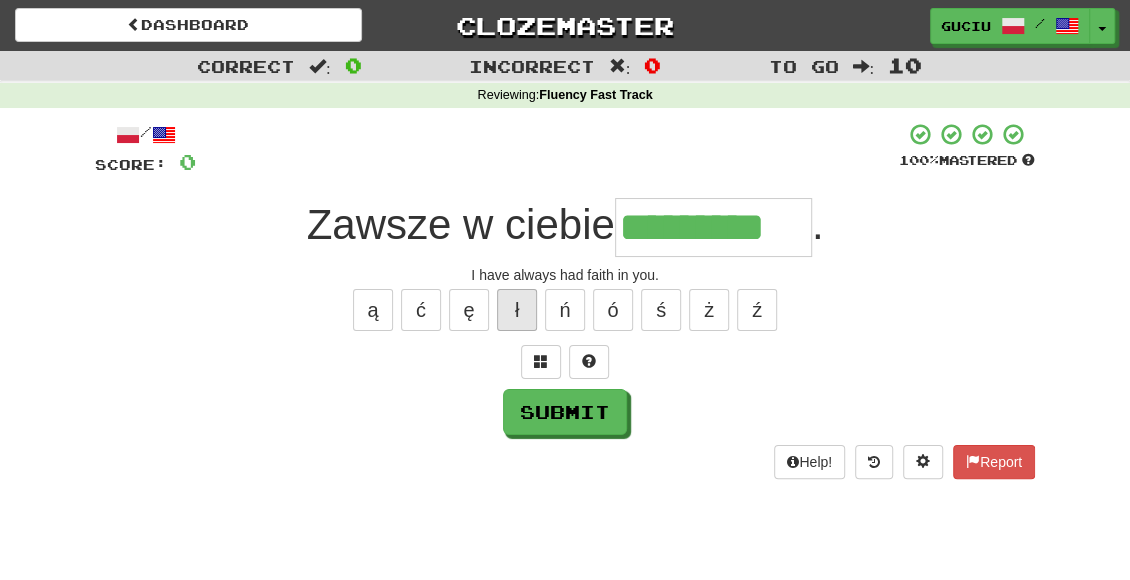 type on "*********" 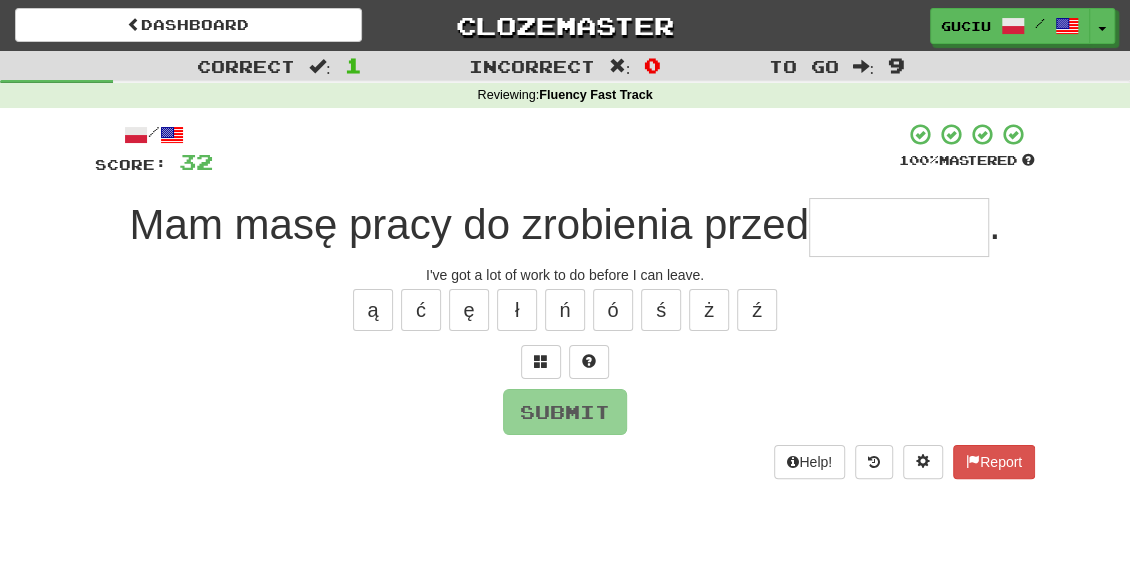 type on "*" 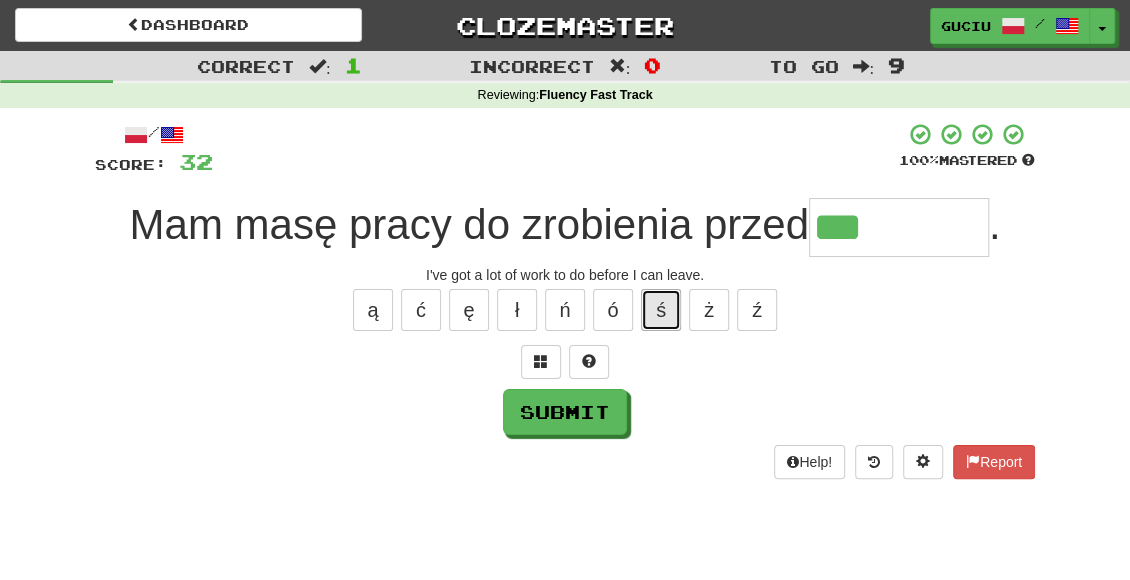 click on "ś" at bounding box center (661, 310) 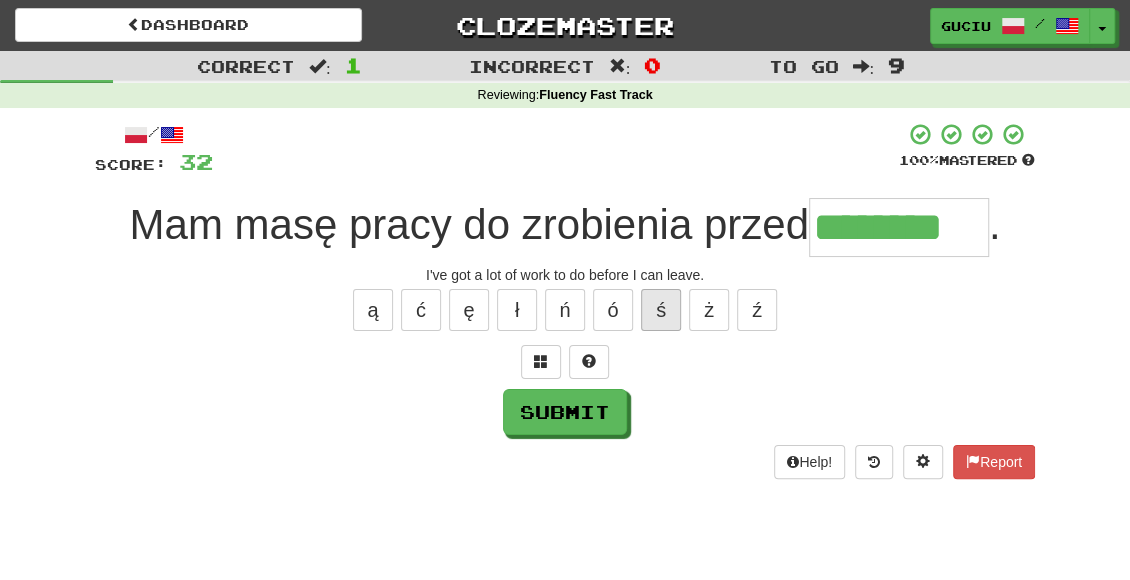 type on "********" 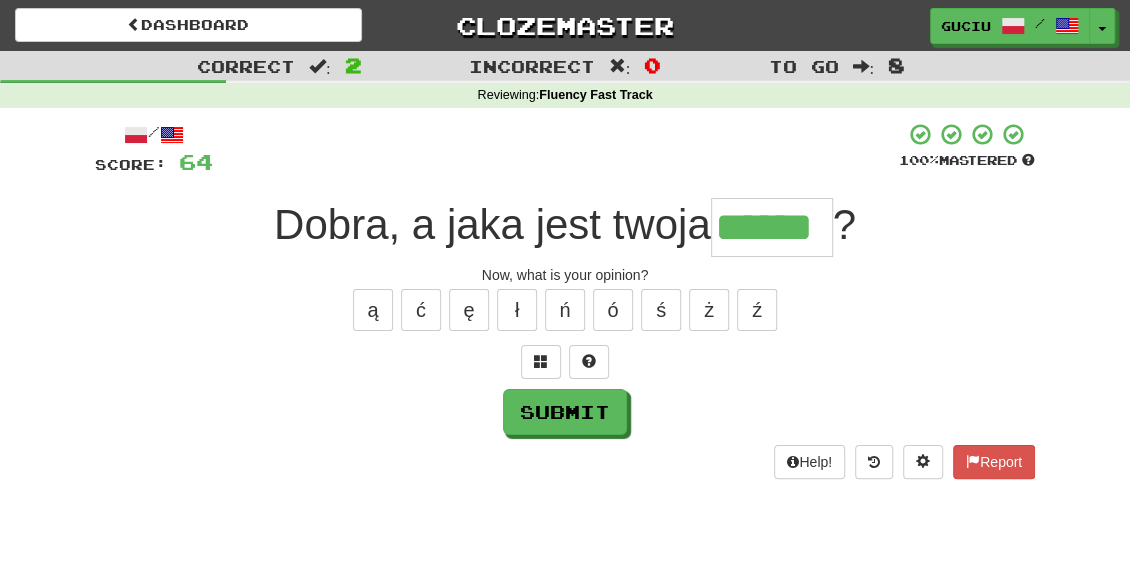type on "******" 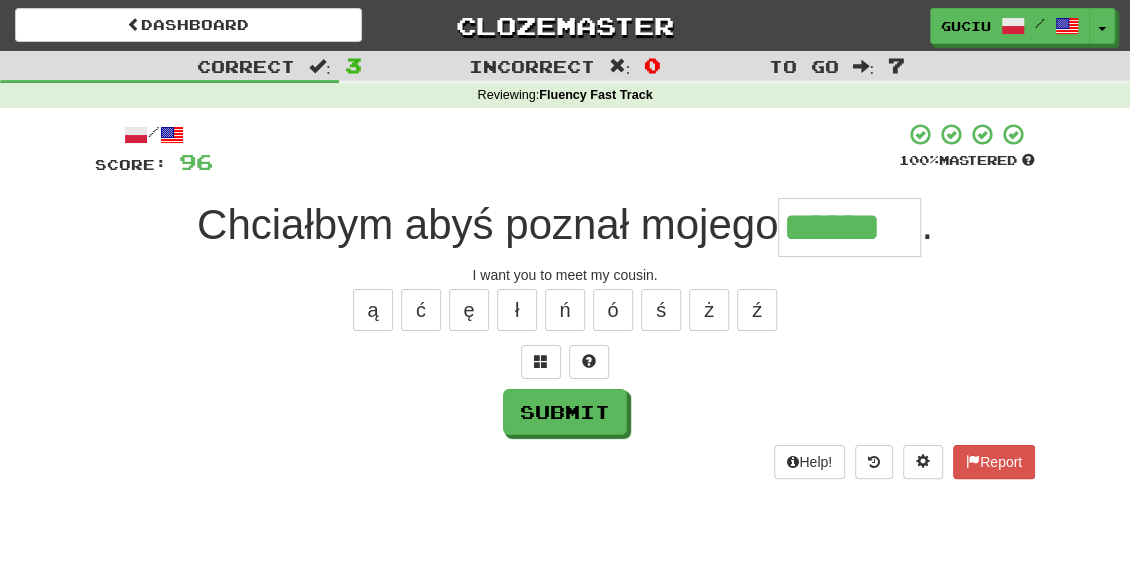 type on "******" 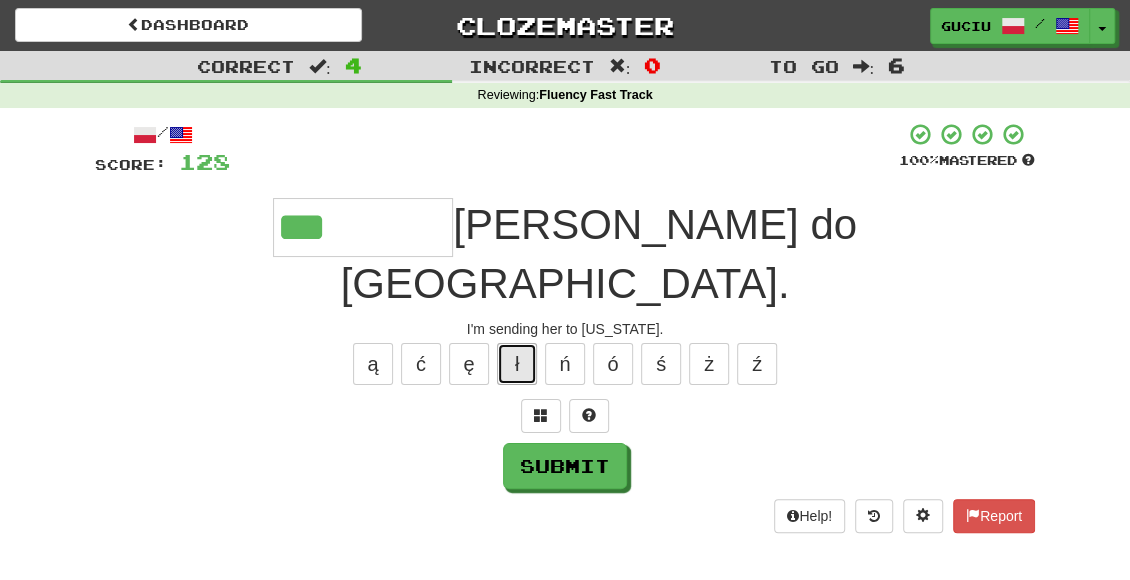 click on "ł" at bounding box center (517, 364) 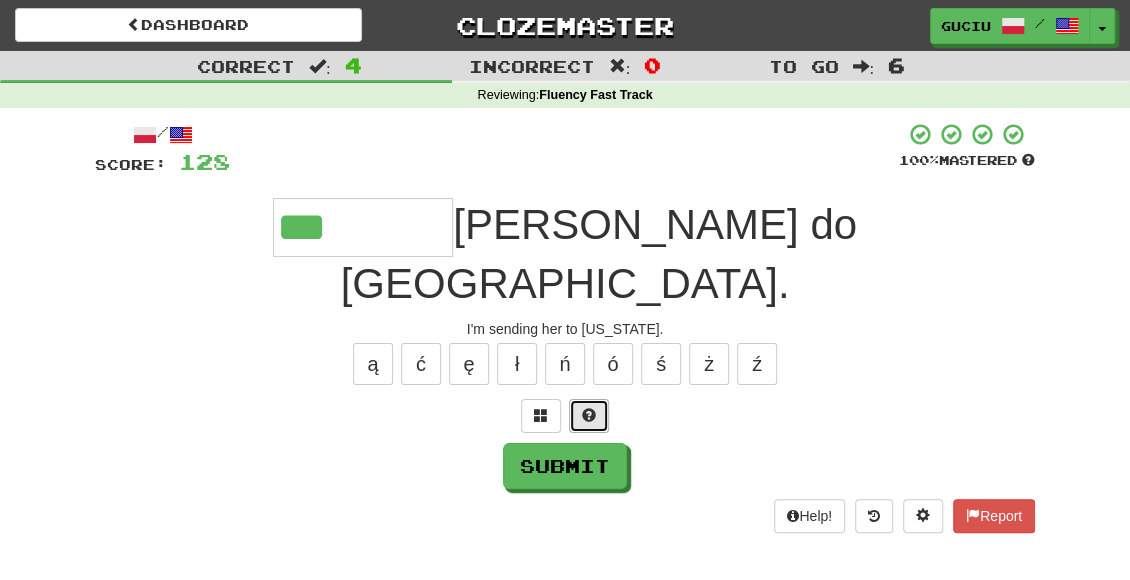 click at bounding box center [589, 416] 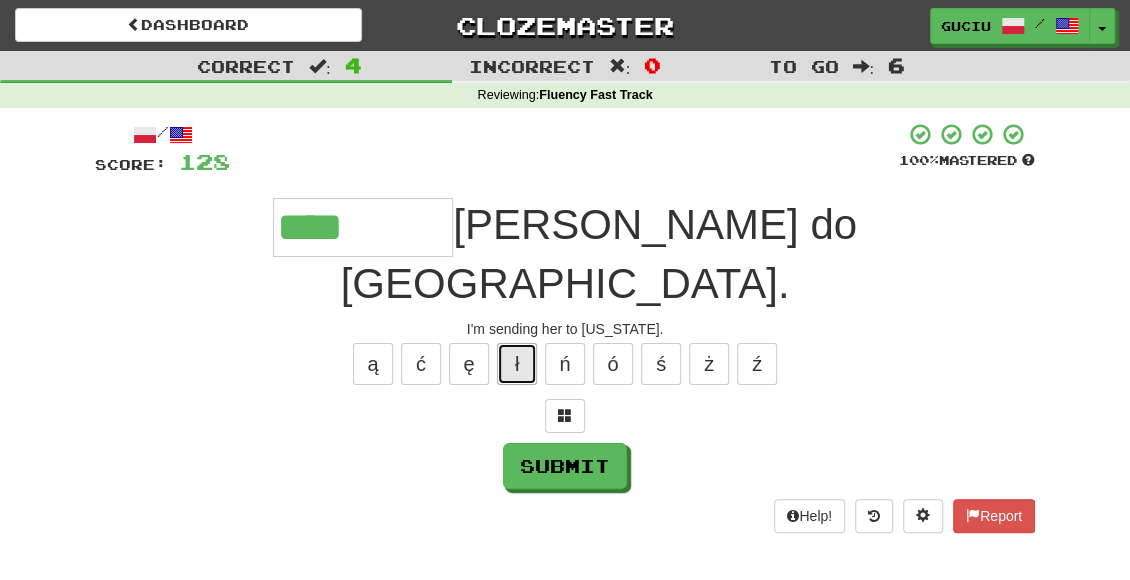 click on "ł" at bounding box center (517, 364) 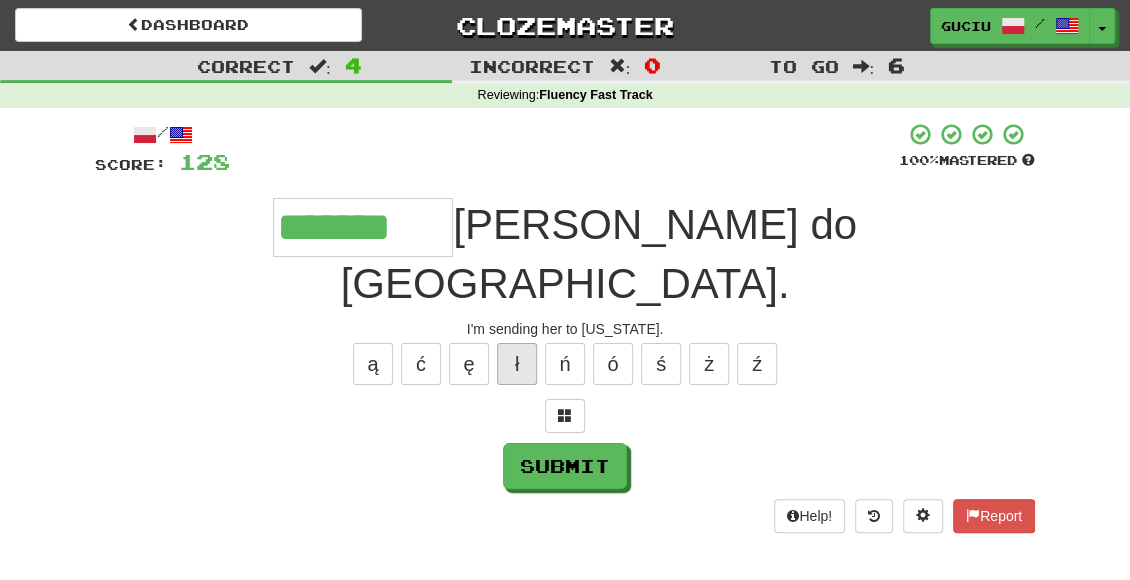 type on "*******" 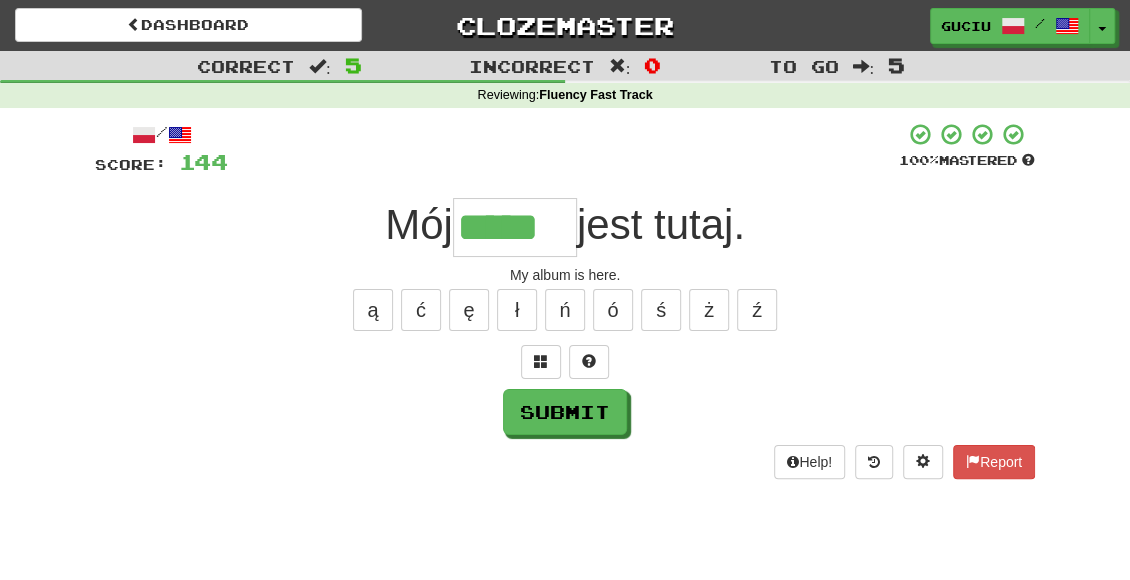 type on "*****" 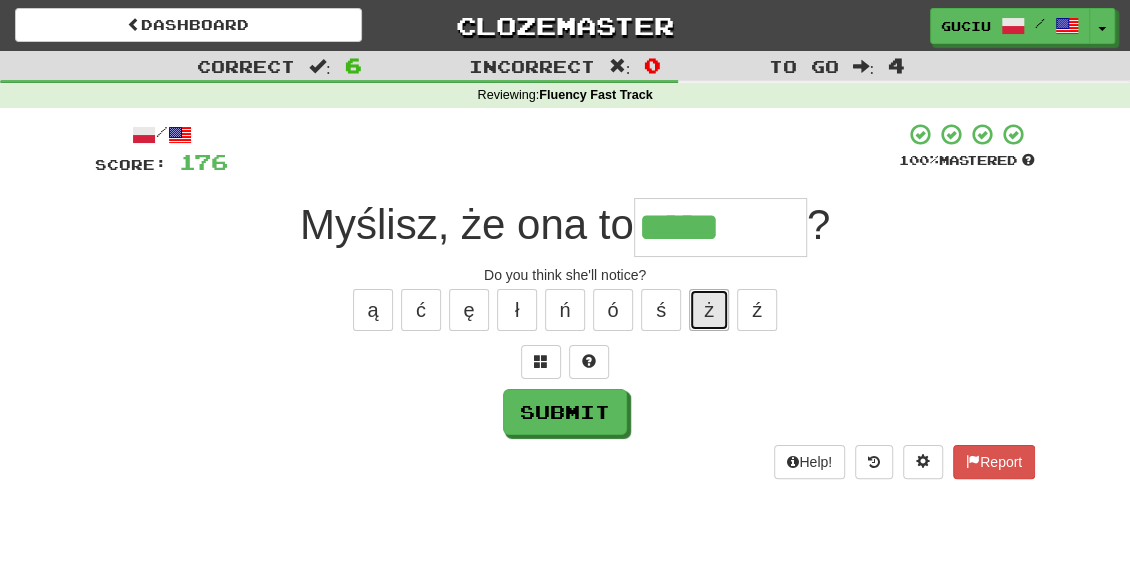 click on "ż" at bounding box center (709, 310) 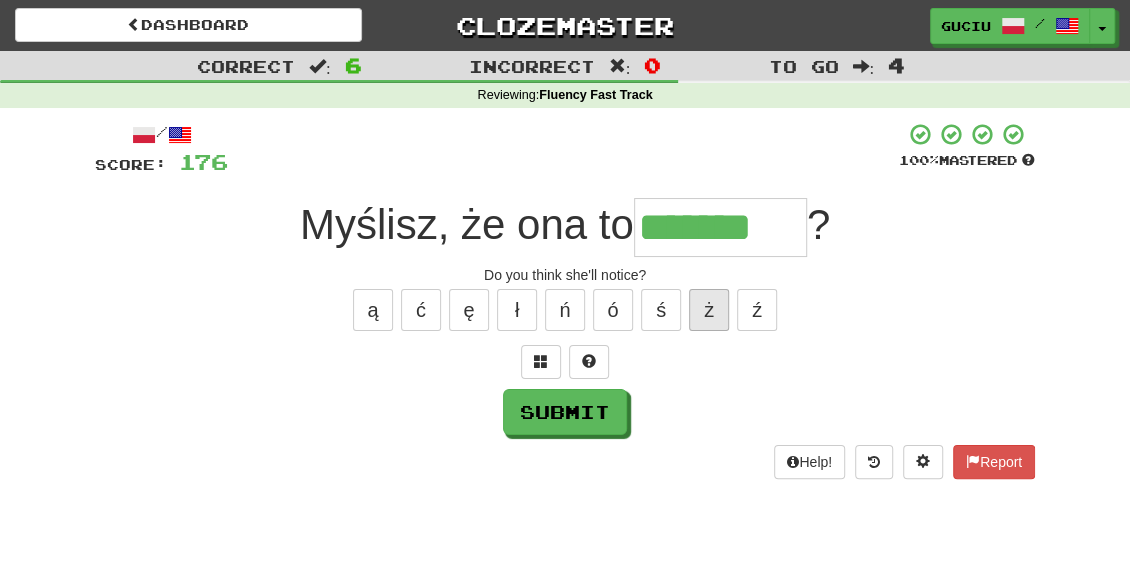 type on "*******" 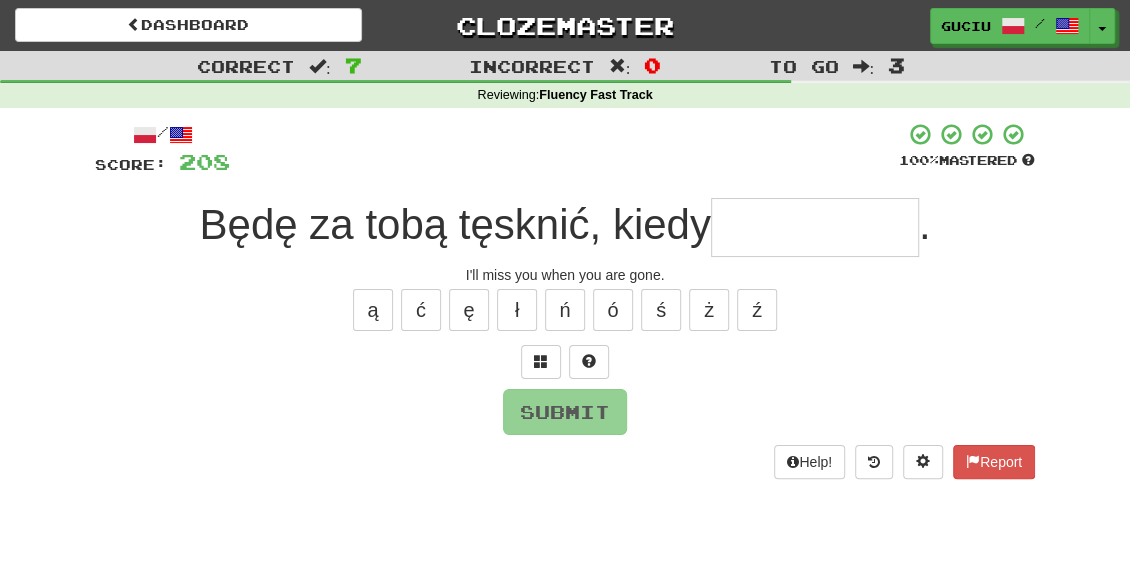 type on "*" 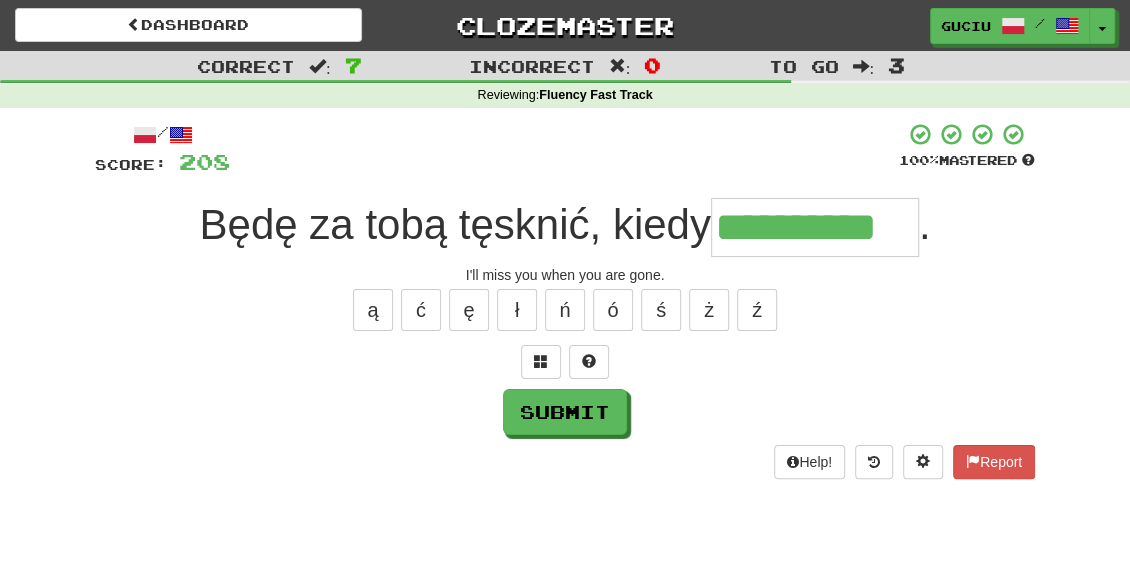 type on "**********" 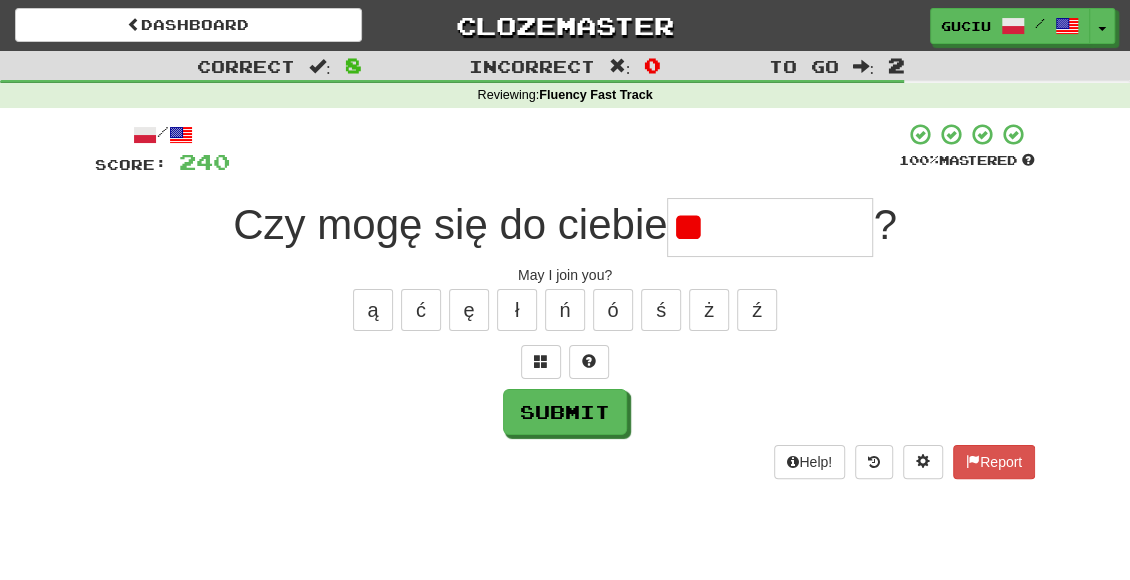 type on "*" 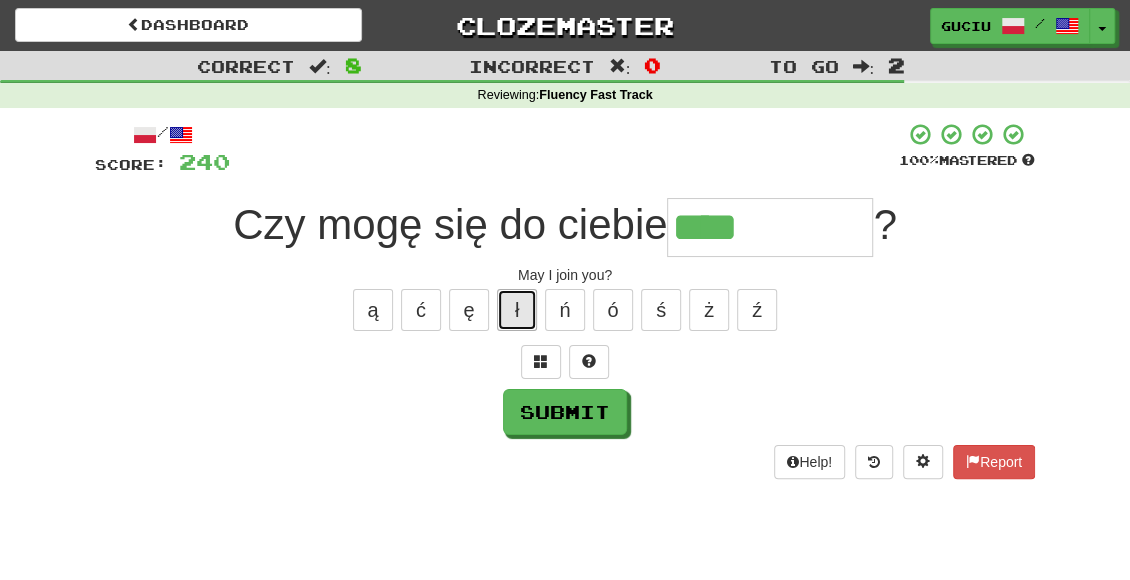 click on "ł" at bounding box center [517, 310] 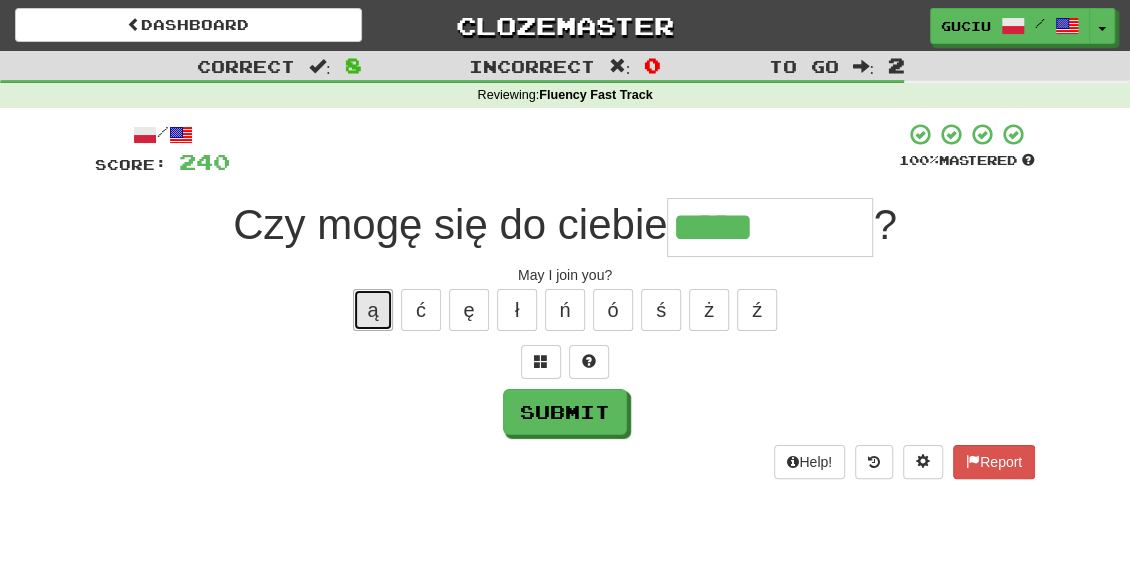 click on "ą" at bounding box center [373, 310] 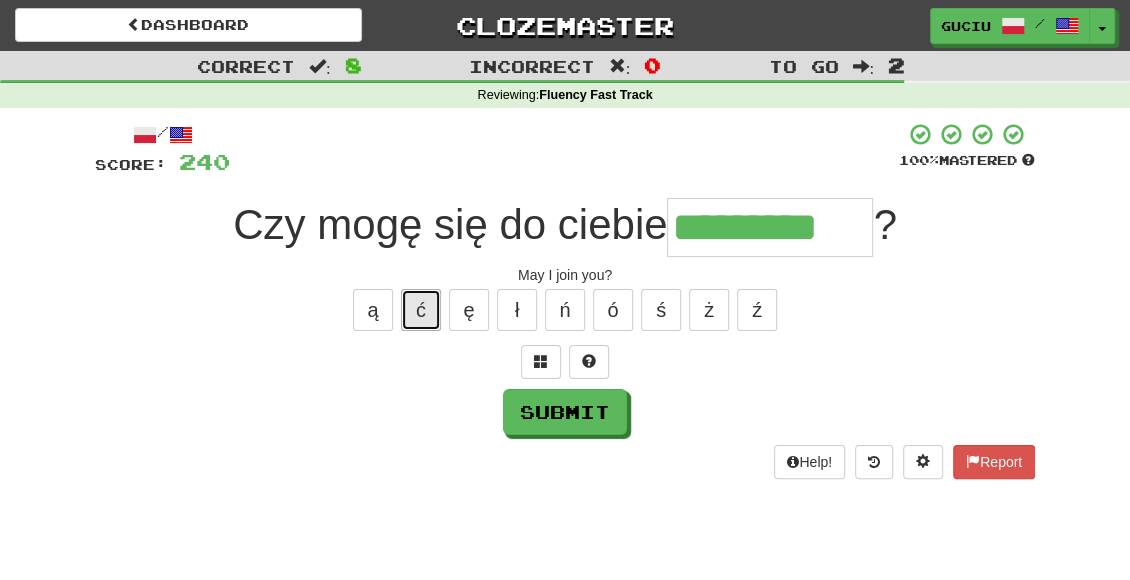 click on "ć" at bounding box center (421, 310) 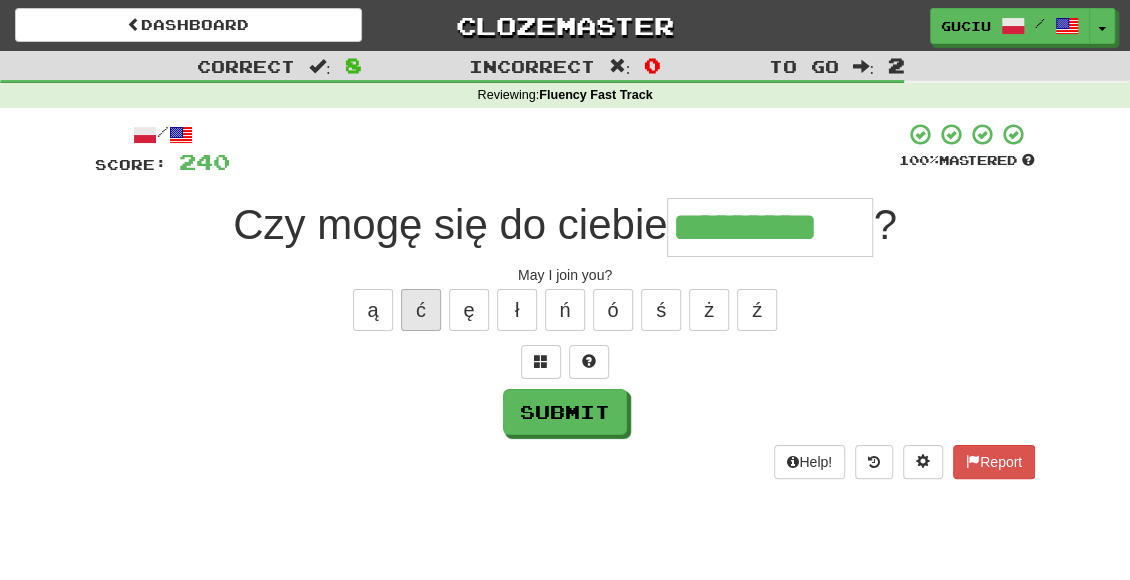 type on "**********" 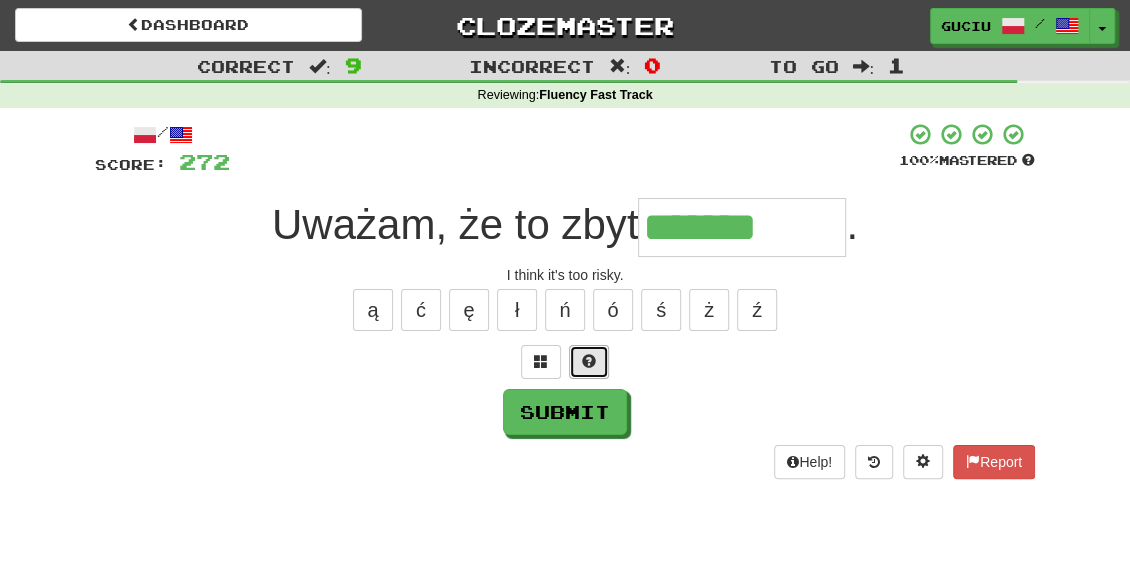 click at bounding box center (589, 362) 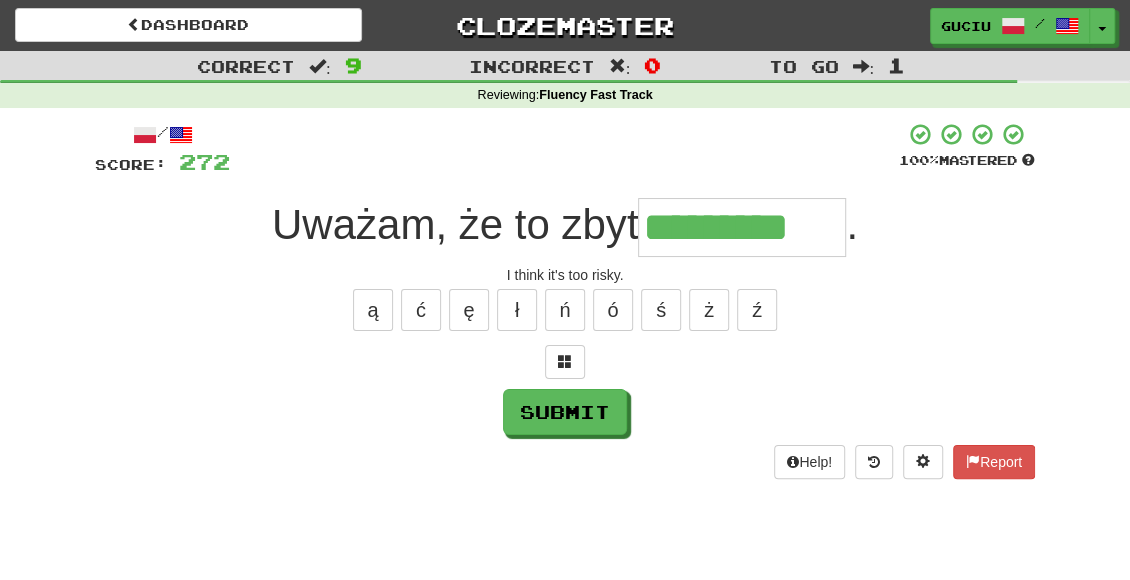 type on "*********" 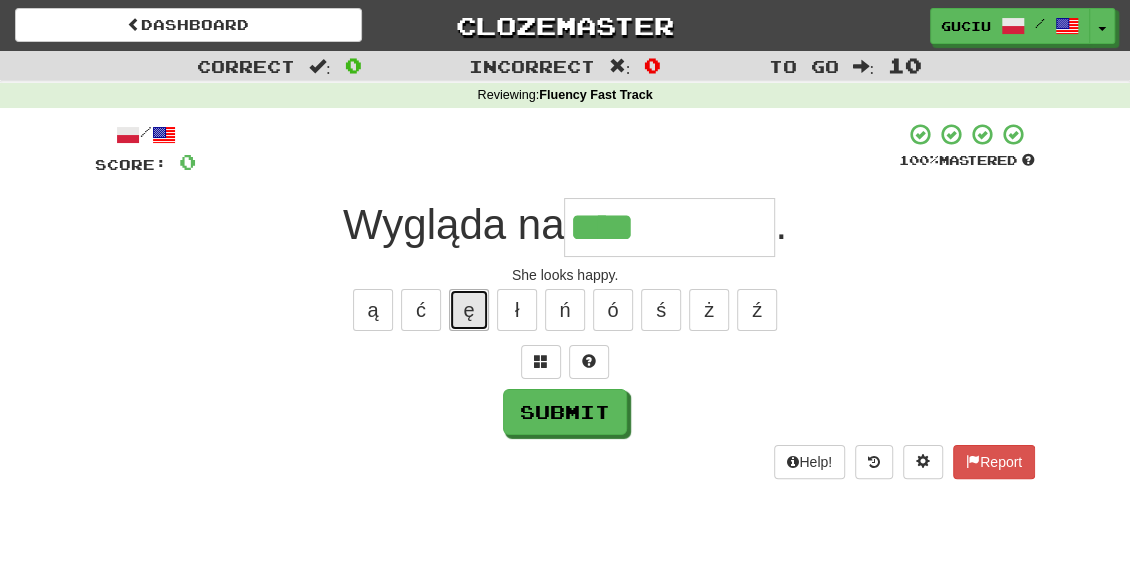 click on "ę" at bounding box center [469, 310] 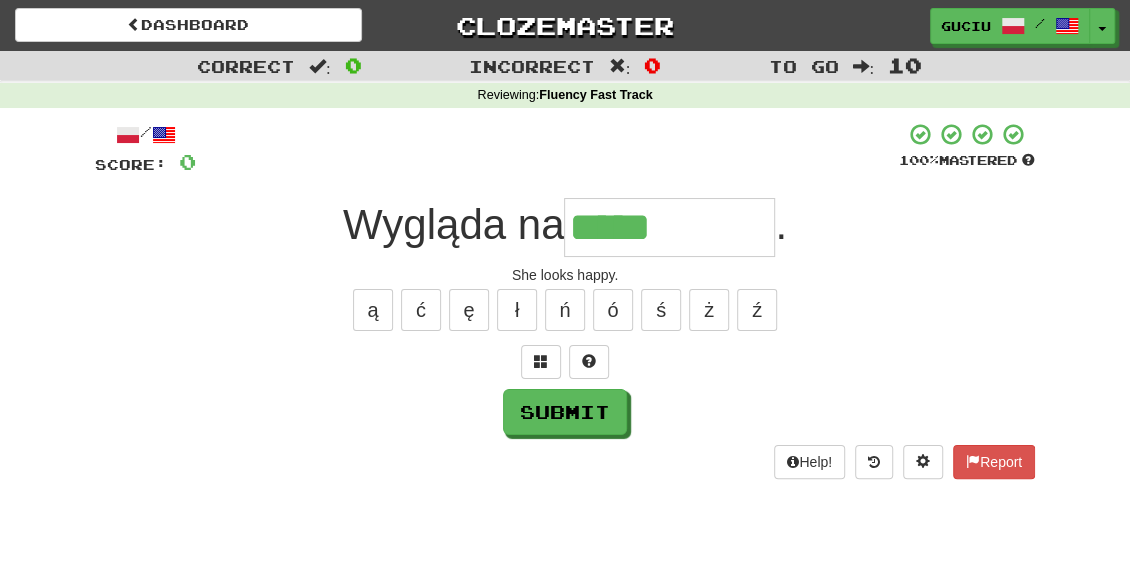 click on "ą ć ę ł ń ó ś ż ź" at bounding box center (565, 310) 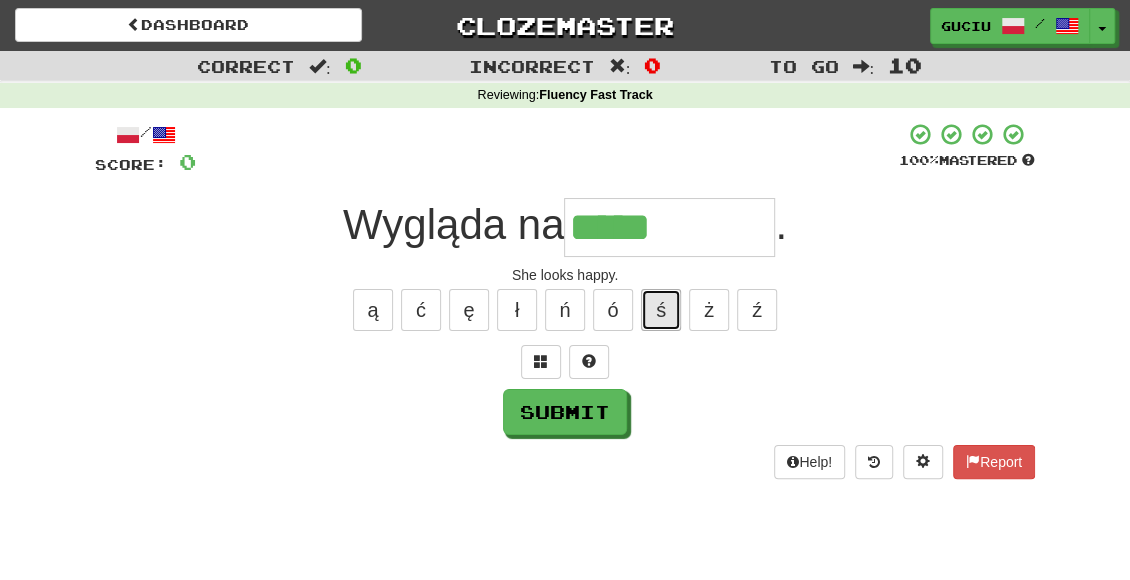 click on "ś" at bounding box center [661, 310] 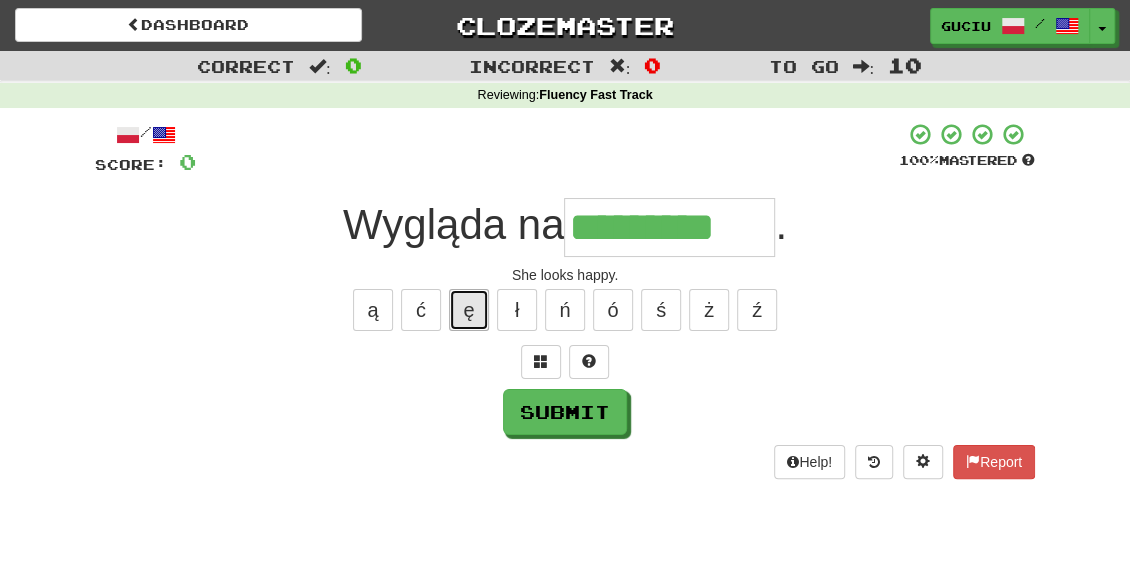 click on "ę" at bounding box center (469, 310) 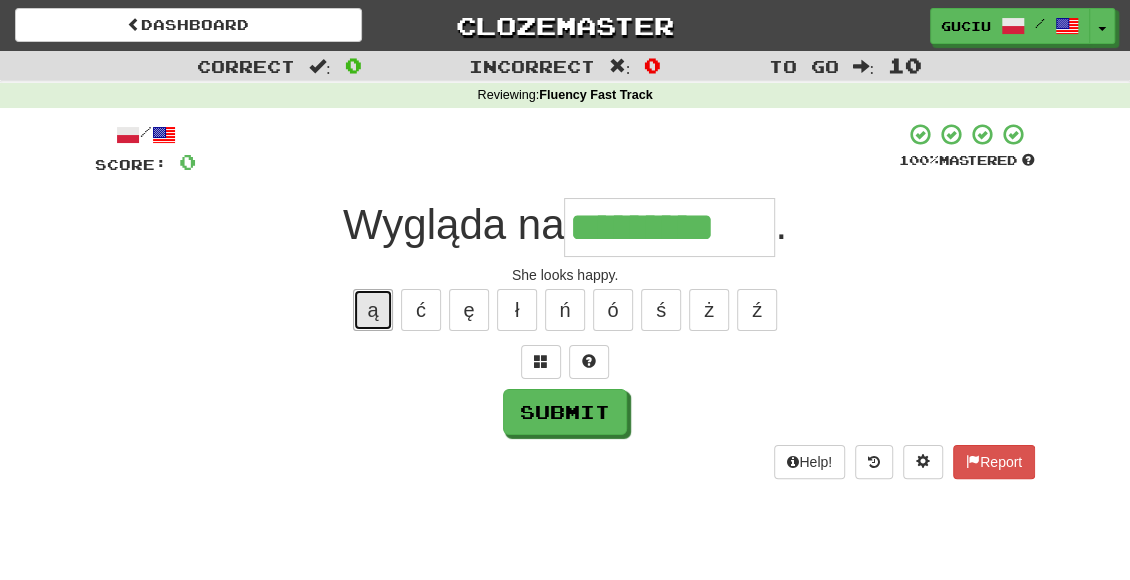 click on "ą" at bounding box center (373, 310) 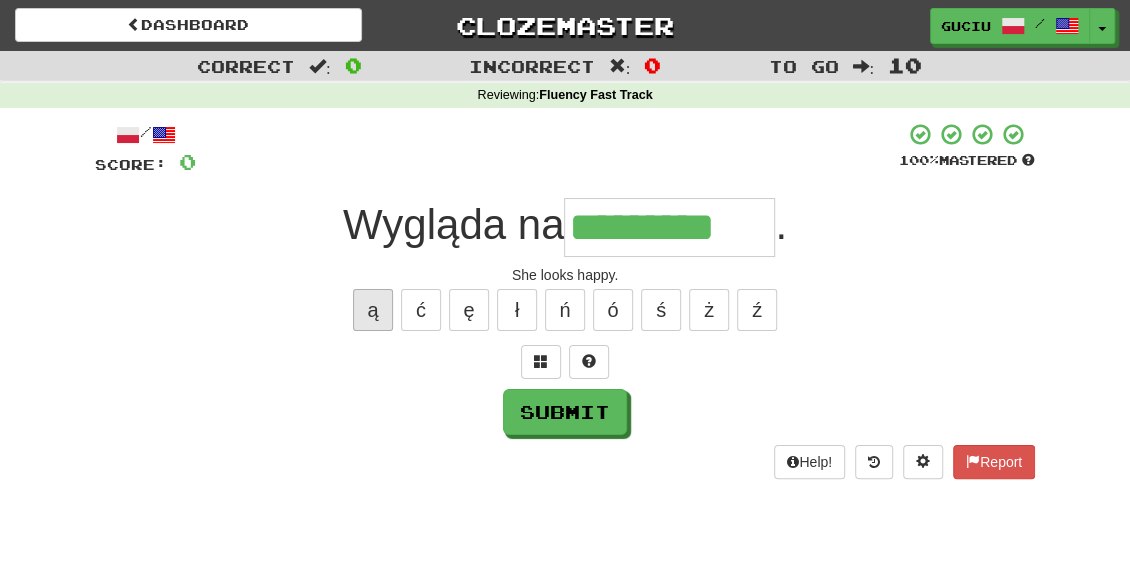 type on "**********" 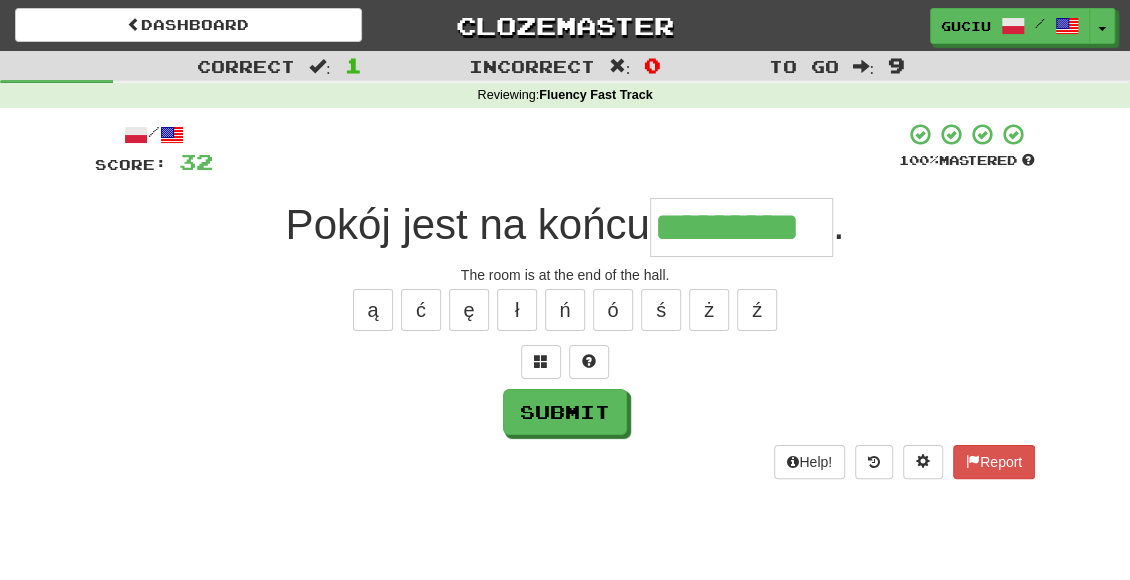 type on "*********" 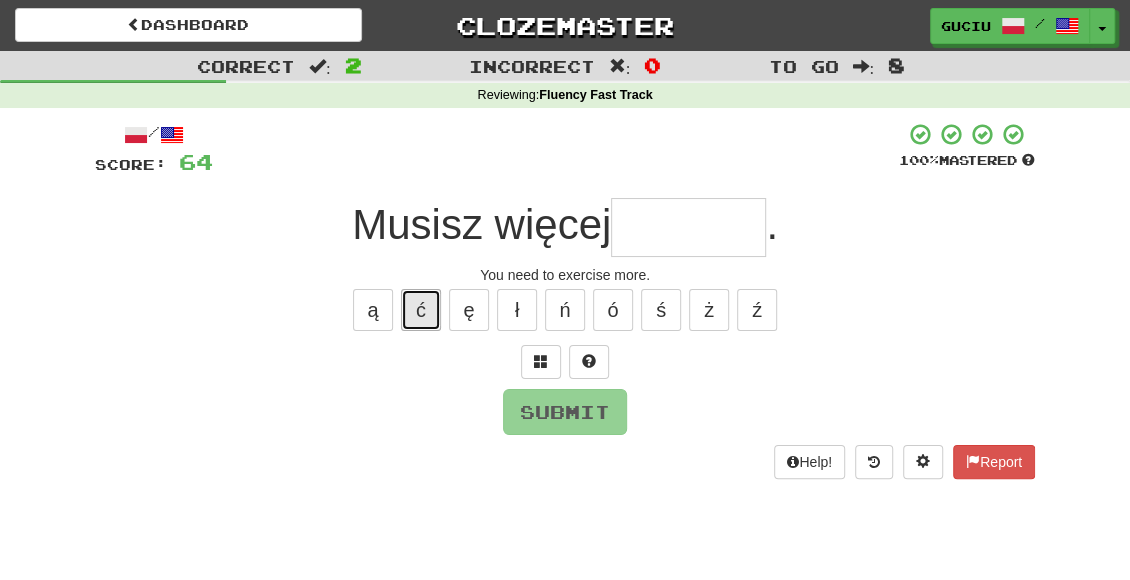 click on "ć" at bounding box center [421, 310] 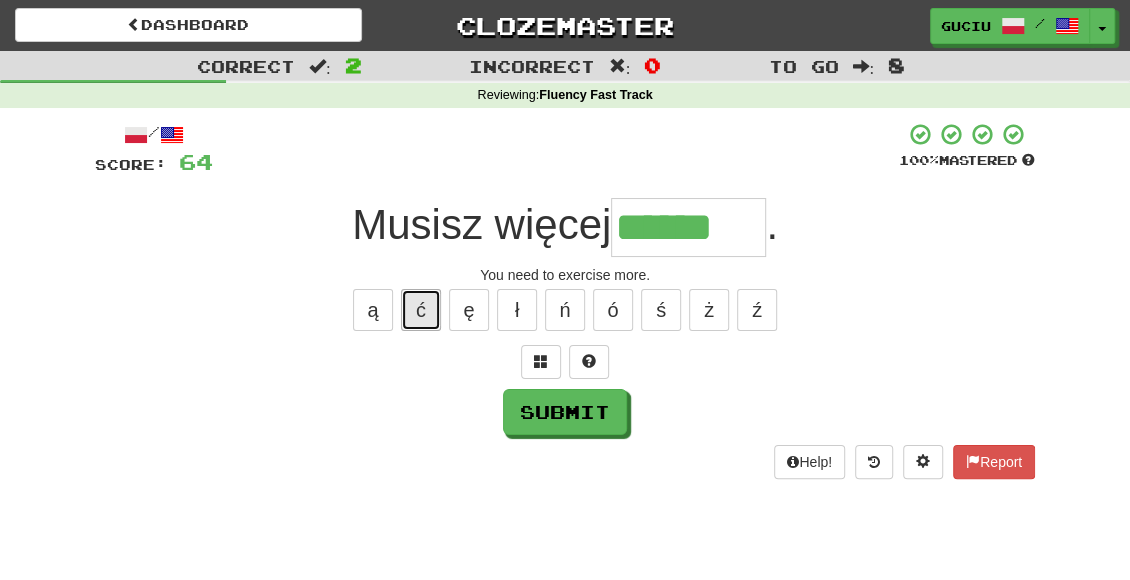 click on "ć" at bounding box center (421, 310) 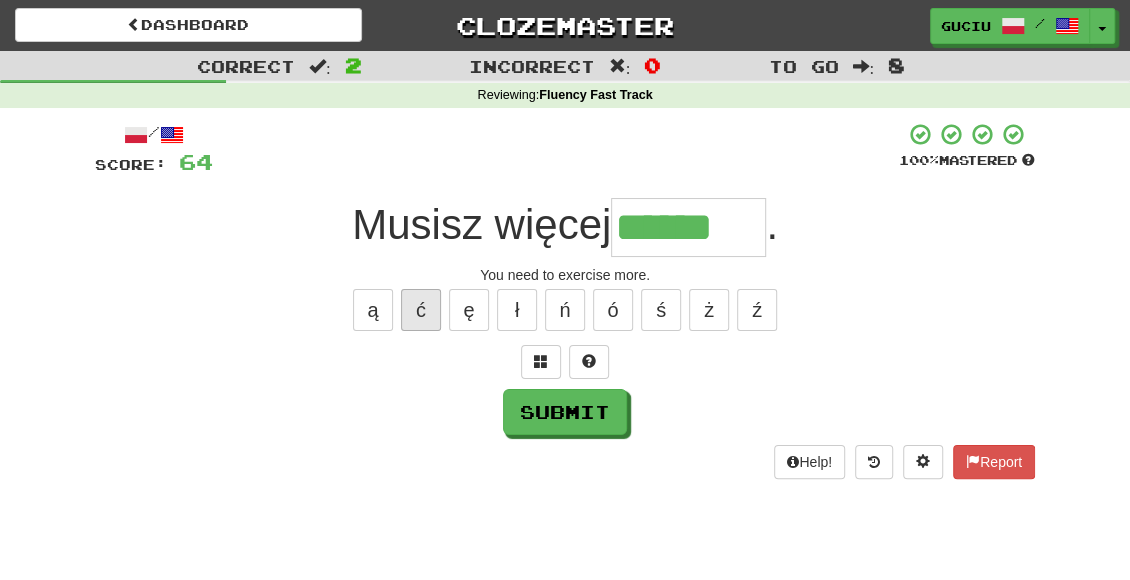 type on "*******" 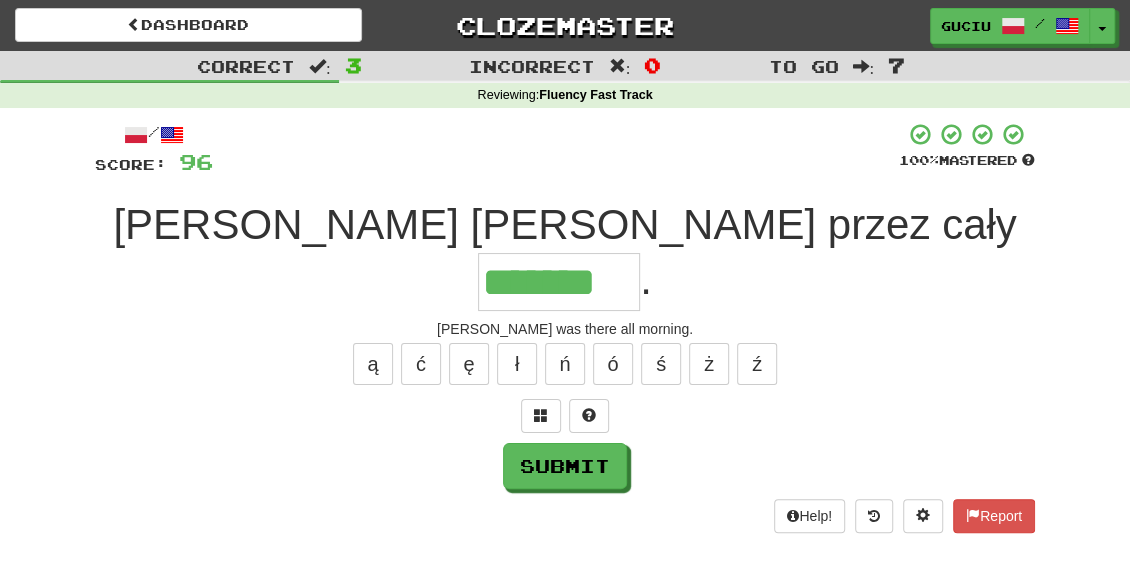 type on "*******" 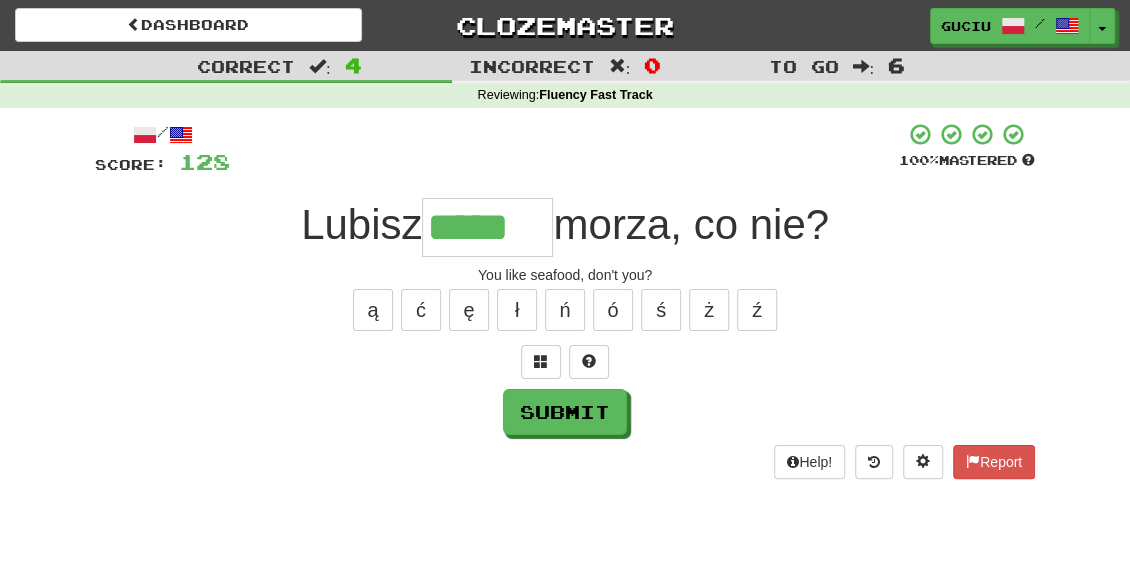 type on "*****" 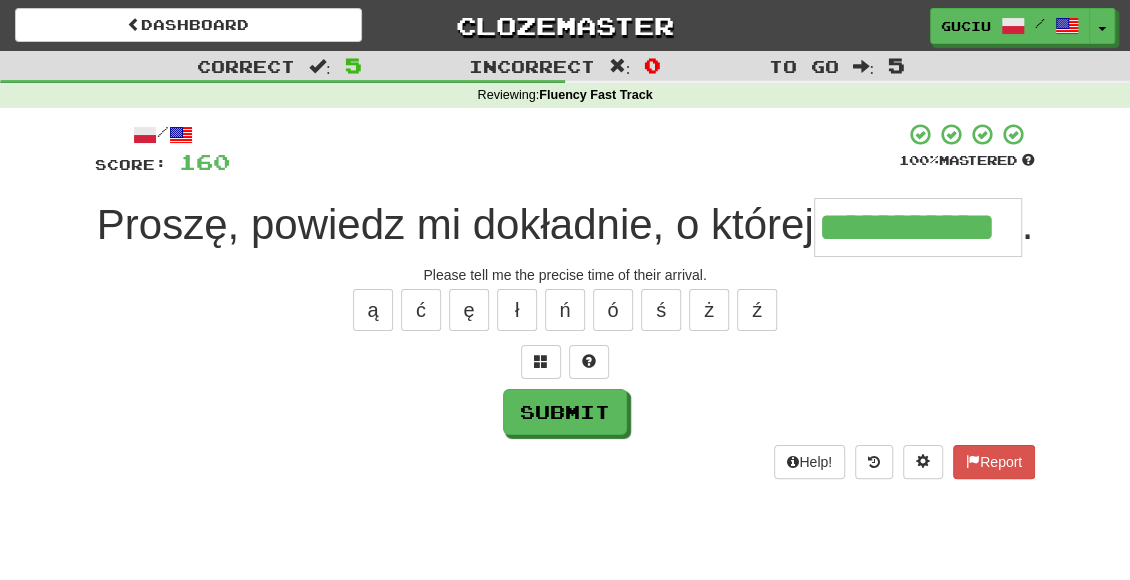 type on "**********" 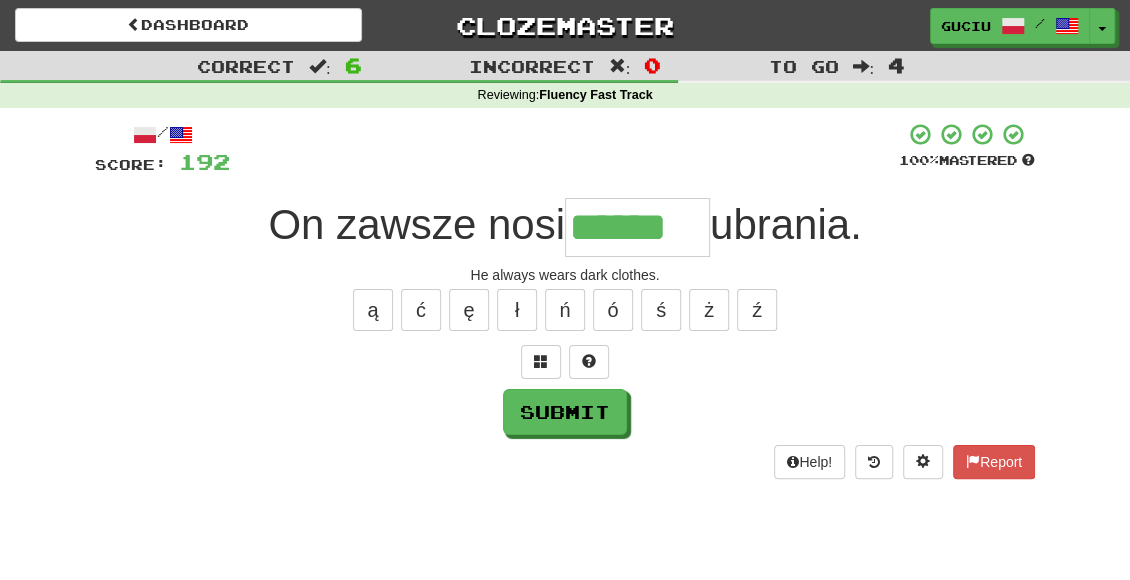 type on "******" 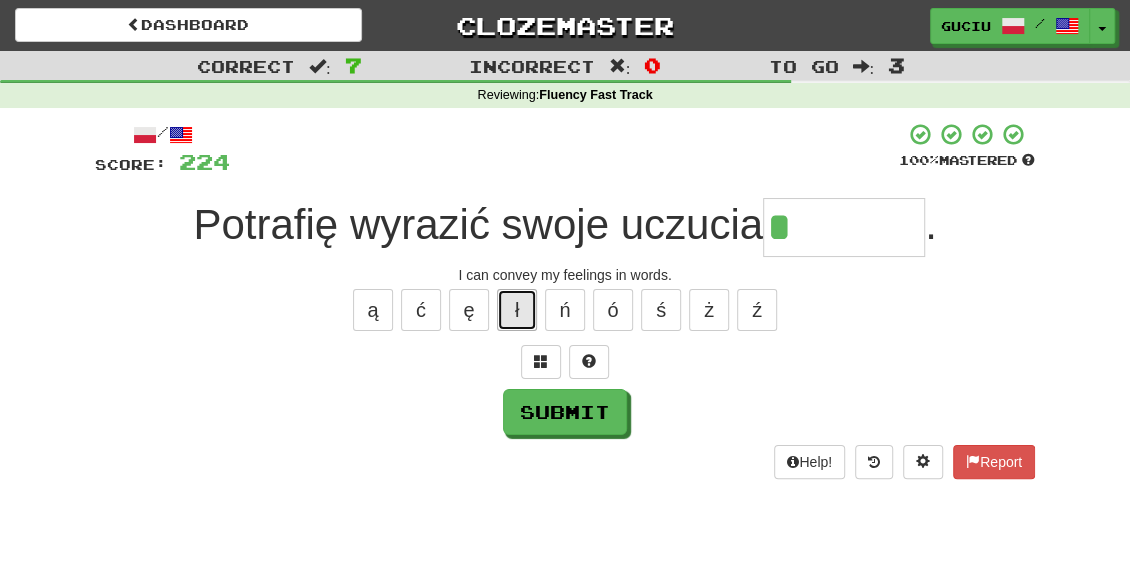 click on "ł" at bounding box center (517, 310) 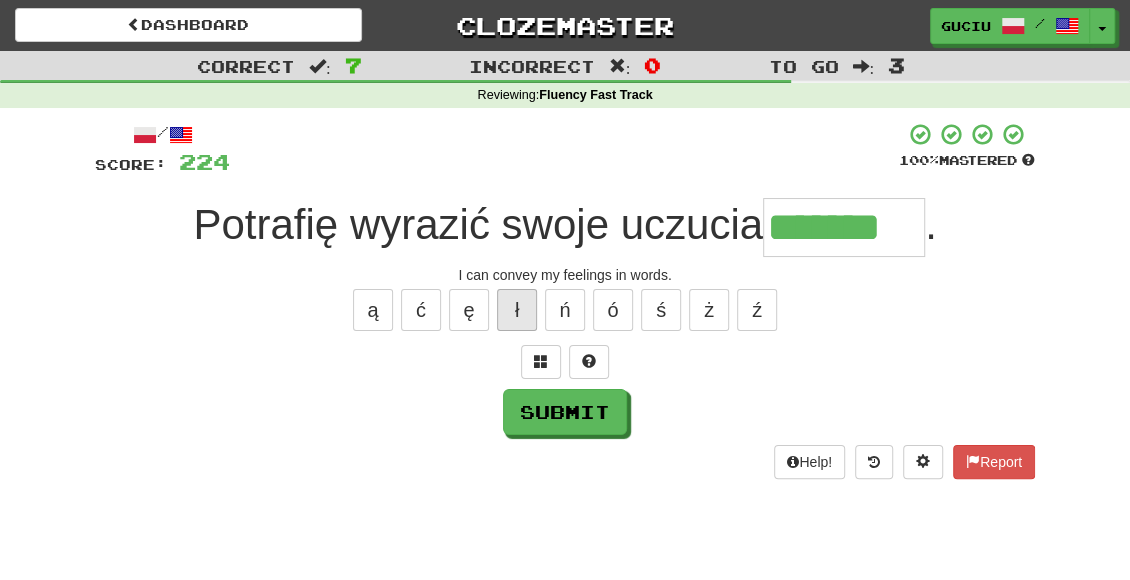 type on "*******" 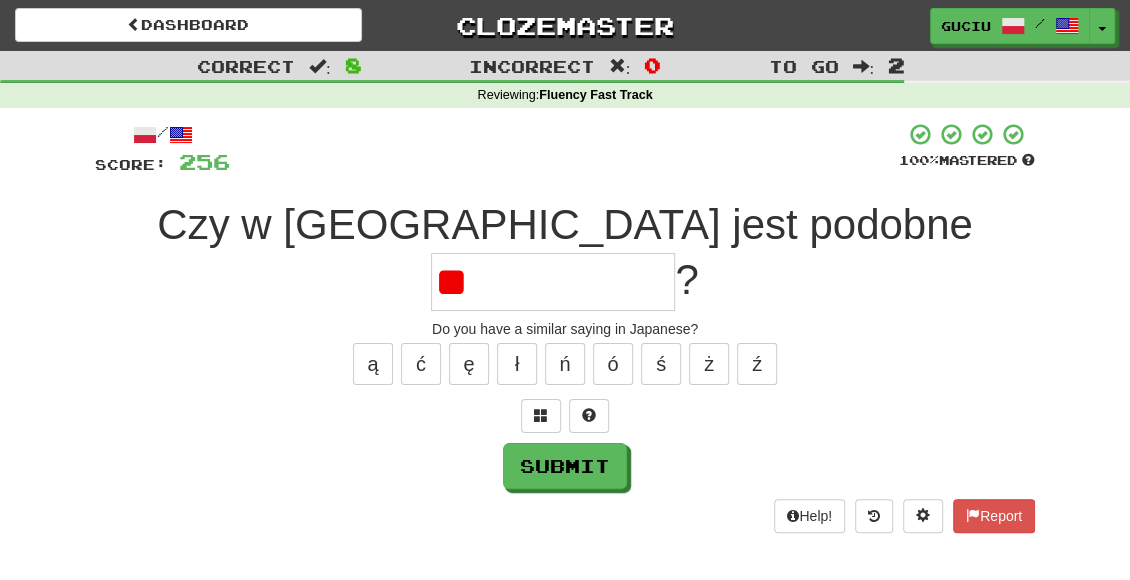 type on "*" 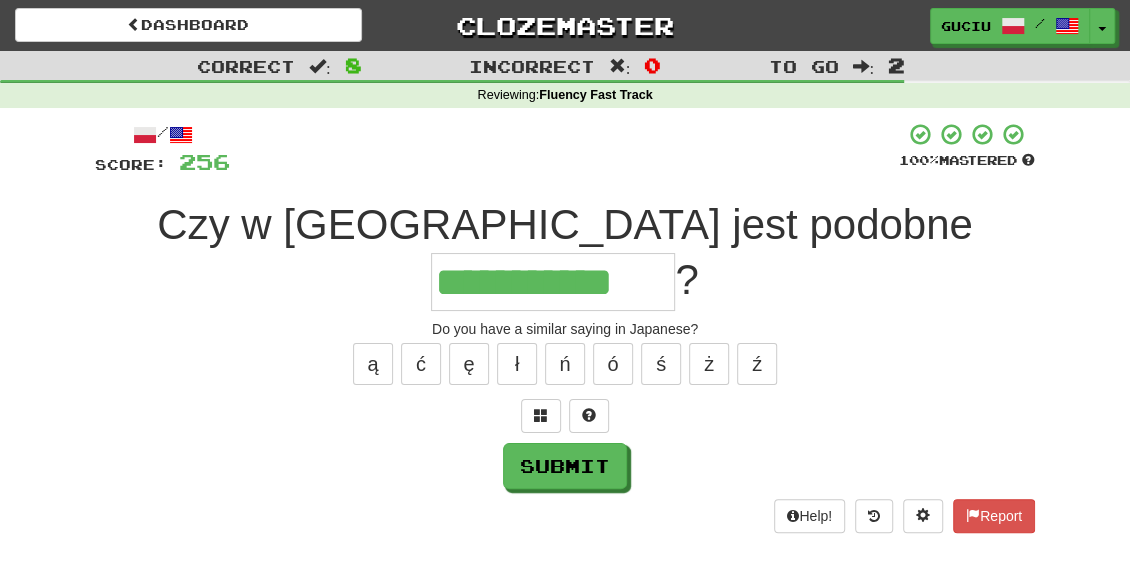 type on "**********" 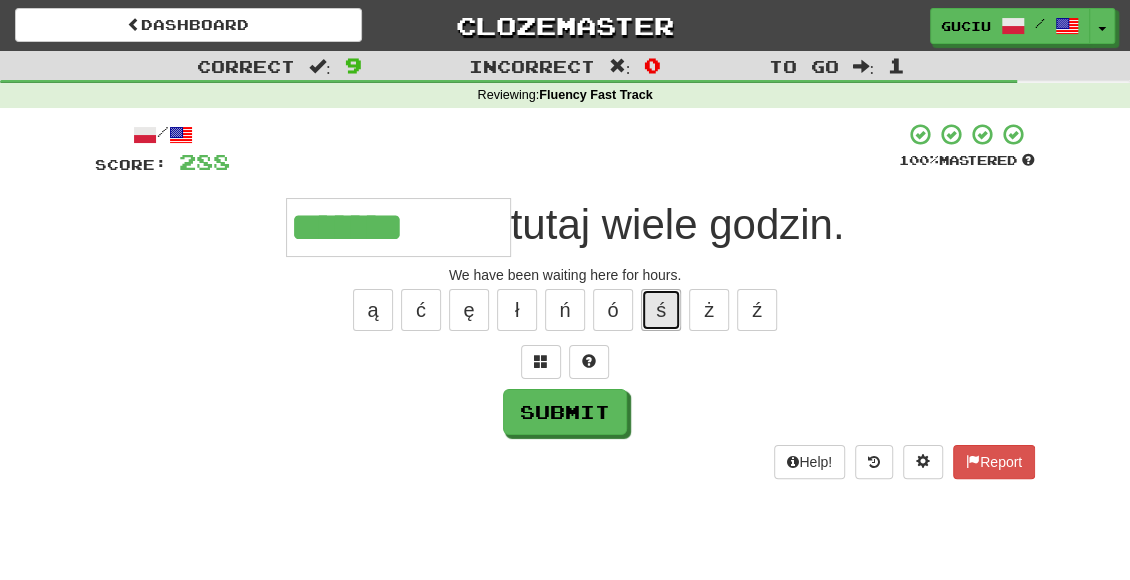 click on "ś" at bounding box center (661, 310) 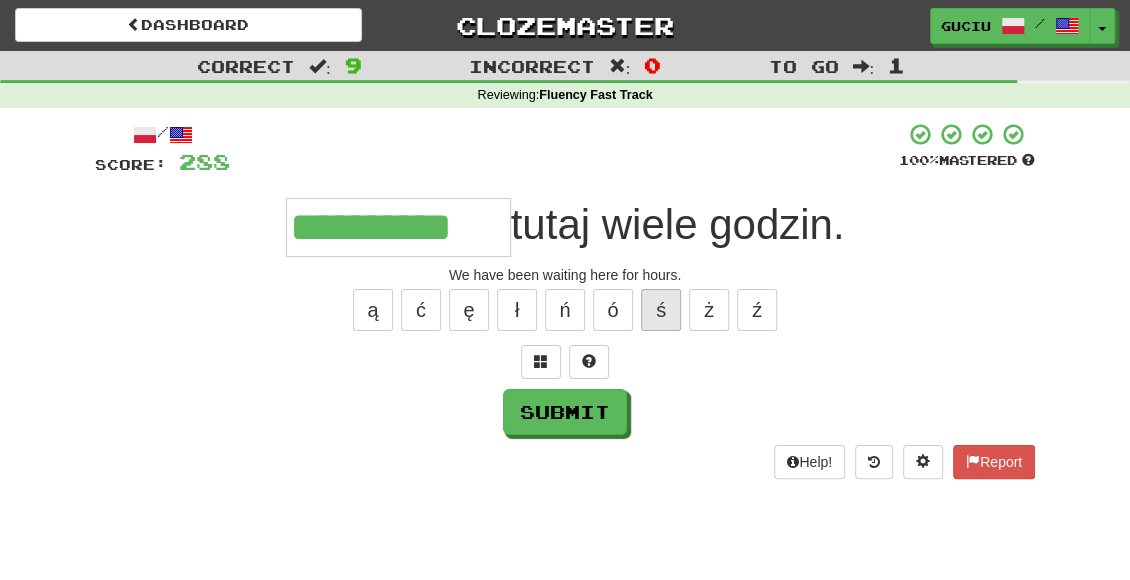 type on "**********" 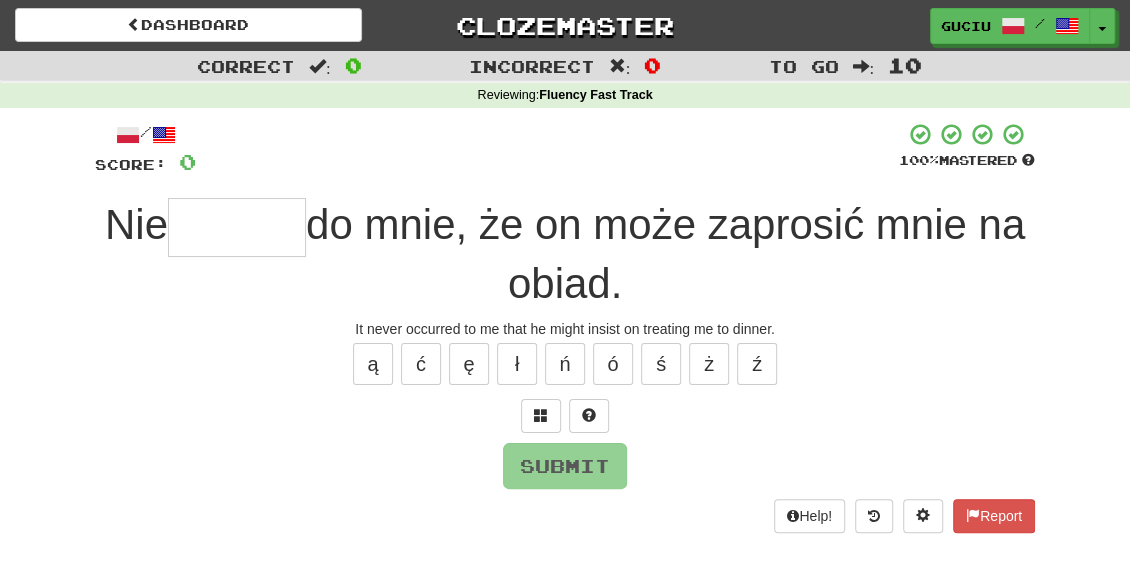type on "*" 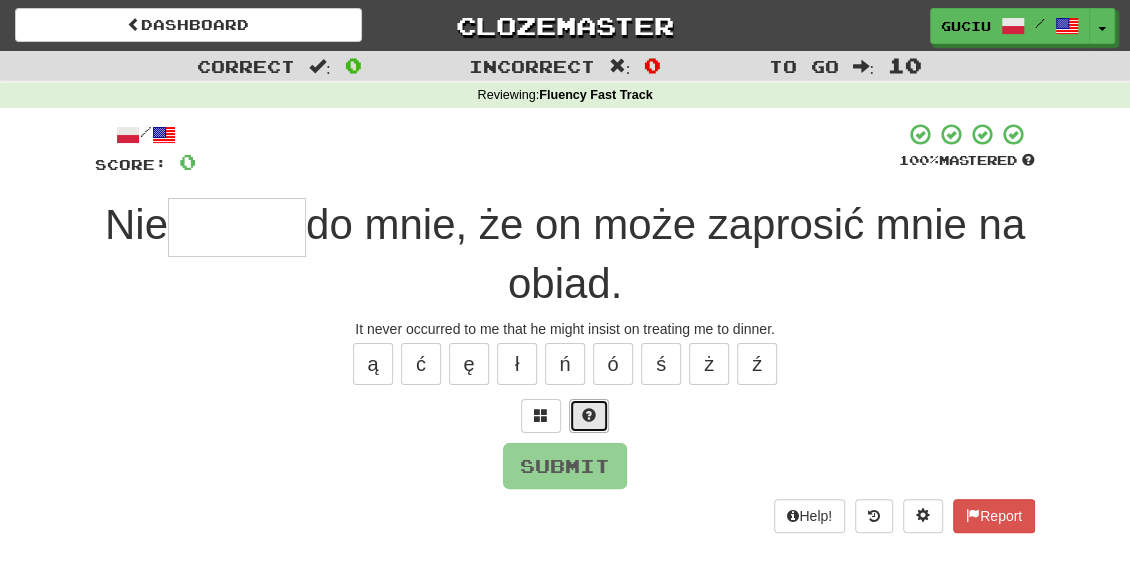 click at bounding box center (589, 416) 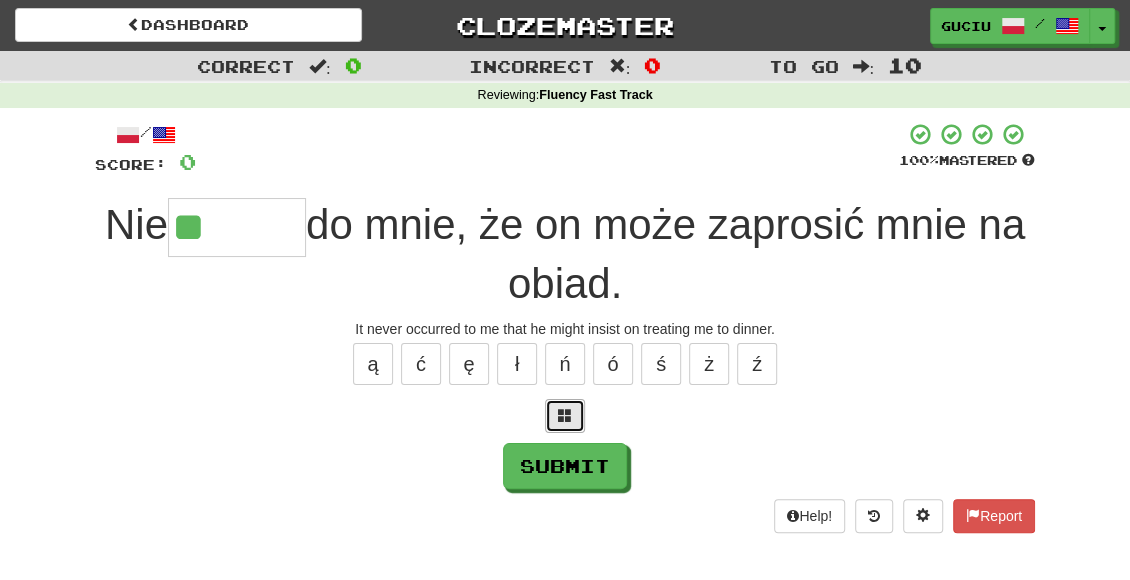 click at bounding box center (565, 416) 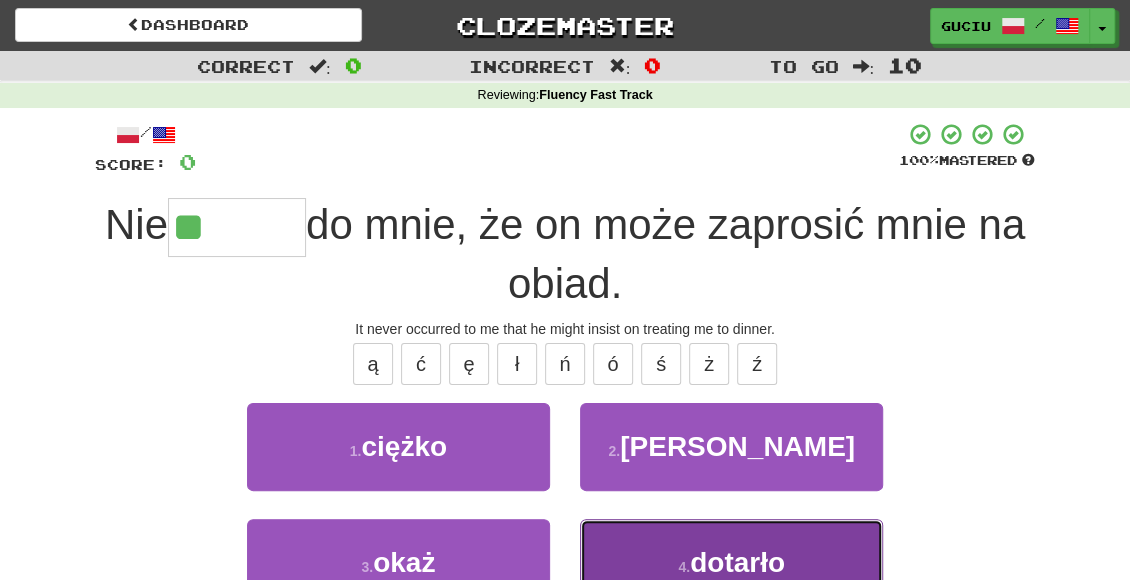 click on "4 .  dotarło" at bounding box center [731, 562] 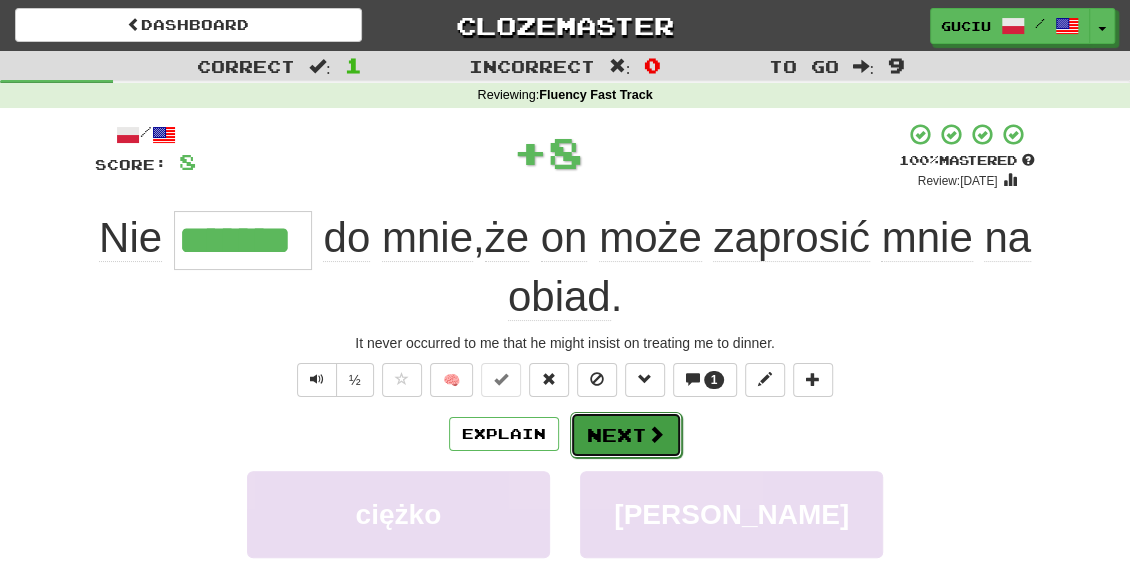 click at bounding box center (656, 434) 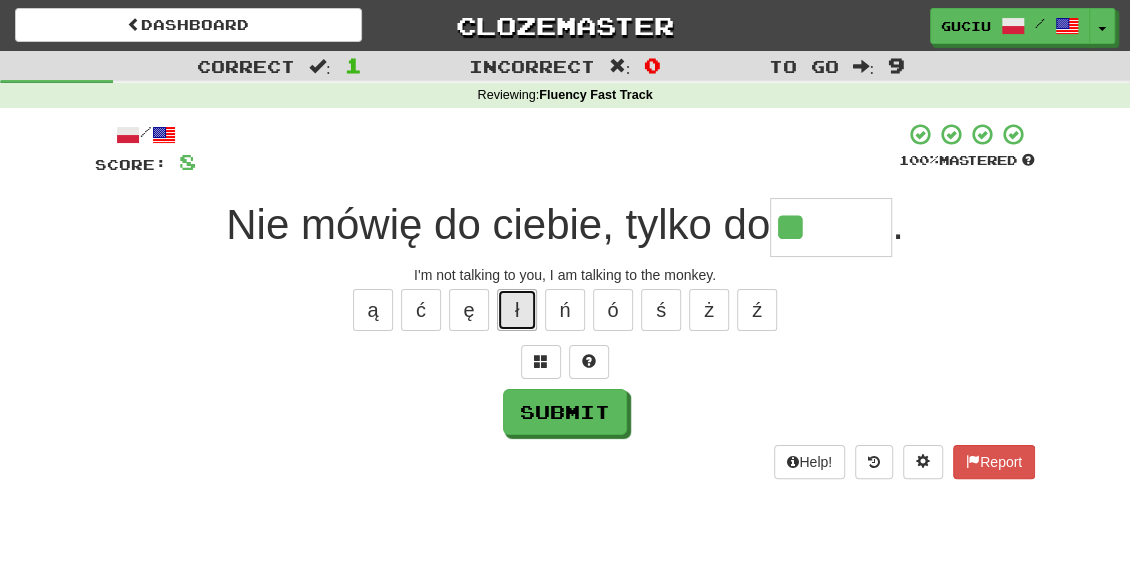 click on "ł" at bounding box center (517, 310) 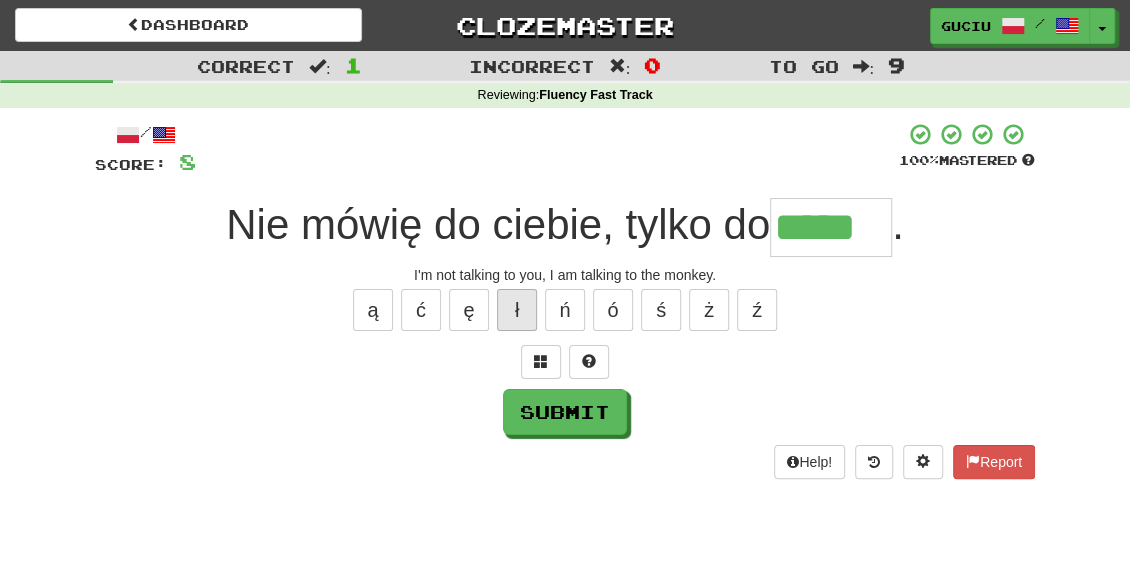 type on "*****" 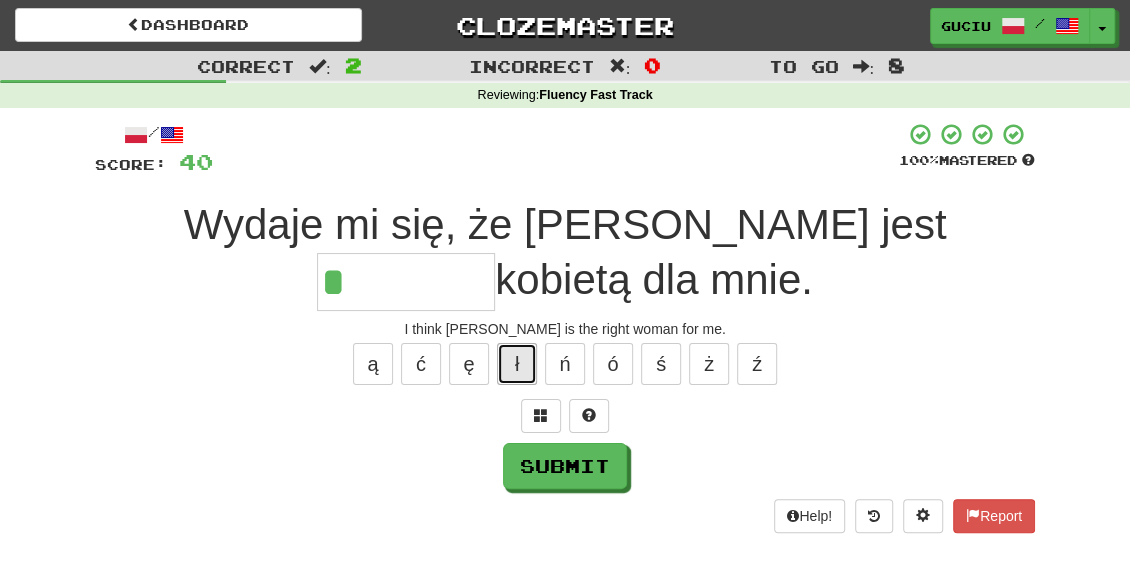 click on "ł" at bounding box center [517, 364] 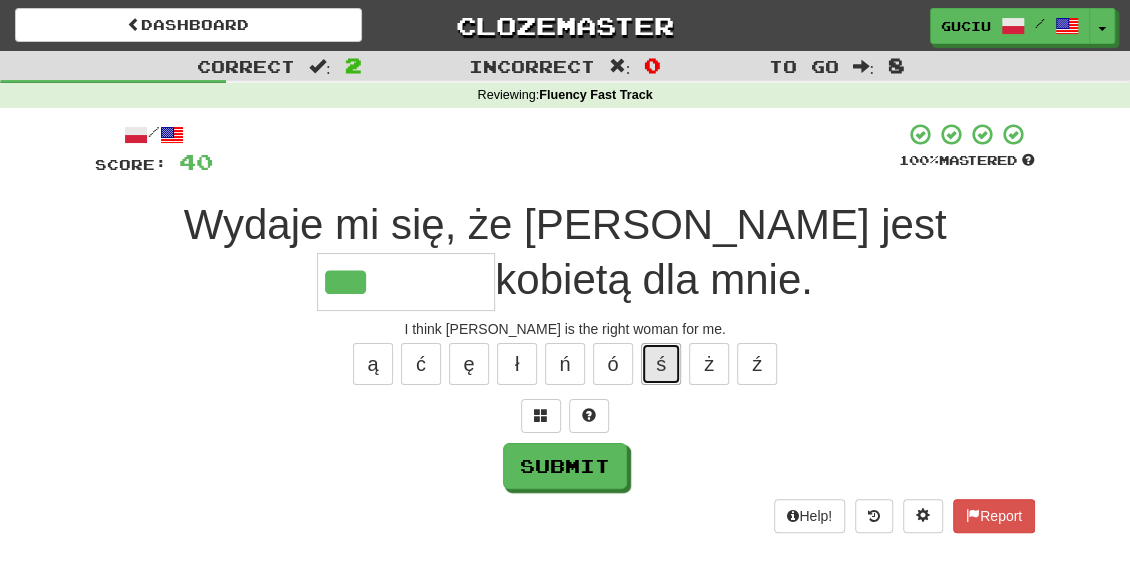 click on "ś" at bounding box center [661, 364] 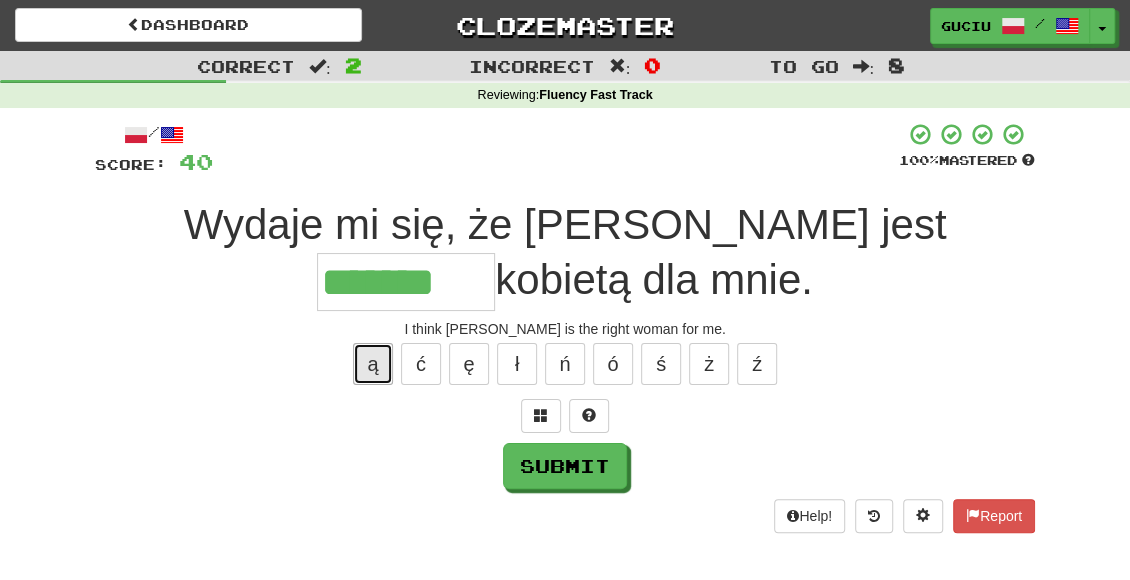 click on "ą" at bounding box center (373, 364) 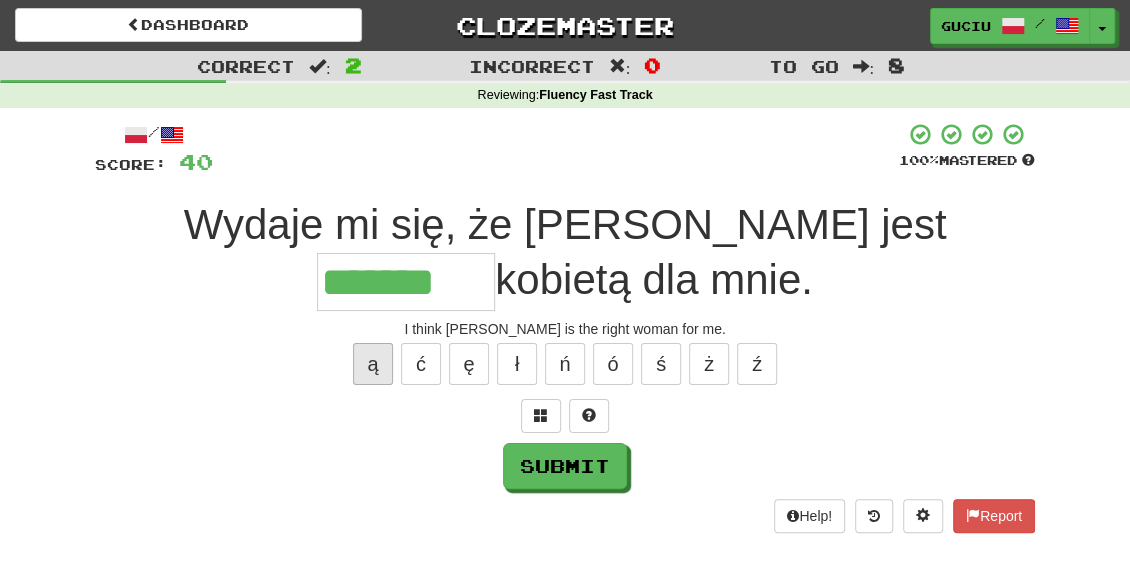 type on "********" 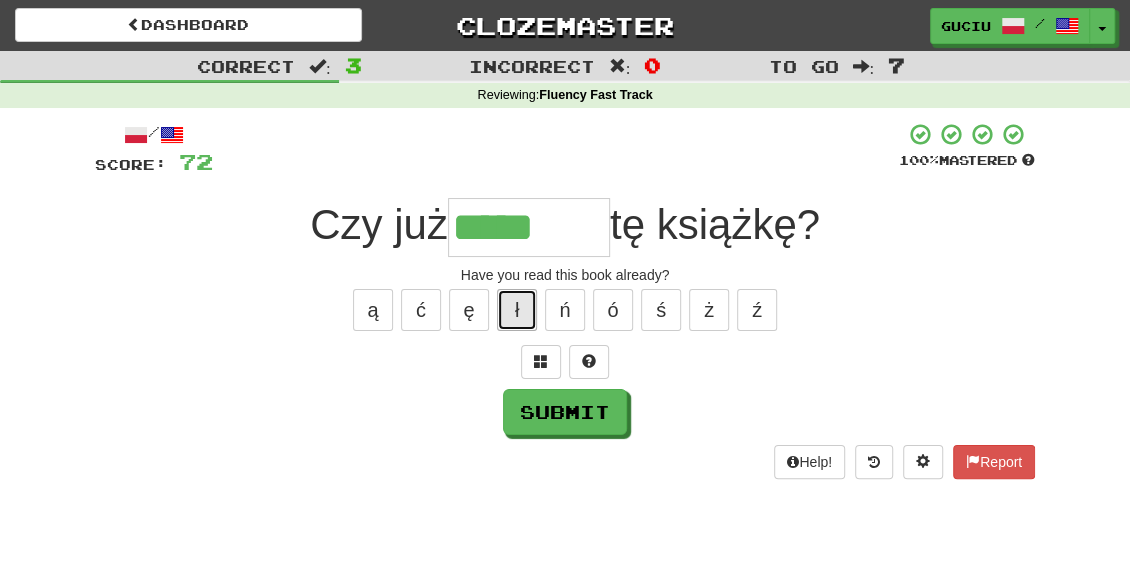 click on "ł" at bounding box center (517, 310) 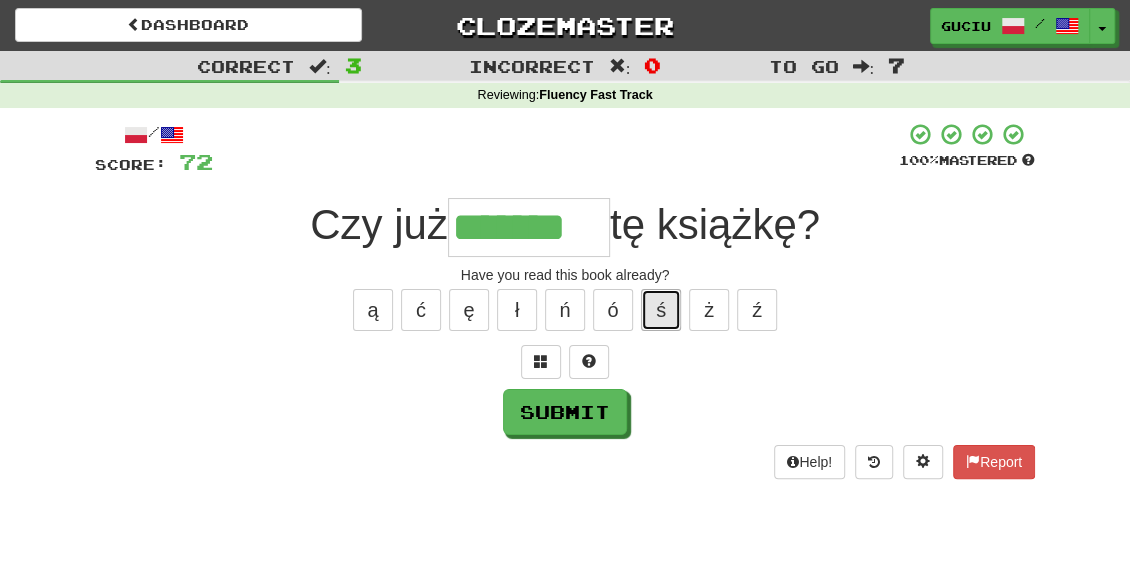 click on "ś" at bounding box center [661, 310] 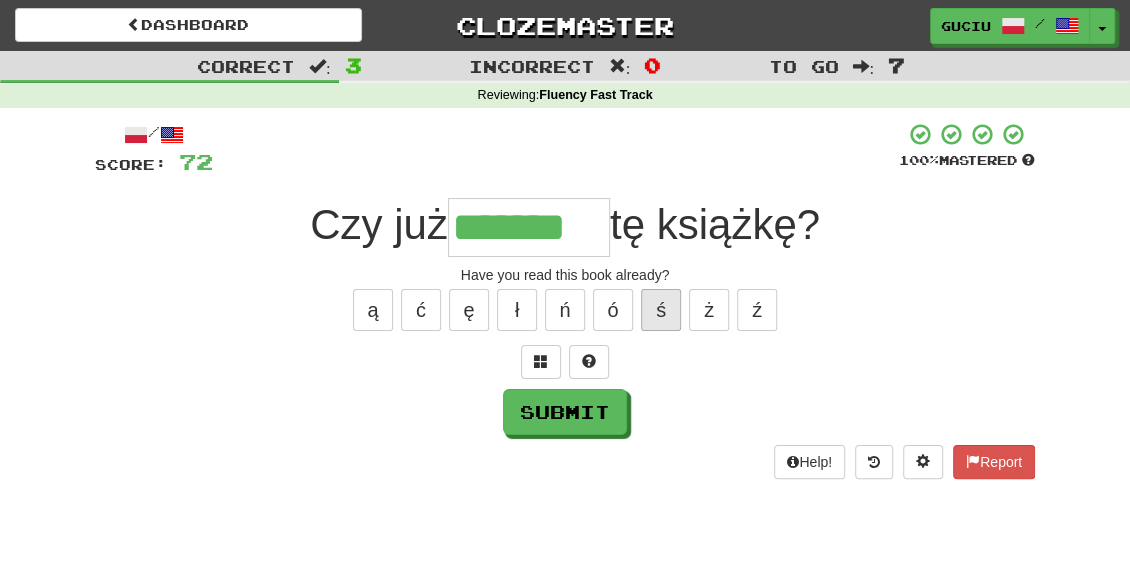 type on "********" 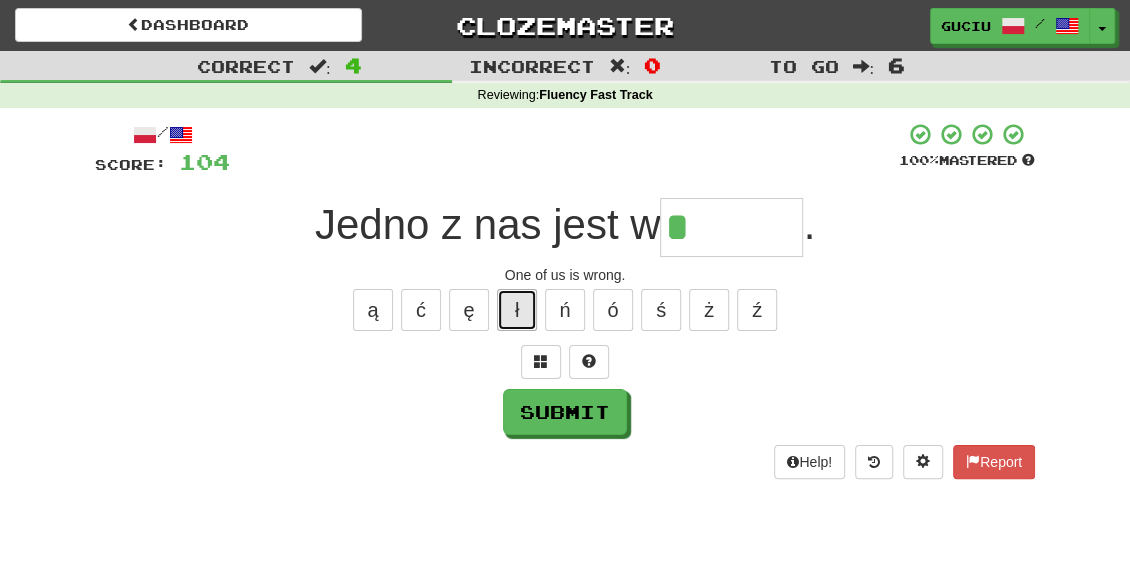 click on "ł" at bounding box center (517, 310) 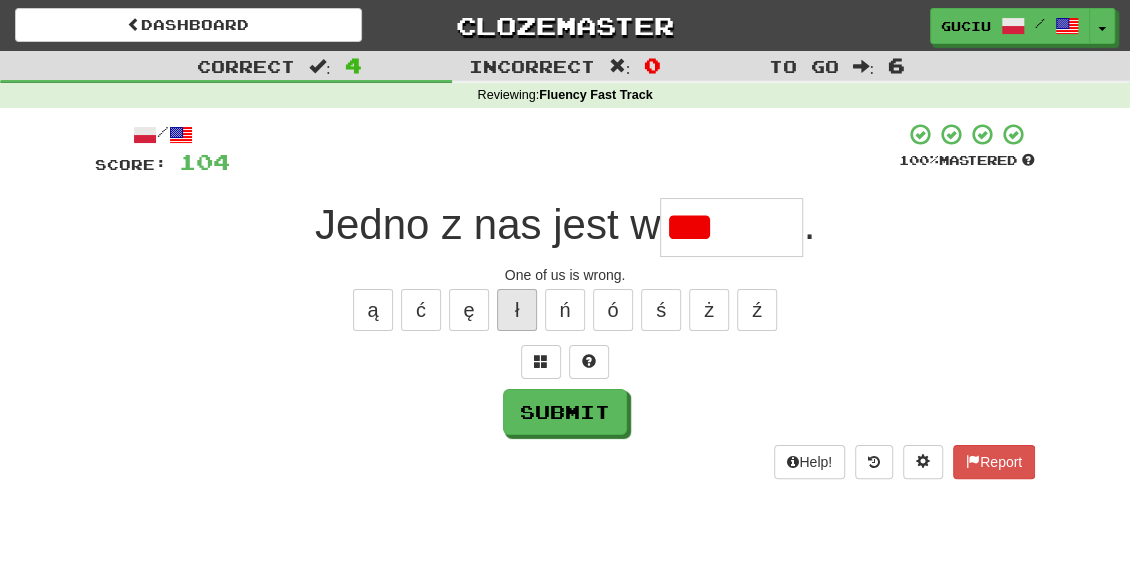 type on "**" 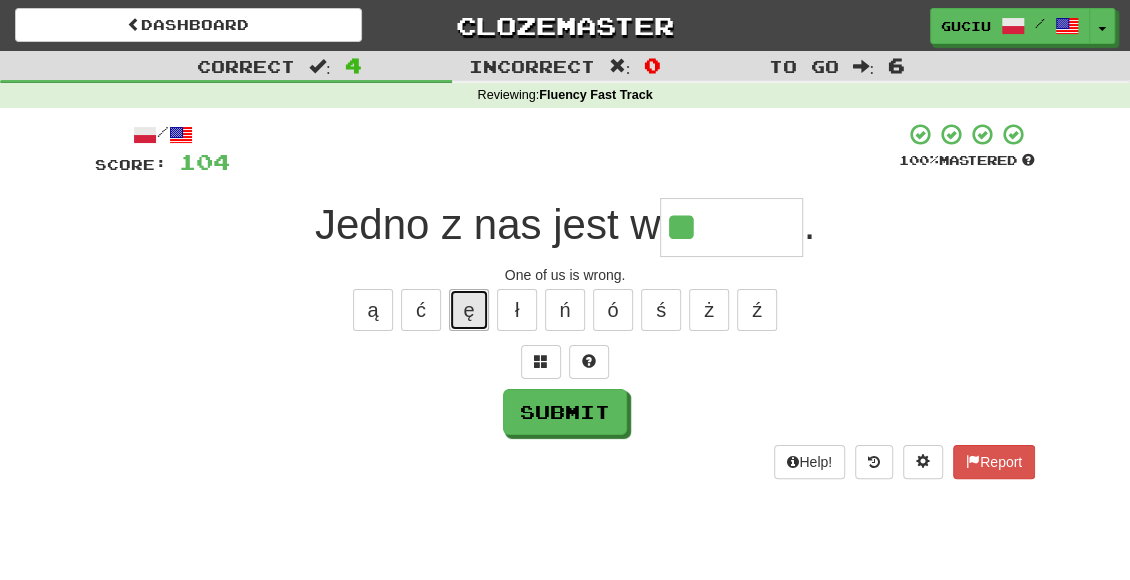 type 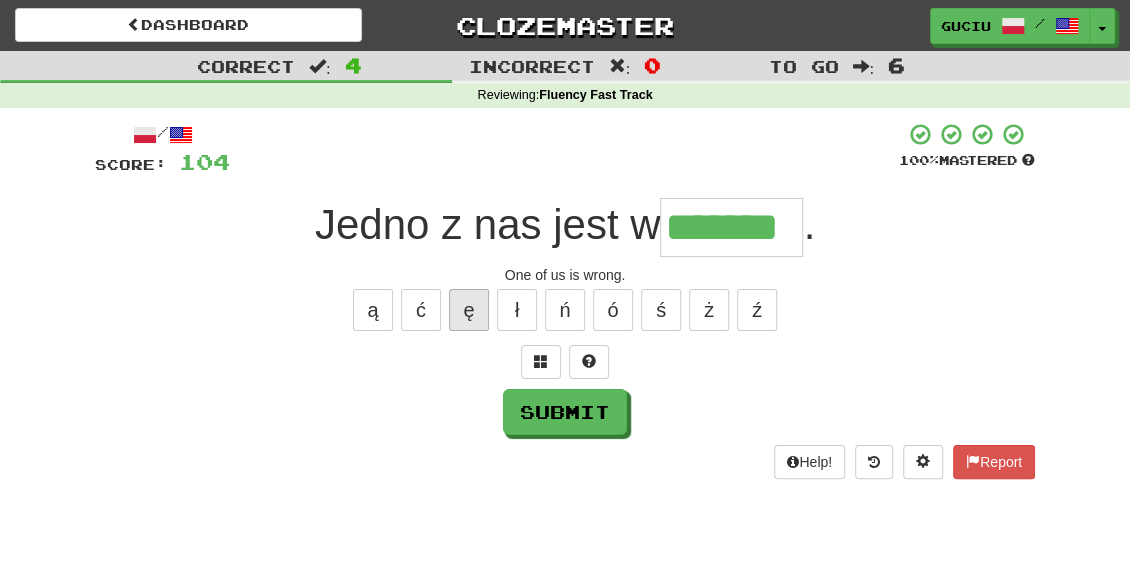 type on "*******" 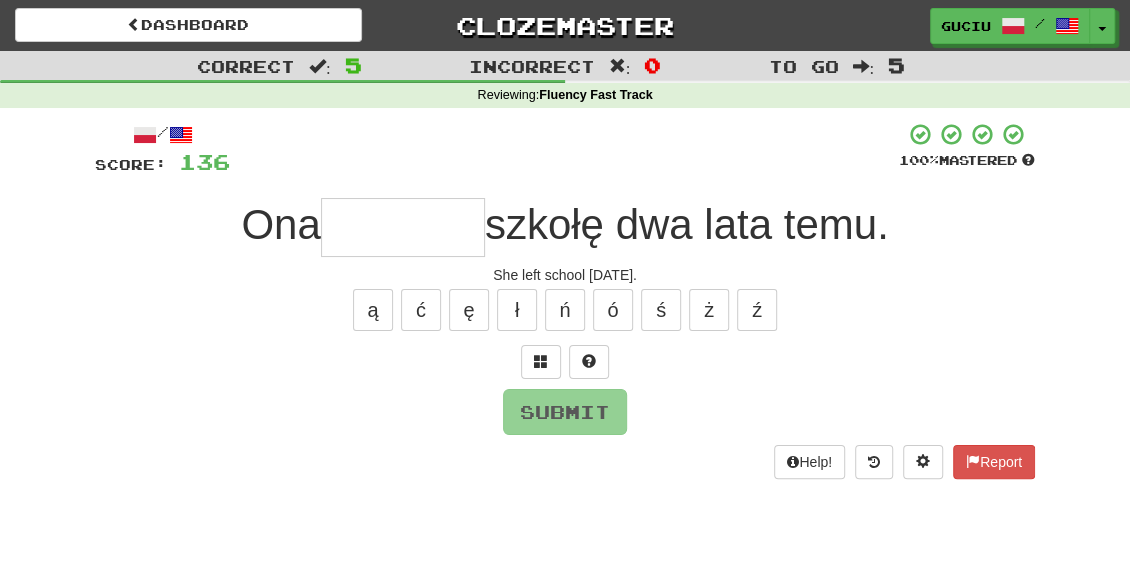 type on "*" 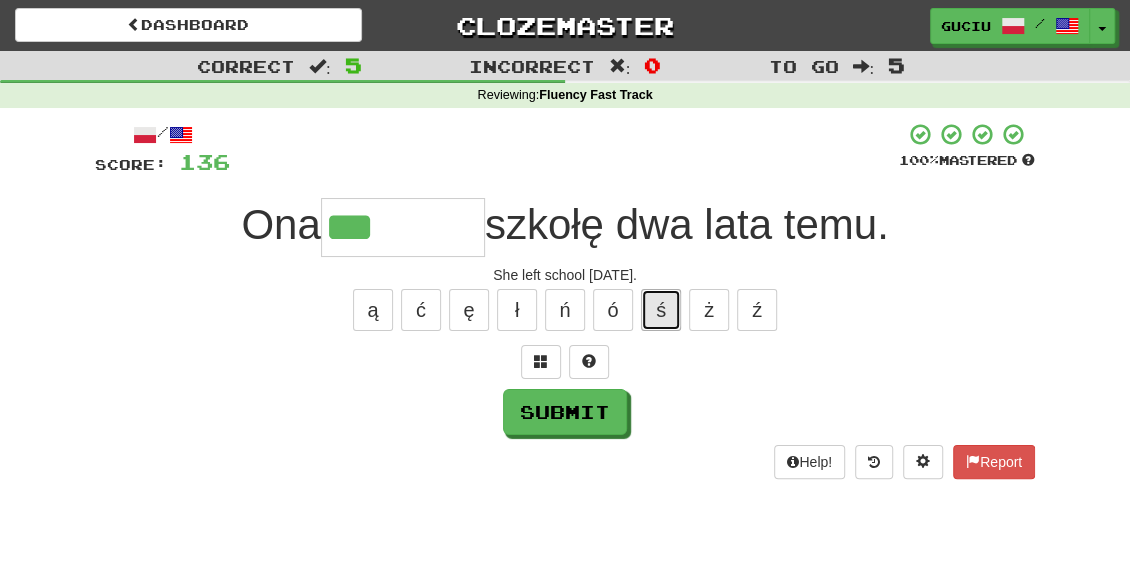 click on "ś" at bounding box center (661, 310) 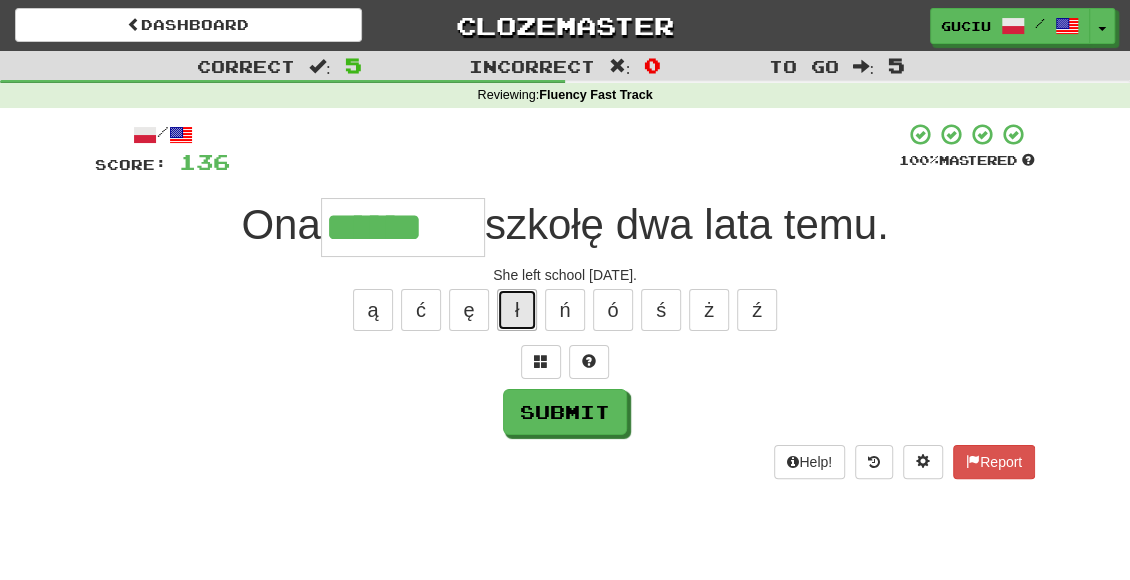 click on "ł" at bounding box center (517, 310) 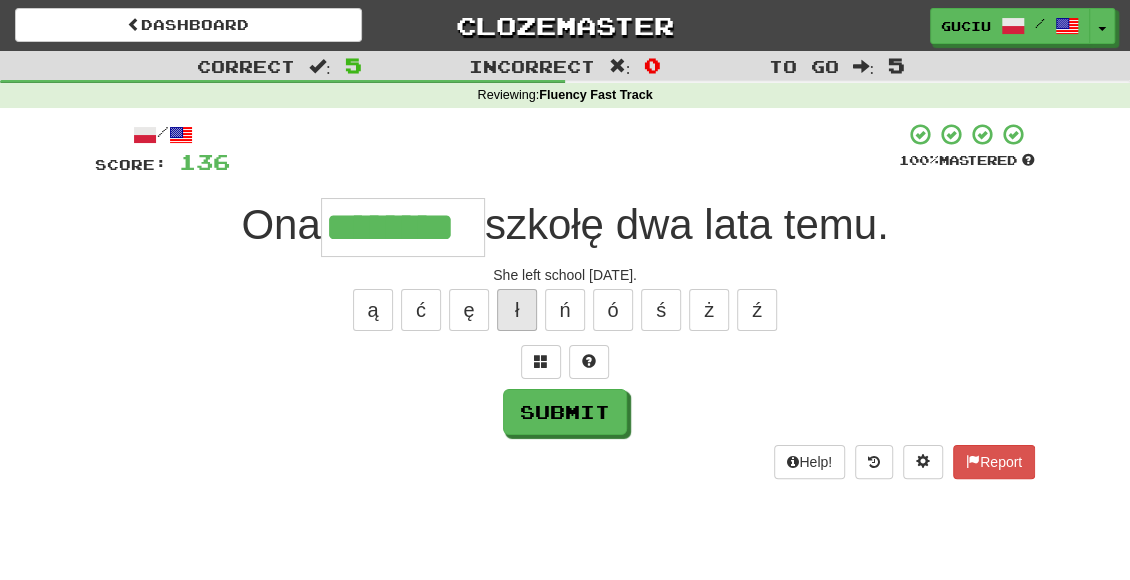 type on "********" 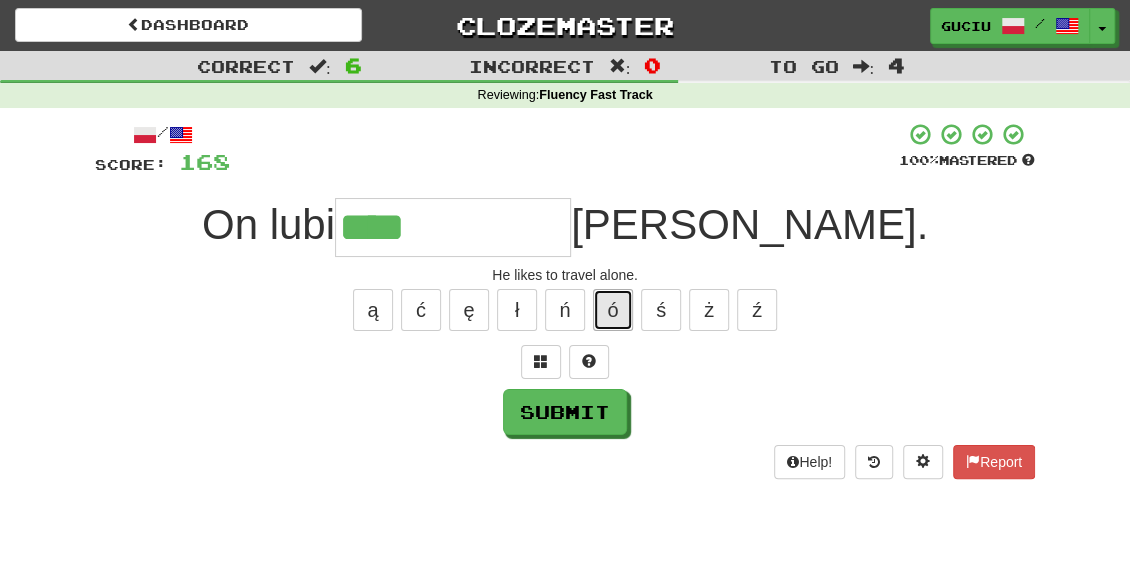 click on "ó" at bounding box center (613, 310) 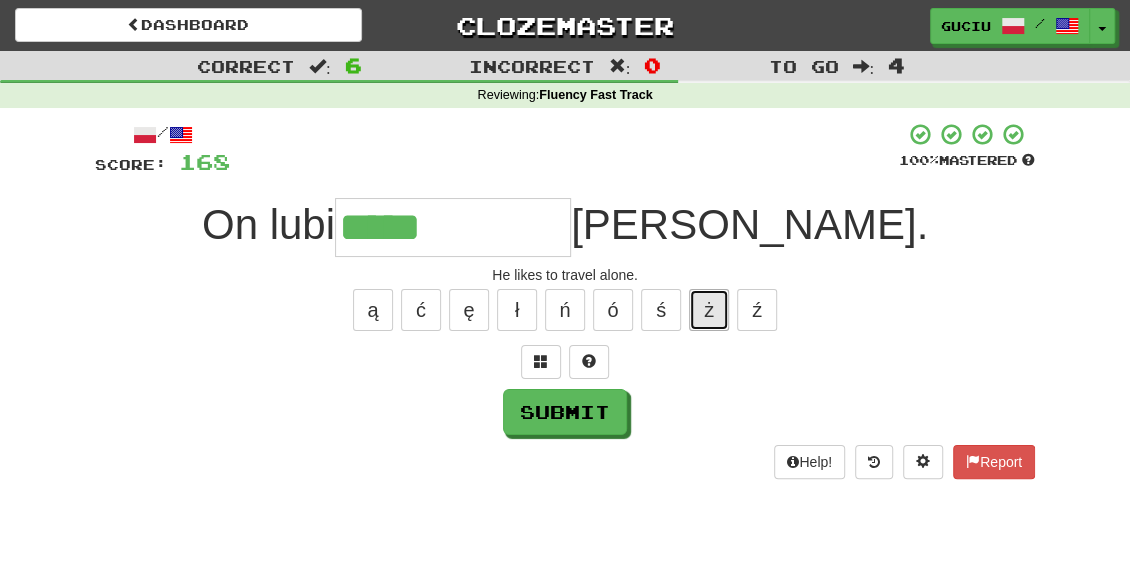 click on "ż" at bounding box center (709, 310) 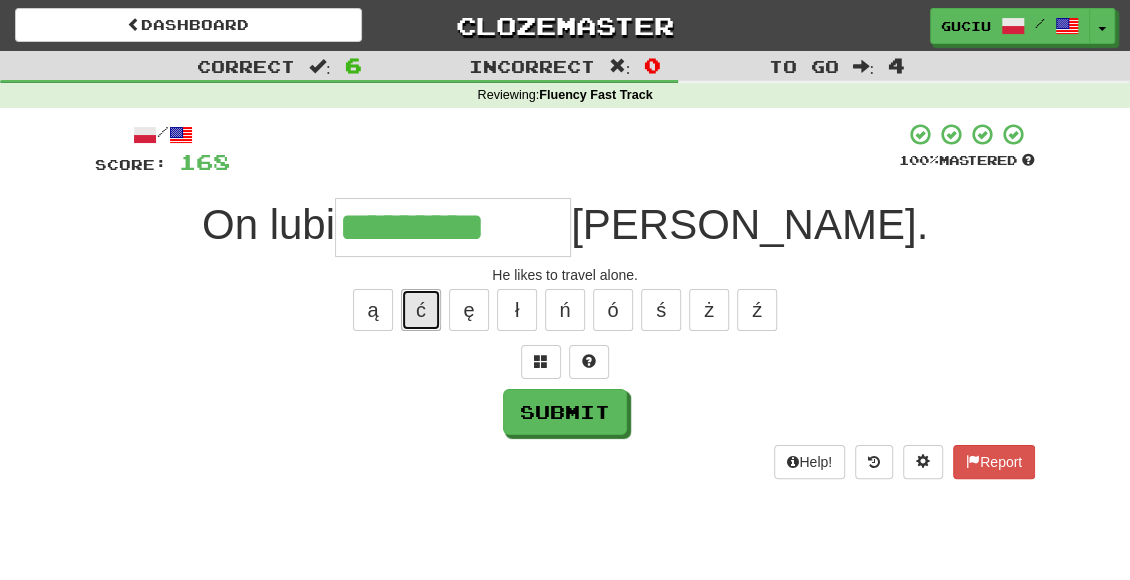 click on "ć" at bounding box center (421, 310) 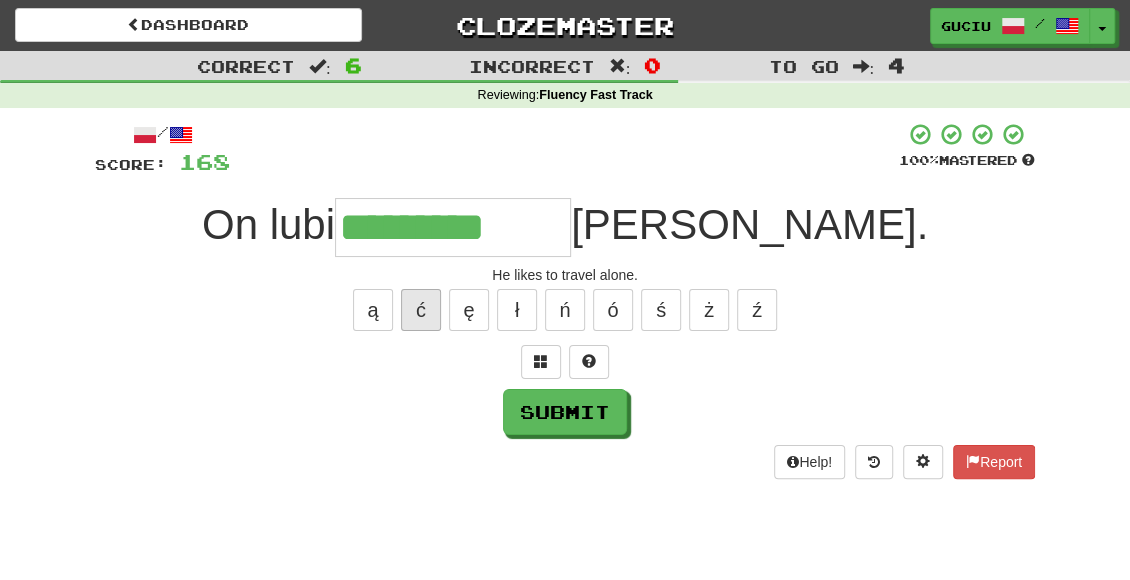 type on "**********" 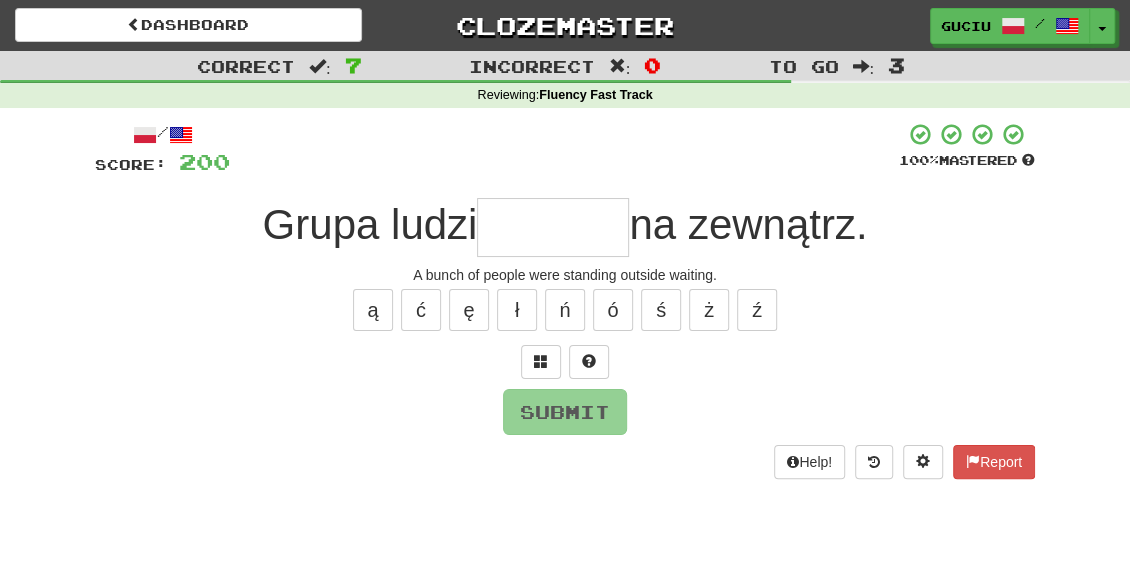 type on "*" 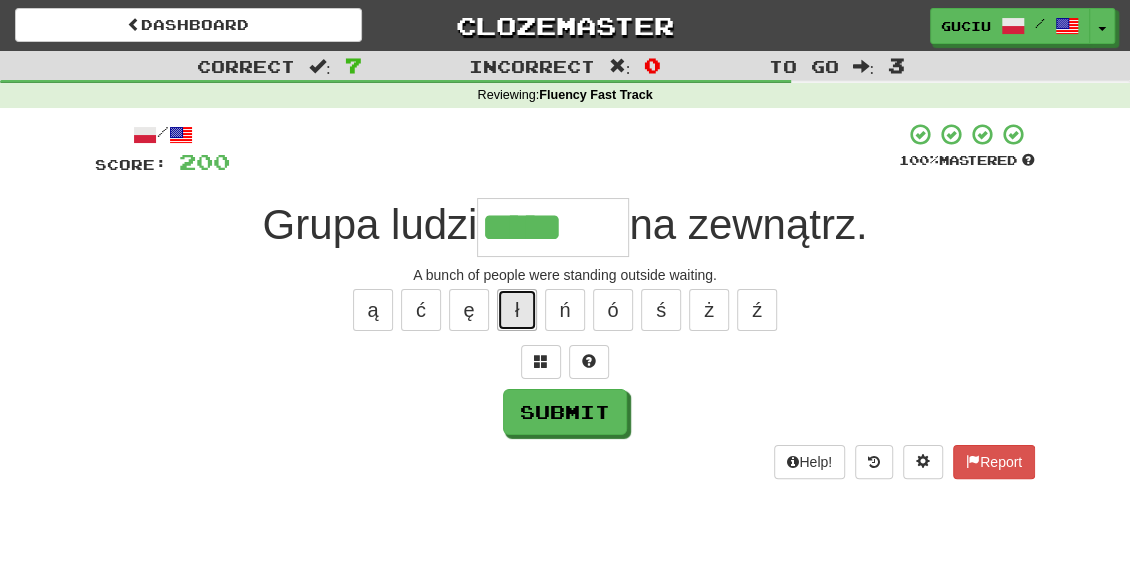 click on "ł" at bounding box center (517, 310) 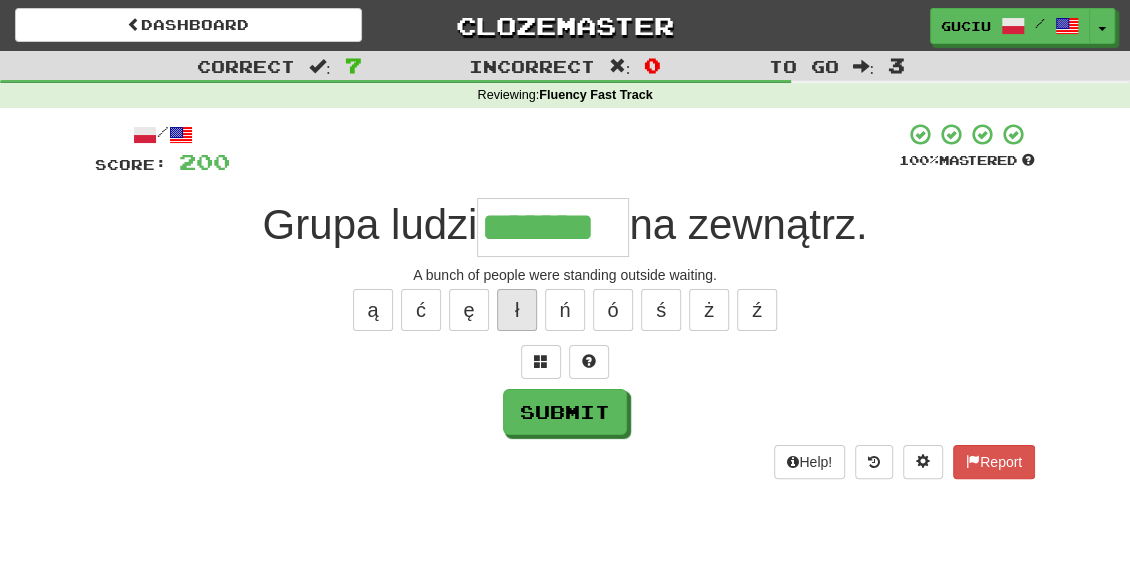 type on "*******" 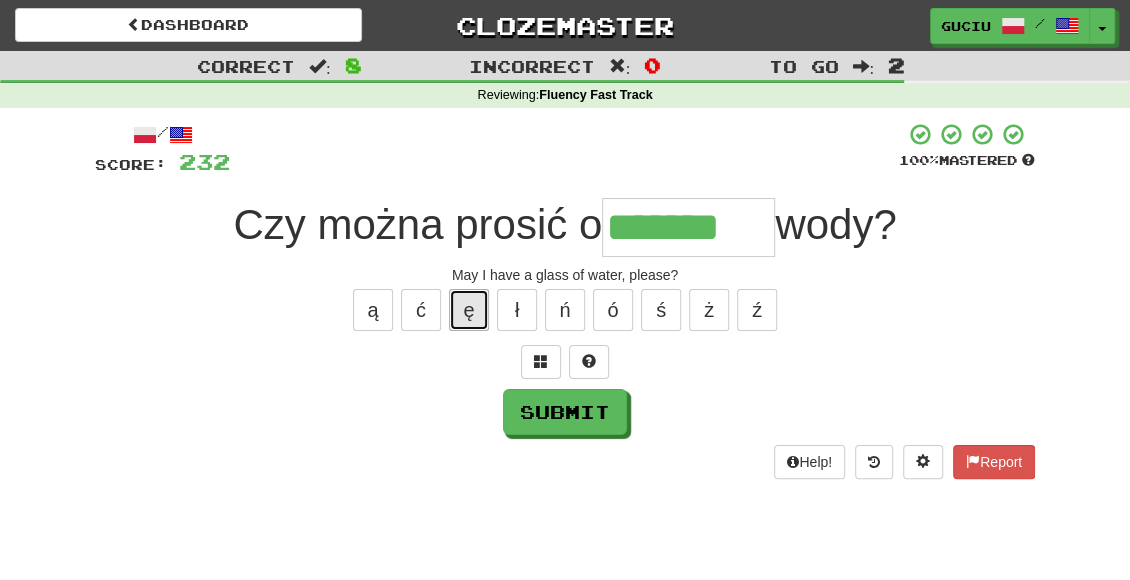 click on "ę" at bounding box center (469, 310) 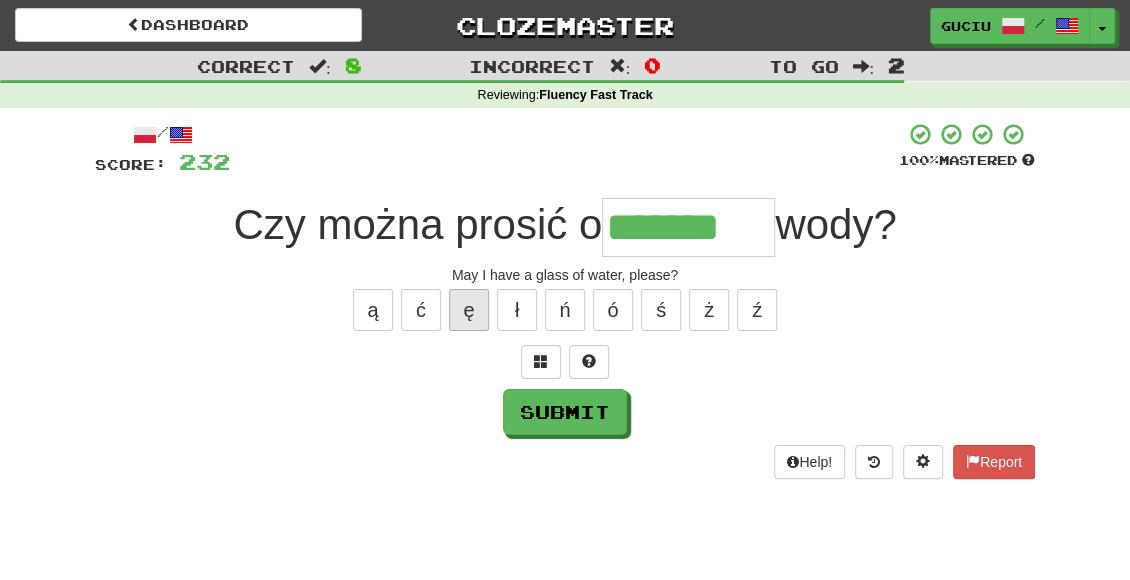 type on "********" 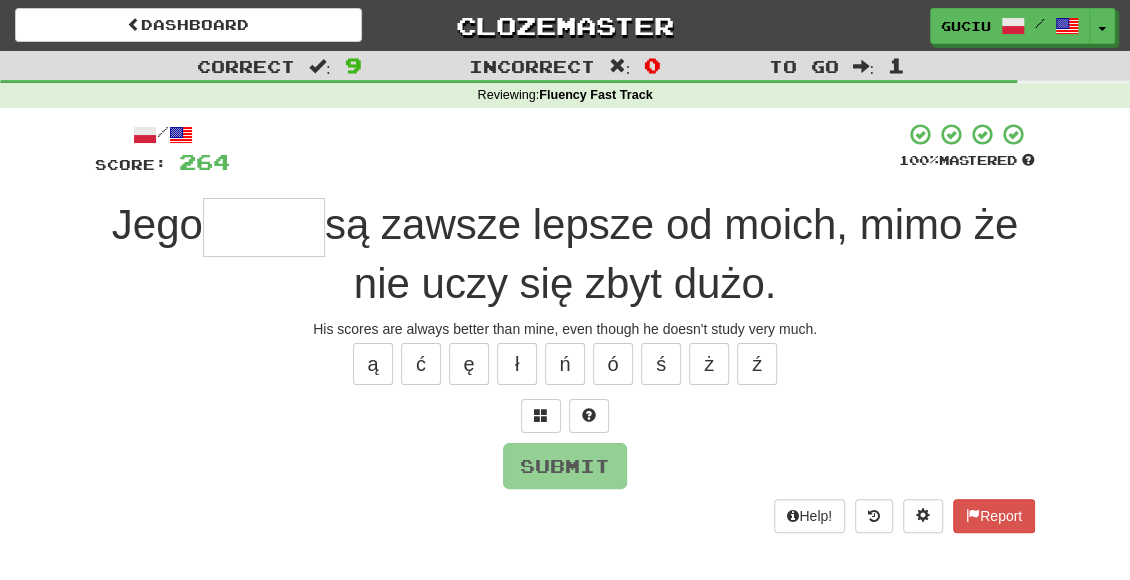 type on "*" 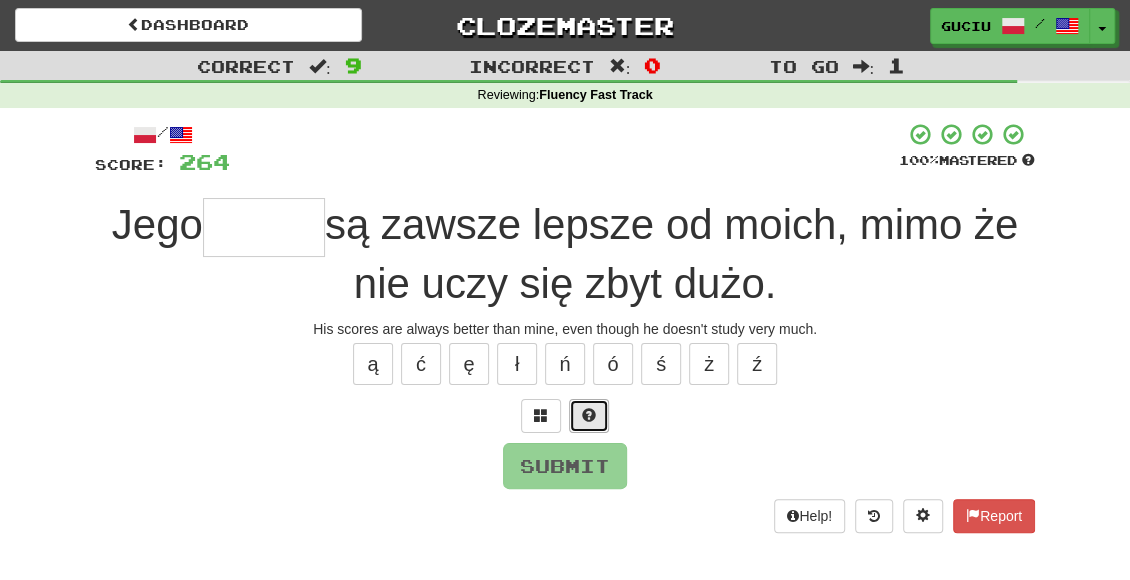 click at bounding box center [589, 416] 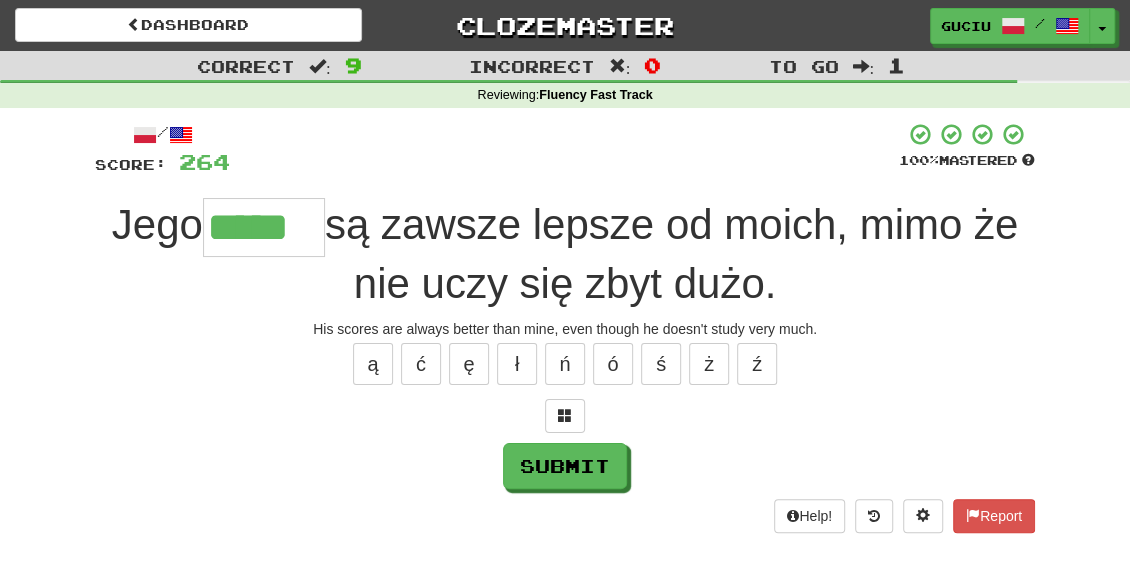 type on "*****" 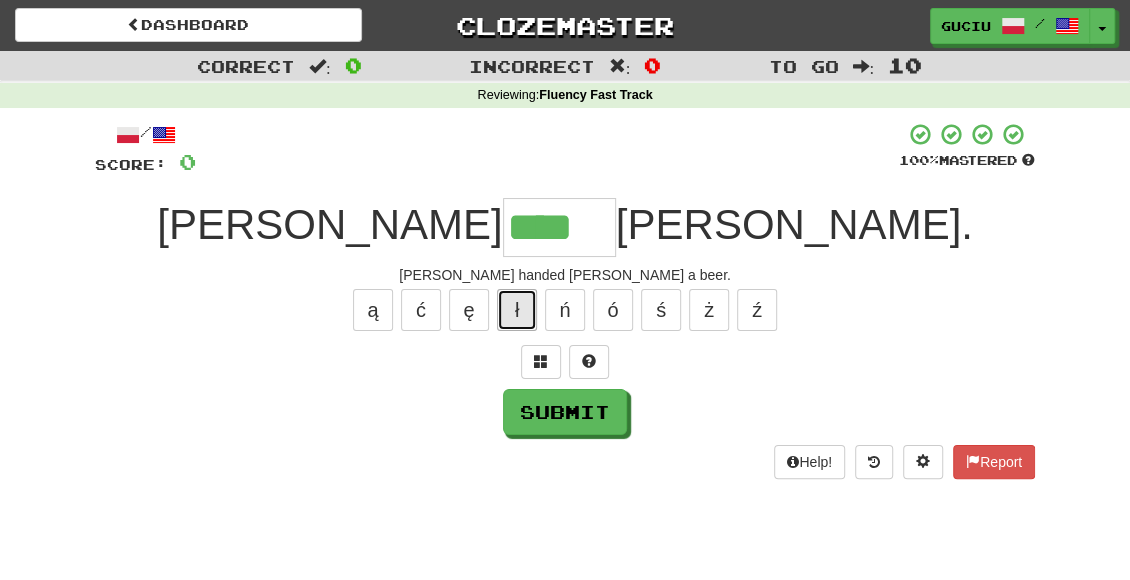 click on "ł" at bounding box center [517, 310] 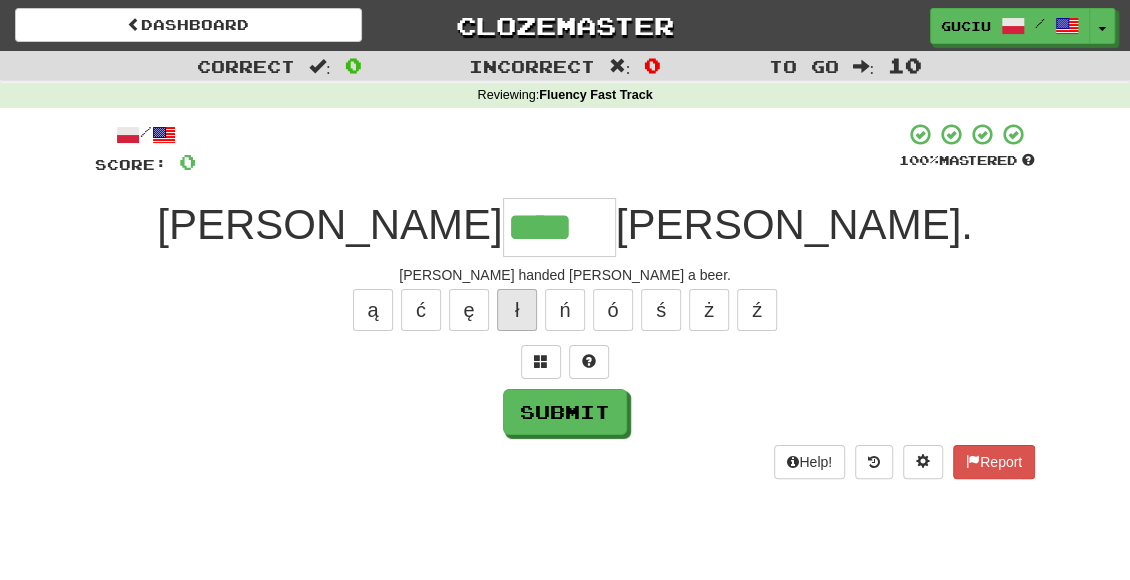 type on "*****" 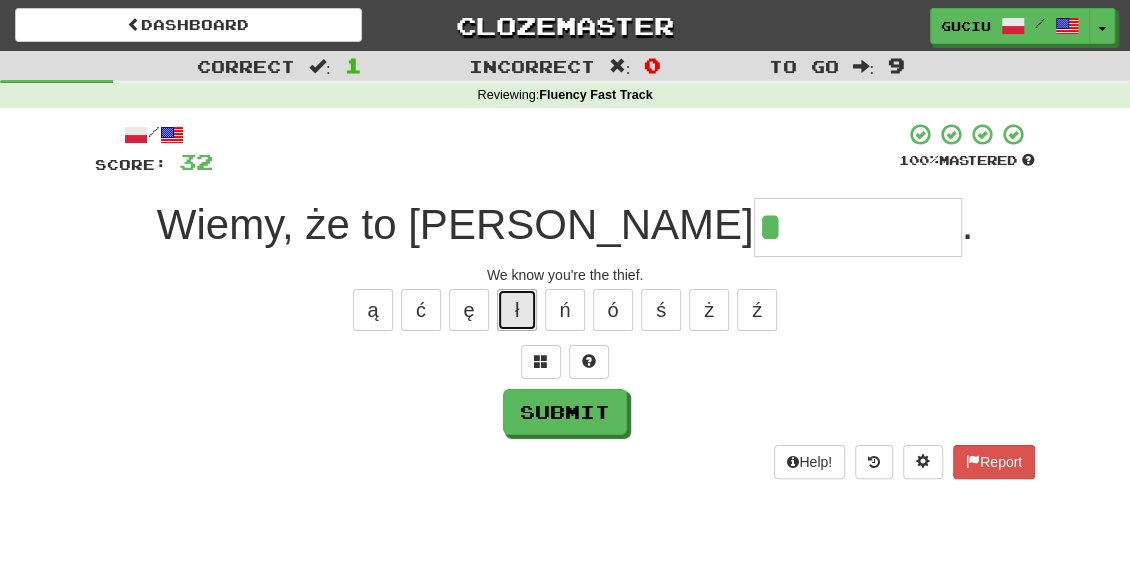 click on "ł" at bounding box center (517, 310) 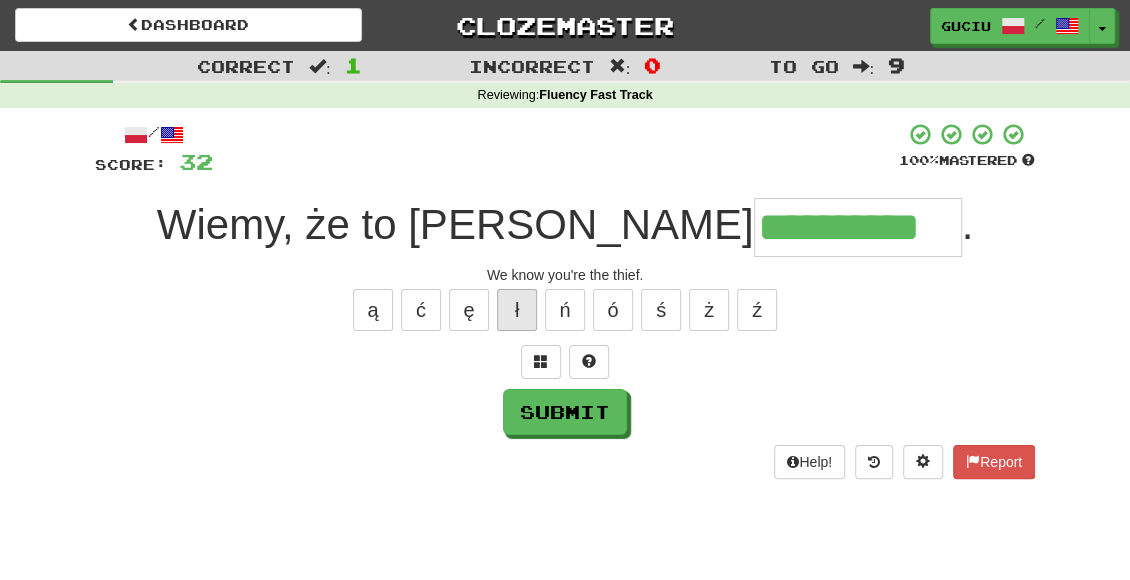type on "**********" 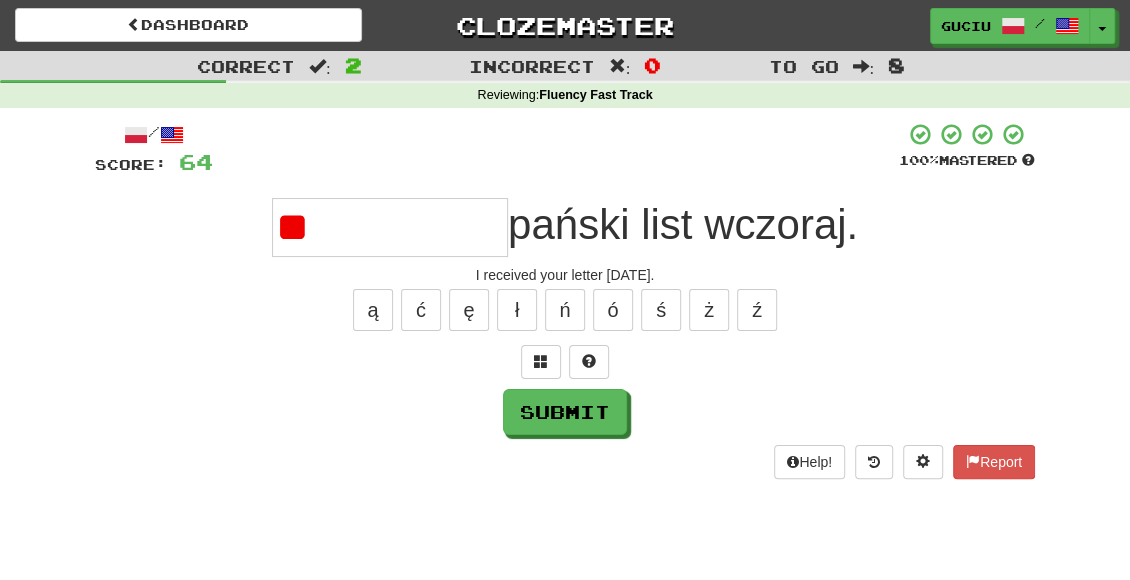 type on "*" 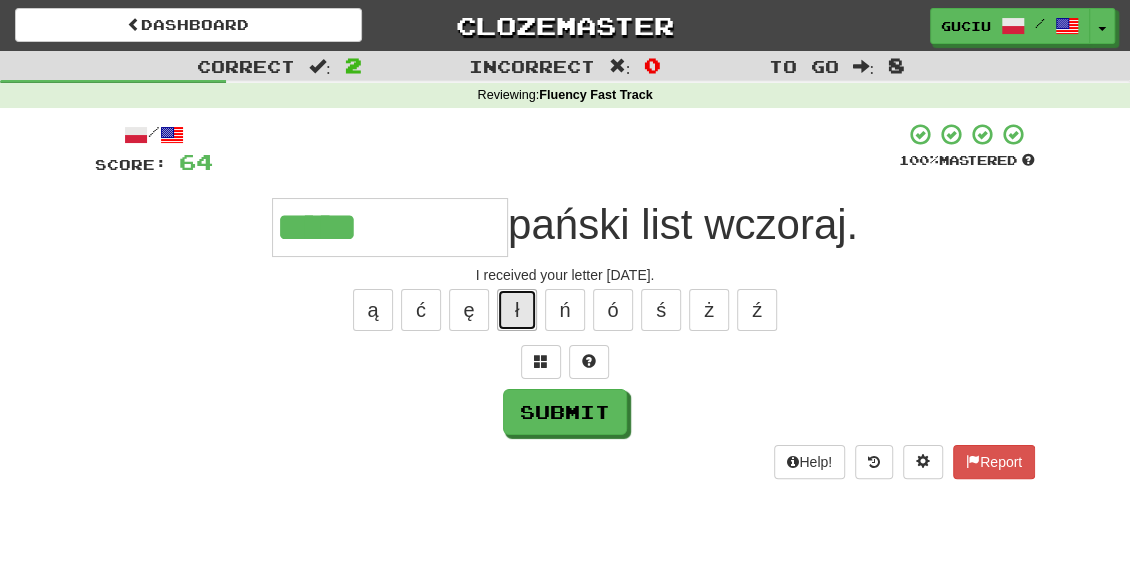 click on "ł" at bounding box center [517, 310] 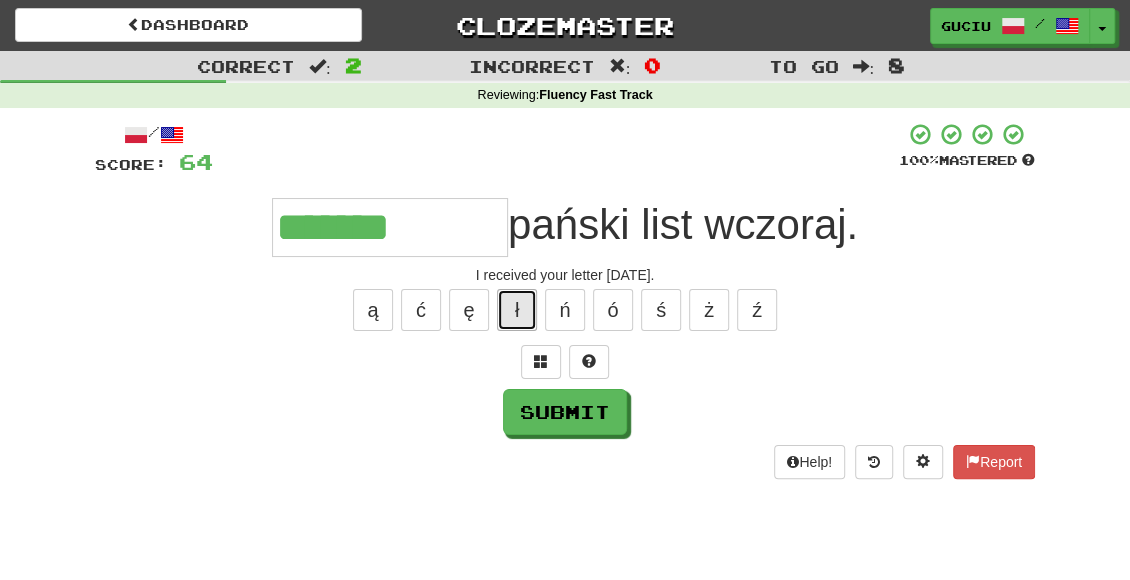 click on "ł" at bounding box center [517, 310] 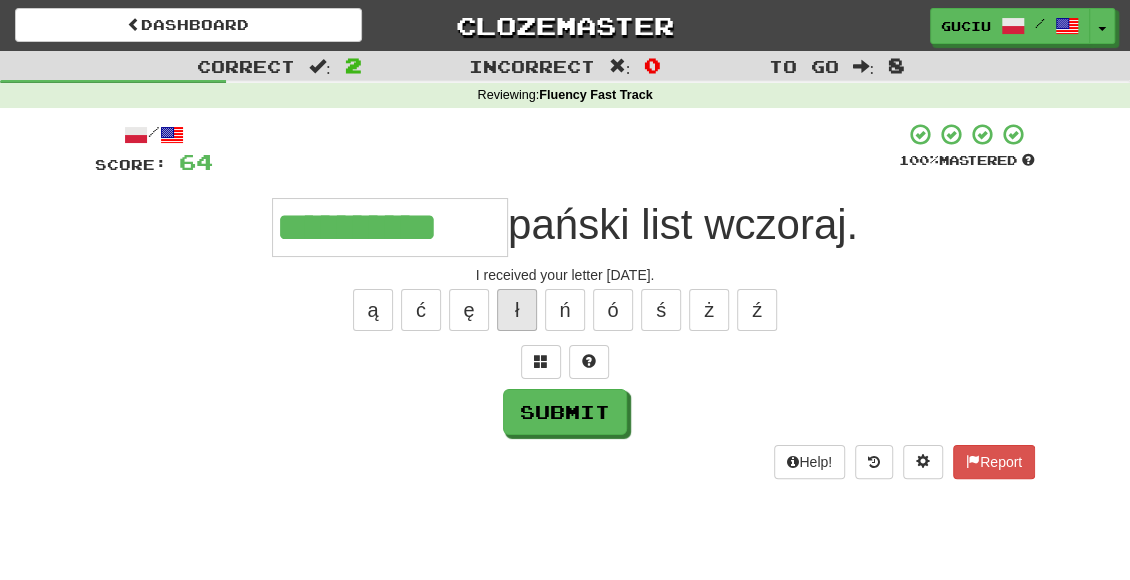 type on "**********" 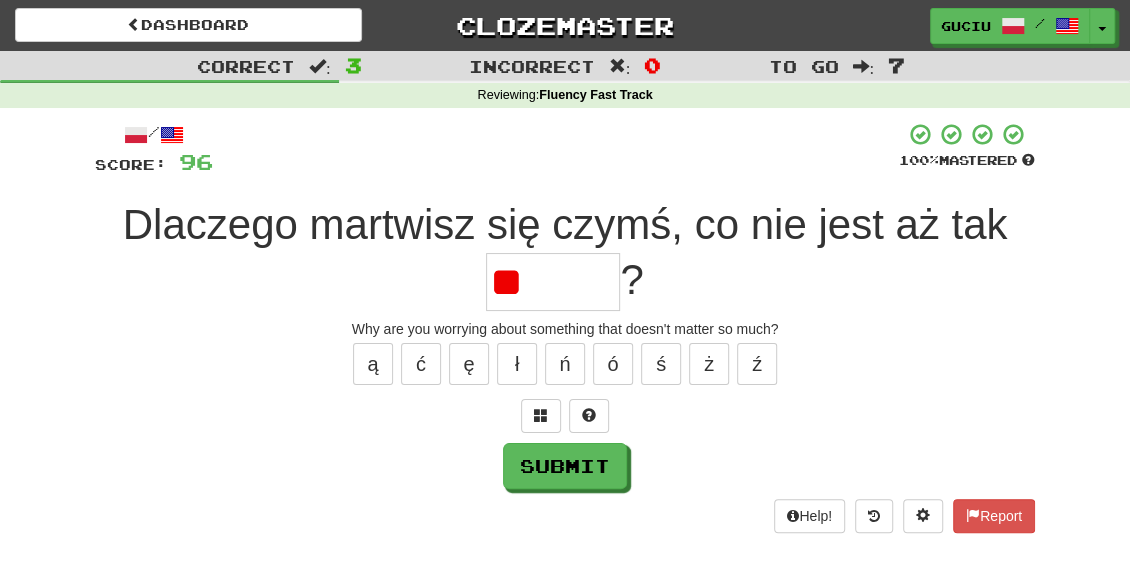 type on "*" 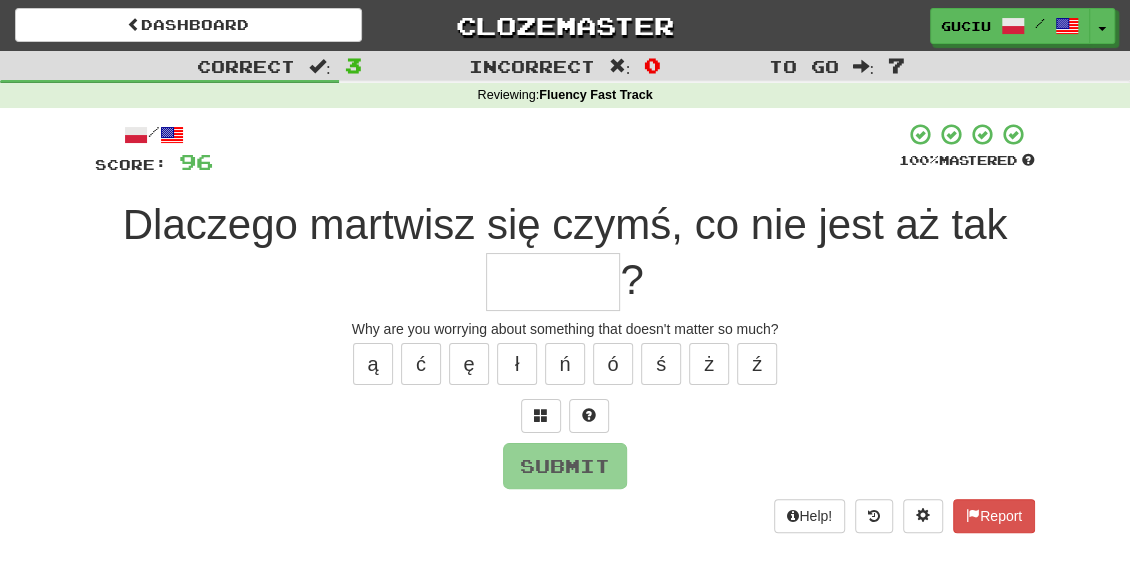 type on "*" 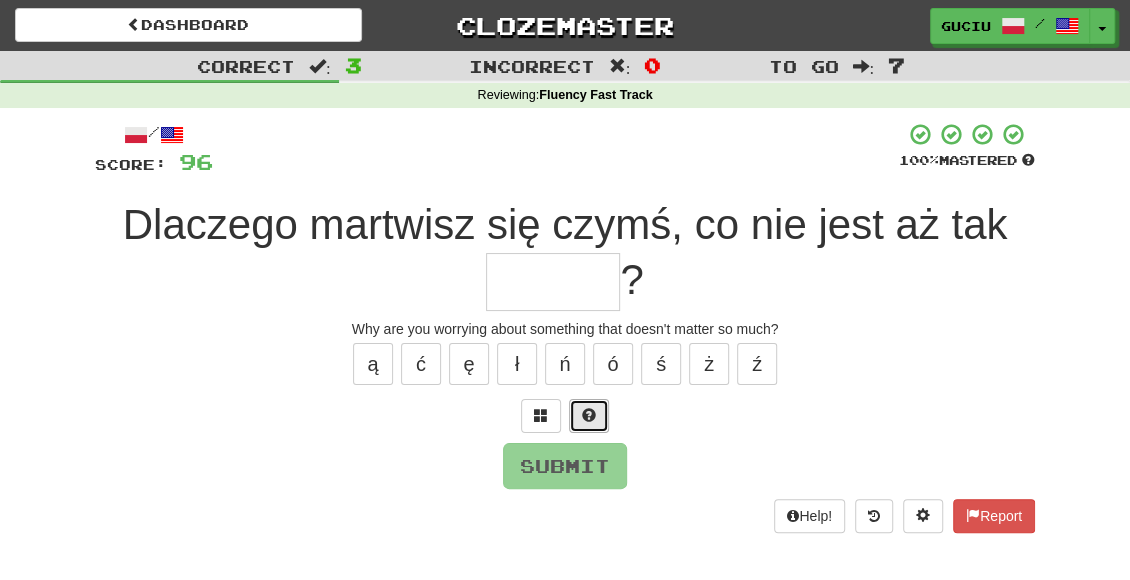 click at bounding box center [589, 416] 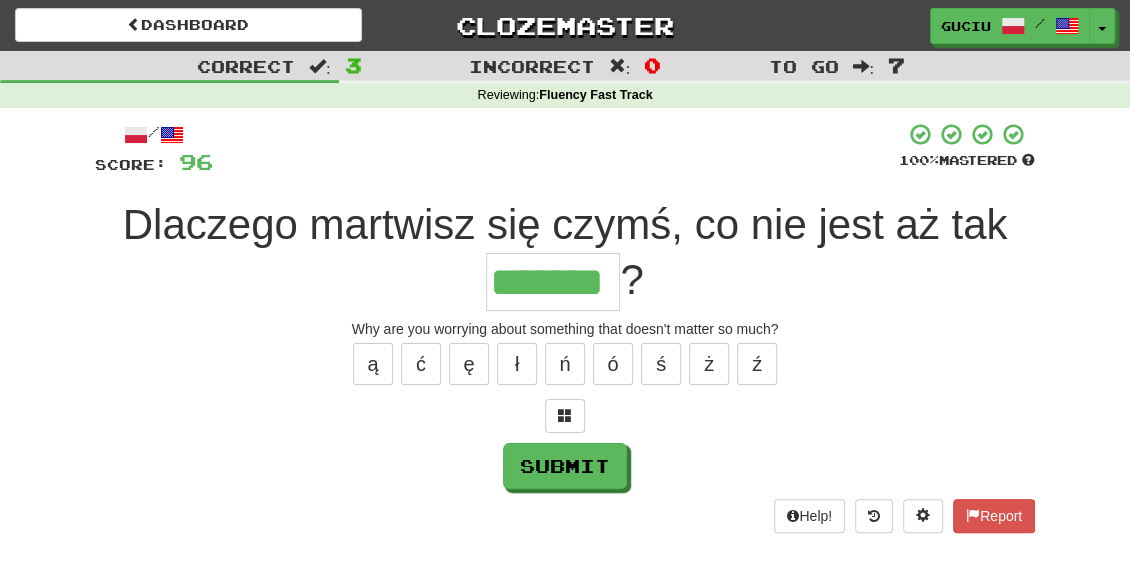 type on "*******" 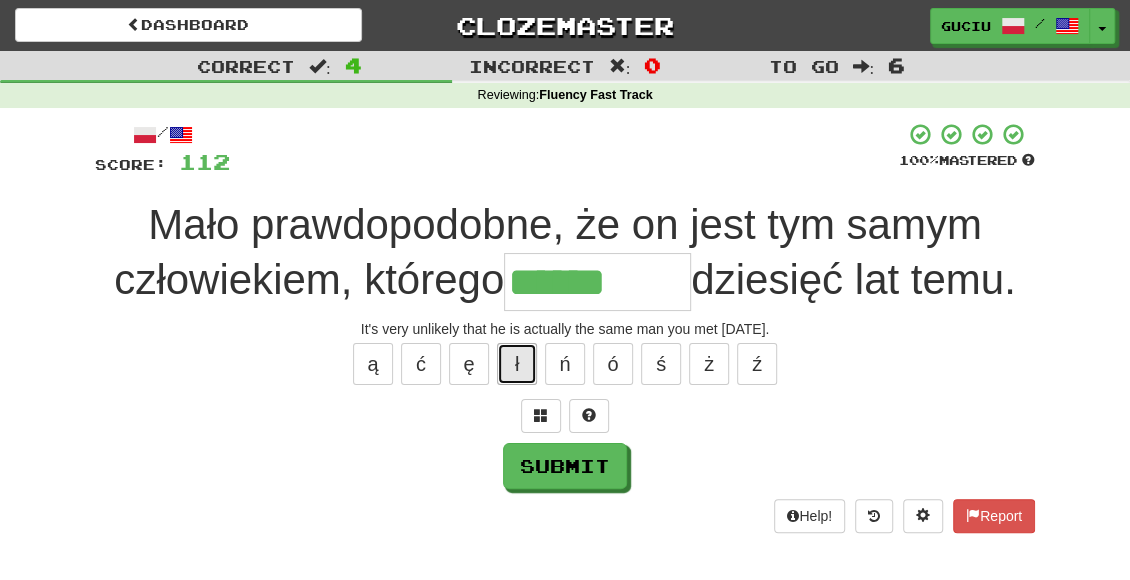 click on "ł" at bounding box center (517, 364) 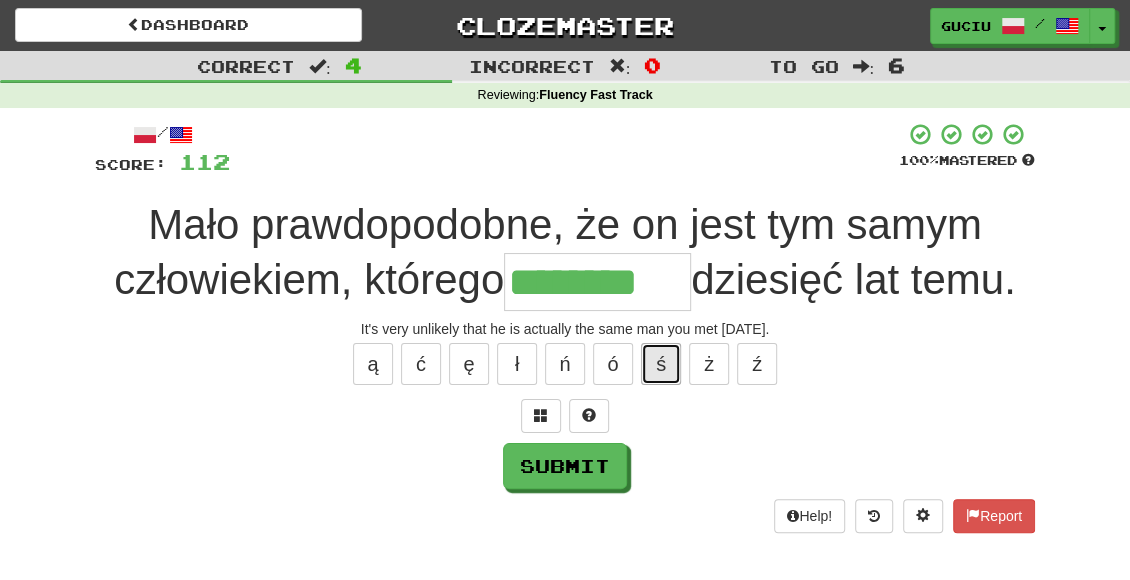 click on "ś" at bounding box center [661, 364] 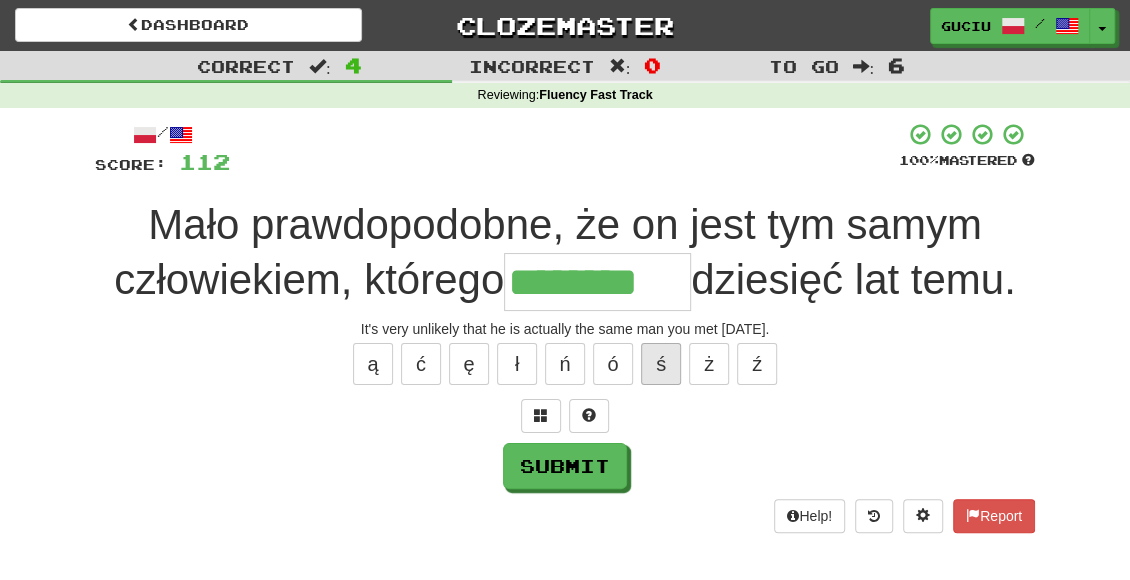 type on "*********" 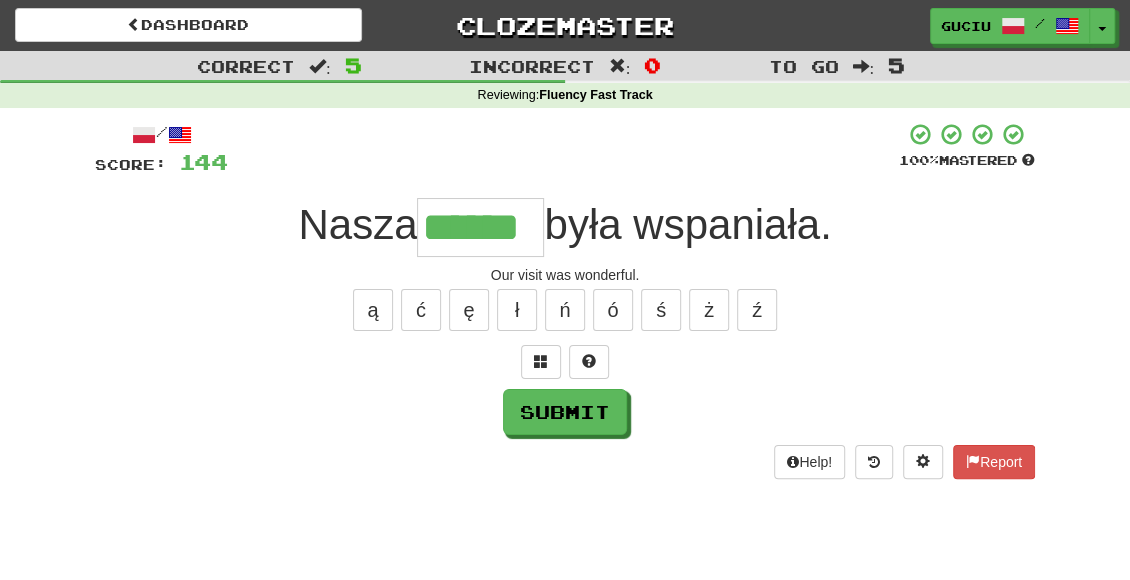type on "******" 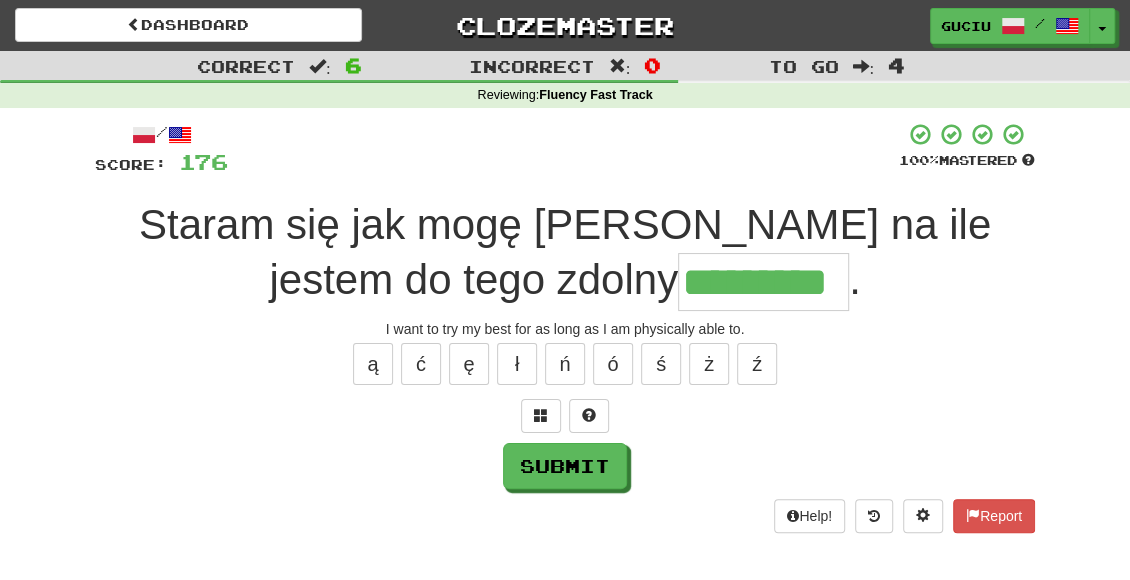 type on "*********" 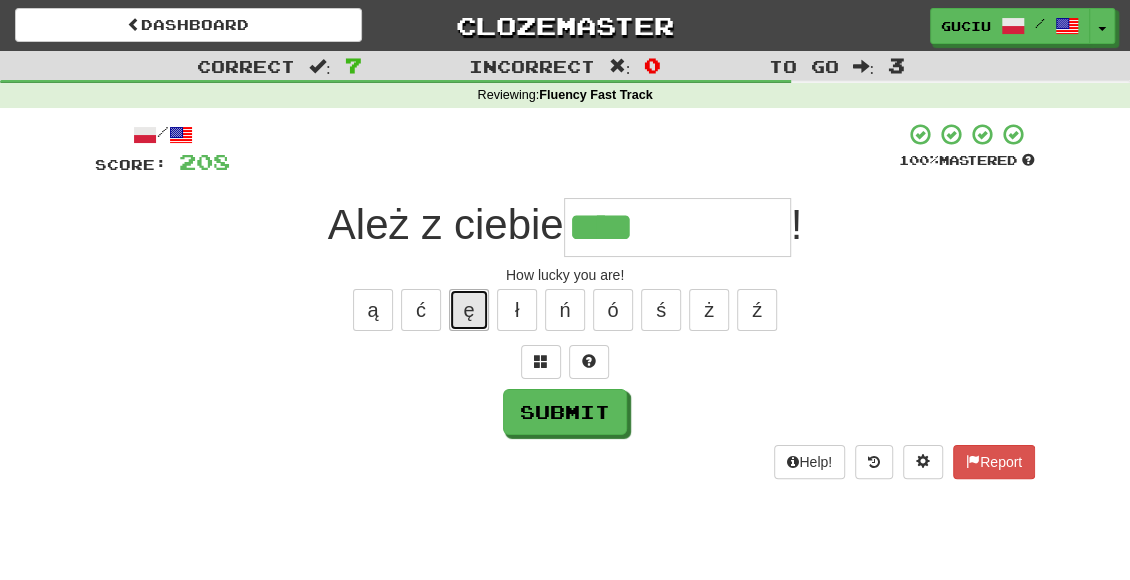 click on "ę" at bounding box center [469, 310] 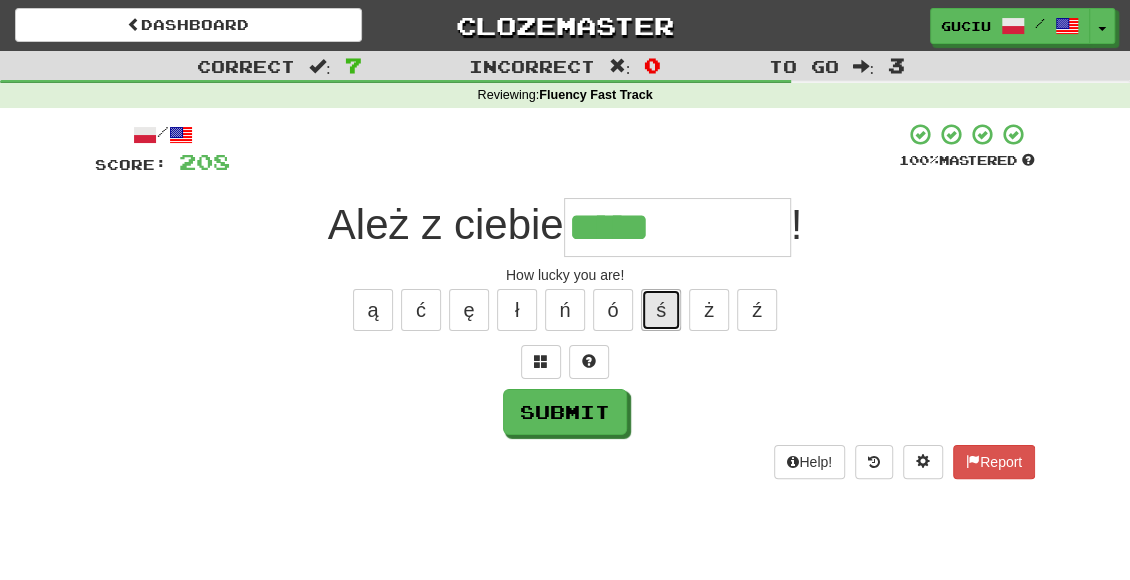 click on "ś" at bounding box center [661, 310] 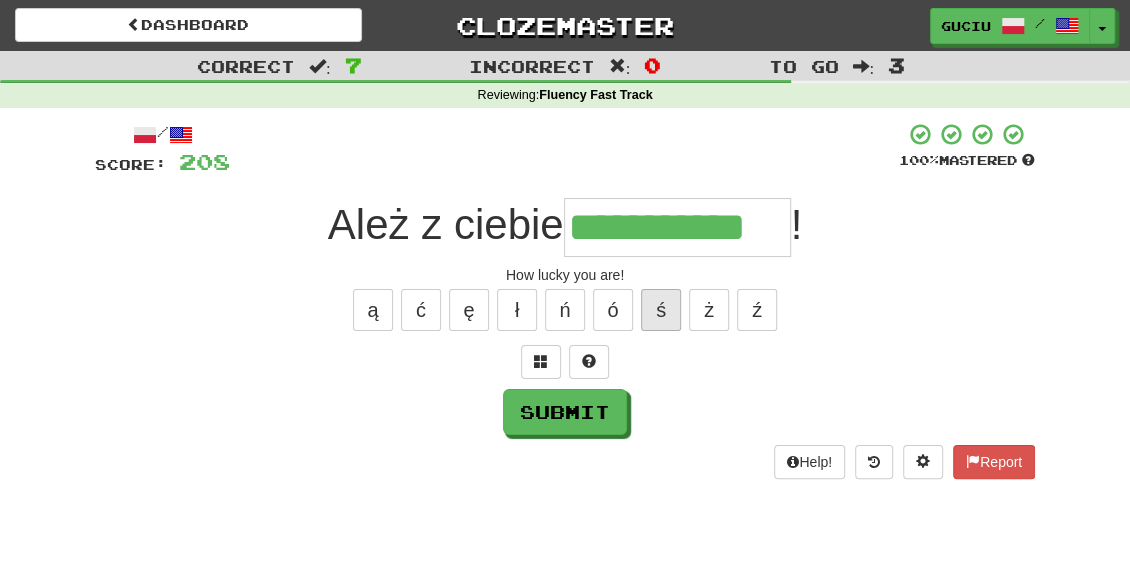 type on "**********" 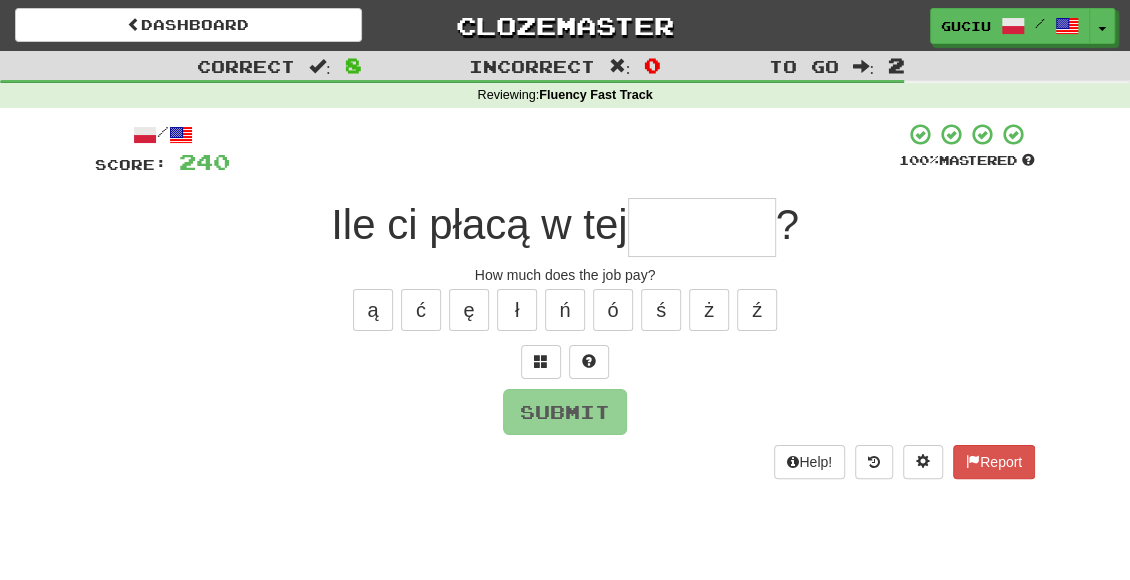 type on "*" 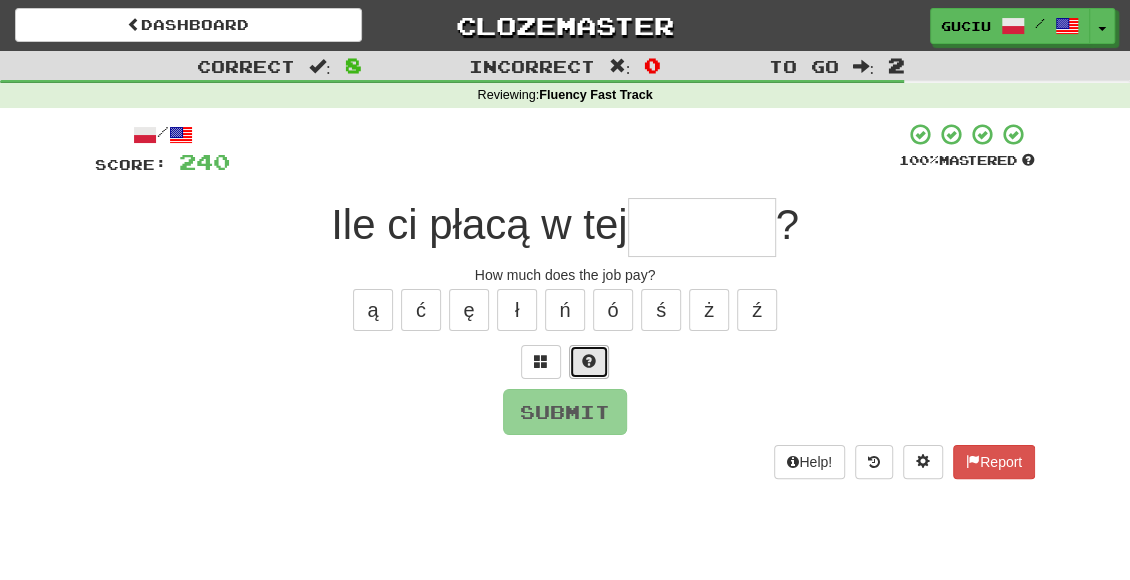 click at bounding box center (589, 361) 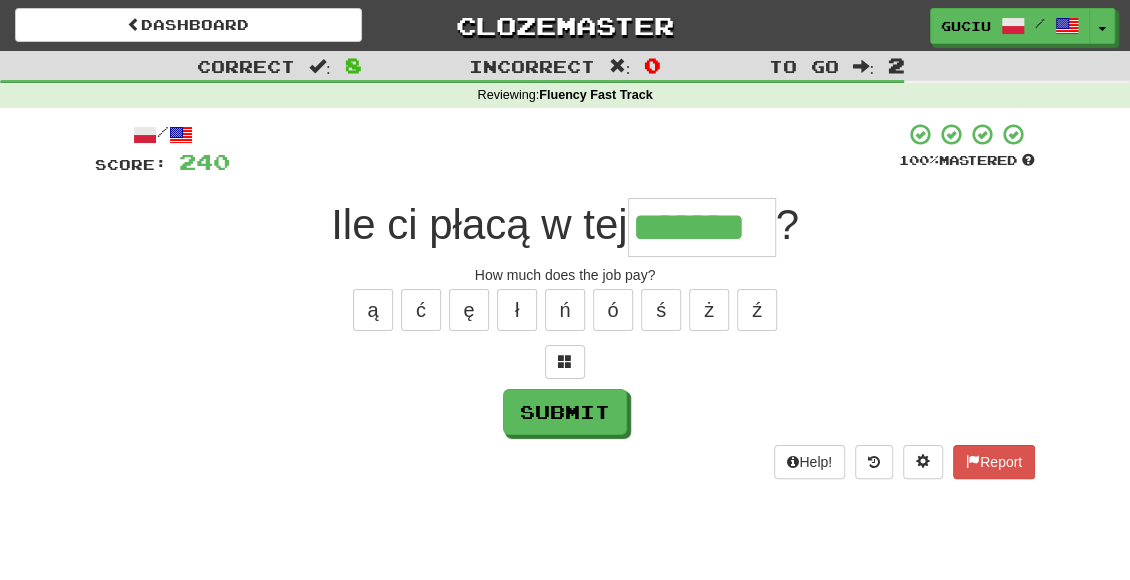 type on "*******" 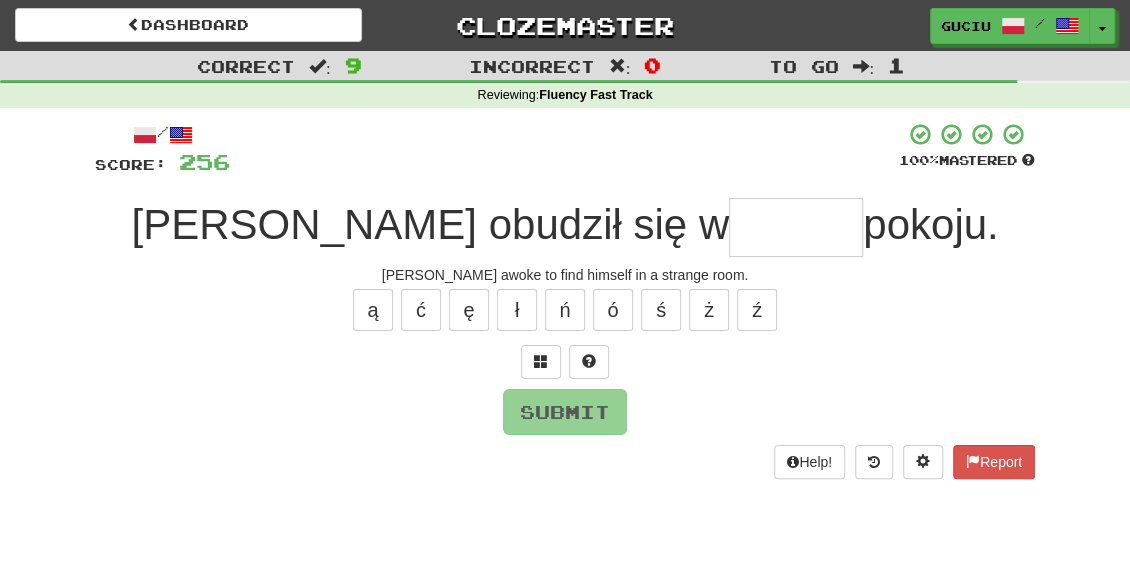 type on "*" 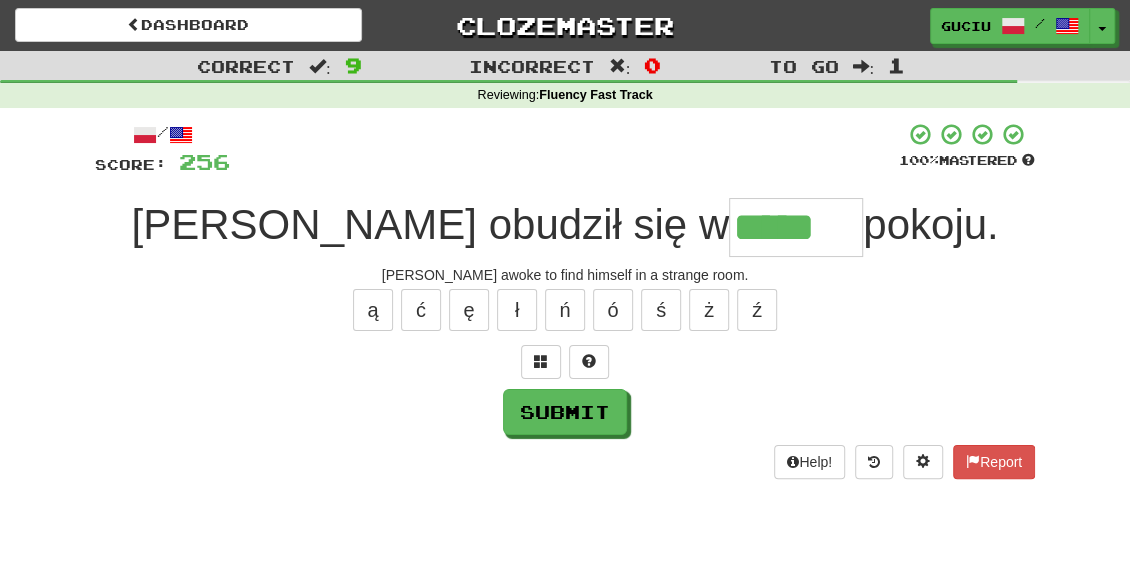 type on "*****" 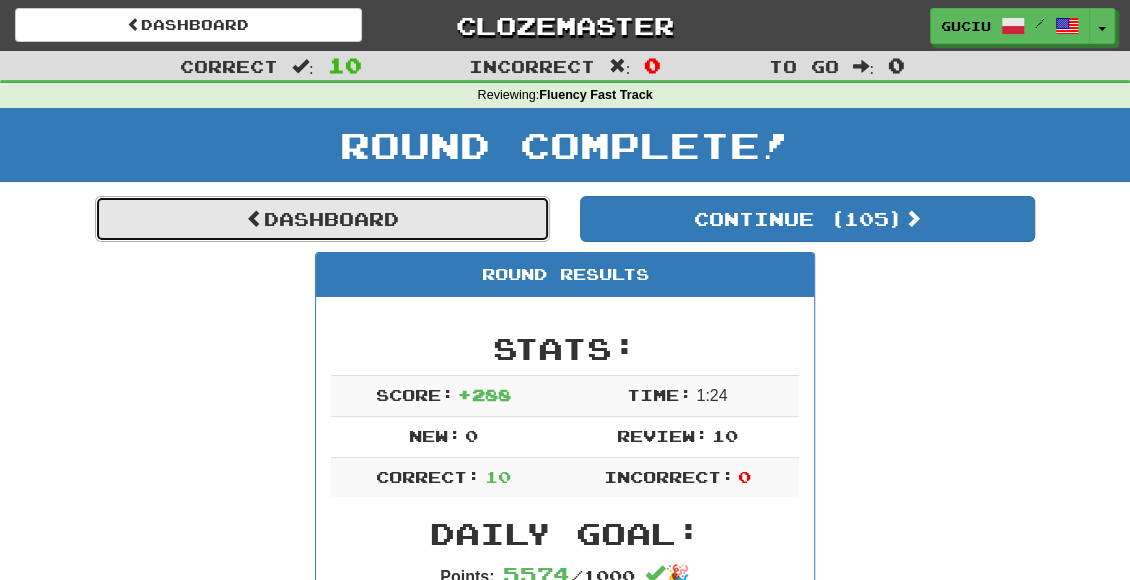 click on "Dashboard" at bounding box center (322, 219) 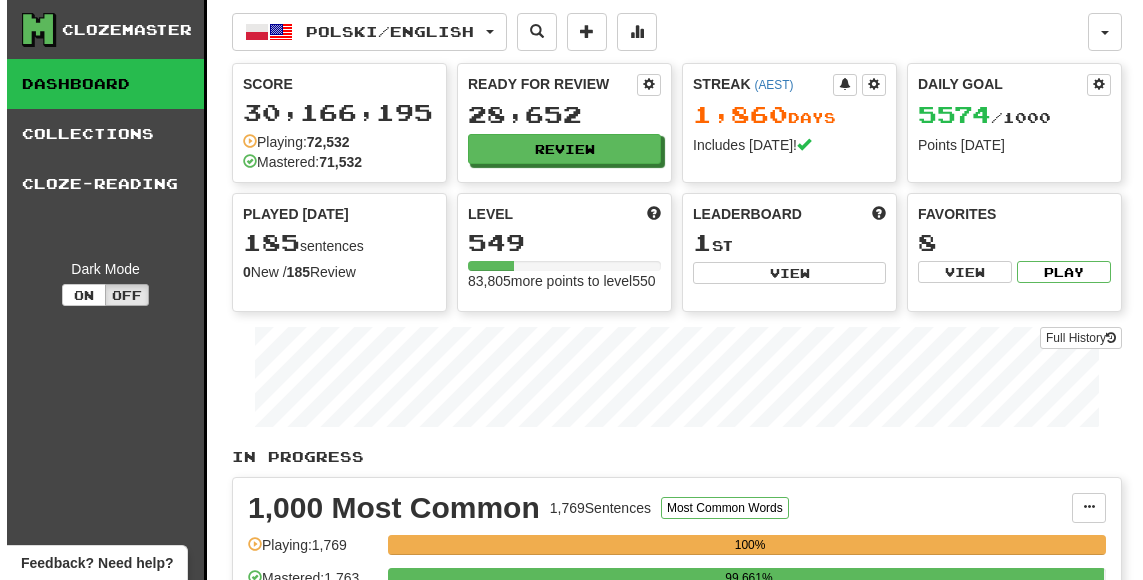 scroll, scrollTop: 0, scrollLeft: 0, axis: both 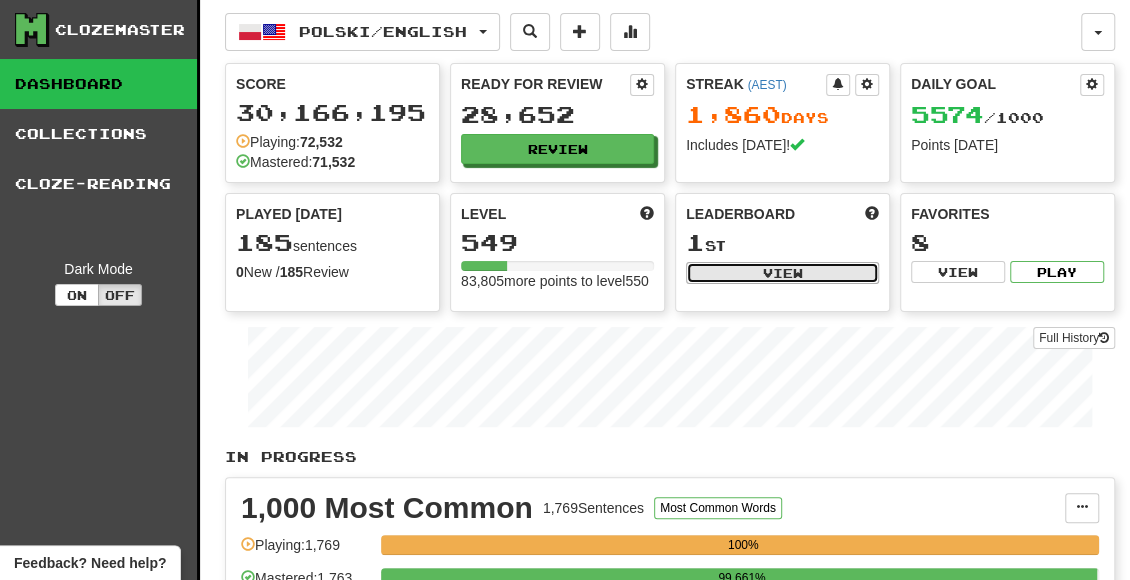 click on "View" at bounding box center [782, 273] 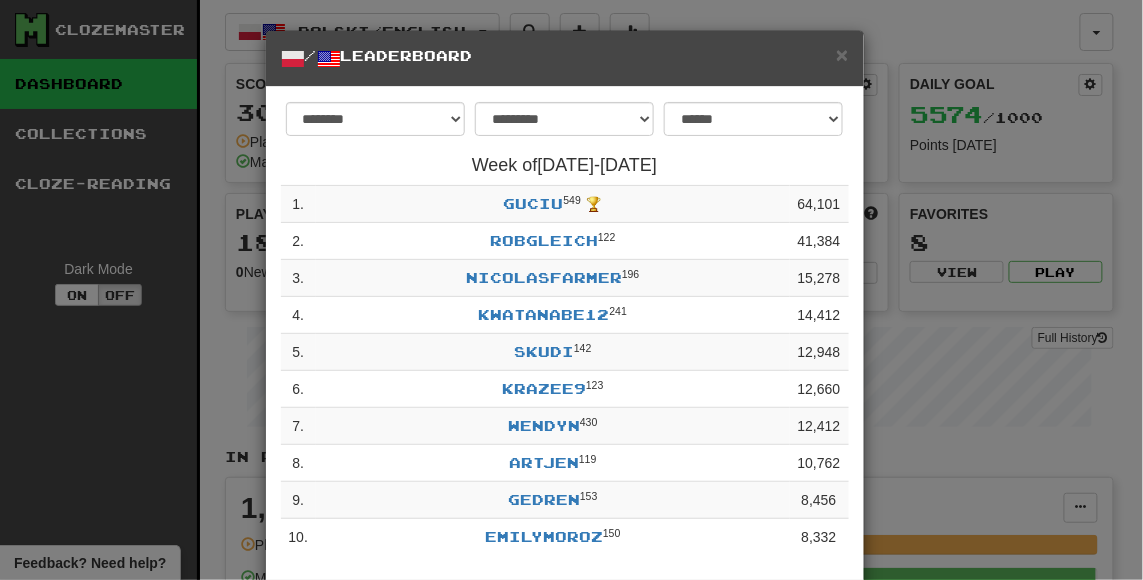 click on "**********" at bounding box center (571, 290) 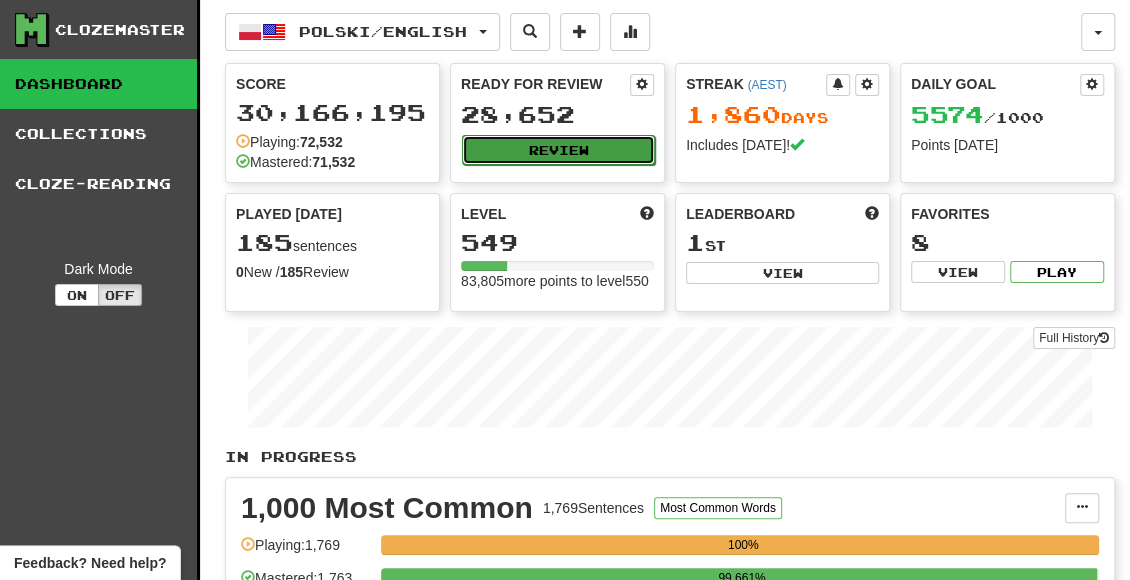 click on "Review" at bounding box center (558, 150) 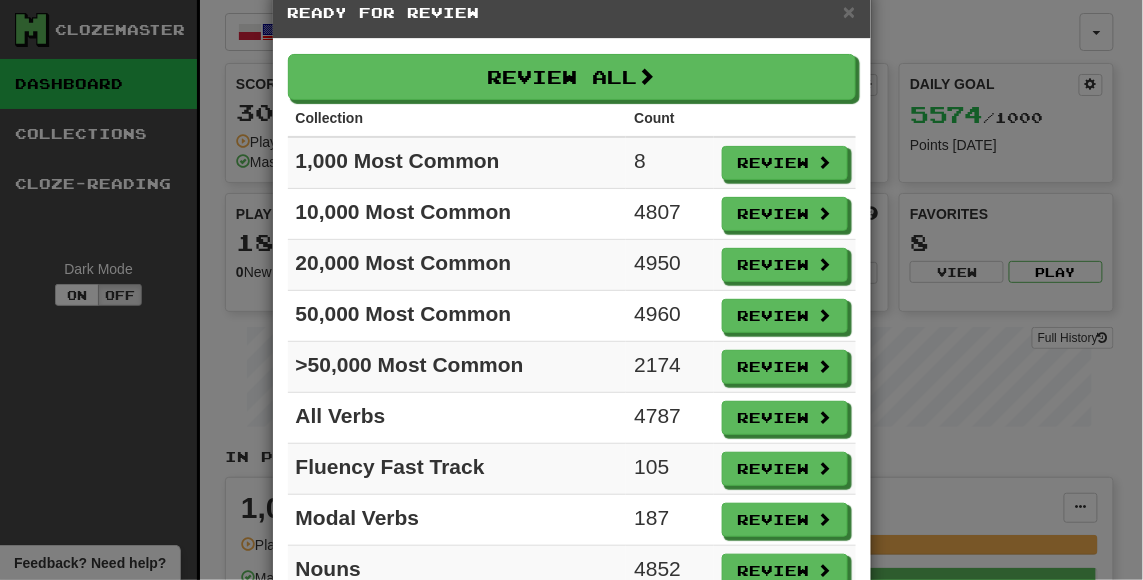 scroll, scrollTop: 65, scrollLeft: 0, axis: vertical 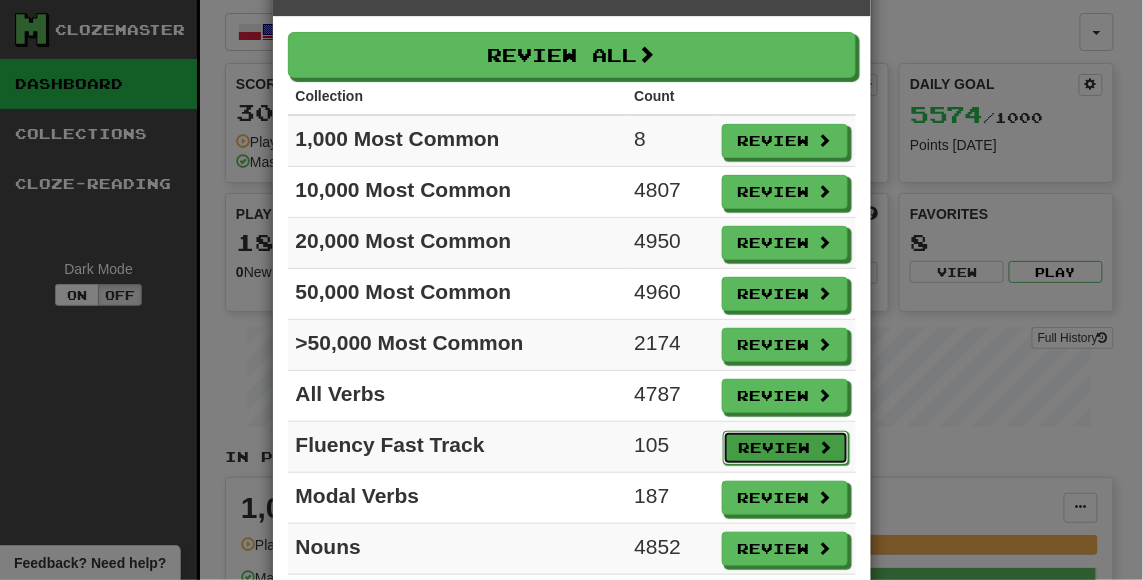 click on "Review" at bounding box center (786, 448) 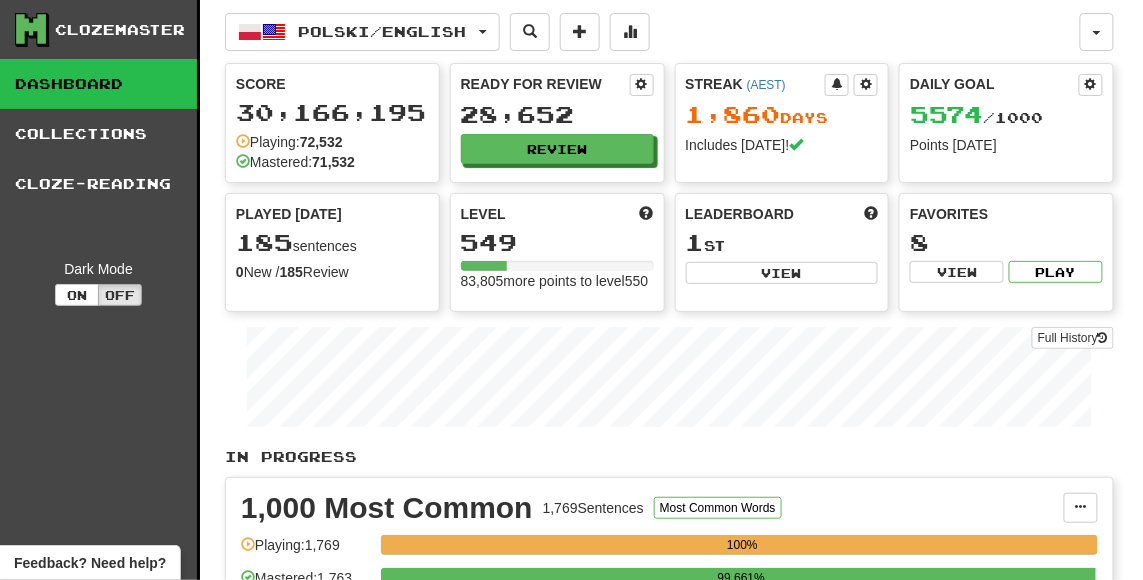 select on "**" 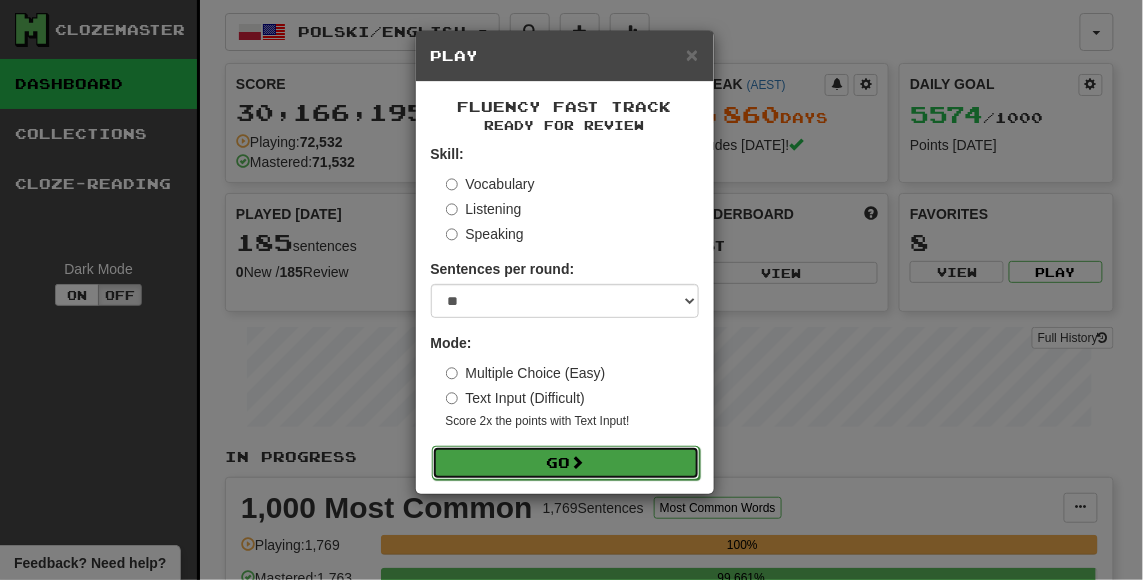 click on "Go" at bounding box center [566, 463] 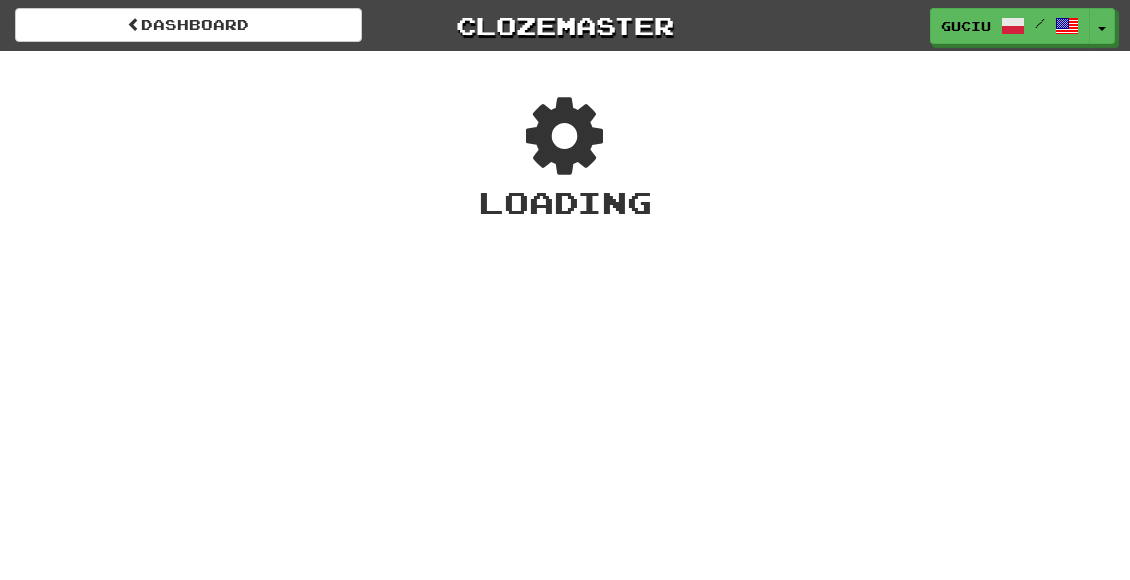 scroll, scrollTop: 0, scrollLeft: 0, axis: both 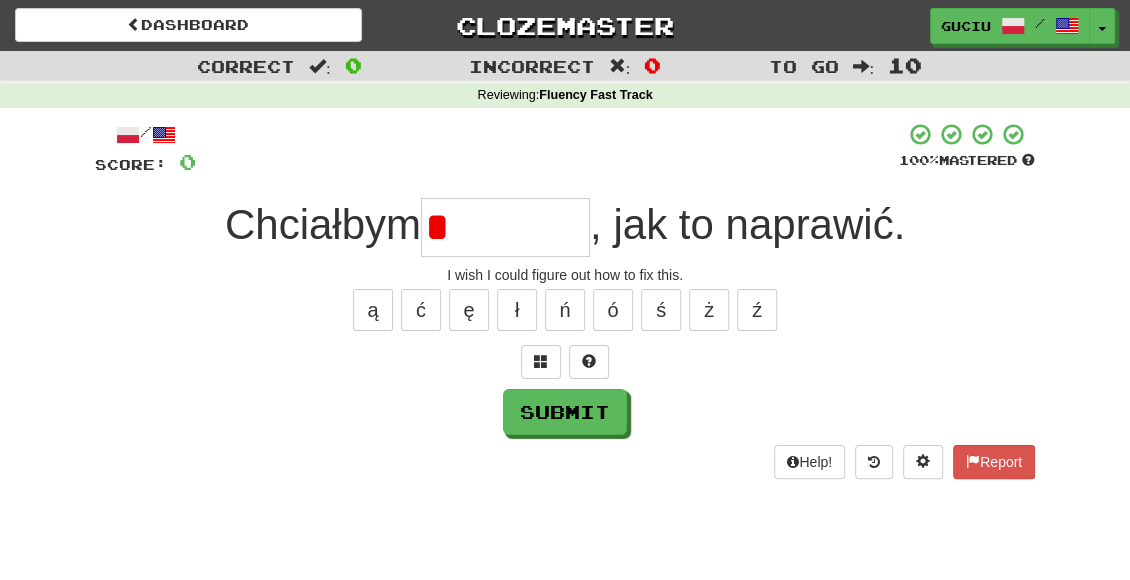 type on "*" 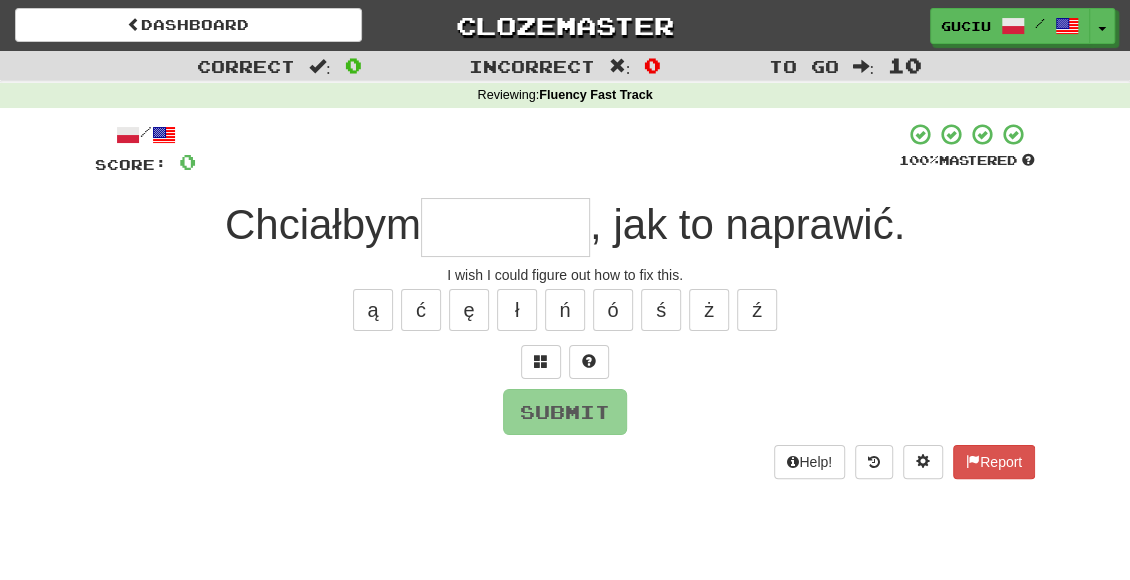 type on "*" 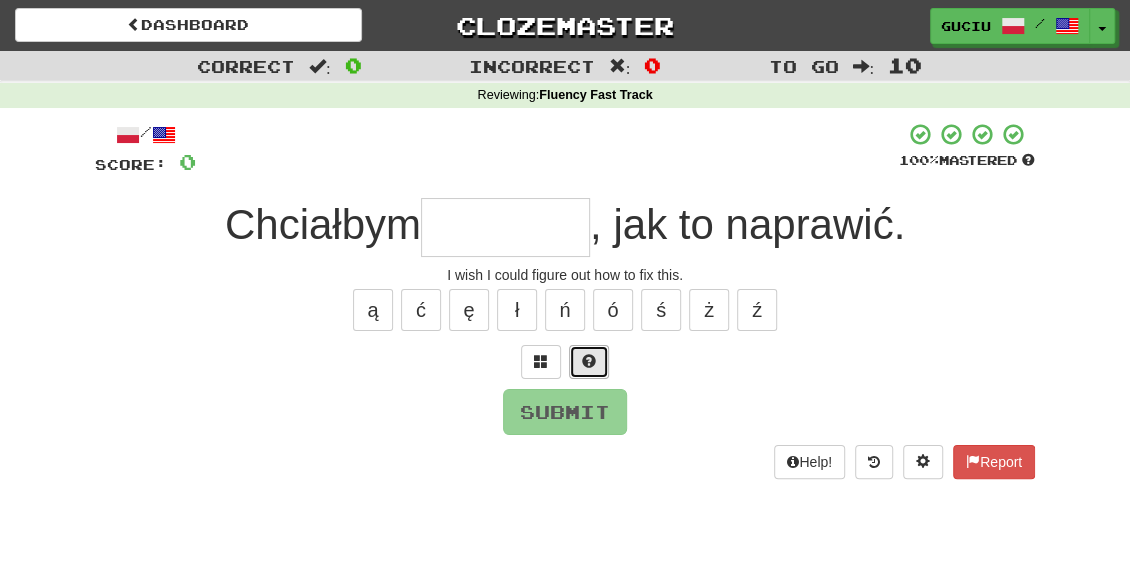 click at bounding box center [589, 362] 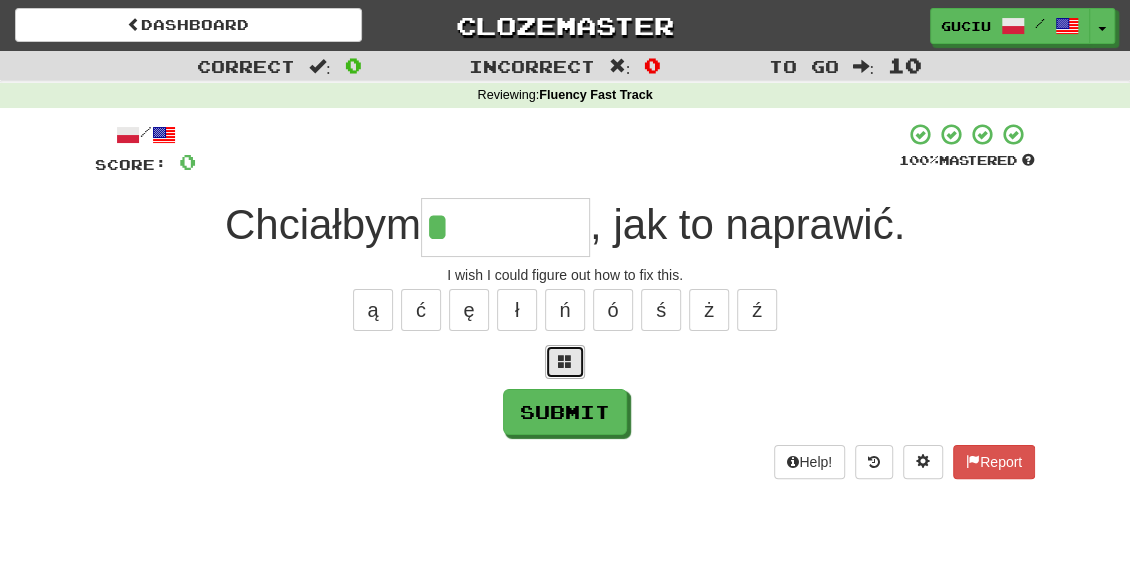 click at bounding box center (565, 362) 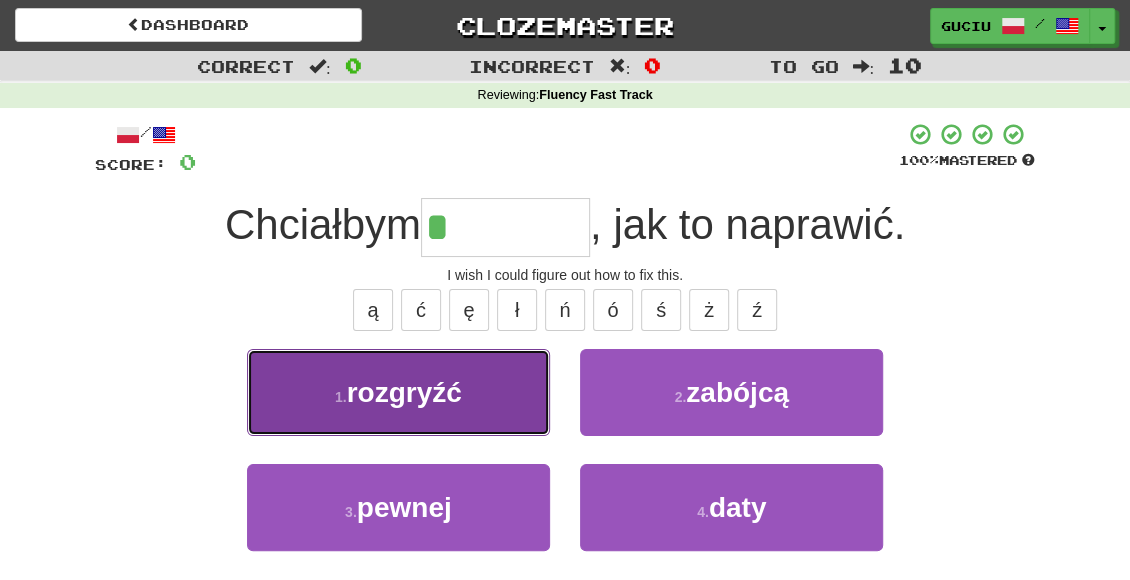click on "1 .  rozgryźć" at bounding box center [398, 392] 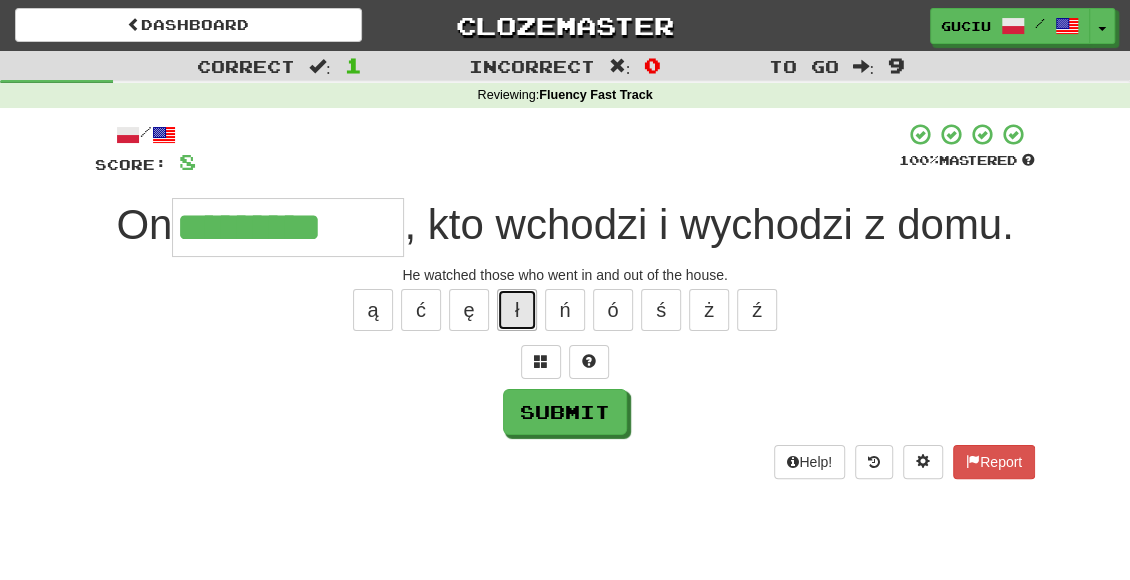 click on "ł" at bounding box center (517, 310) 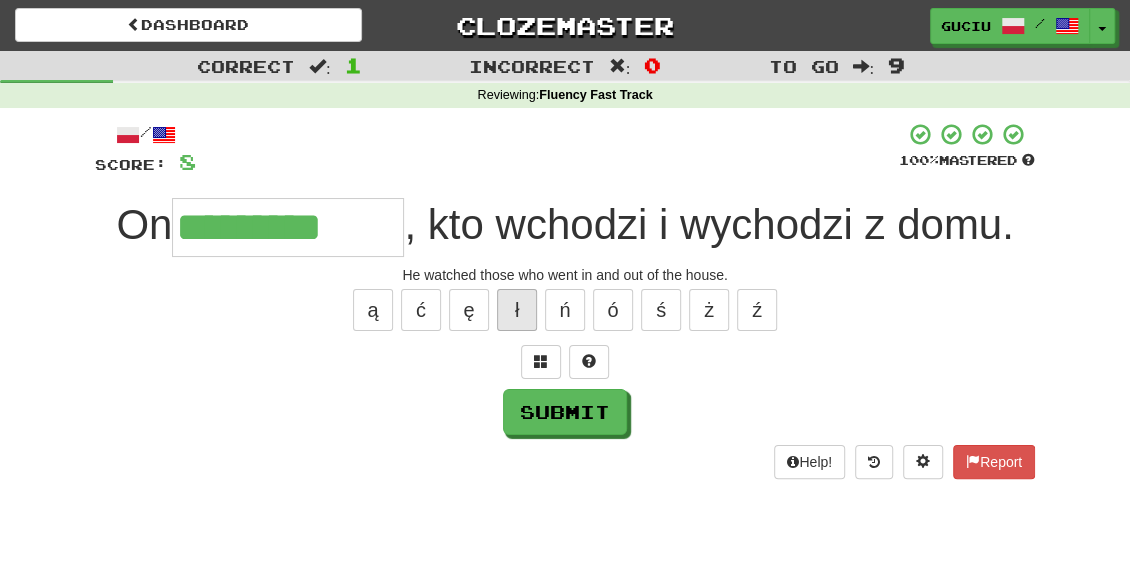 type on "**********" 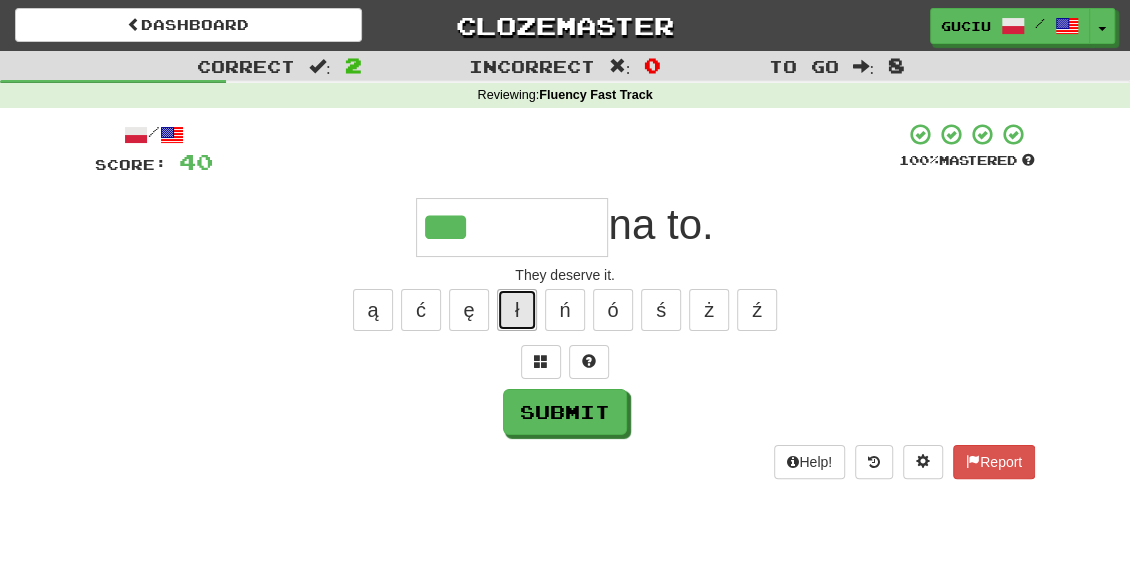 click on "ł" at bounding box center [517, 310] 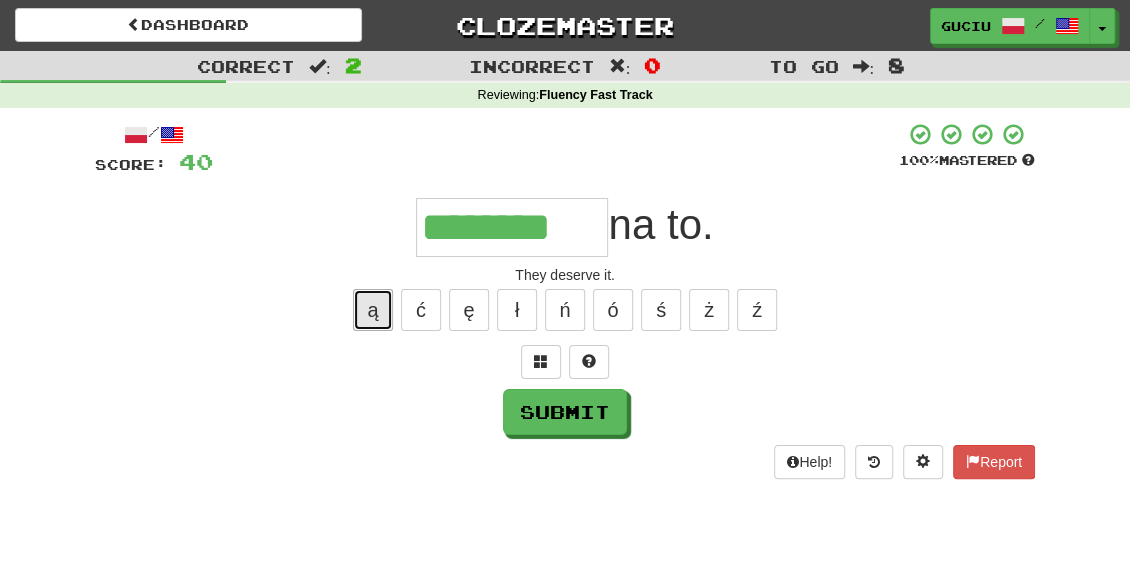 click on "ą" at bounding box center (373, 310) 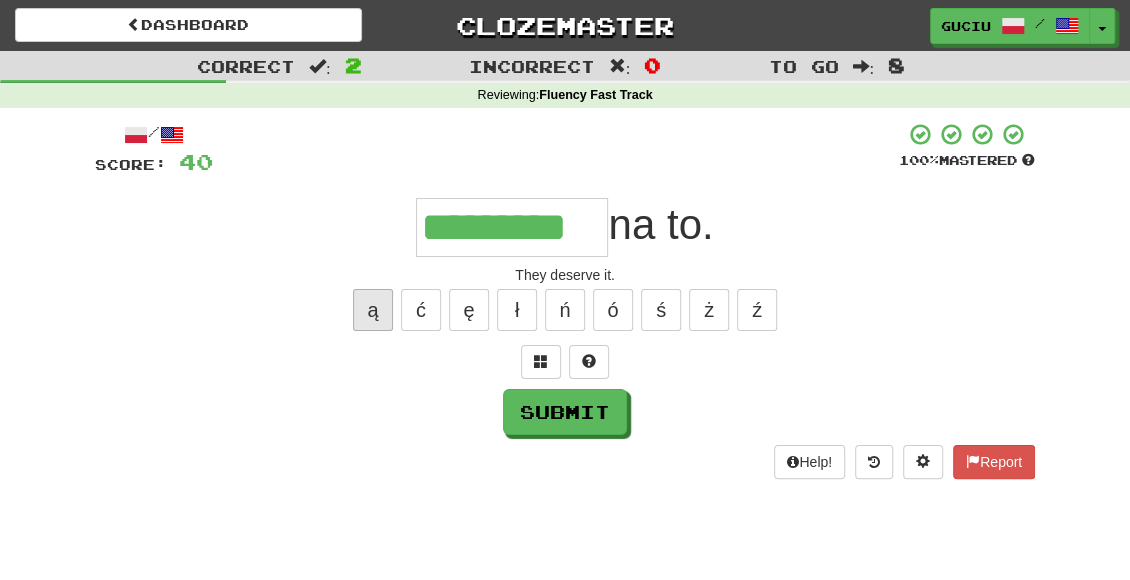 type on "*********" 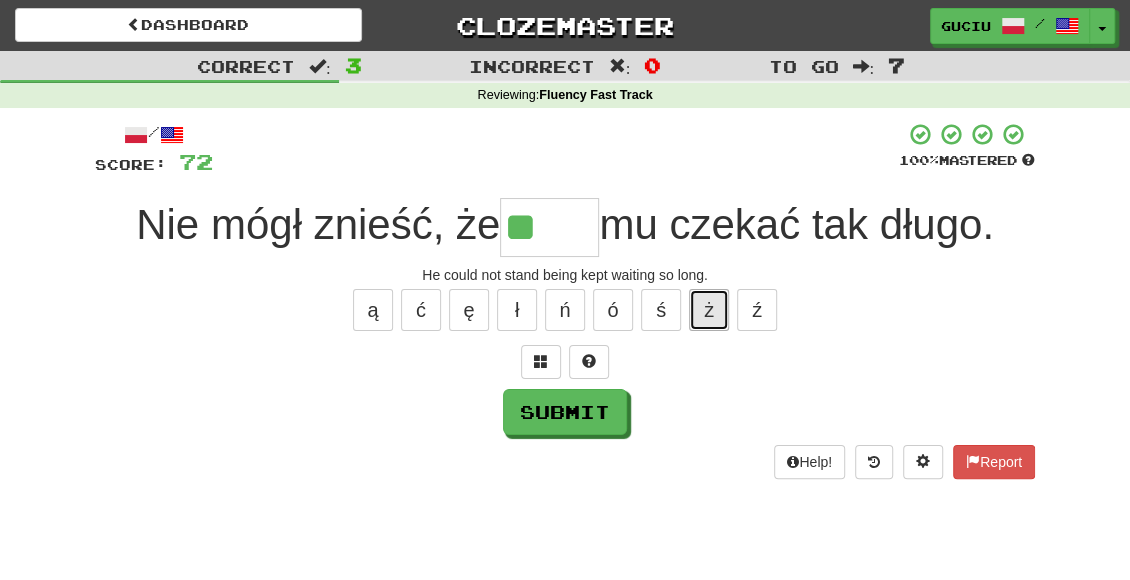 click on "ż" at bounding box center [709, 310] 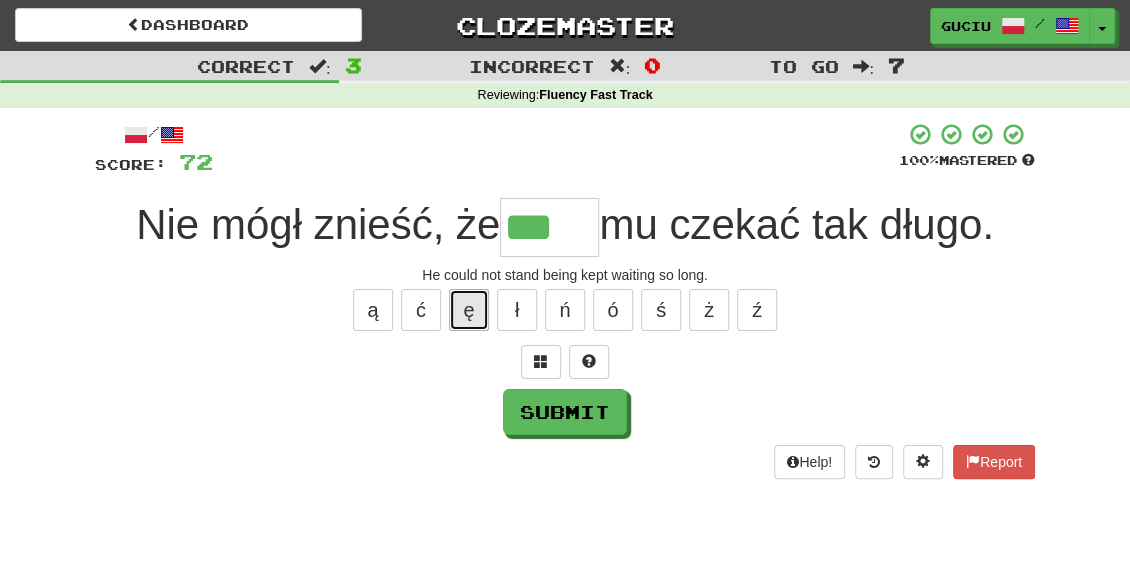 click on "ę" at bounding box center (469, 310) 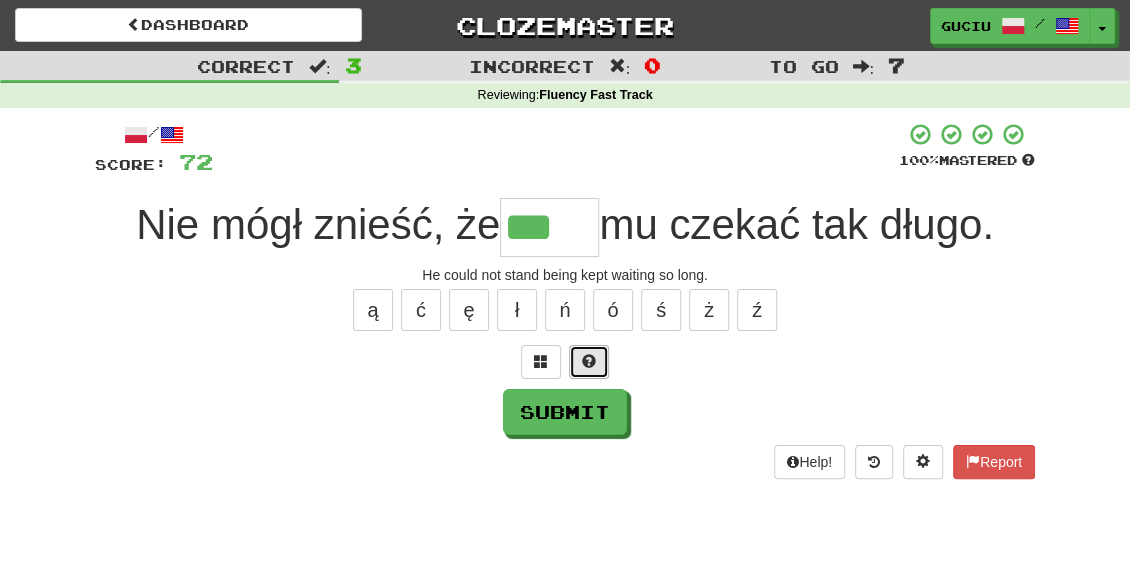 click at bounding box center (589, 361) 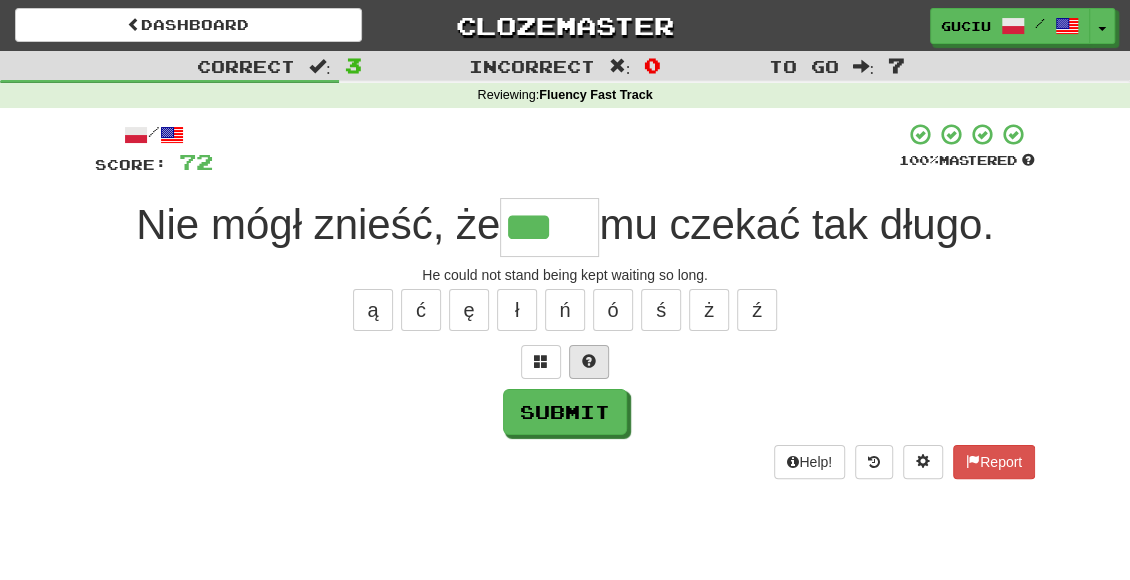 type on "****" 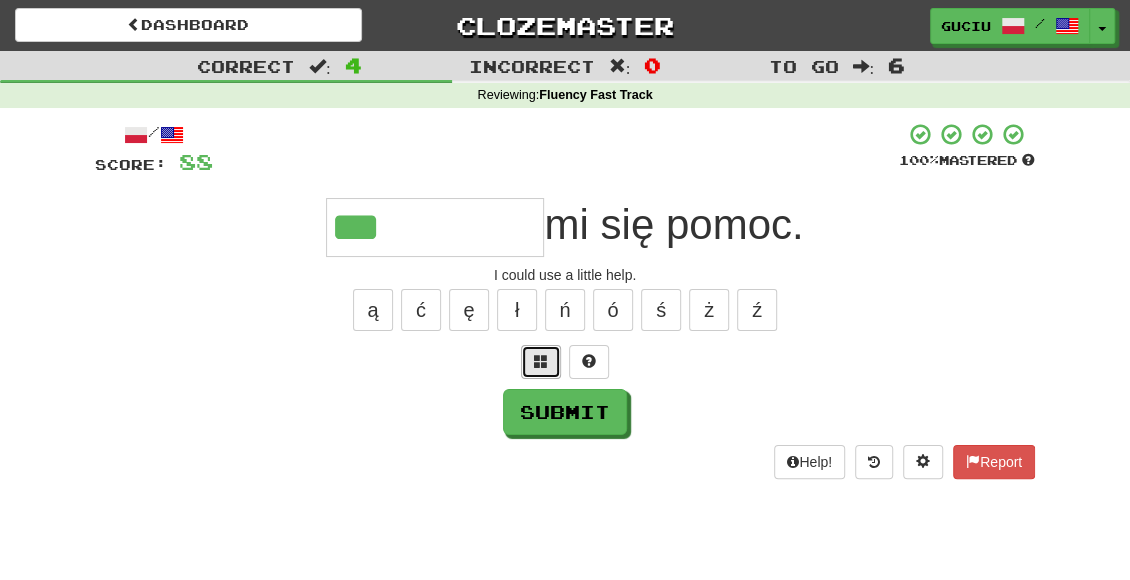 click at bounding box center [541, 361] 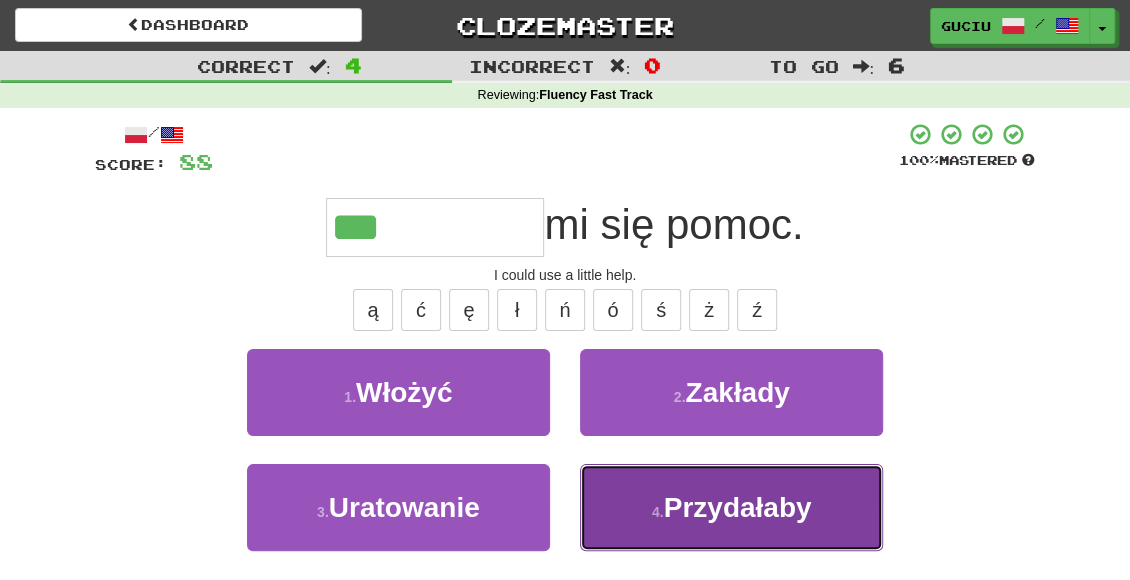 click on "4 .  Przydałaby" at bounding box center (731, 507) 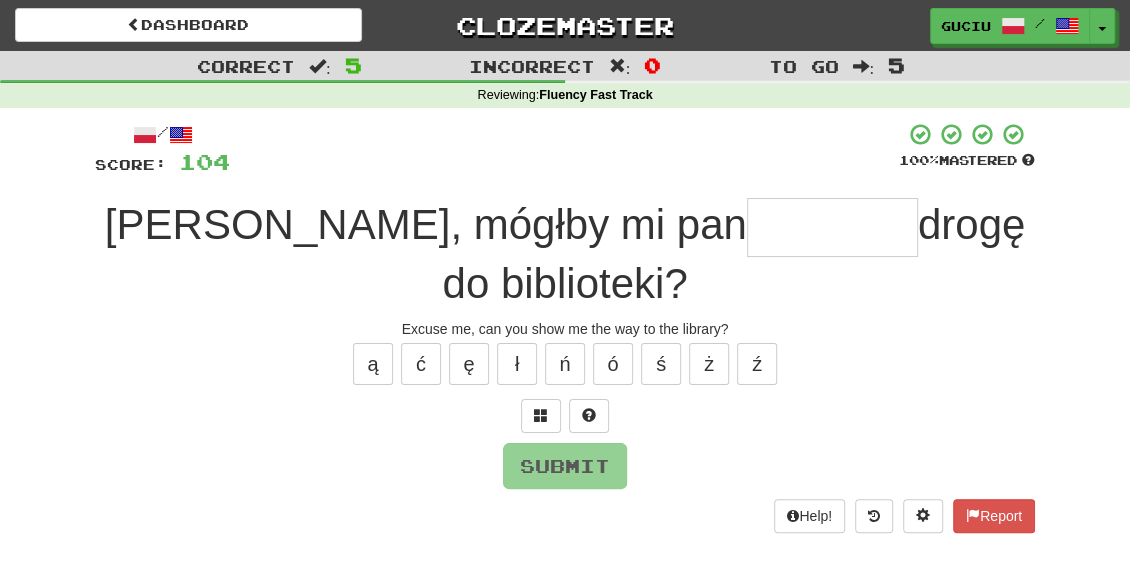 type on "*" 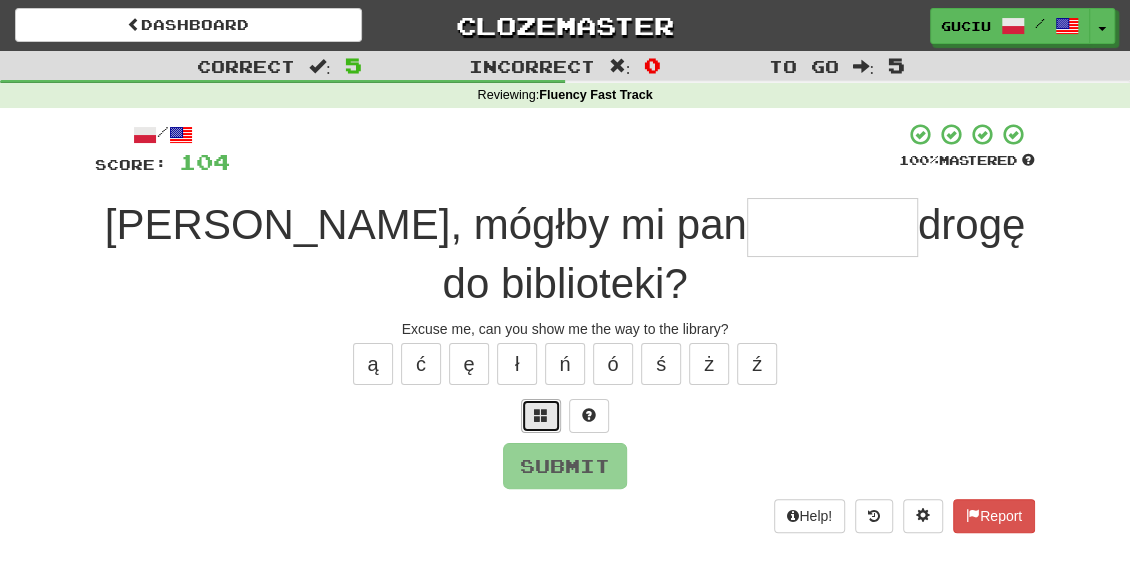 click at bounding box center [541, 415] 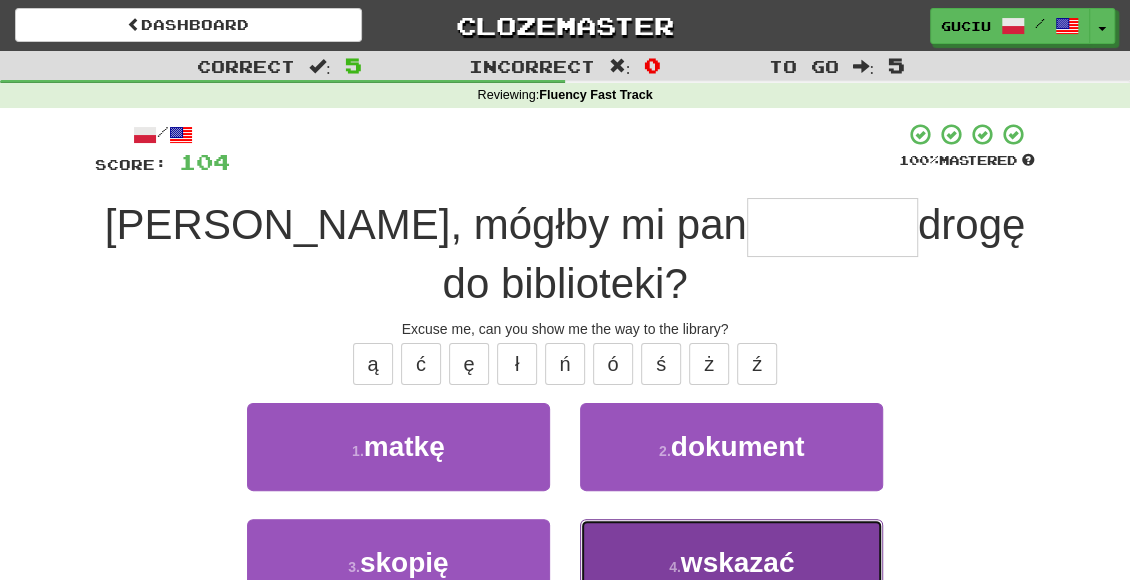 click on "4 .  wskazać" at bounding box center (731, 562) 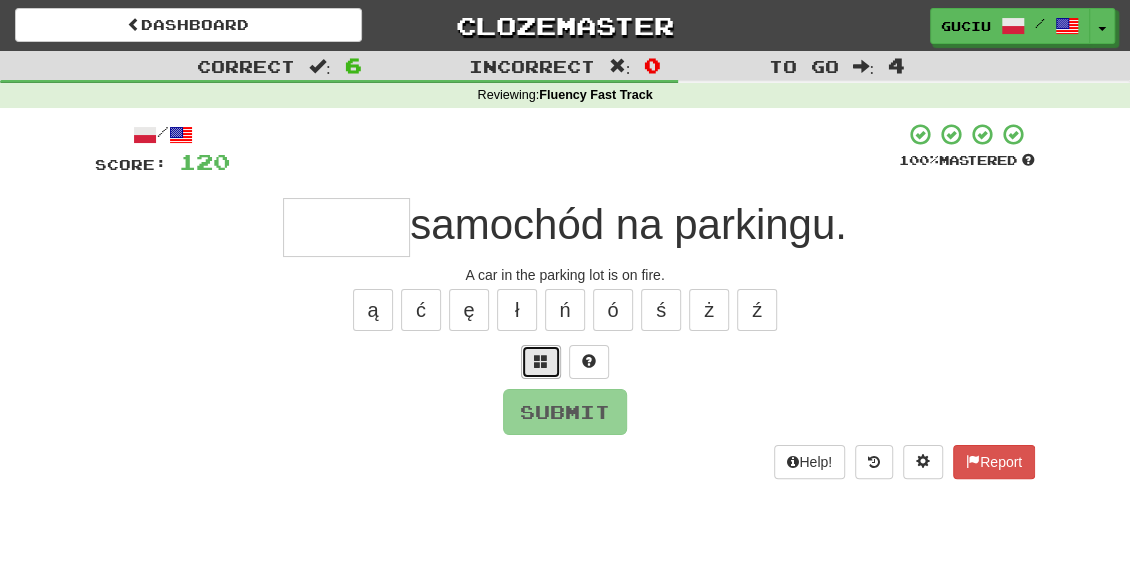 click at bounding box center (541, 361) 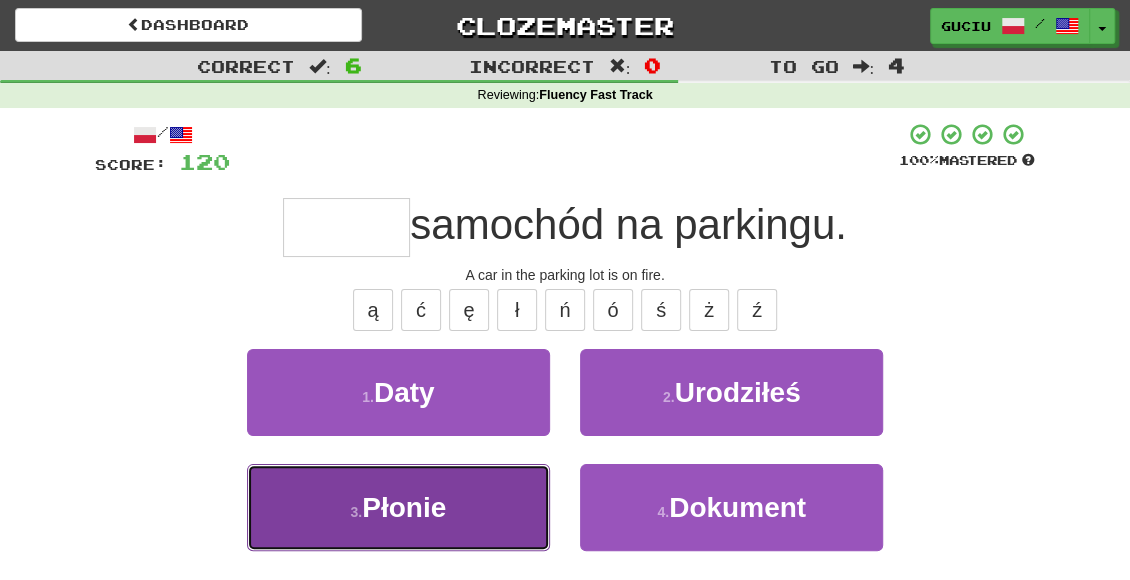 click on "3 .  Płonie" at bounding box center (398, 507) 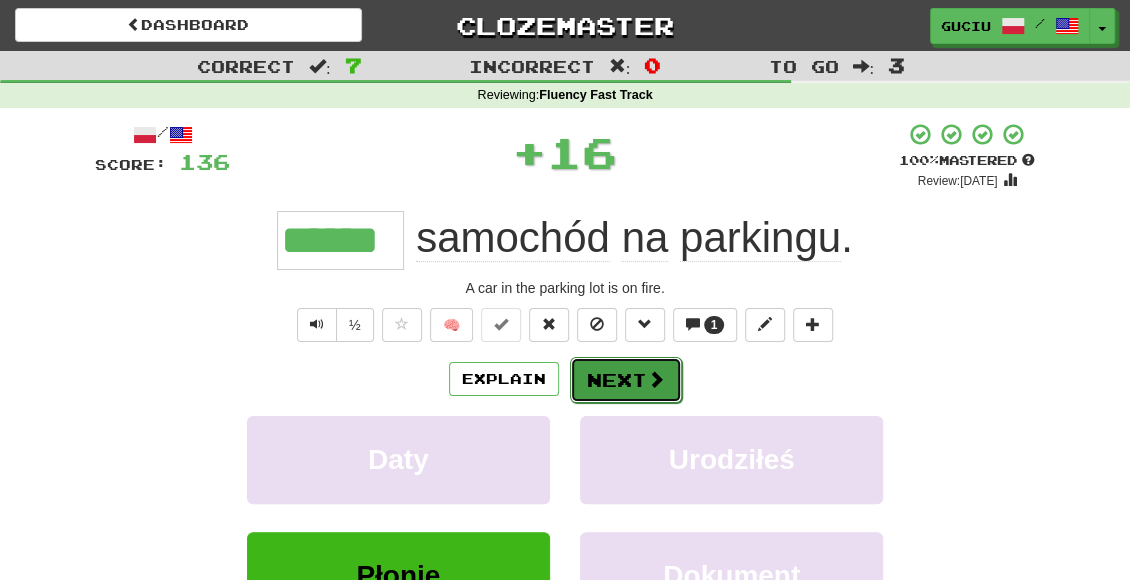 click at bounding box center [656, 379] 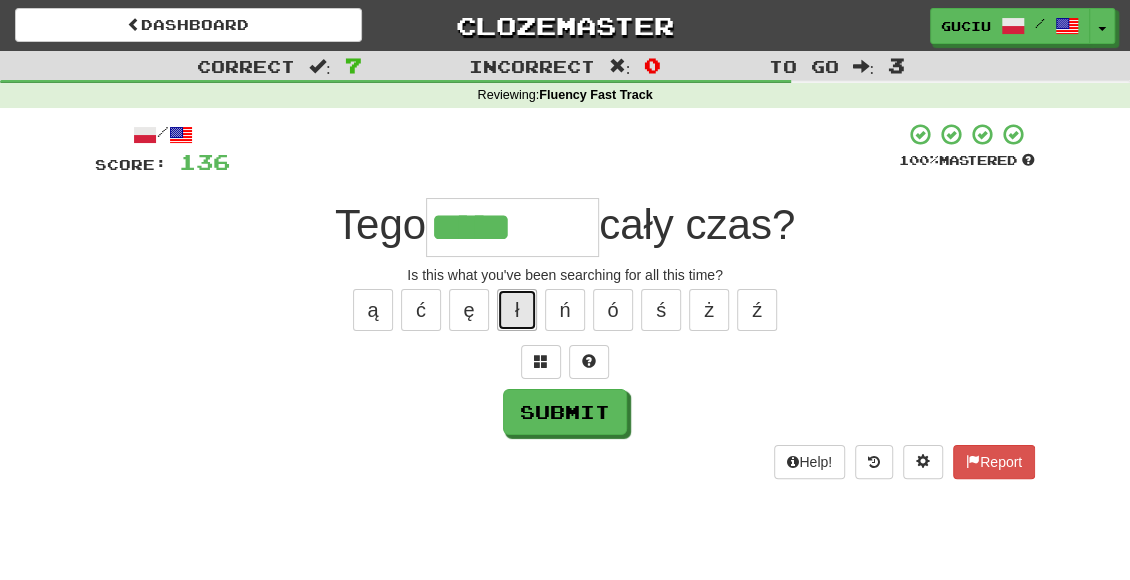 click on "ł" at bounding box center [517, 310] 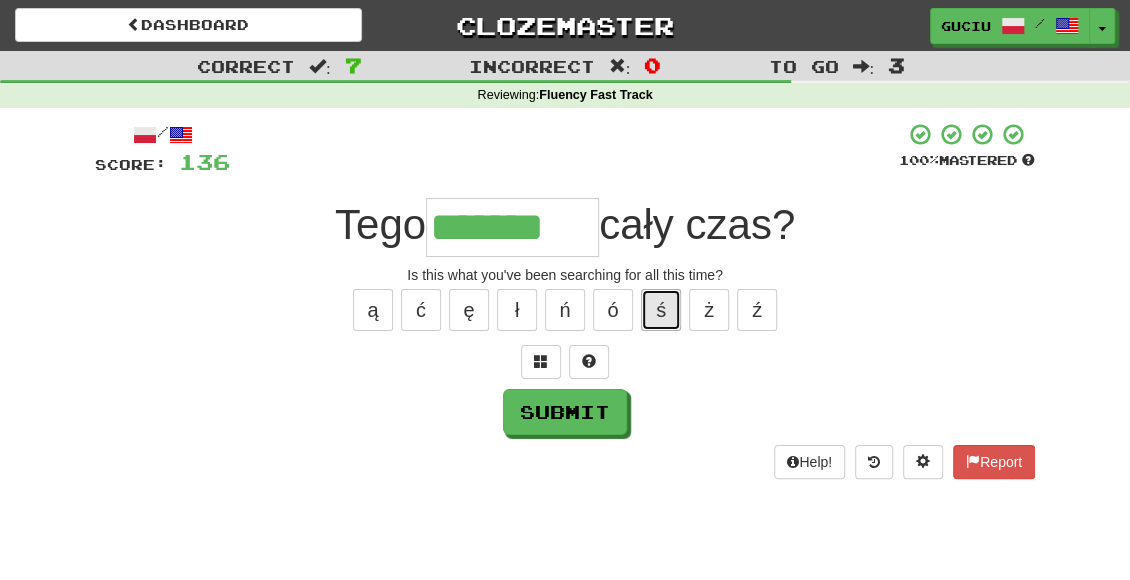 click on "ś" at bounding box center [661, 310] 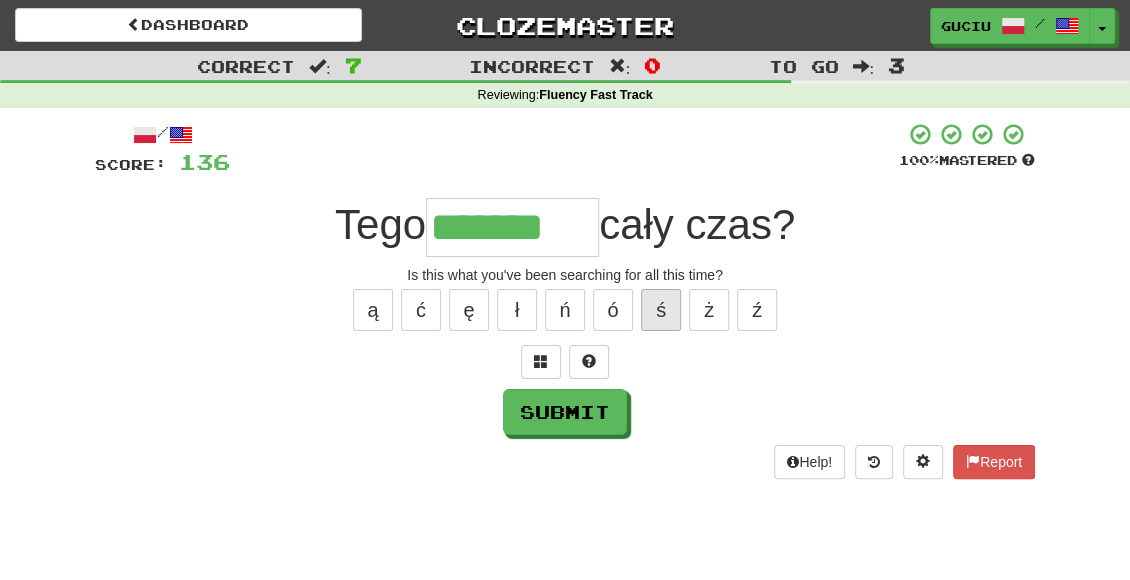type on "********" 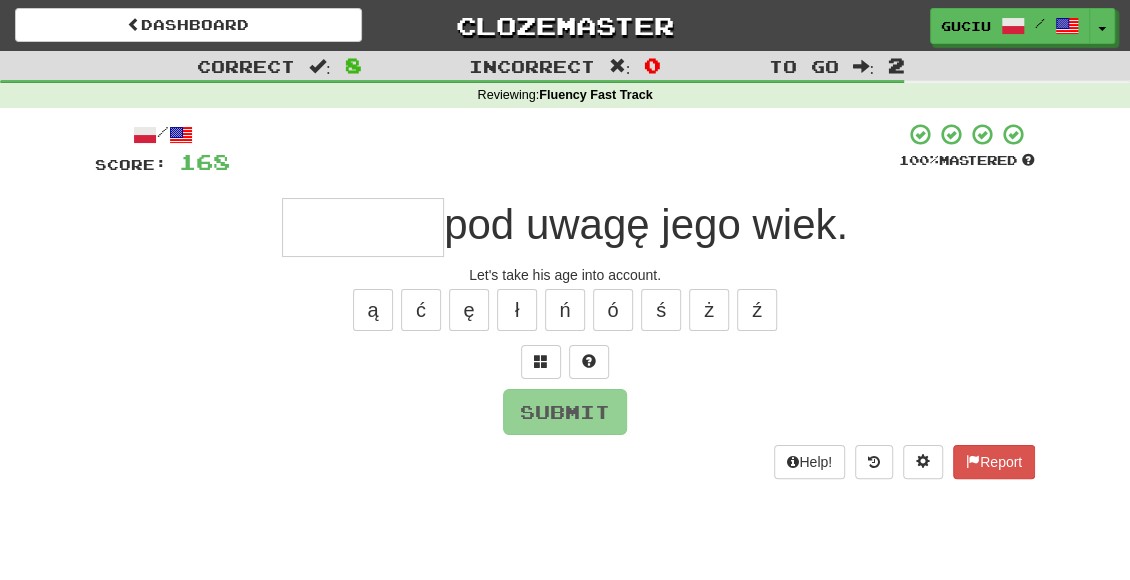 type on "*" 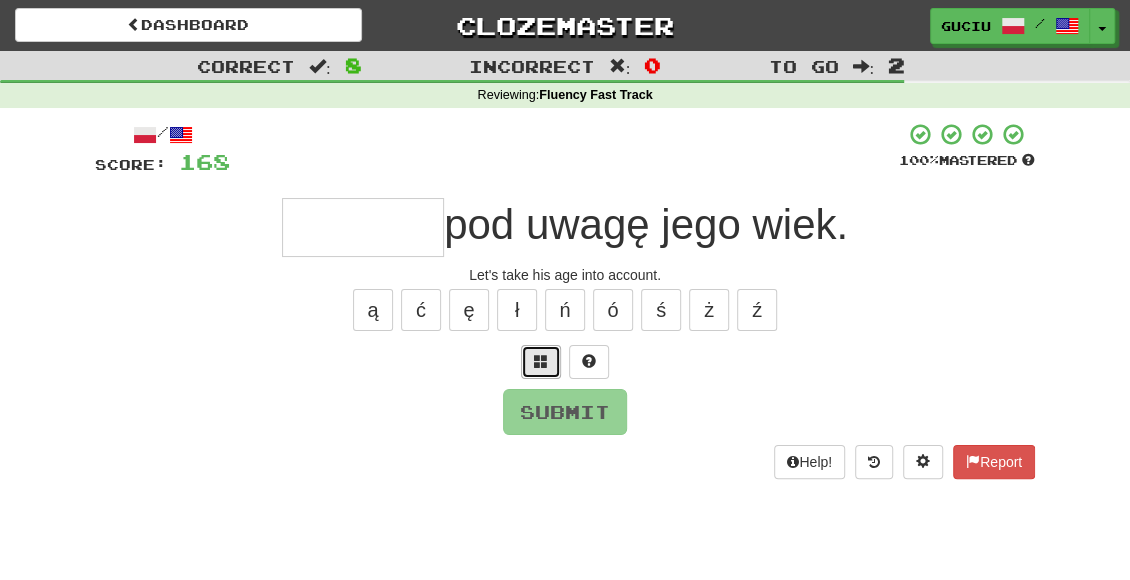 click at bounding box center [541, 361] 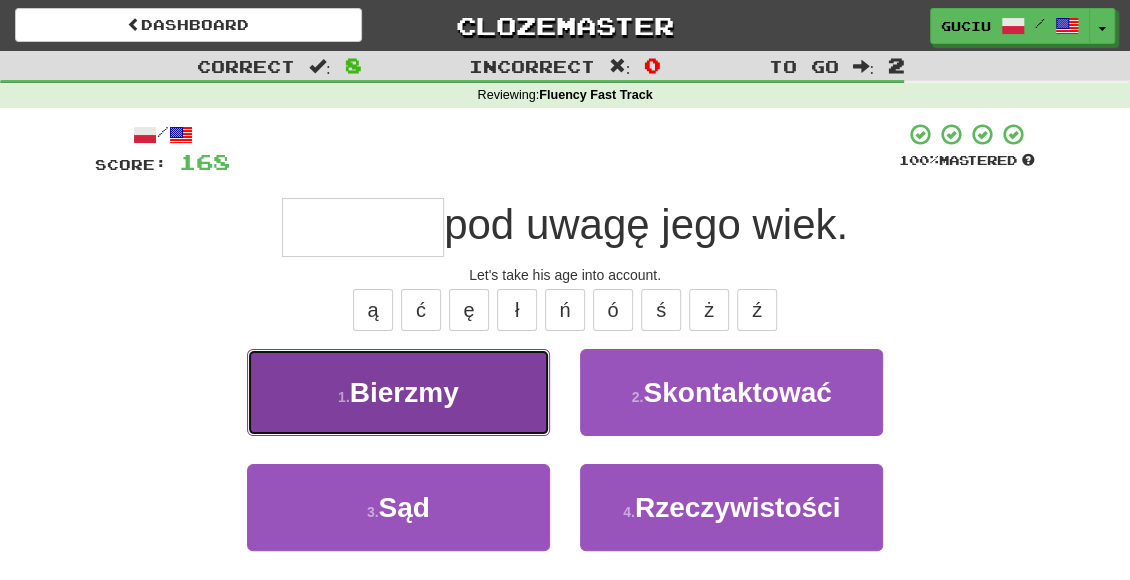 click on "1 .  Bierzmy" at bounding box center [398, 392] 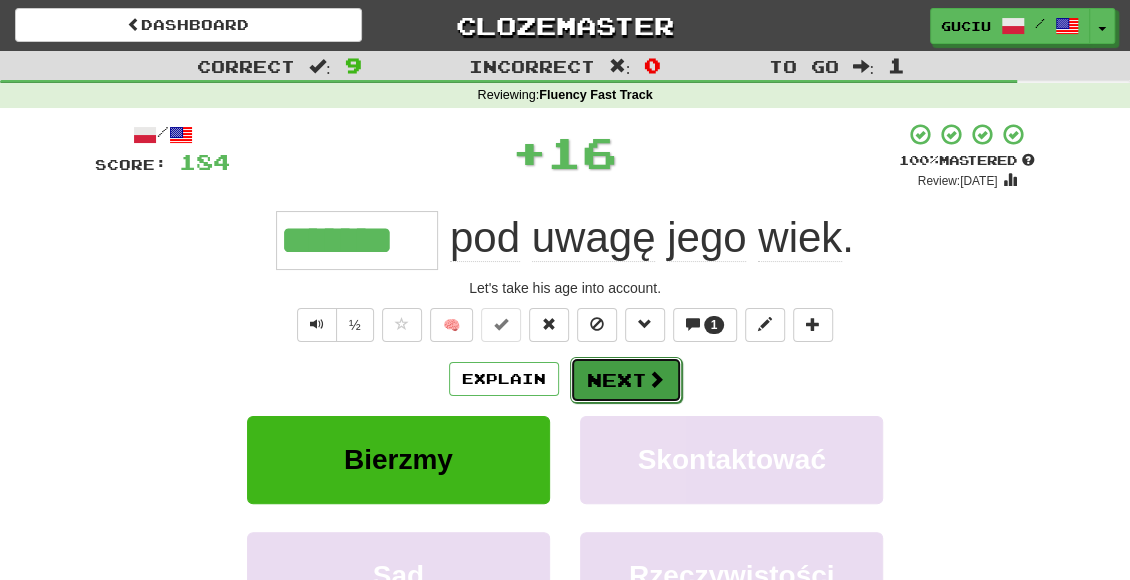 click on "Next" at bounding box center (626, 380) 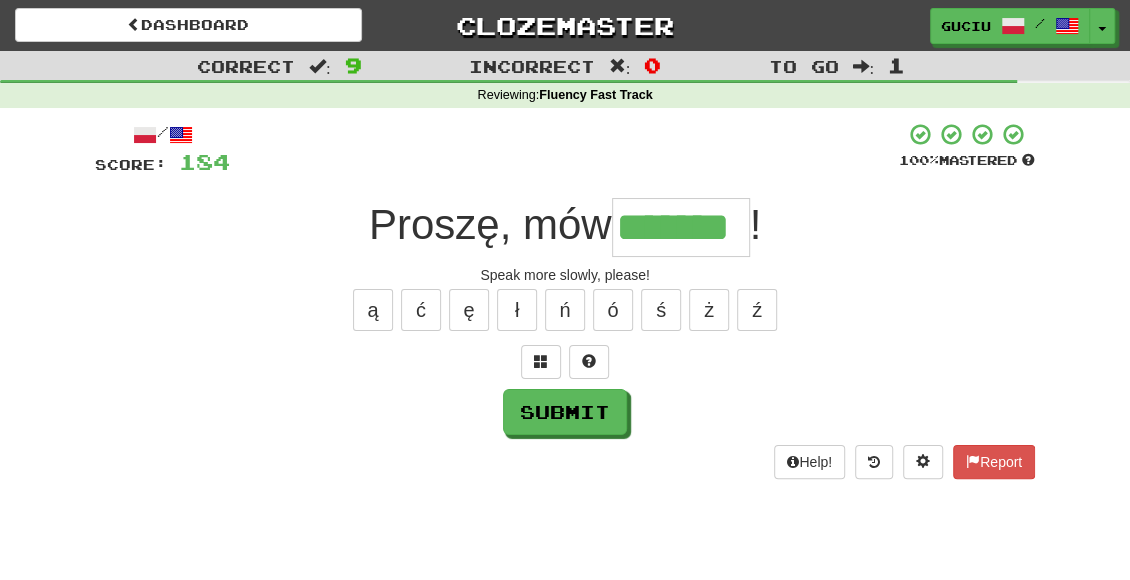 type on "*******" 